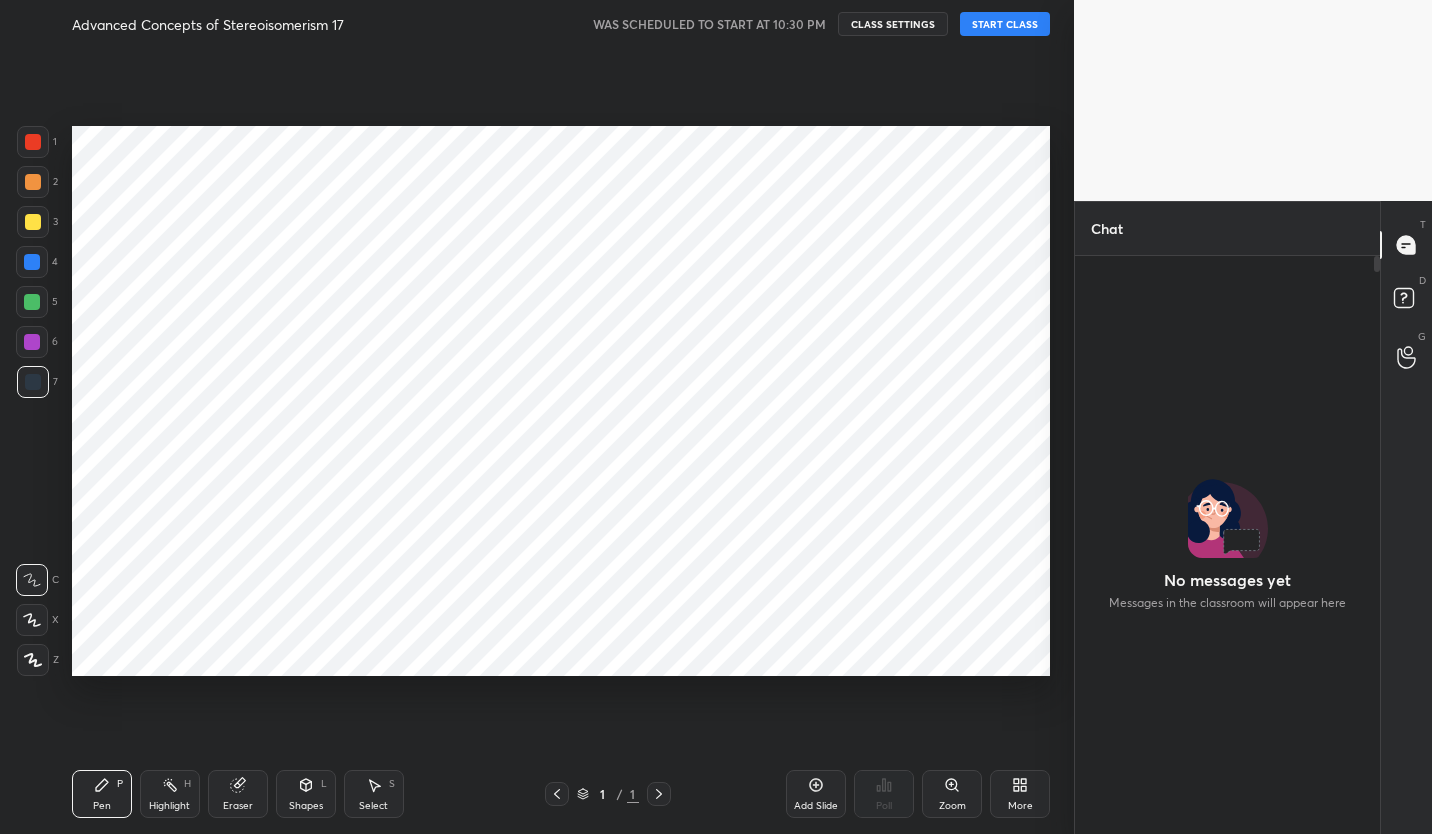 scroll, scrollTop: 0, scrollLeft: 0, axis: both 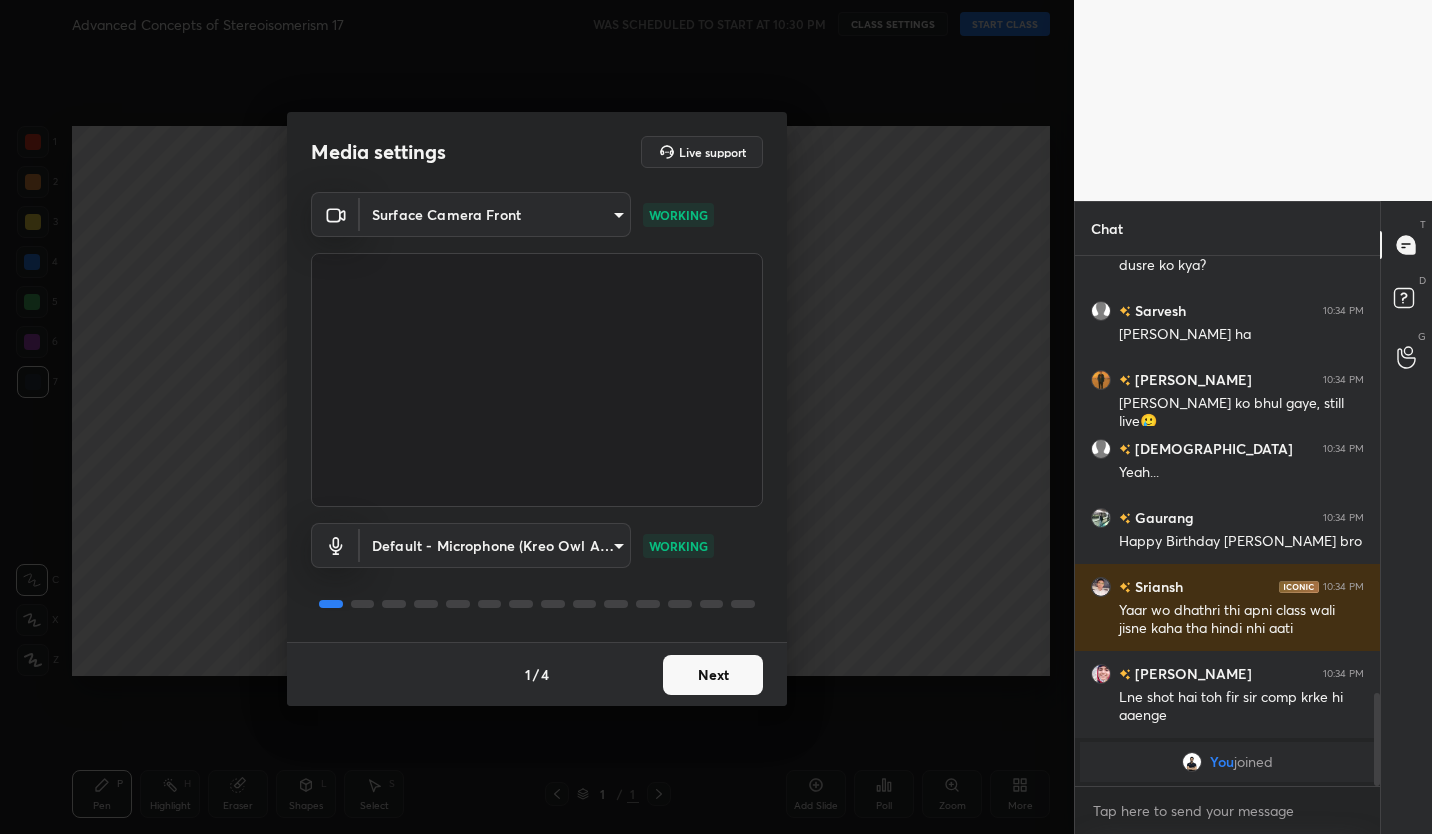 click on "Next" at bounding box center [713, 675] 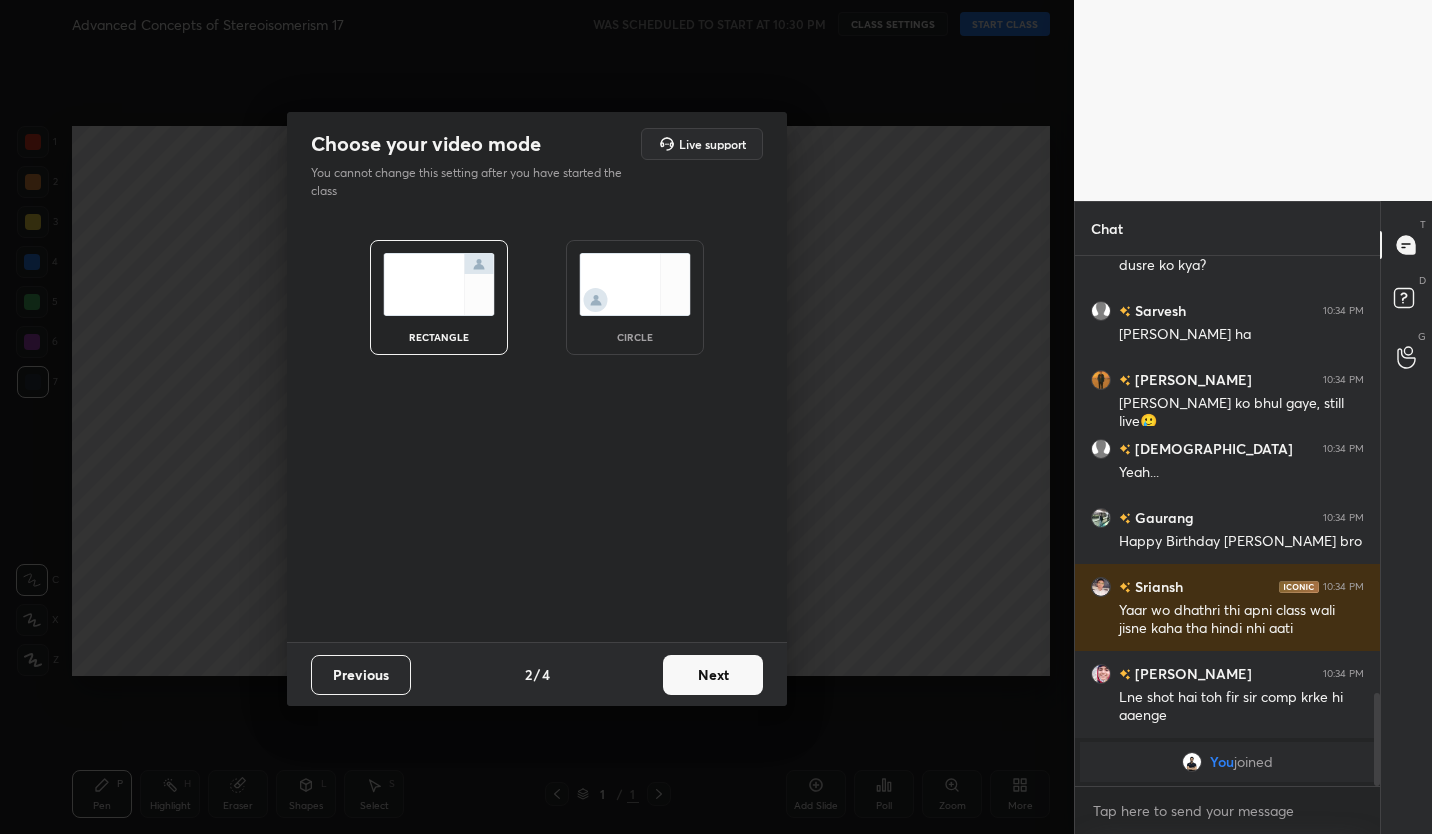 click on "Next" at bounding box center [713, 675] 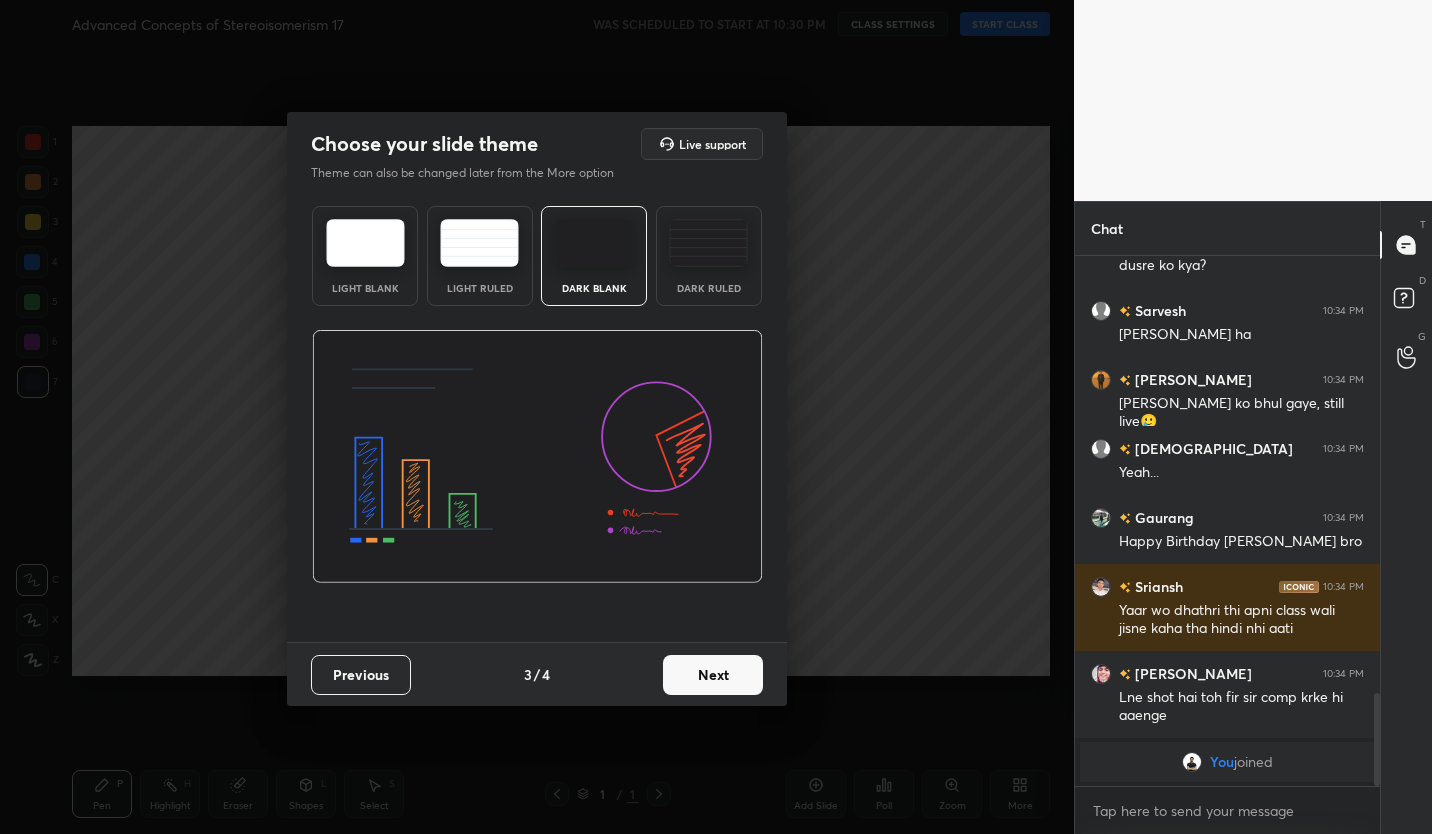 click on "Next" at bounding box center [713, 675] 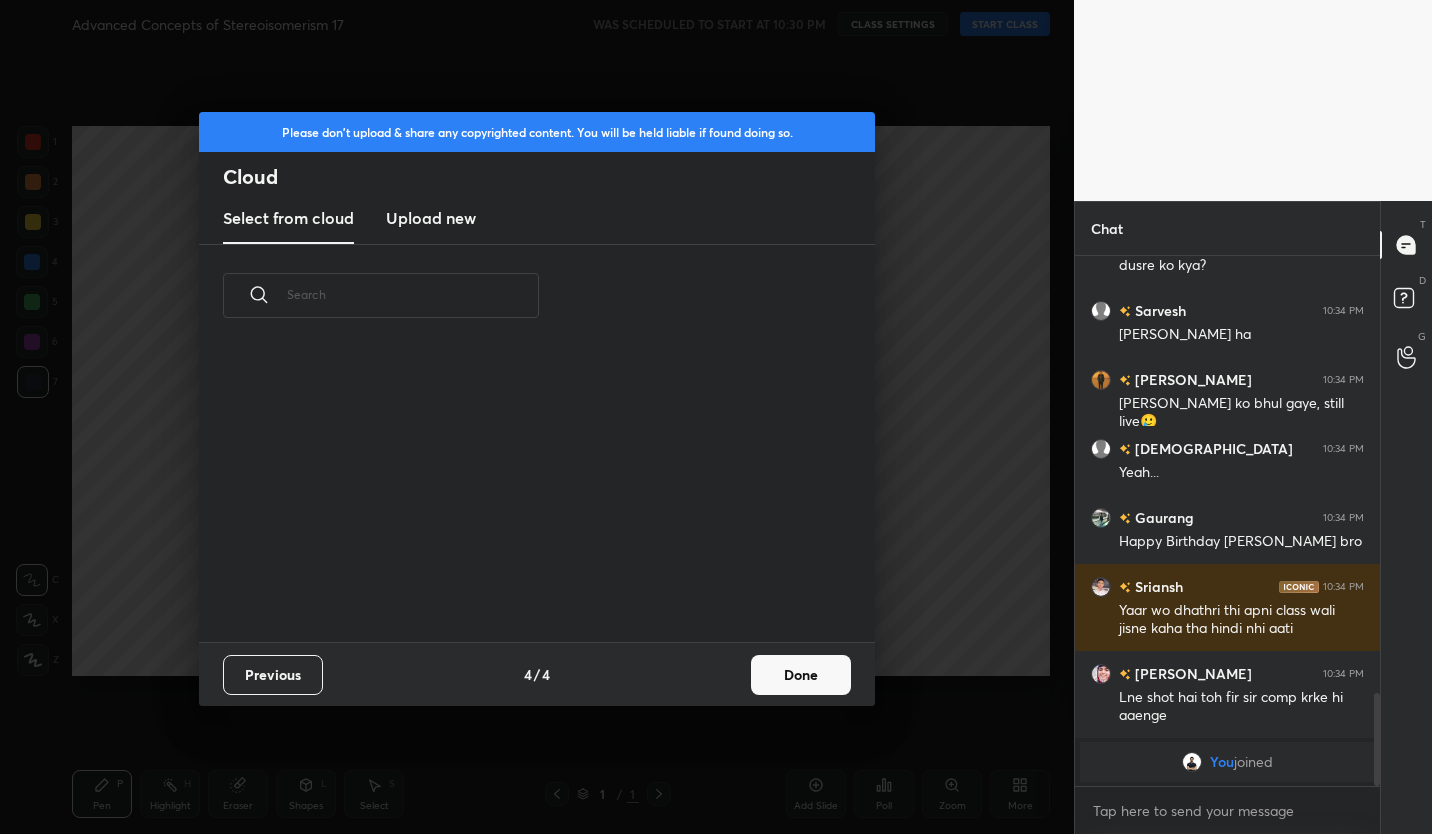 click on "Done" at bounding box center [801, 675] 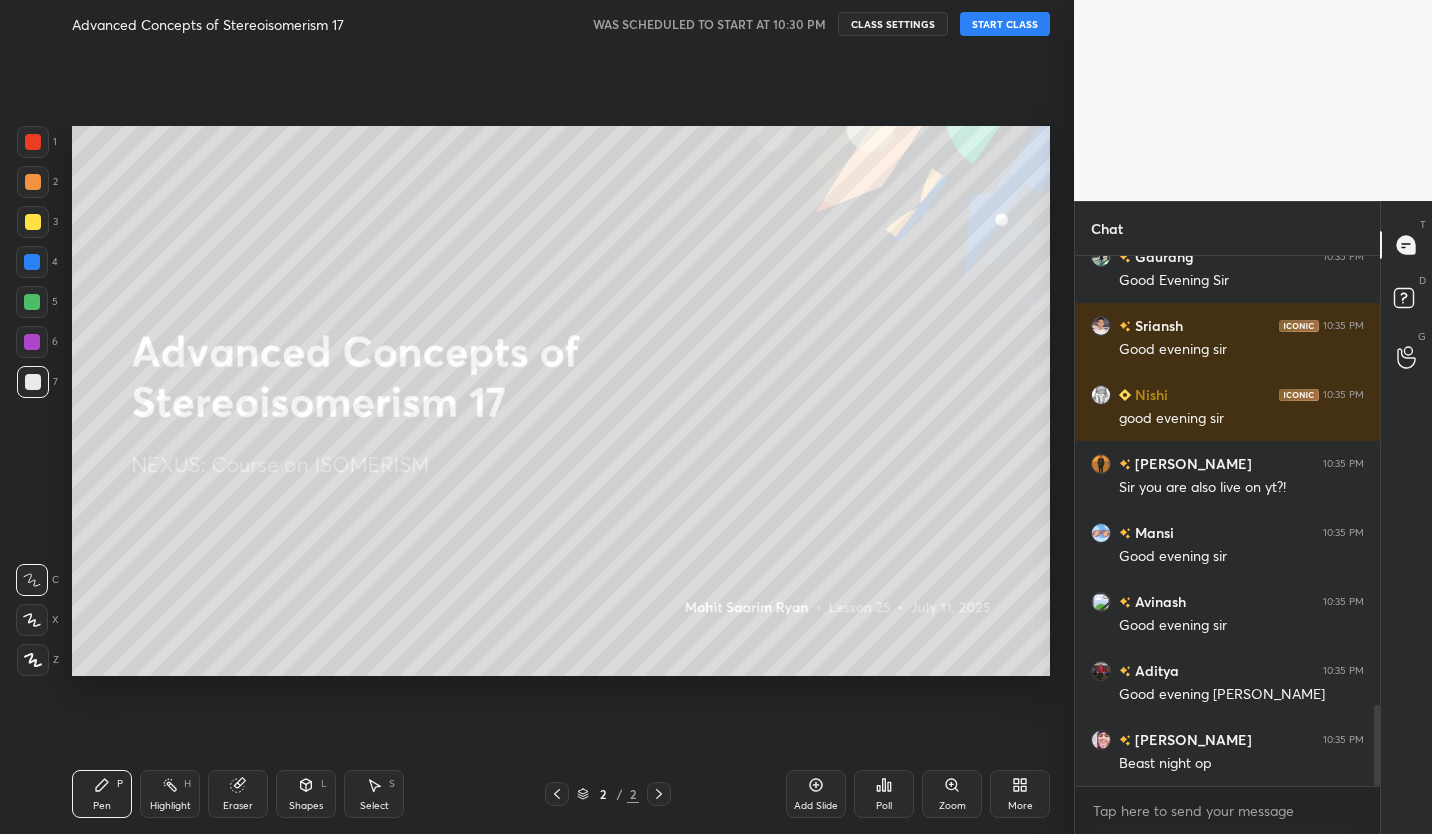 scroll, scrollTop: 2953, scrollLeft: 0, axis: vertical 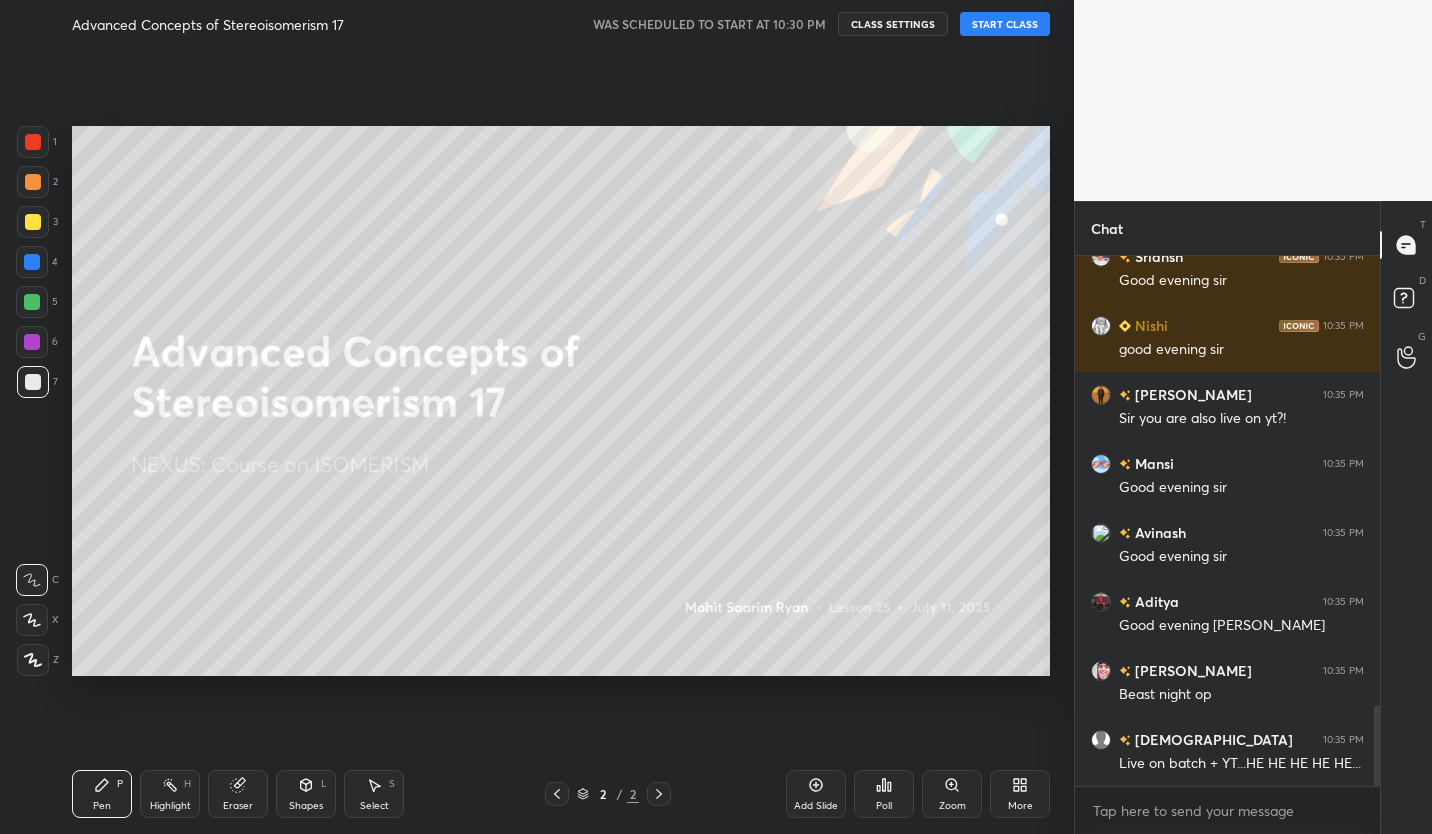 click on "CLASS SETTINGS" at bounding box center (893, 24) 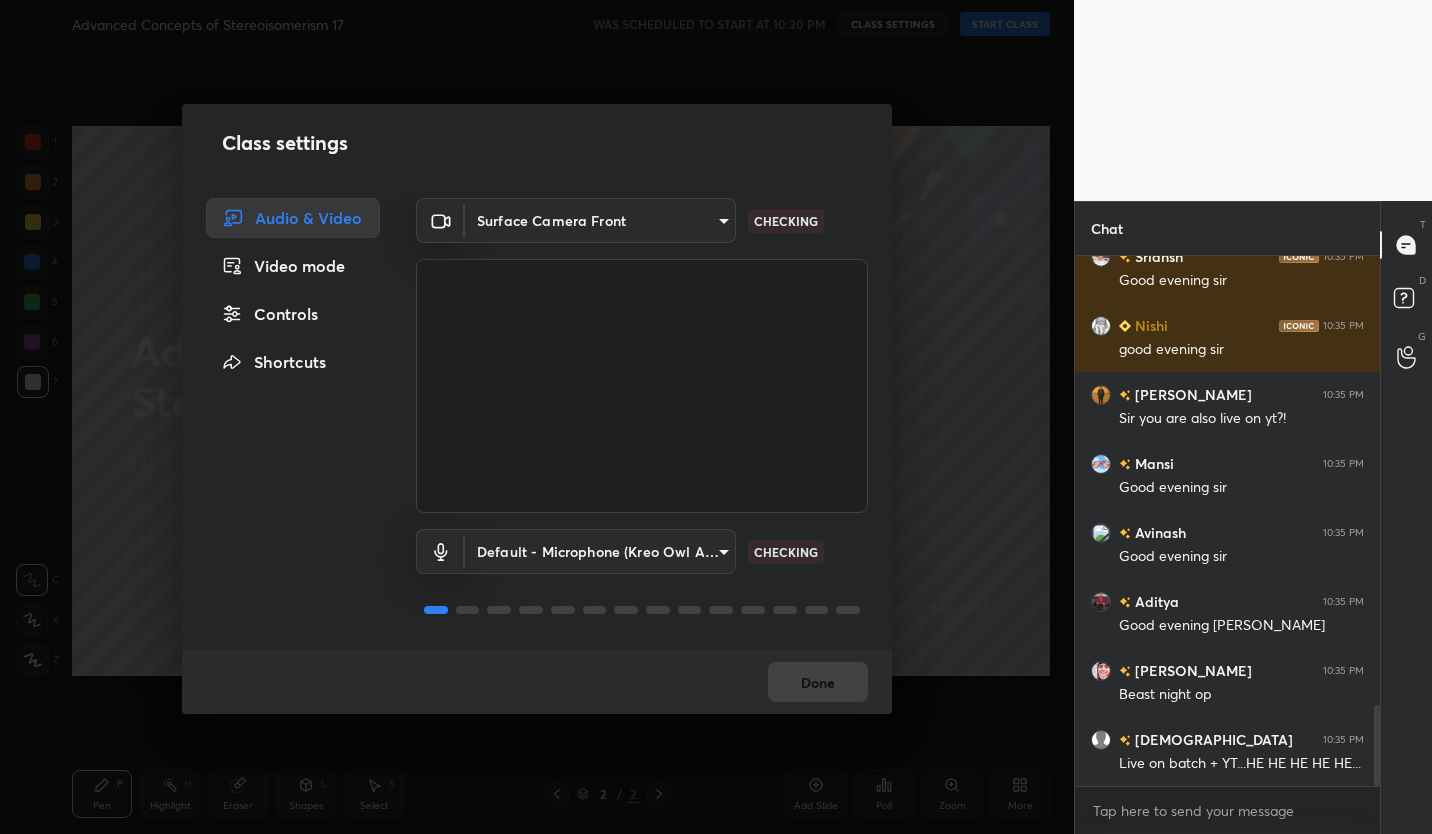 click on "1 2 3 4 5 6 7 C X Z C X Z E E Erase all   H H Advanced Concepts of Stereoisomerism 17 WAS SCHEDULED TO START AT  10:30 PM CLASS SETTINGS START CLASS Setting up your live class Back Advanced Concepts of Stereoisomerism 17 • L25 of NEXUS: Course on ISOMERISM [PERSON_NAME] Pen P Highlight H Eraser Shapes L Select S 2 / 2 Add Slide Poll Zoom More Chat [PERSON_NAME] 10:35 PM Good Evening [PERSON_NAME] 10:35 PM Good evening [PERSON_NAME] 10:35 PM good evening [PERSON_NAME] 10:35 PM Sir you are also live on yt?! [PERSON_NAME] 10:35 PM Good evening [PERSON_NAME] 10:35 PM Good evening [PERSON_NAME] 10:35 PM Good evening [PERSON_NAME] 10:35 PM Beast night op [PERSON_NAME] 10:35 PM Live on batch + YT...HE HE HE HE HE... JUMP TO LATEST Enable hand raising Enable raise hand to speak to learners. Once enabled, chat will be turned off temporarily. Enable x   Doubts asked by learners will show up here Raise hand disabled You have disabled Raise hand currently. Enable it to invite learners to speak Enable Can't raise hand Got it T Messages (T) D G ​" at bounding box center (716, 417) 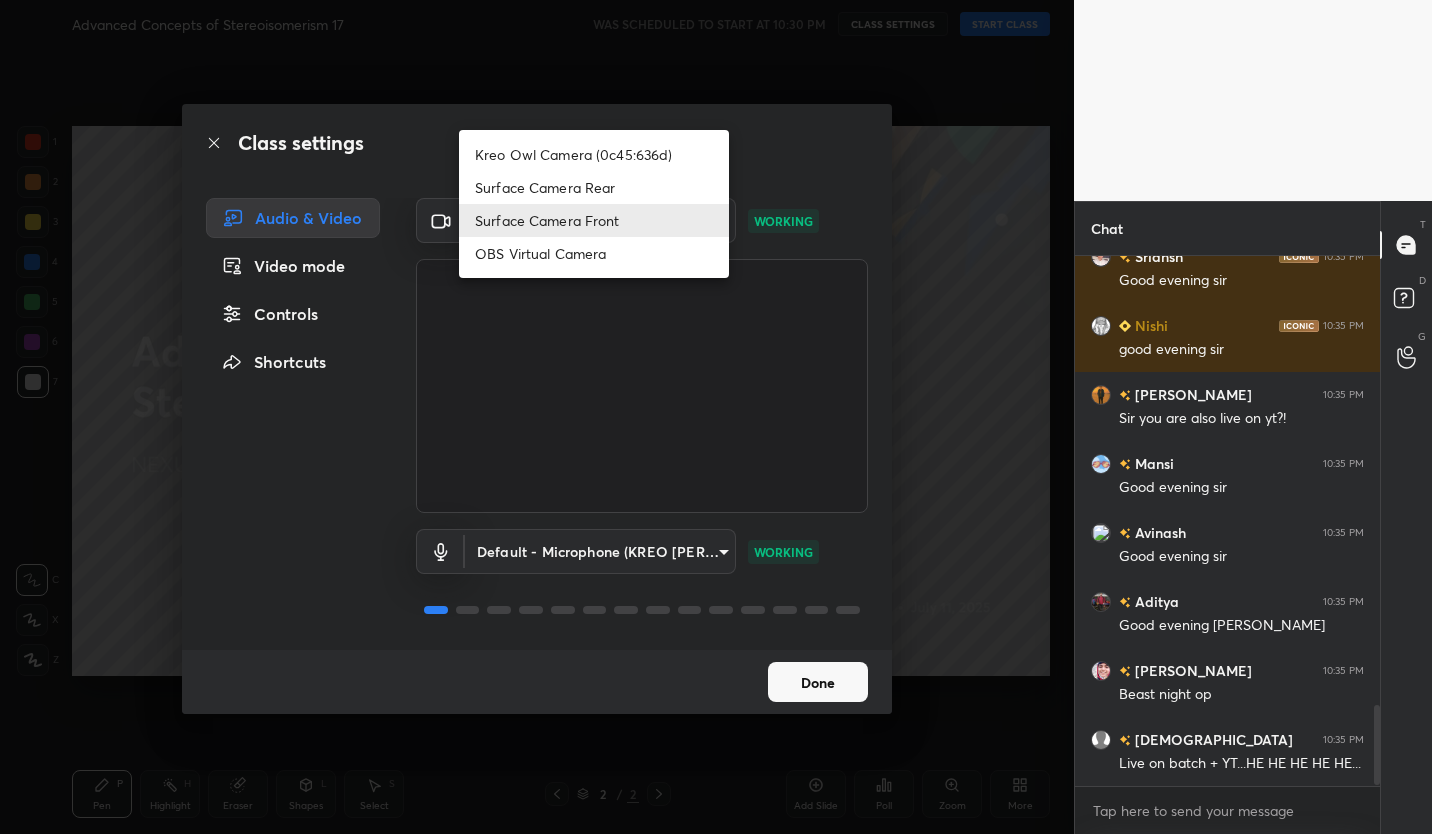scroll, scrollTop: 3040, scrollLeft: 0, axis: vertical 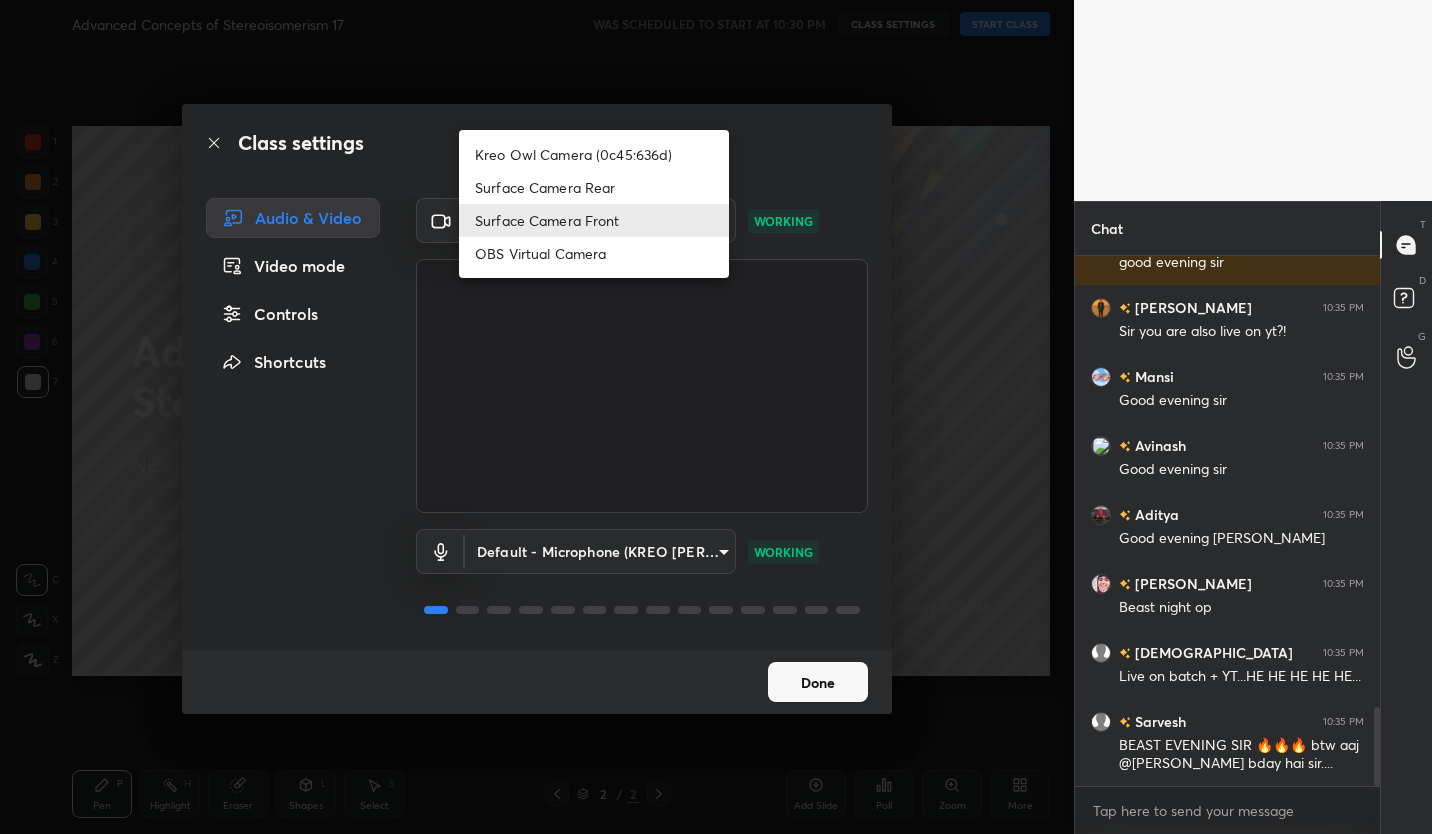 click on "Kreo Owl Camera (0c45:636d)" at bounding box center [594, 154] 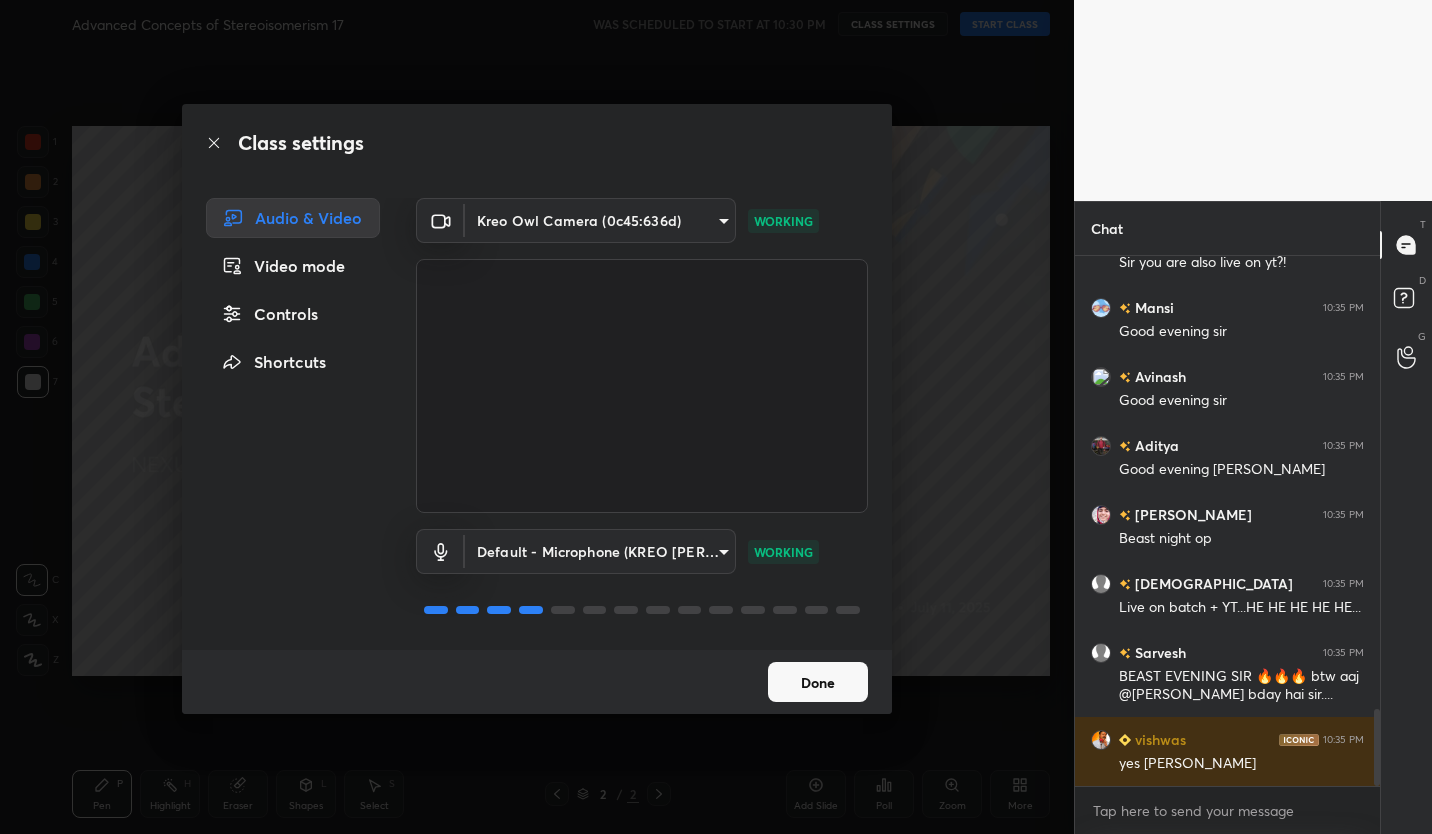 scroll, scrollTop: 3178, scrollLeft: 0, axis: vertical 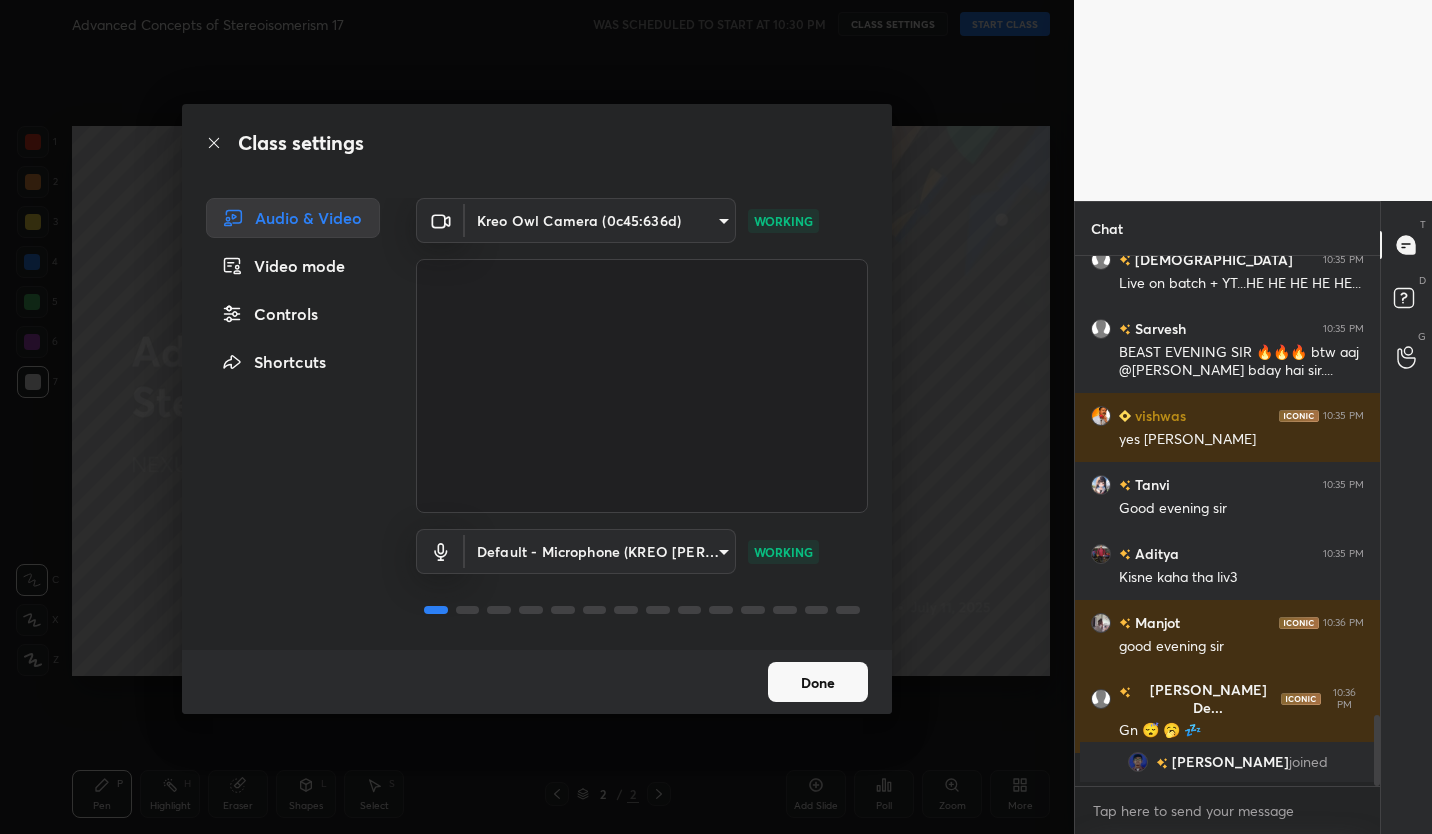 click on "Done" at bounding box center [818, 682] 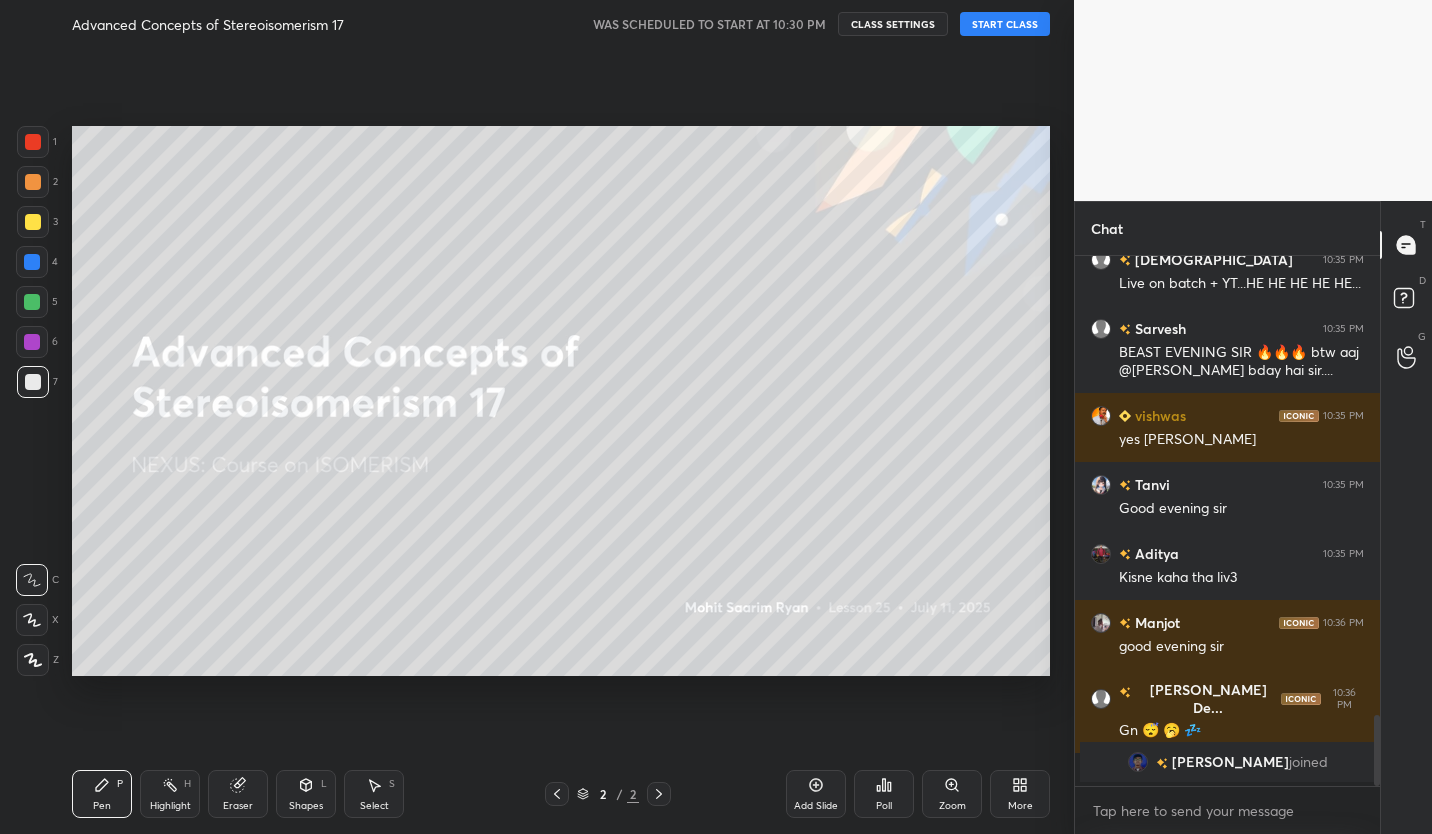 click on "START CLASS" at bounding box center [1005, 24] 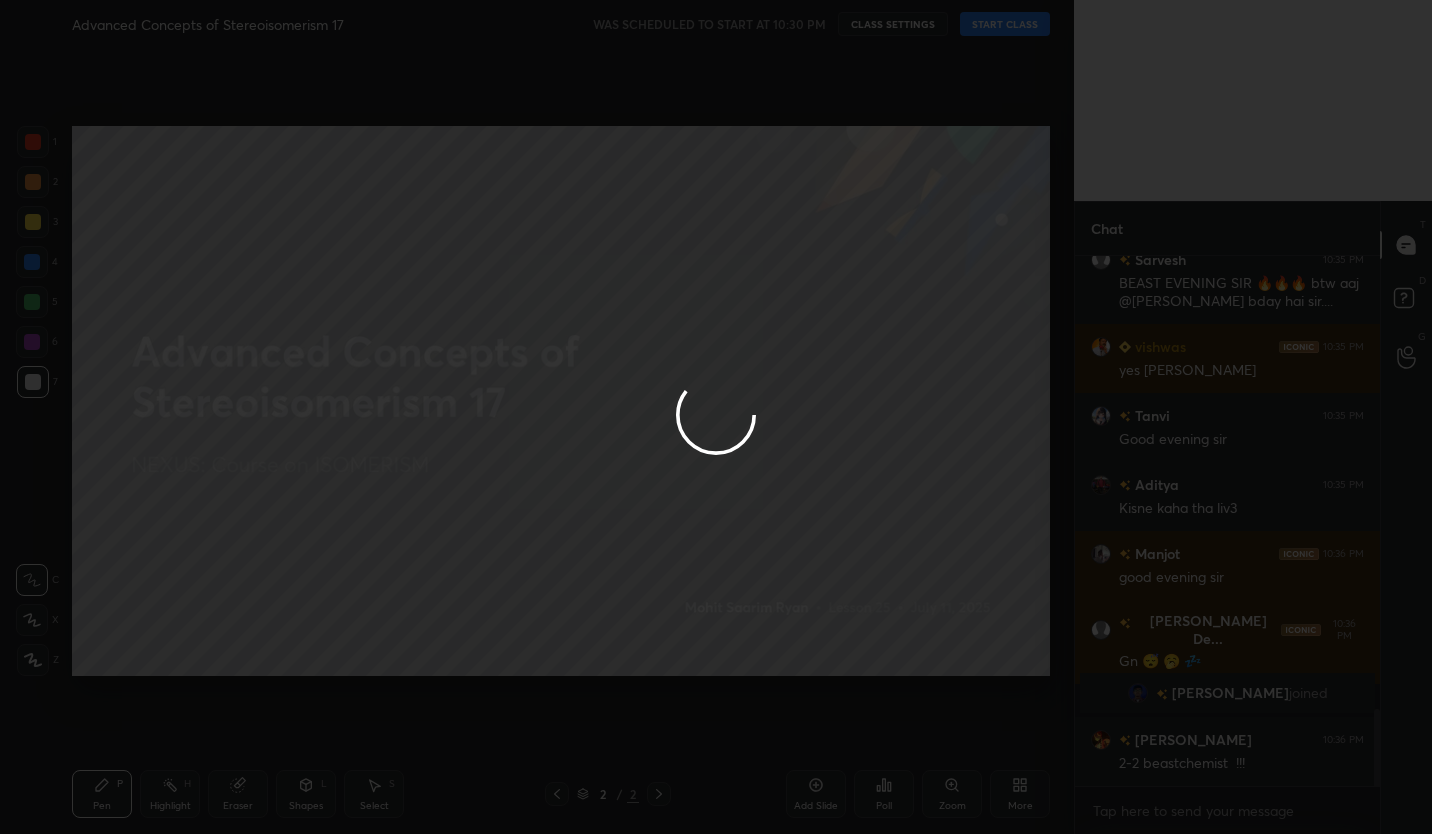 scroll, scrollTop: 3131, scrollLeft: 0, axis: vertical 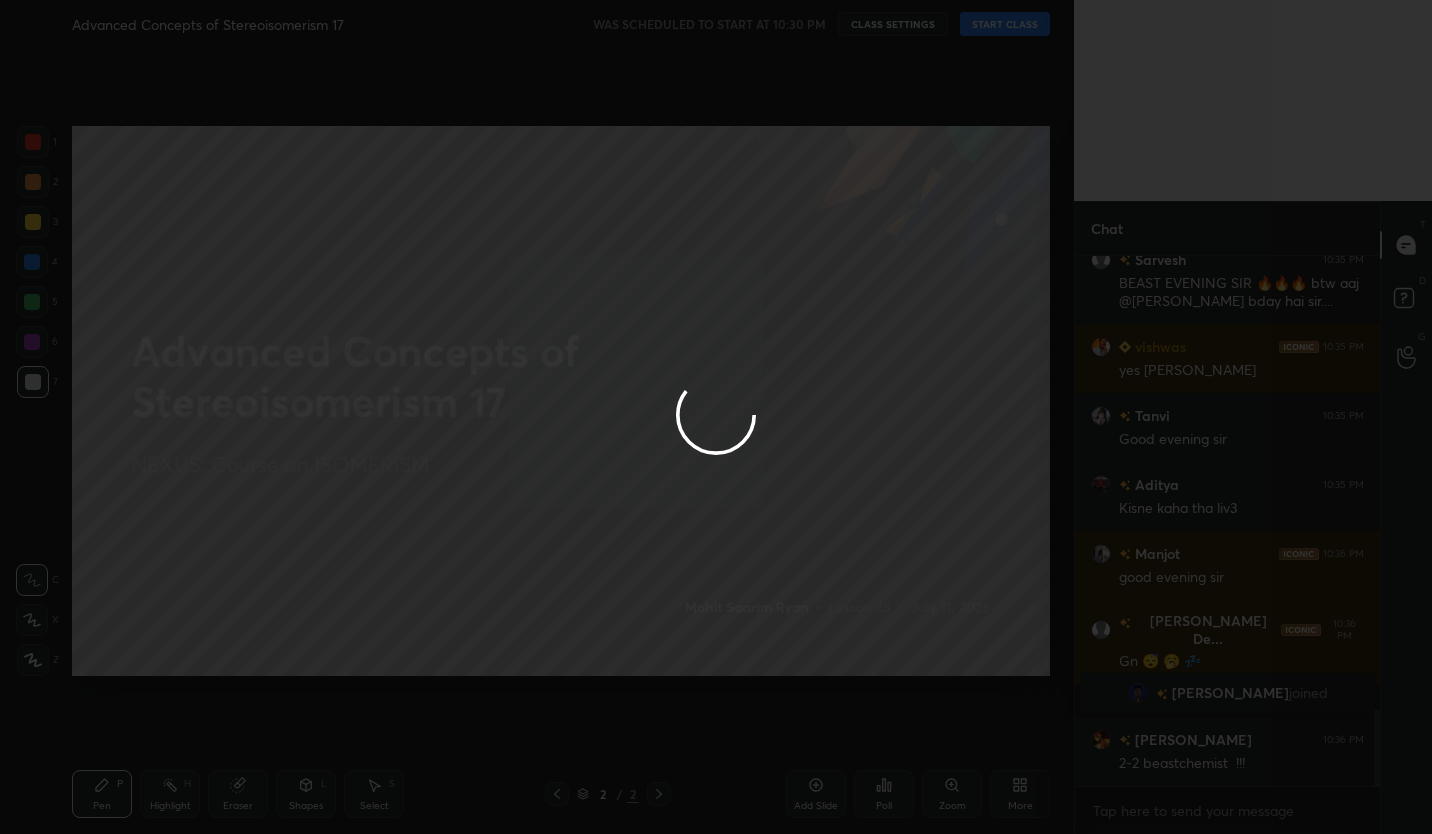 type on "x" 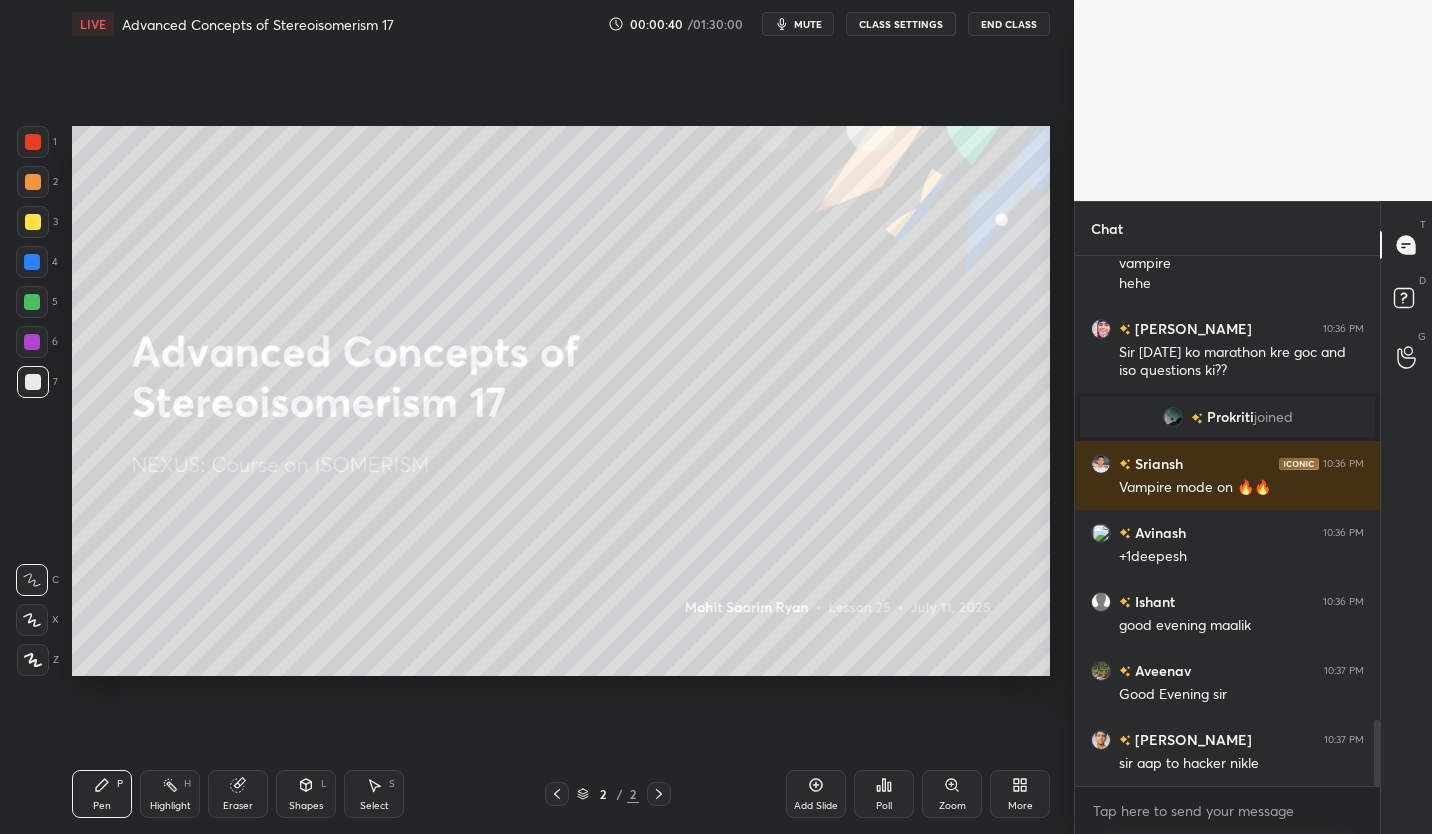 scroll, scrollTop: 3728, scrollLeft: 0, axis: vertical 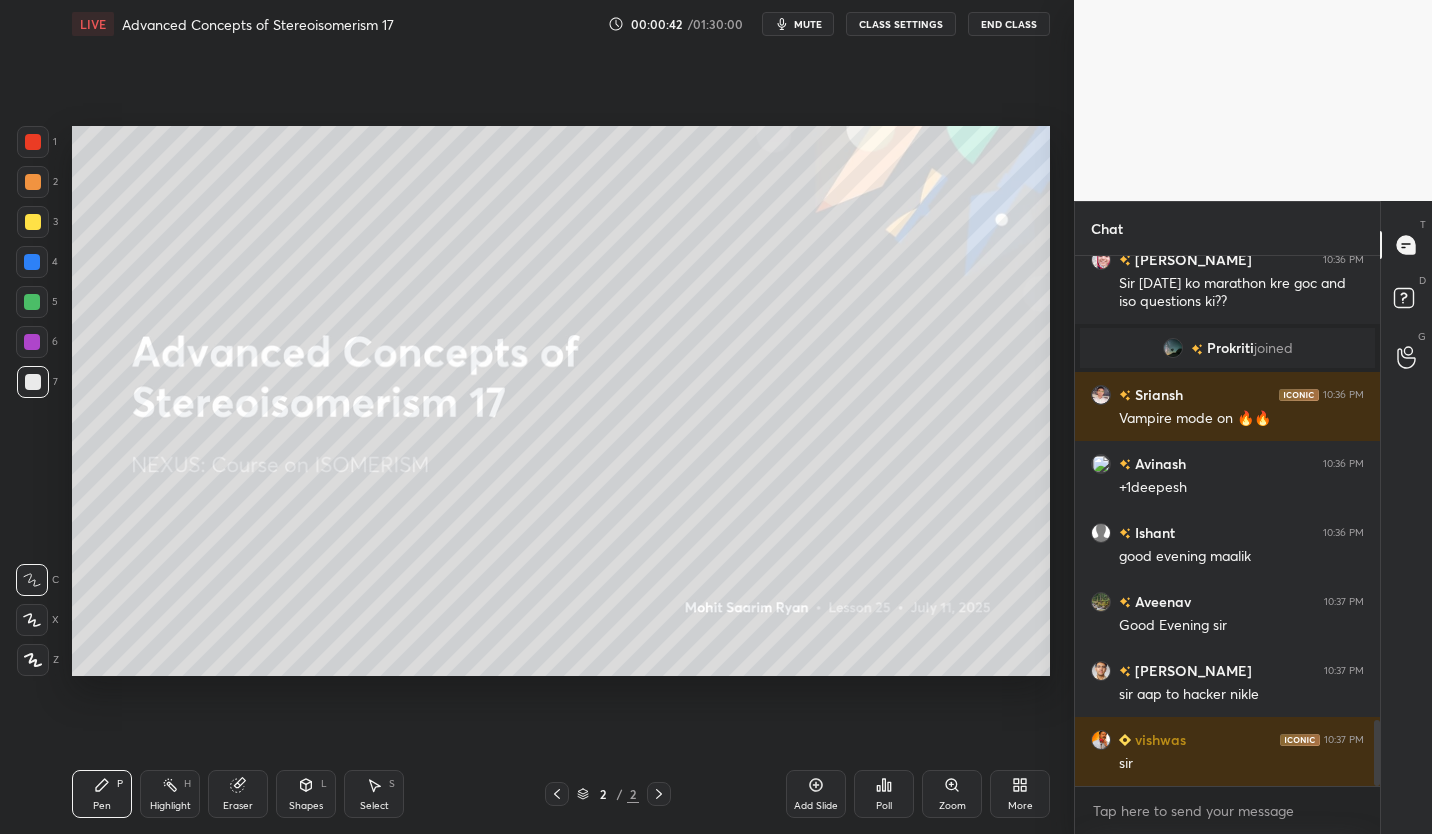 click on "Chat" at bounding box center (1227, 228) 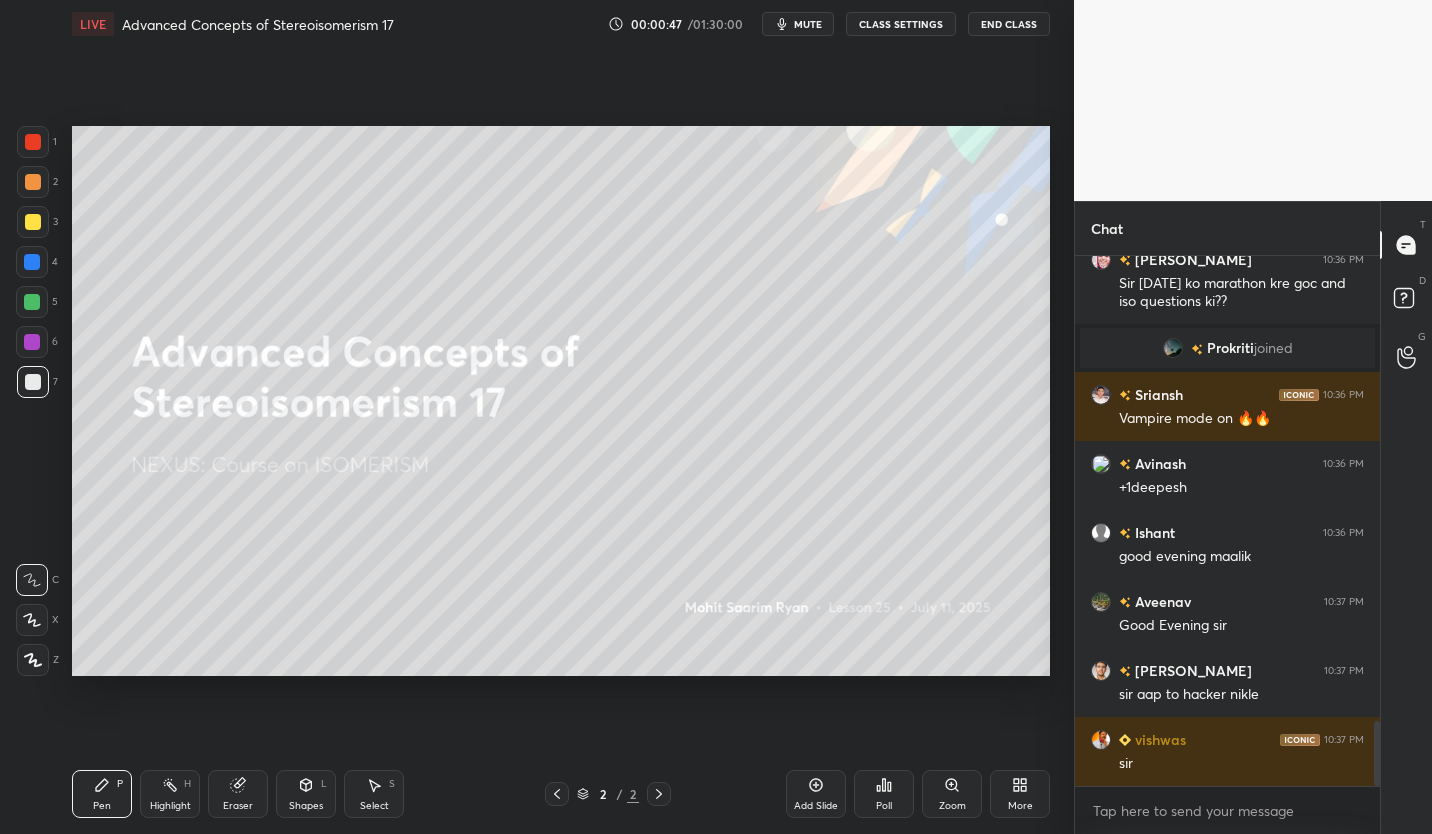scroll, scrollTop: 3797, scrollLeft: 0, axis: vertical 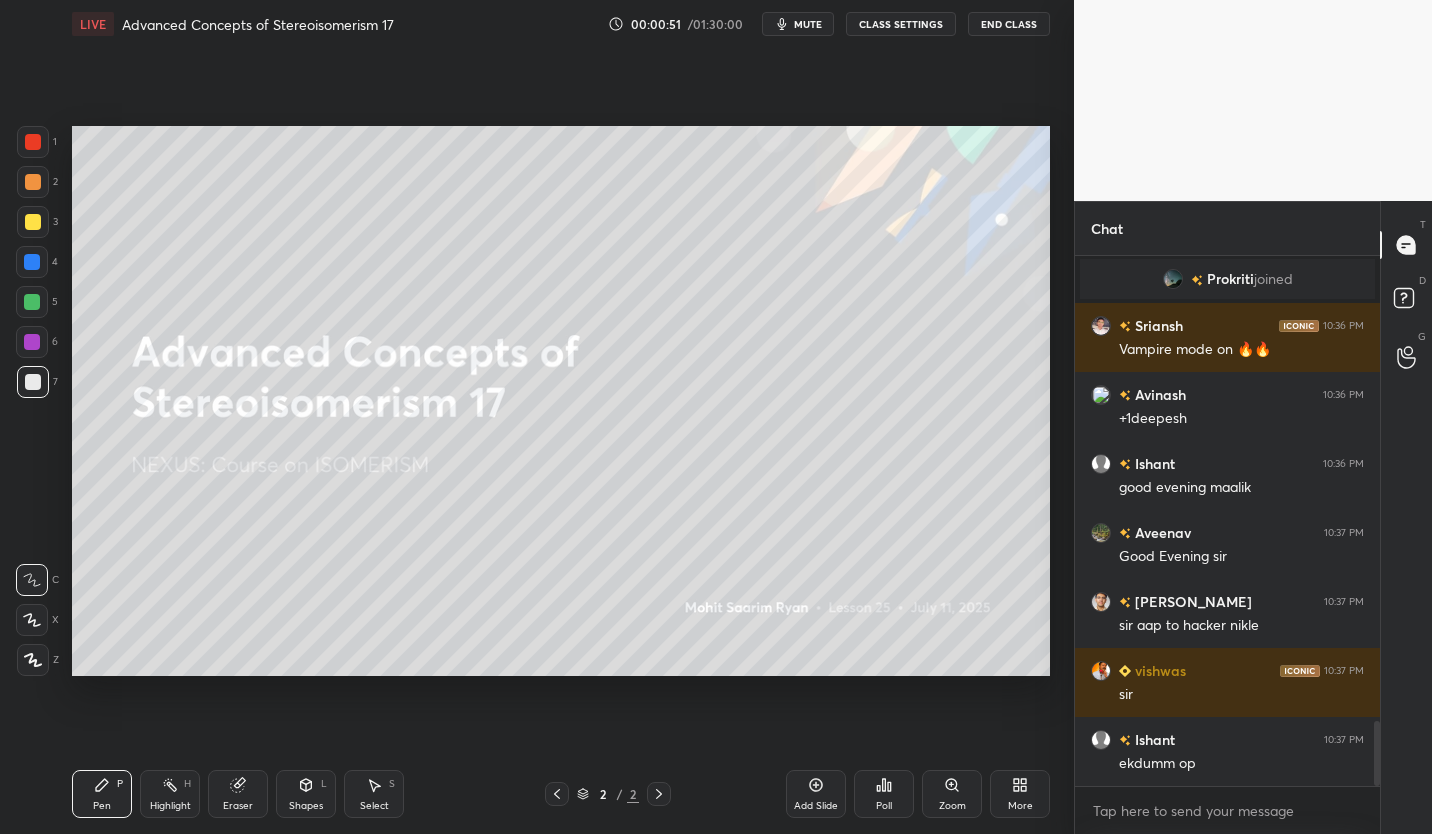 click 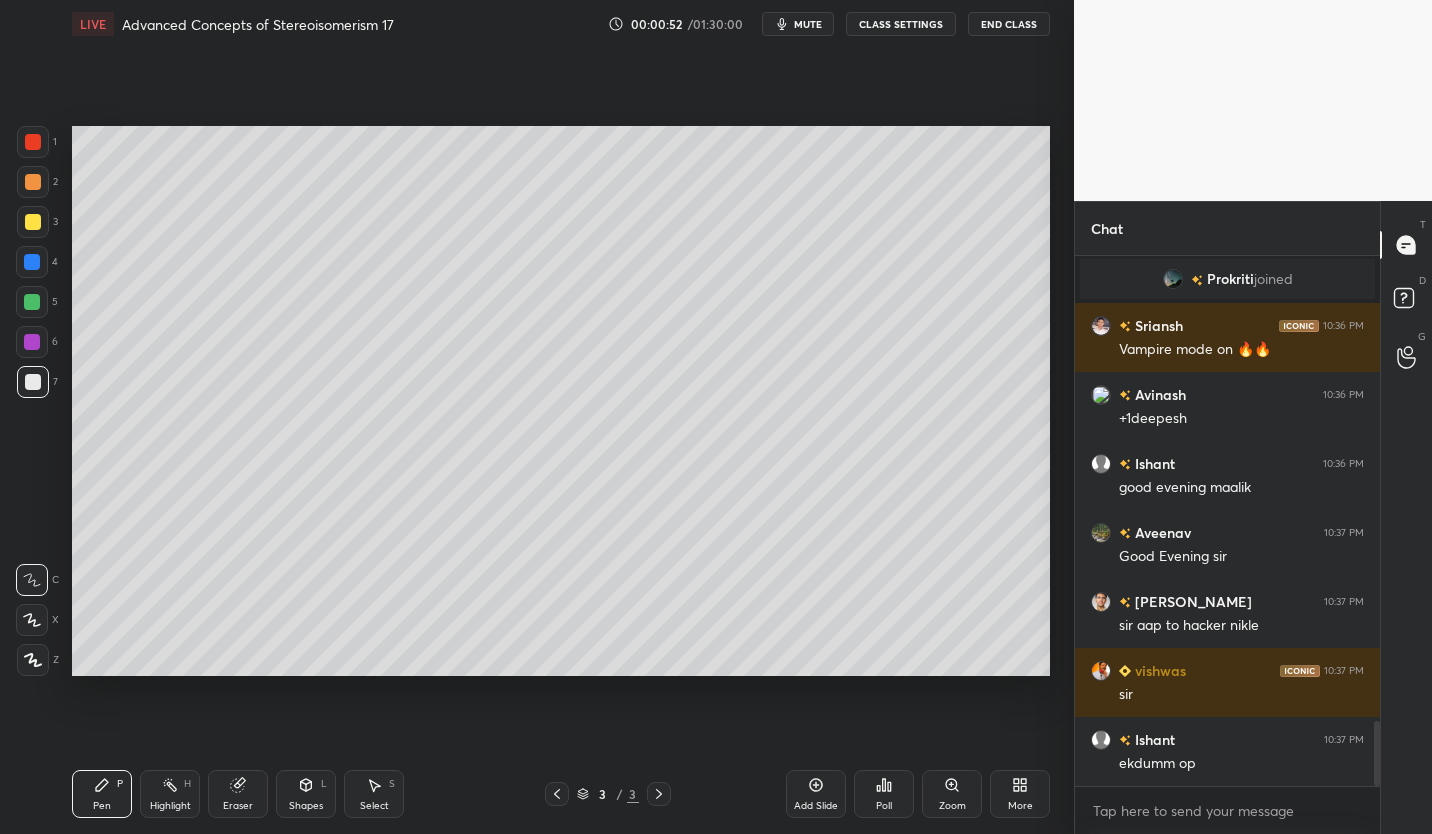 scroll, scrollTop: 3866, scrollLeft: 0, axis: vertical 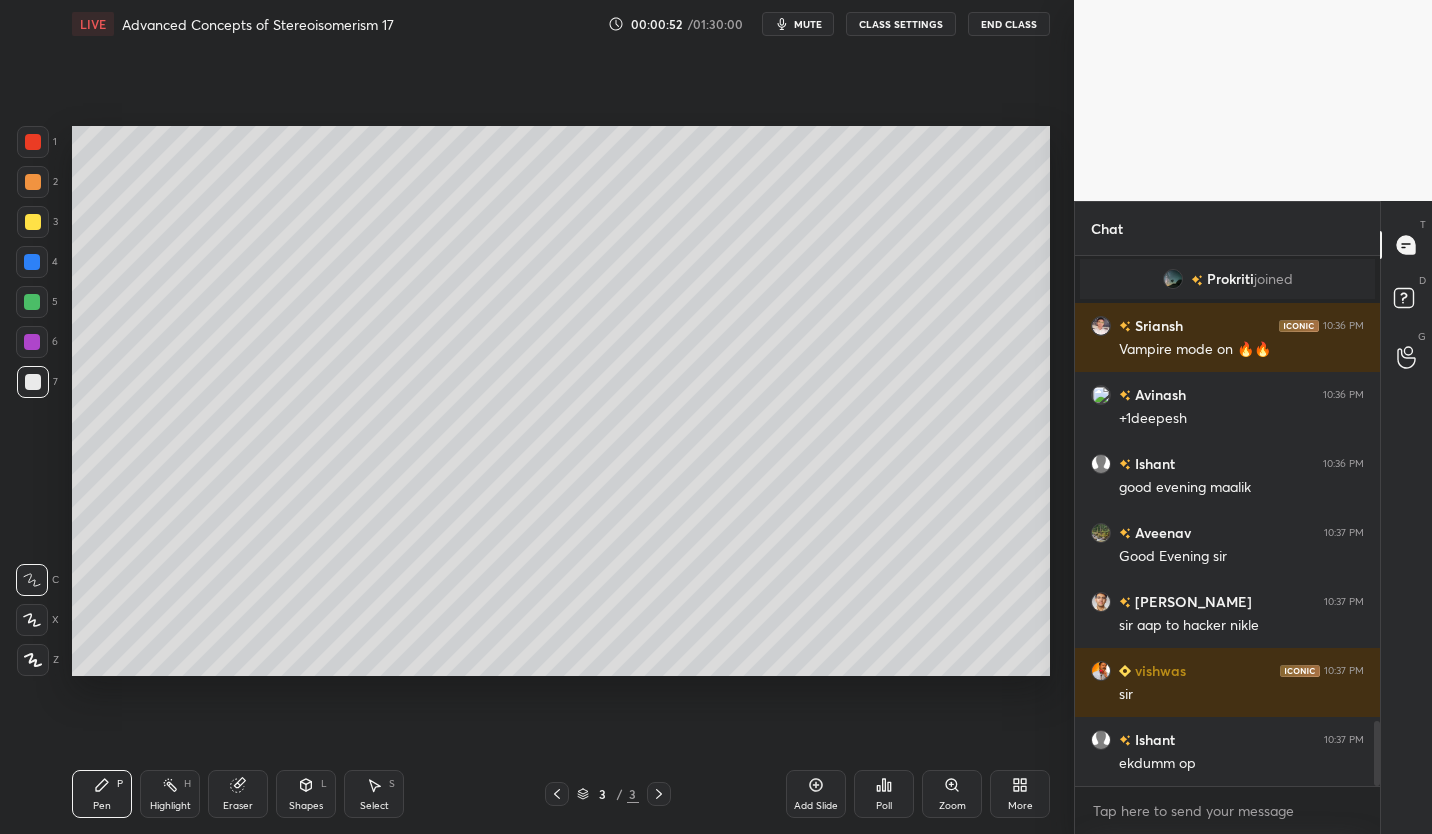 click on "CLASS SETTINGS" at bounding box center [901, 24] 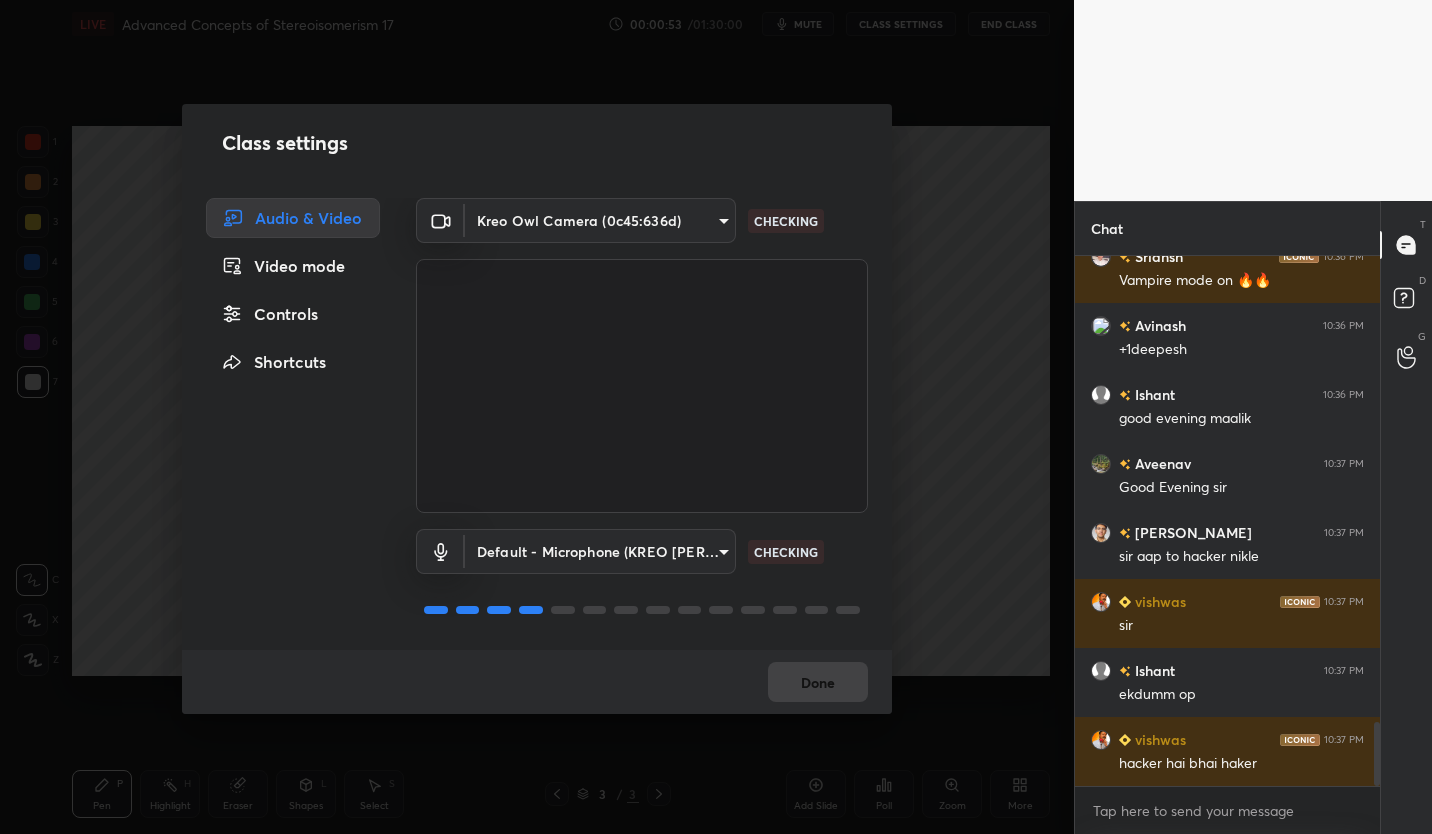 click on "Controls" at bounding box center [293, 314] 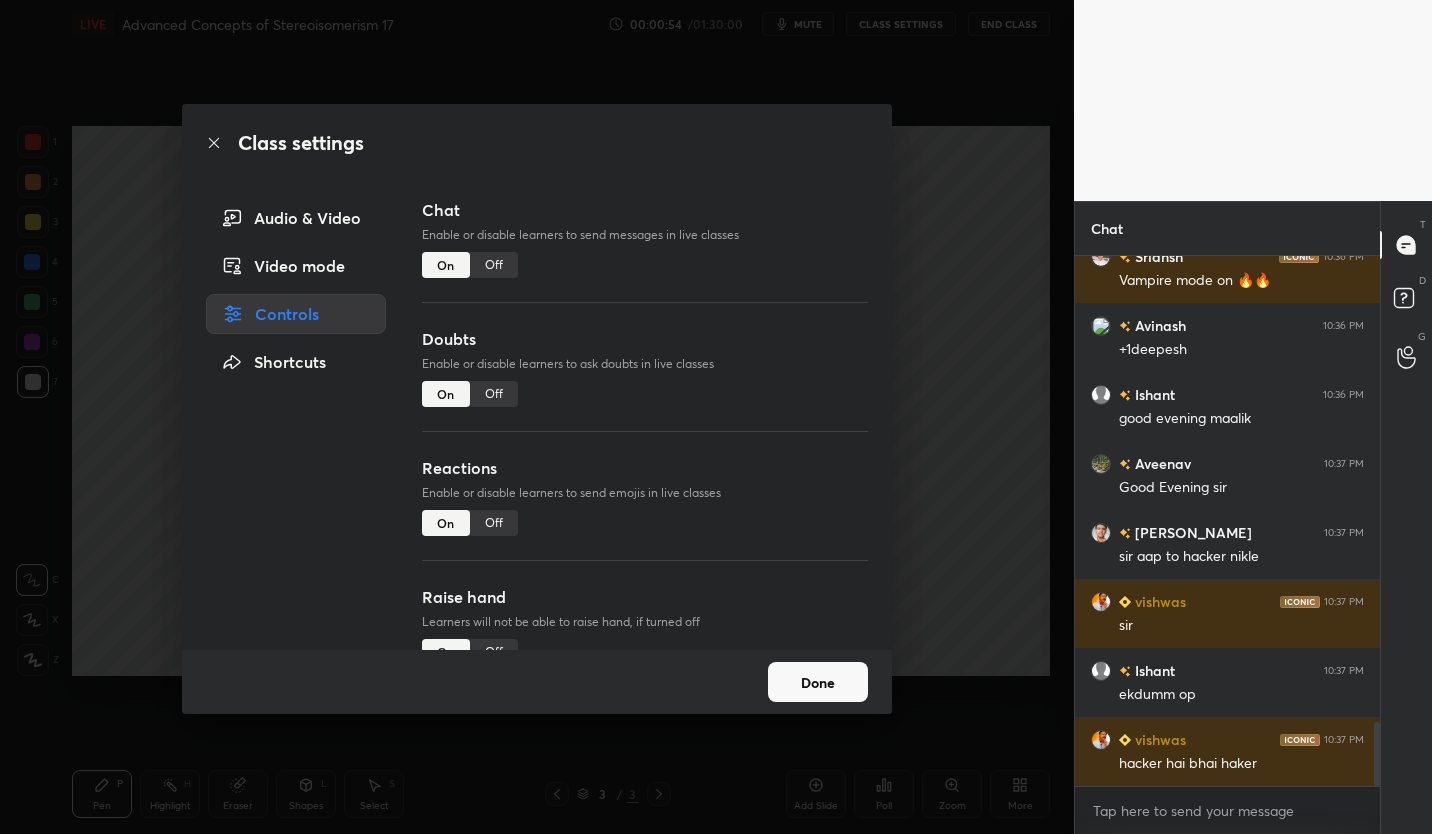 click on "Off" at bounding box center (494, 265) 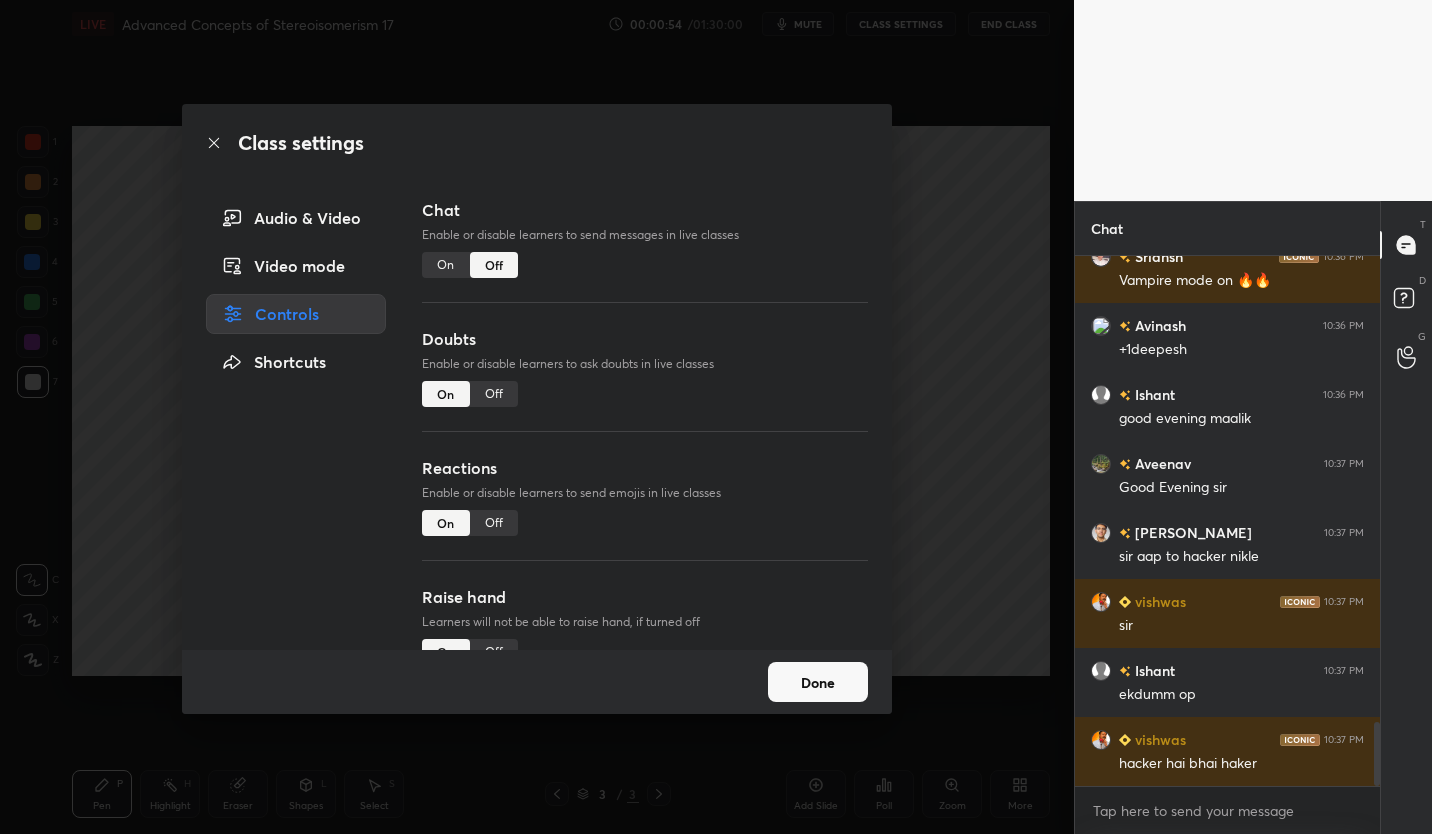 scroll, scrollTop: 3358, scrollLeft: 0, axis: vertical 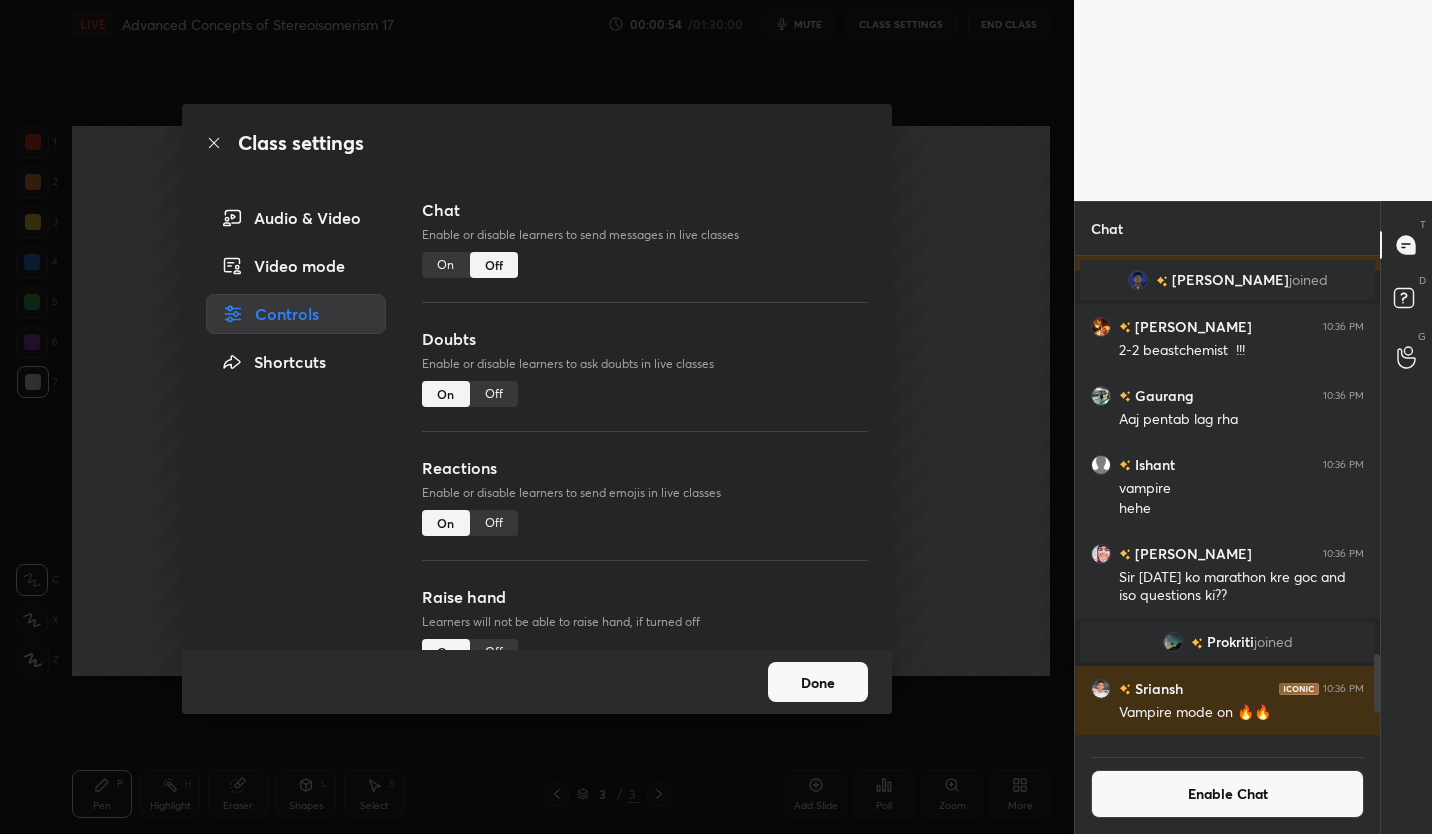 click on "Off" at bounding box center [494, 394] 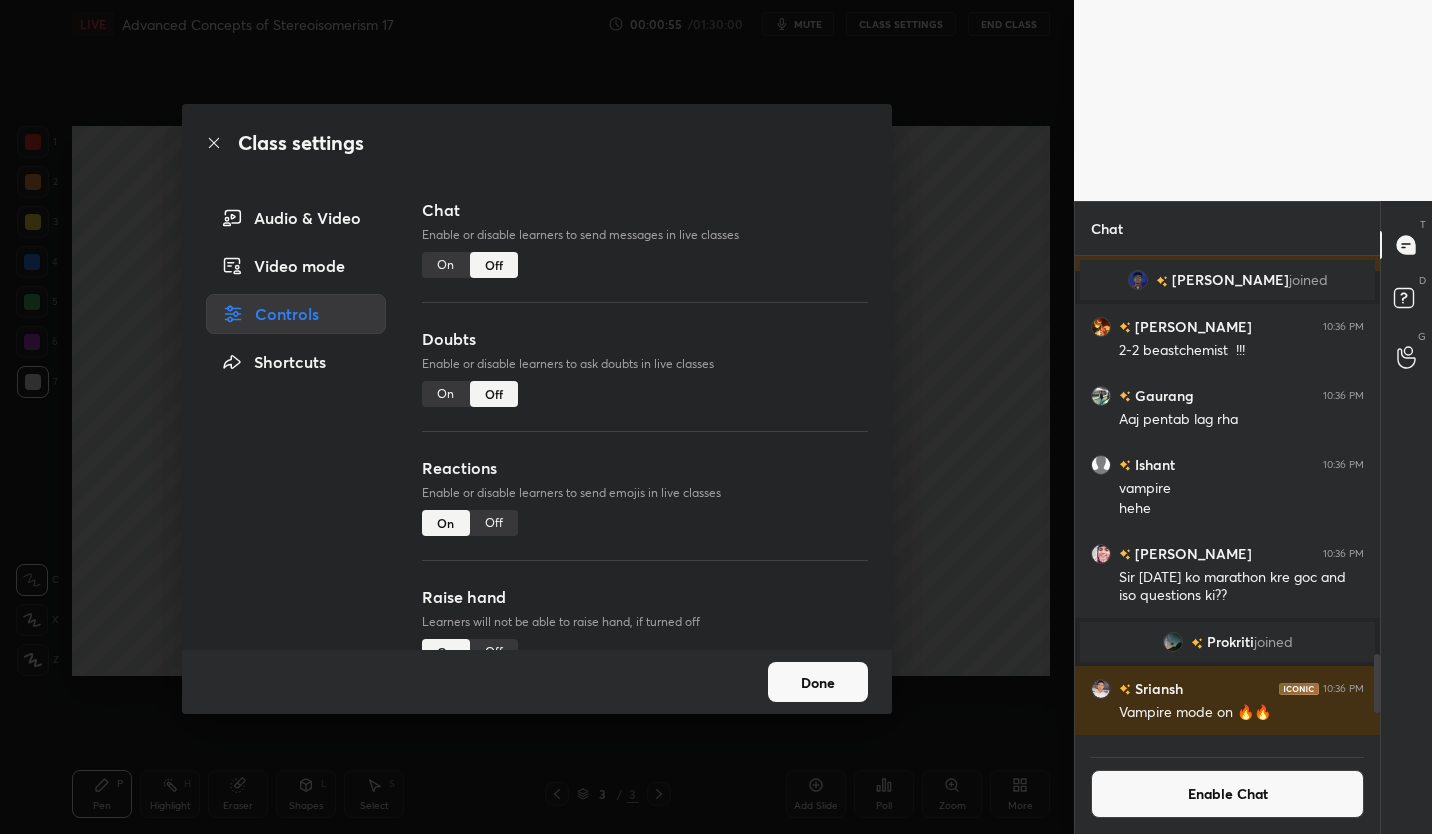 click on "Off" at bounding box center [494, 523] 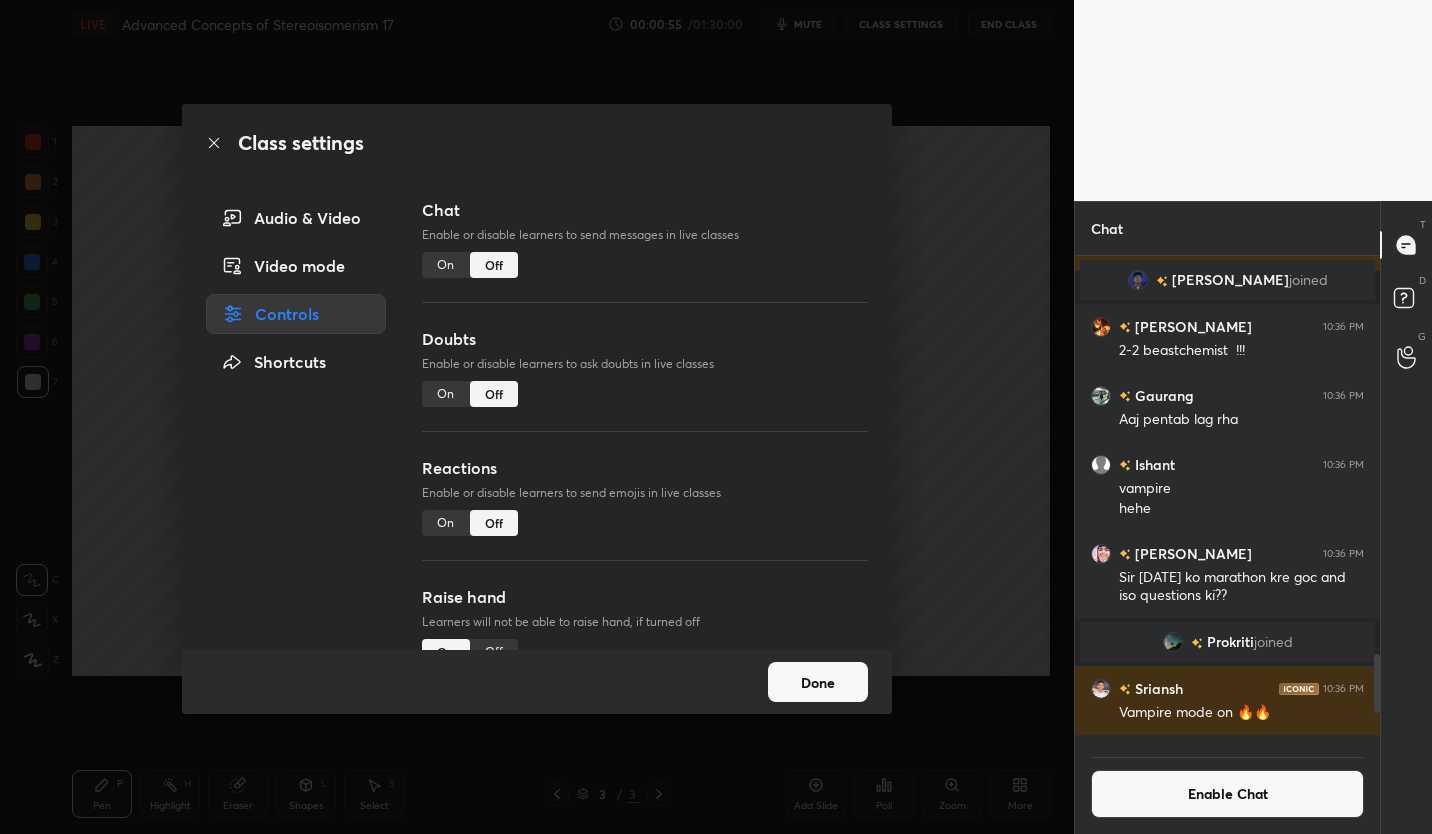 click on "Done" at bounding box center (818, 682) 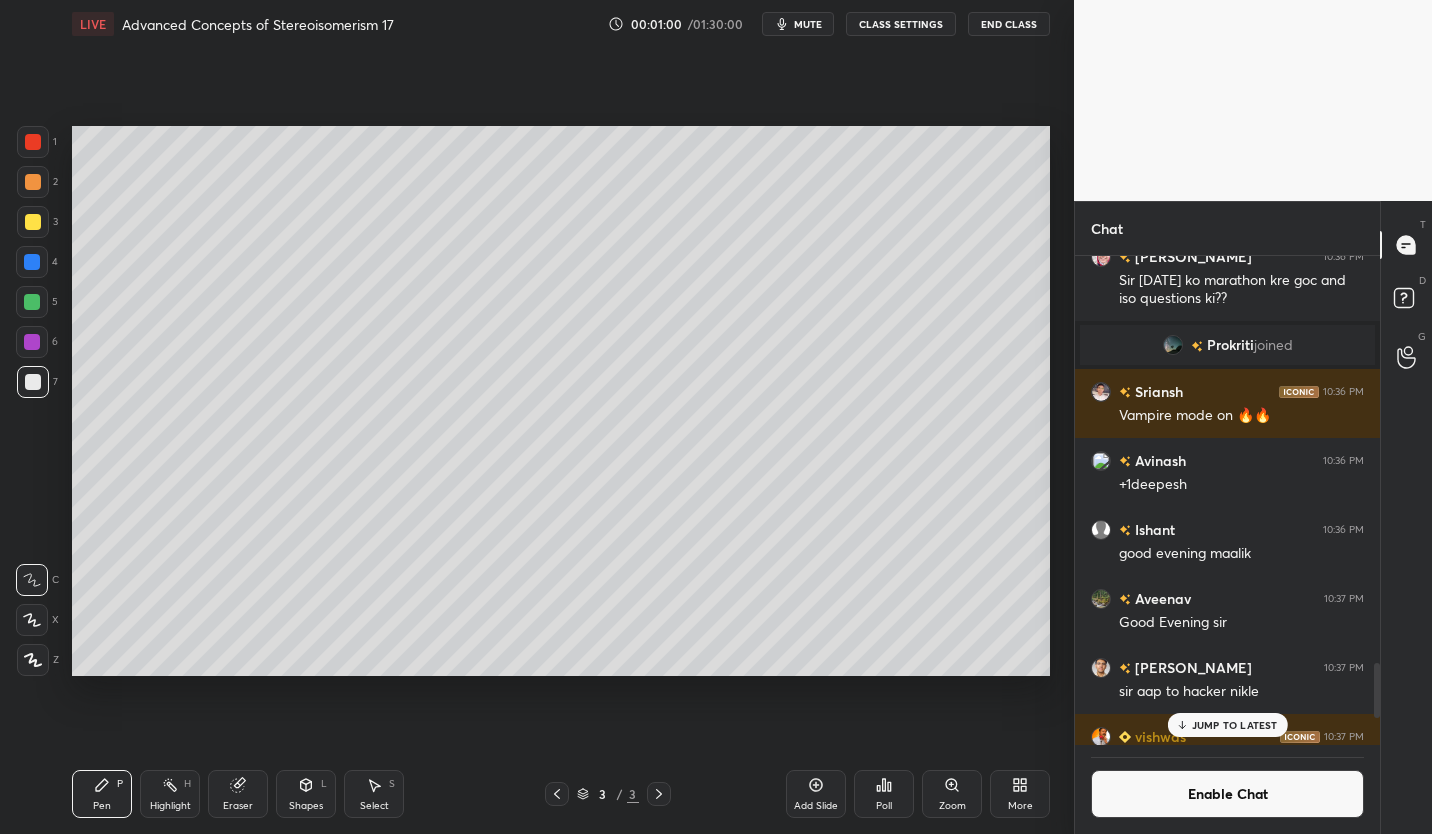 scroll, scrollTop: 3831, scrollLeft: 0, axis: vertical 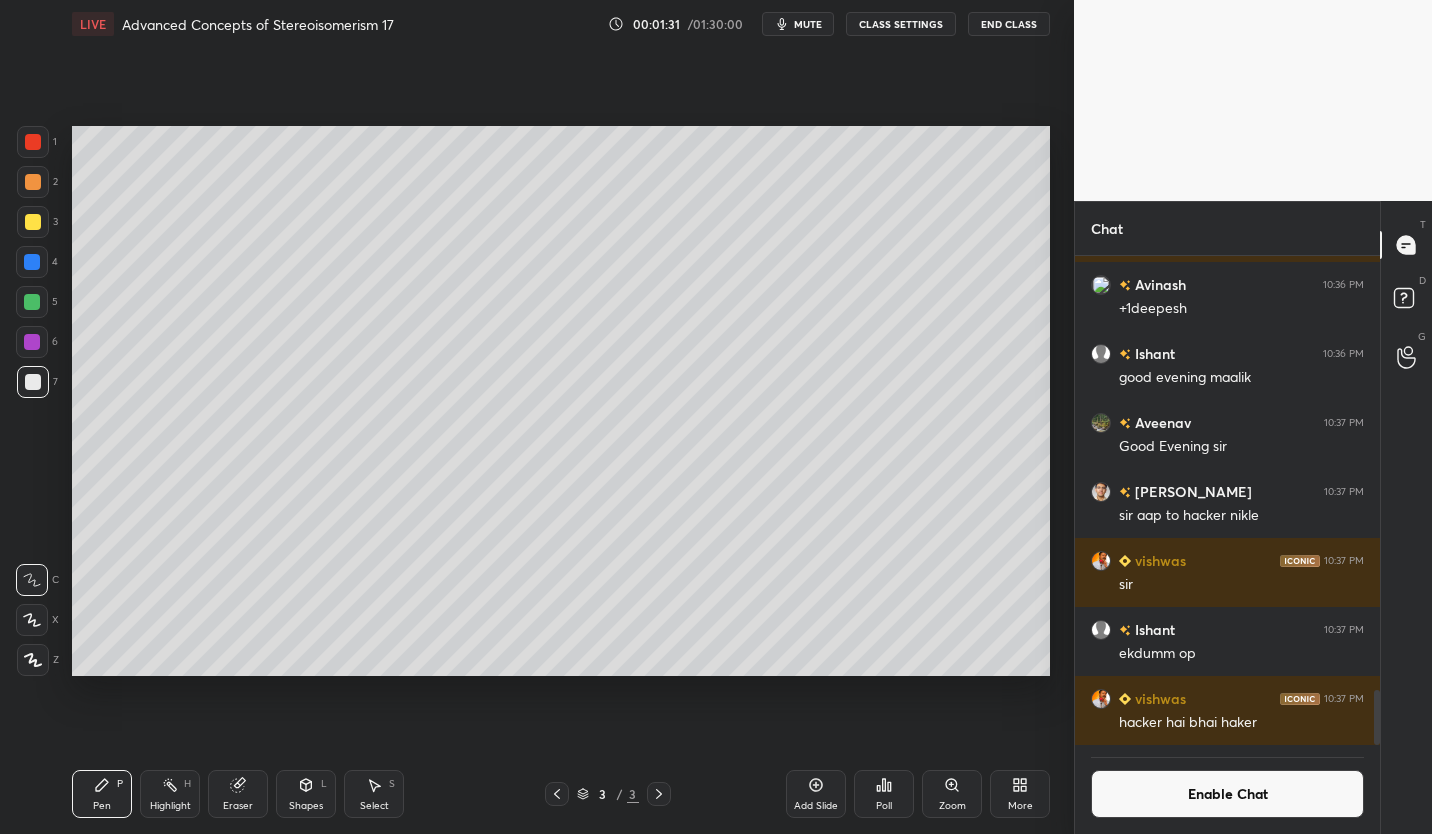 click on "Enable Chat" at bounding box center [1227, 794] 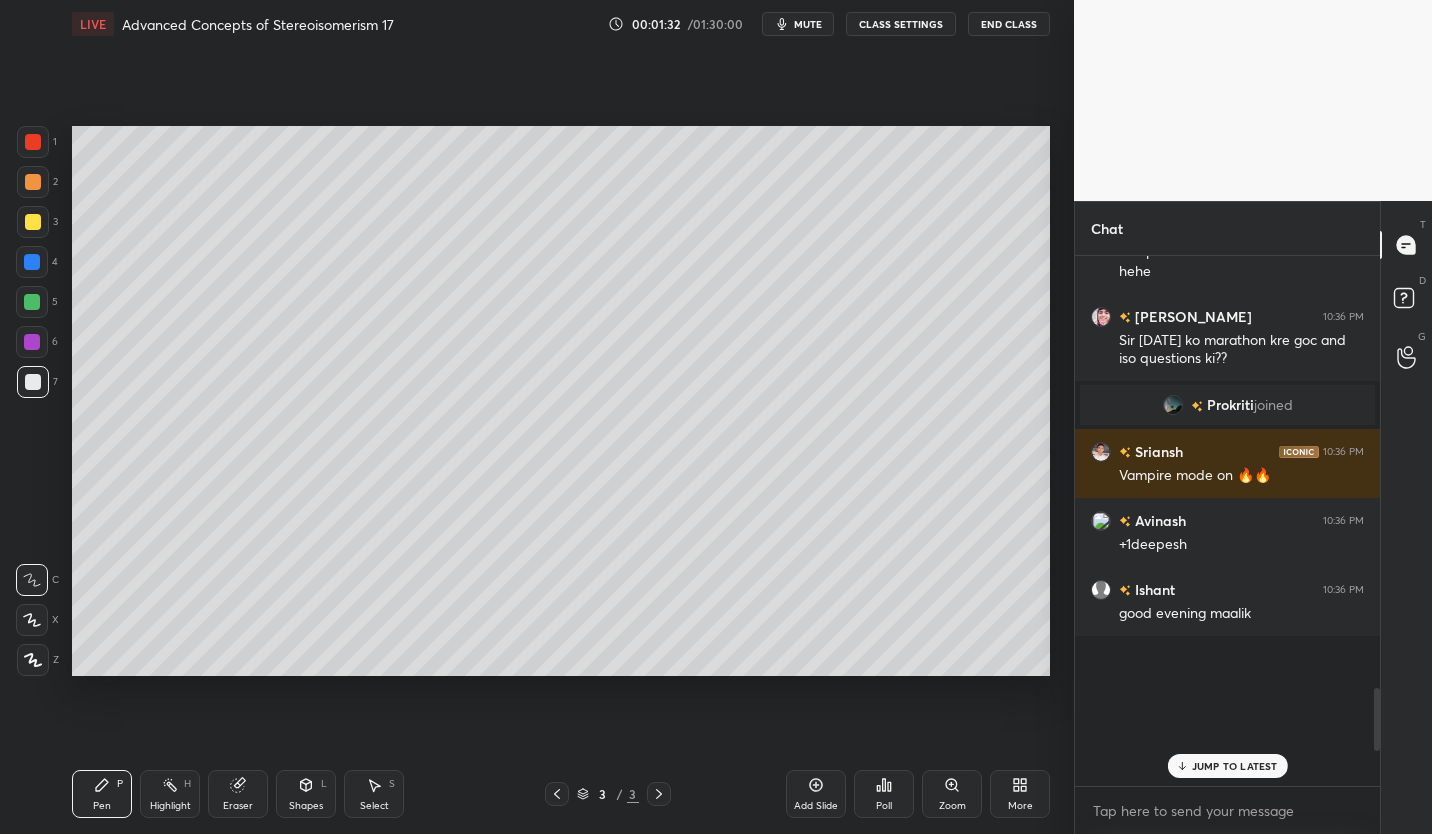 scroll, scrollTop: 7, scrollLeft: 7, axis: both 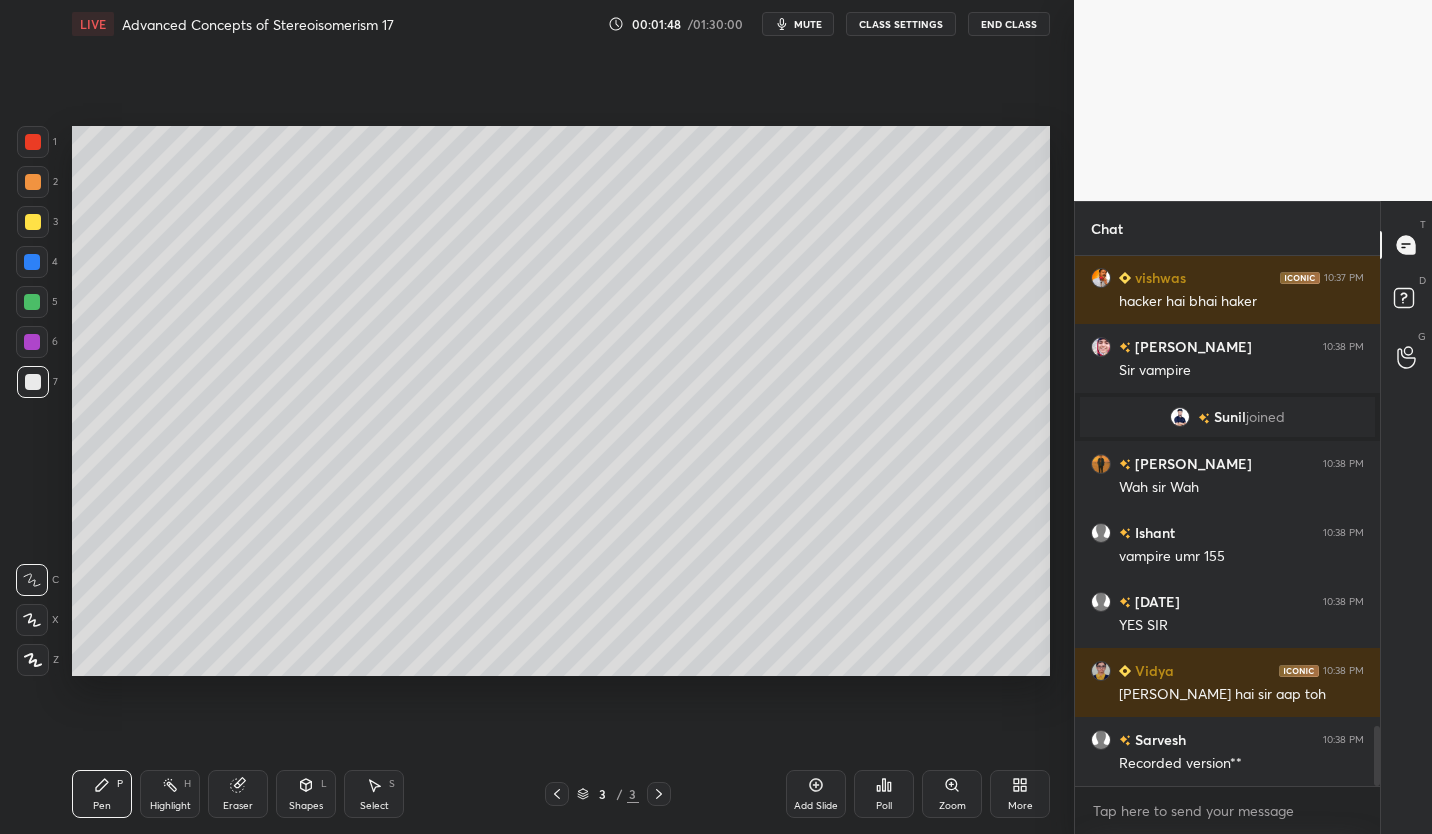 click at bounding box center (33, 222) 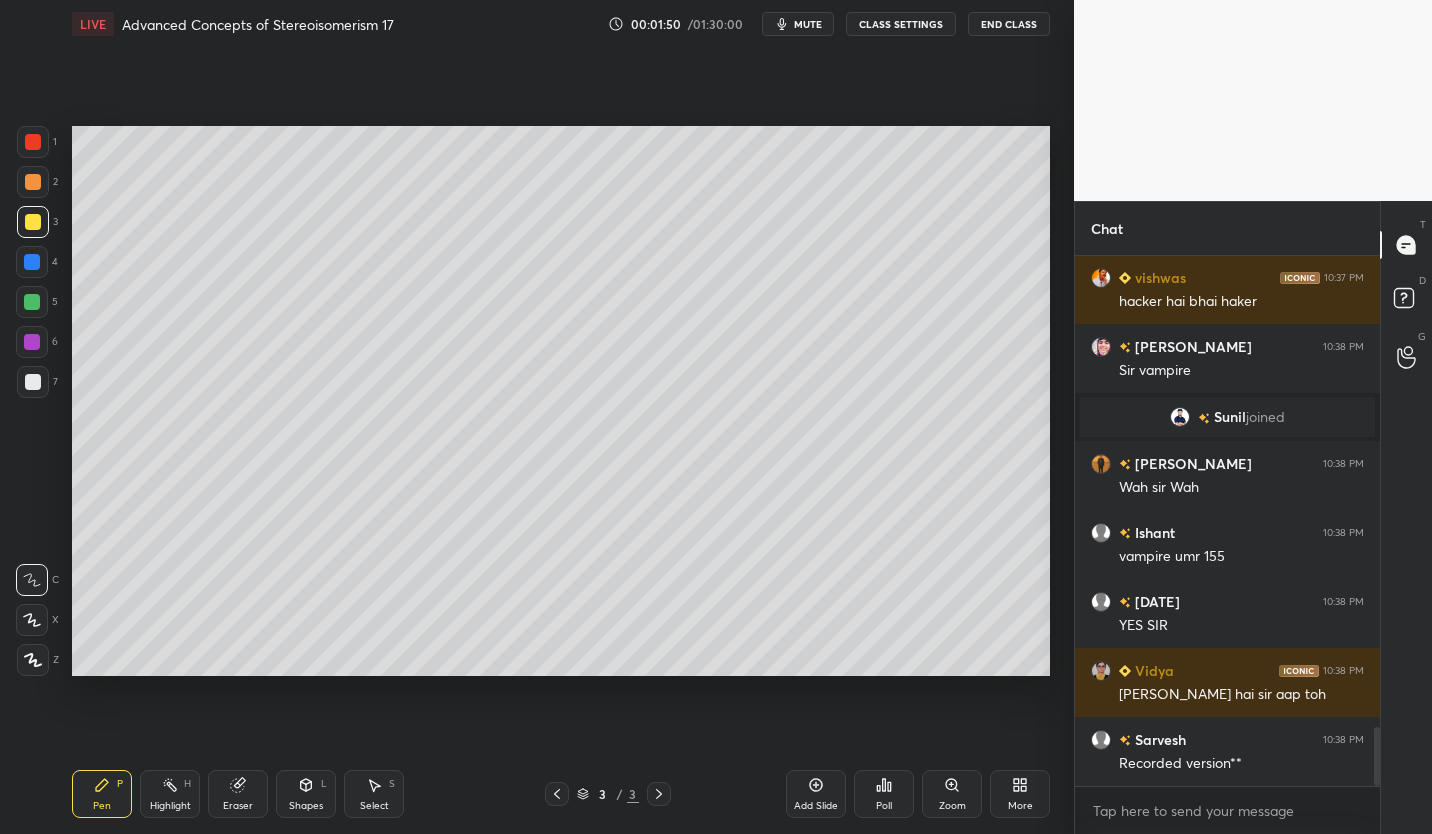 scroll, scrollTop: 4207, scrollLeft: 0, axis: vertical 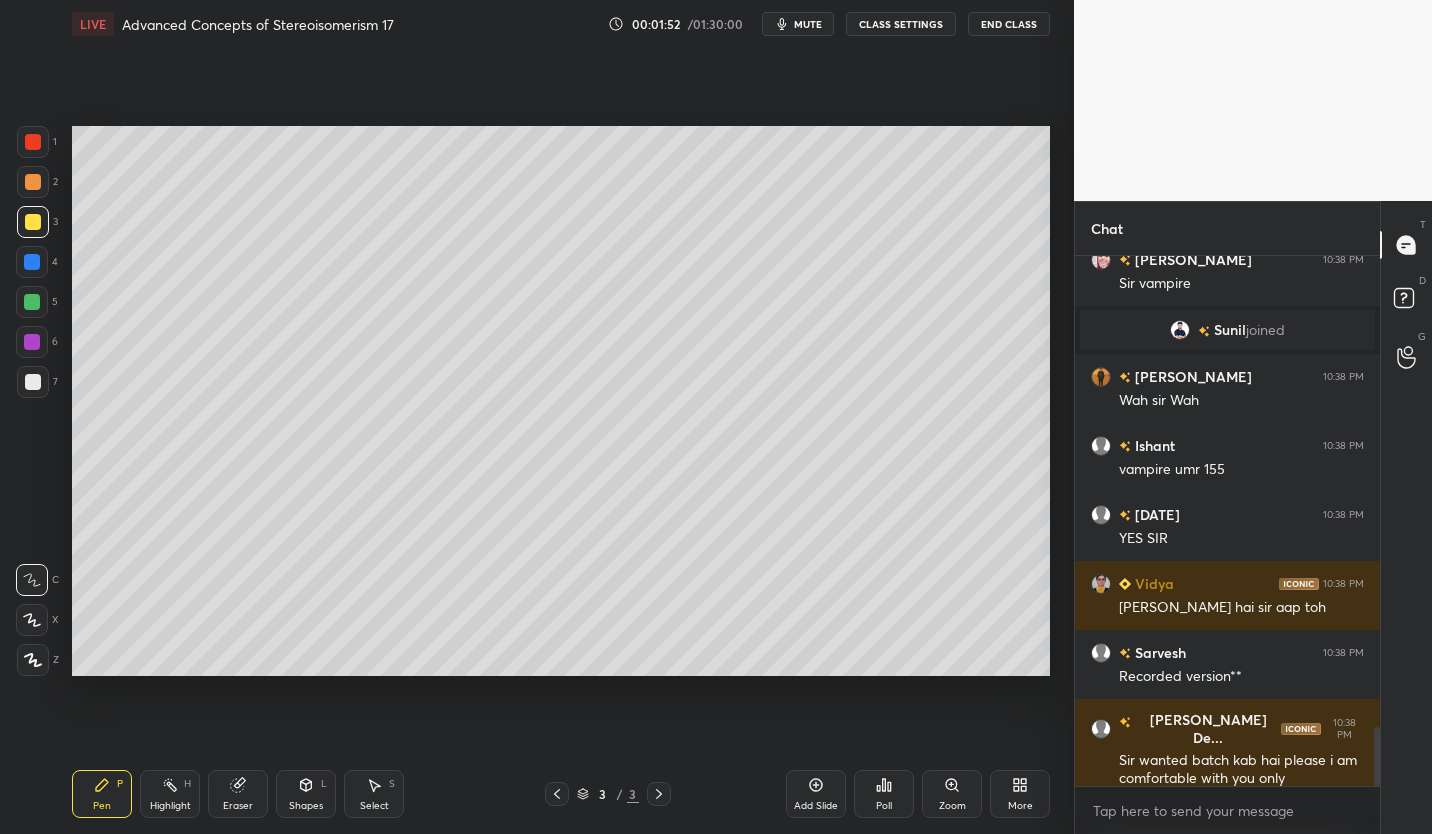 click on "CLASS SETTINGS" at bounding box center [901, 24] 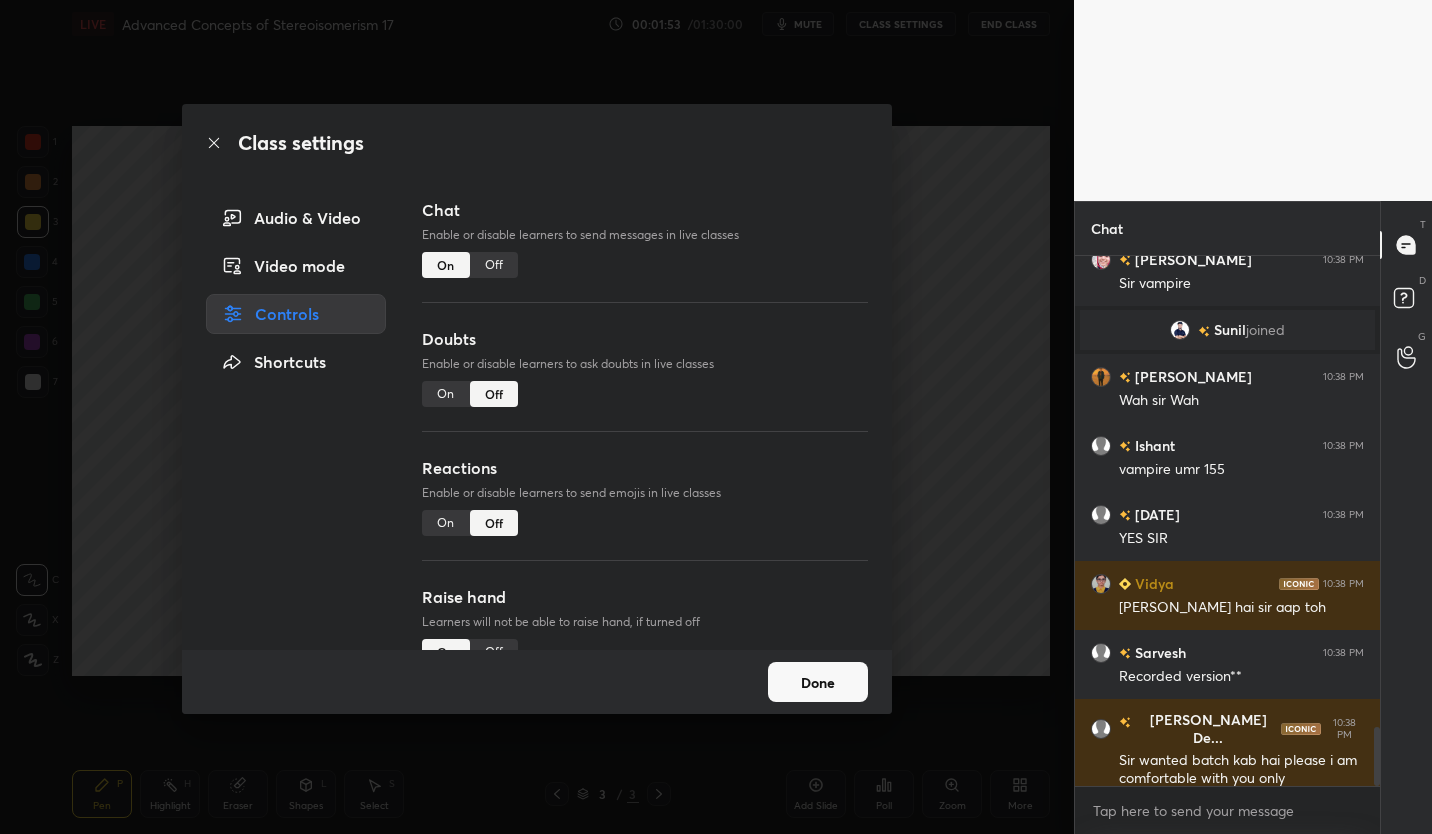 click on "Off" at bounding box center [494, 265] 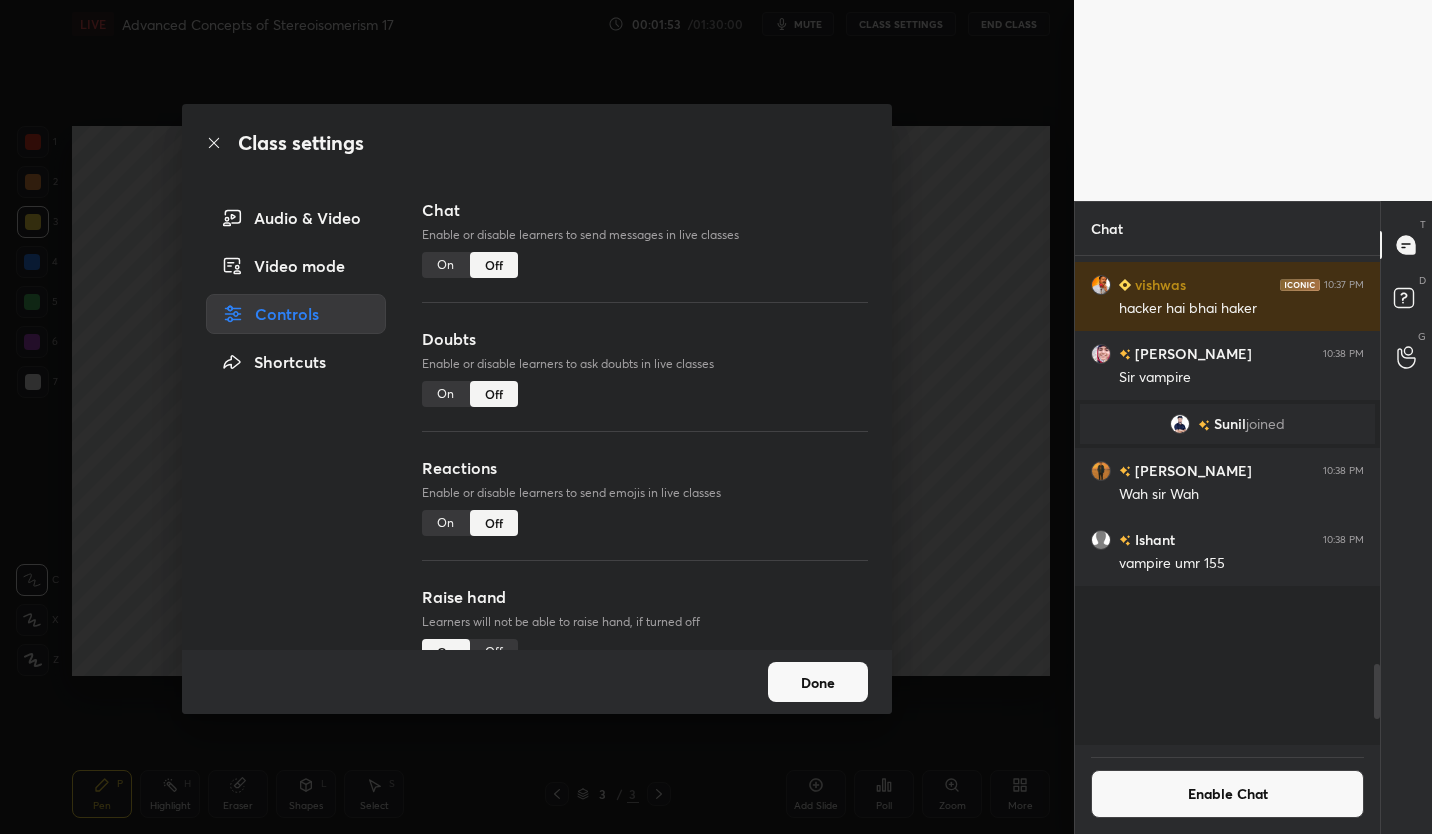 scroll, scrollTop: 3795, scrollLeft: 0, axis: vertical 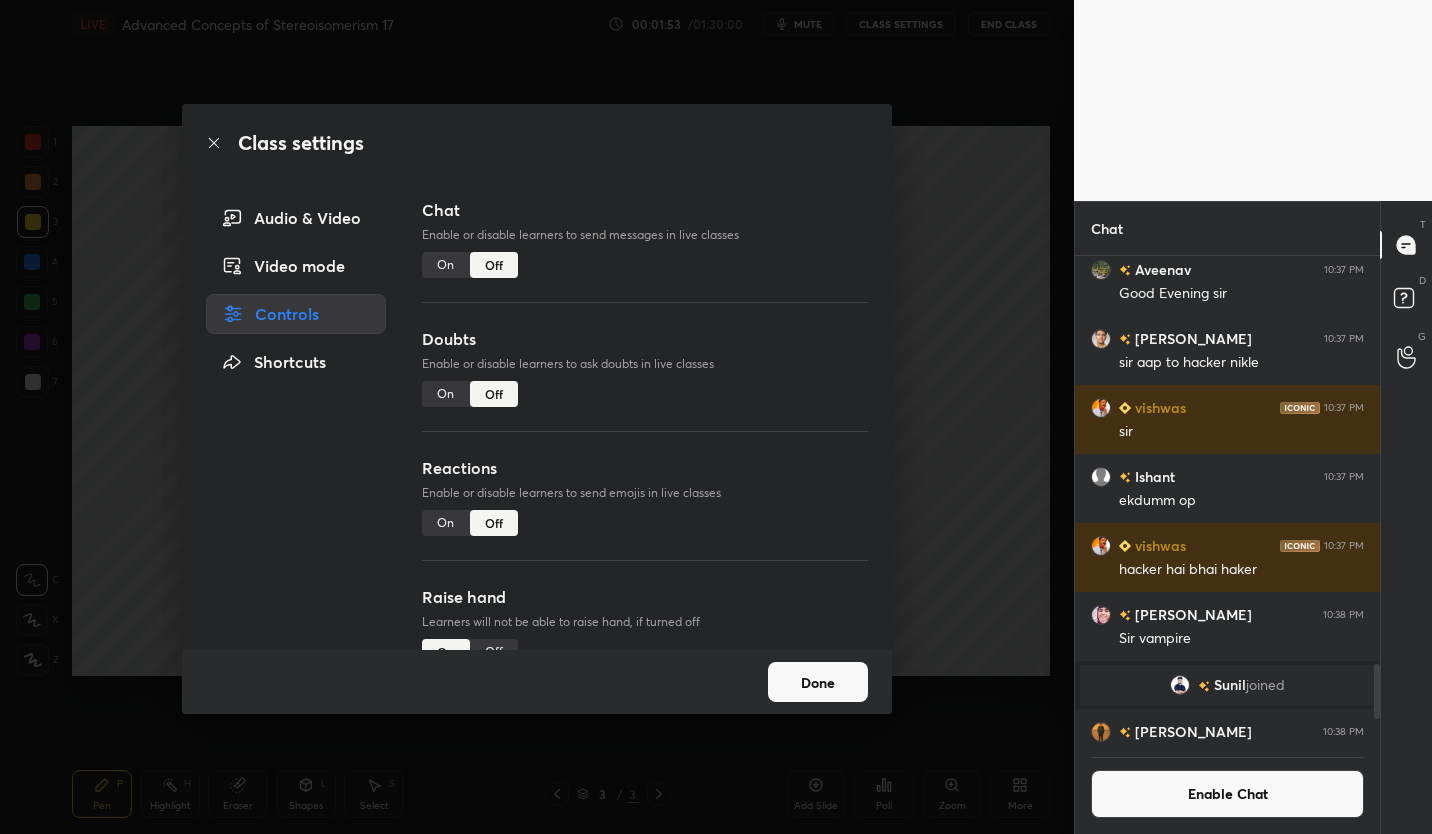 click on "Done" at bounding box center (818, 682) 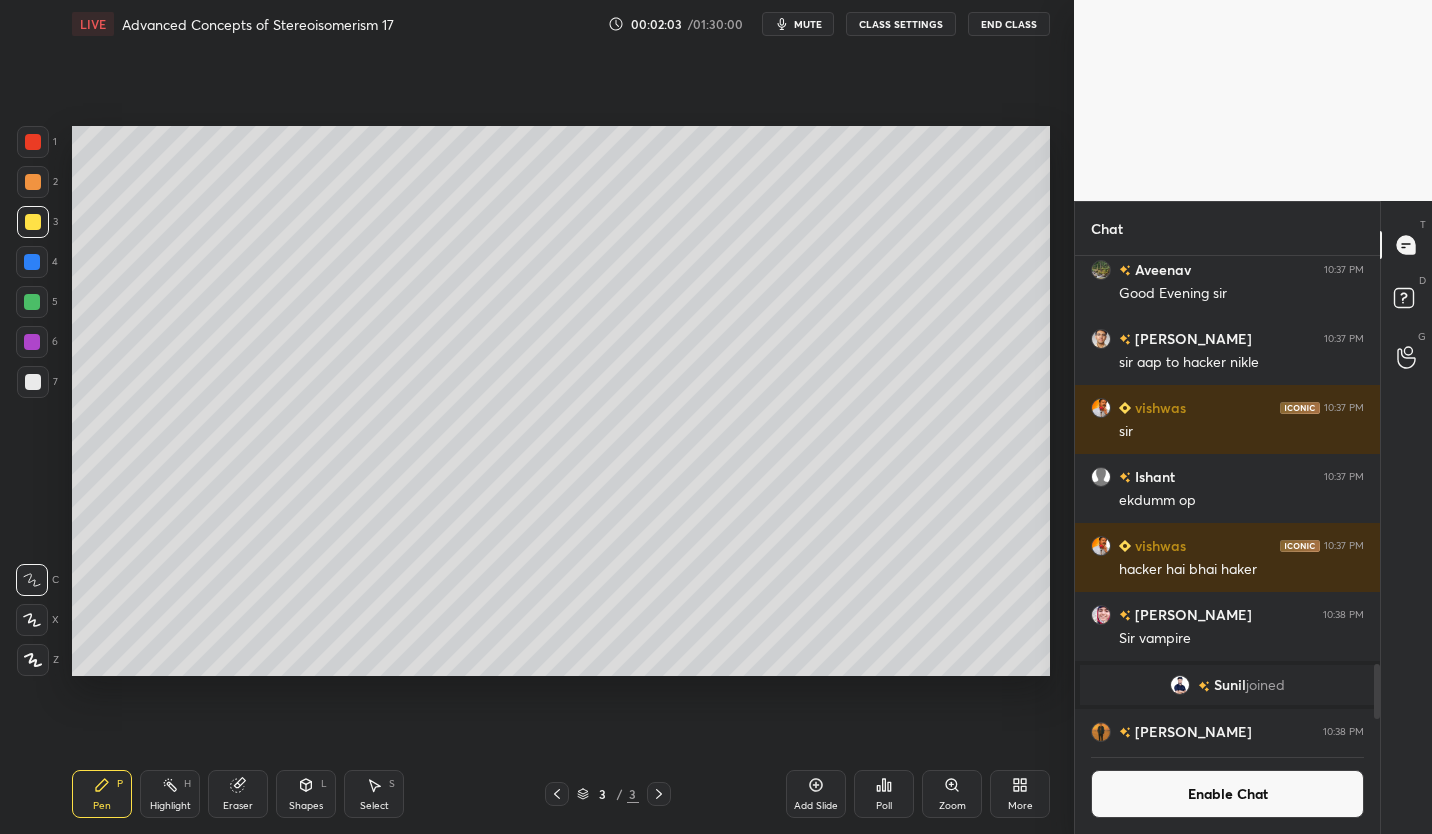 click 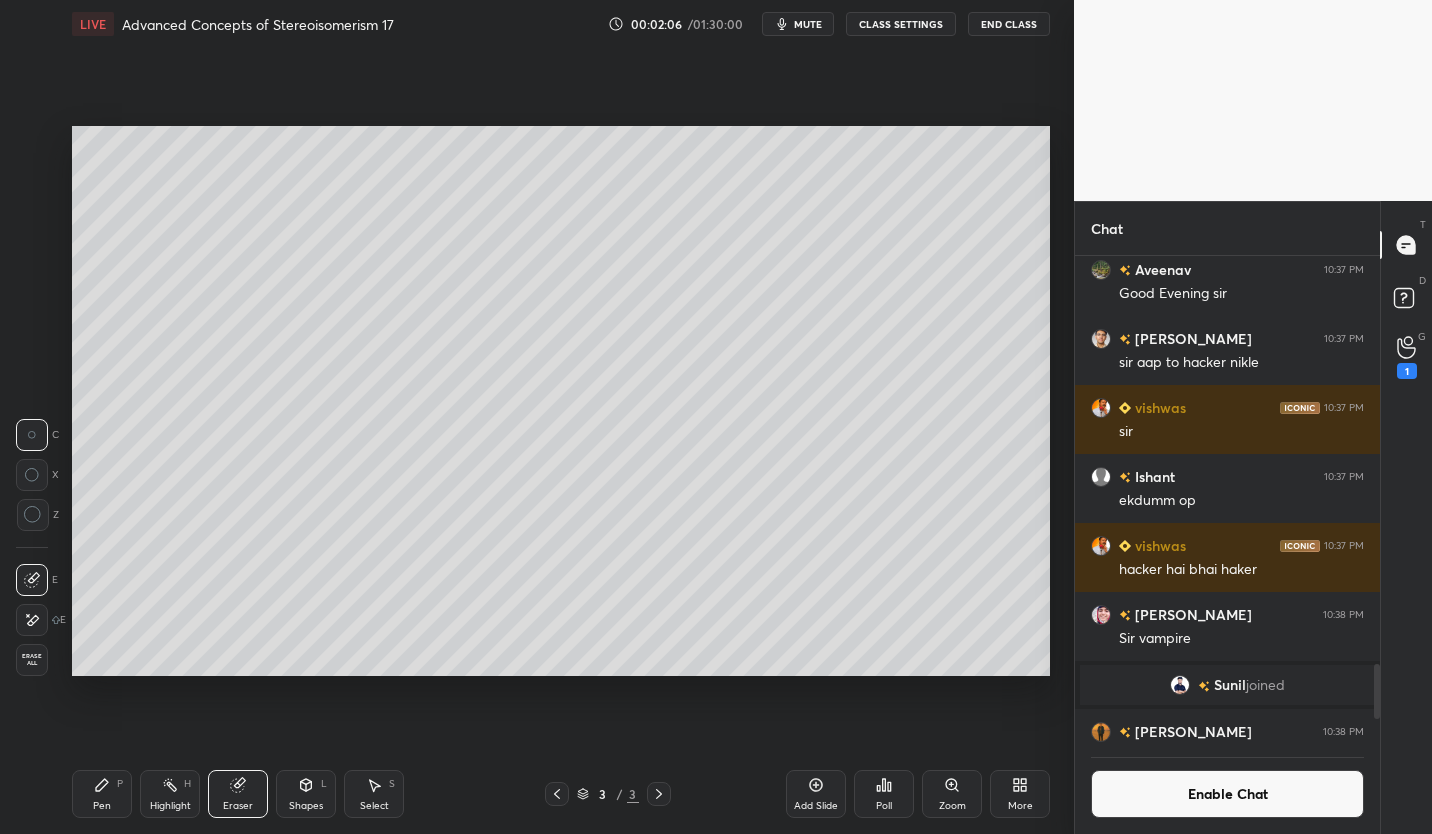 click 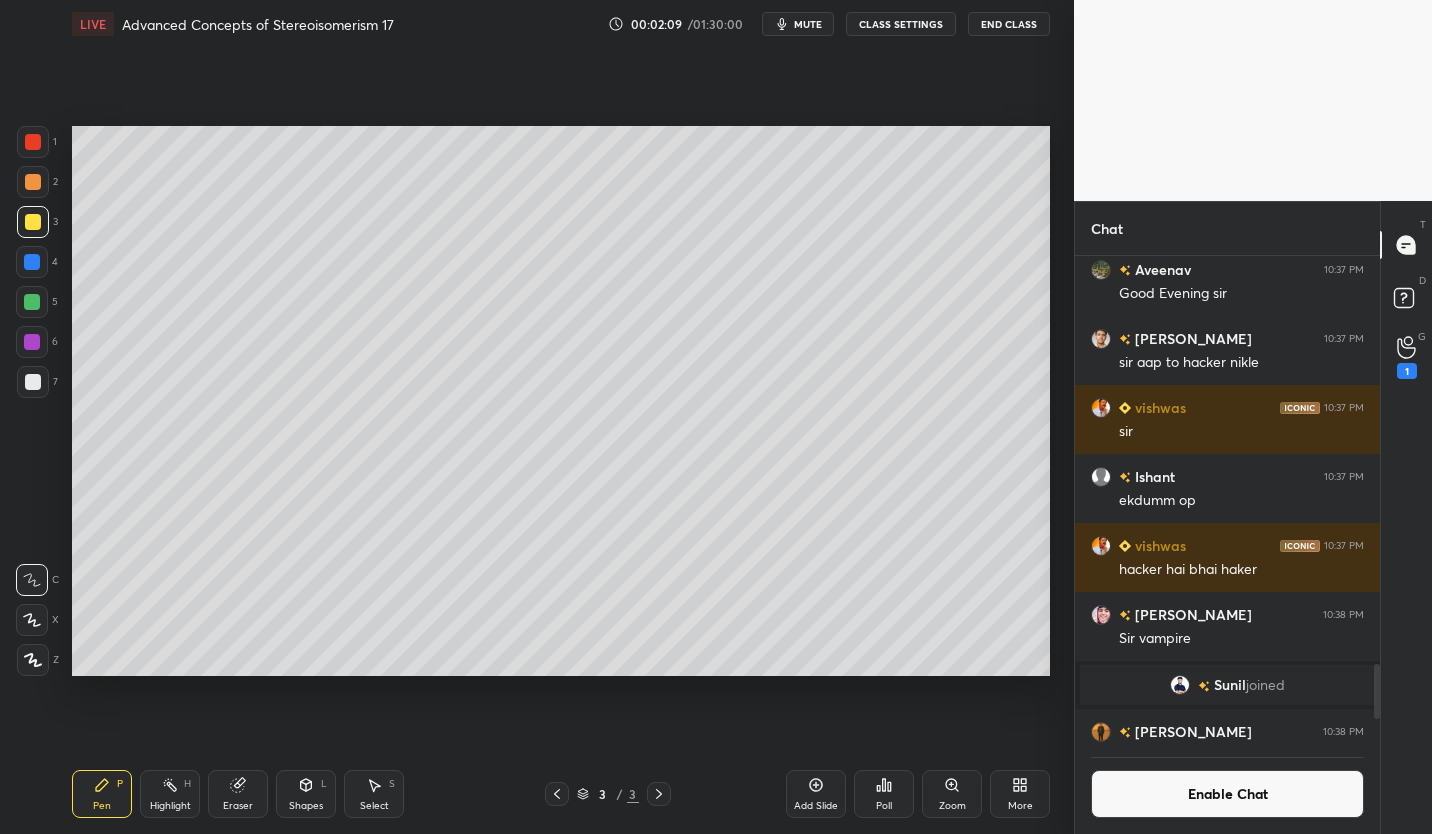click at bounding box center [33, 382] 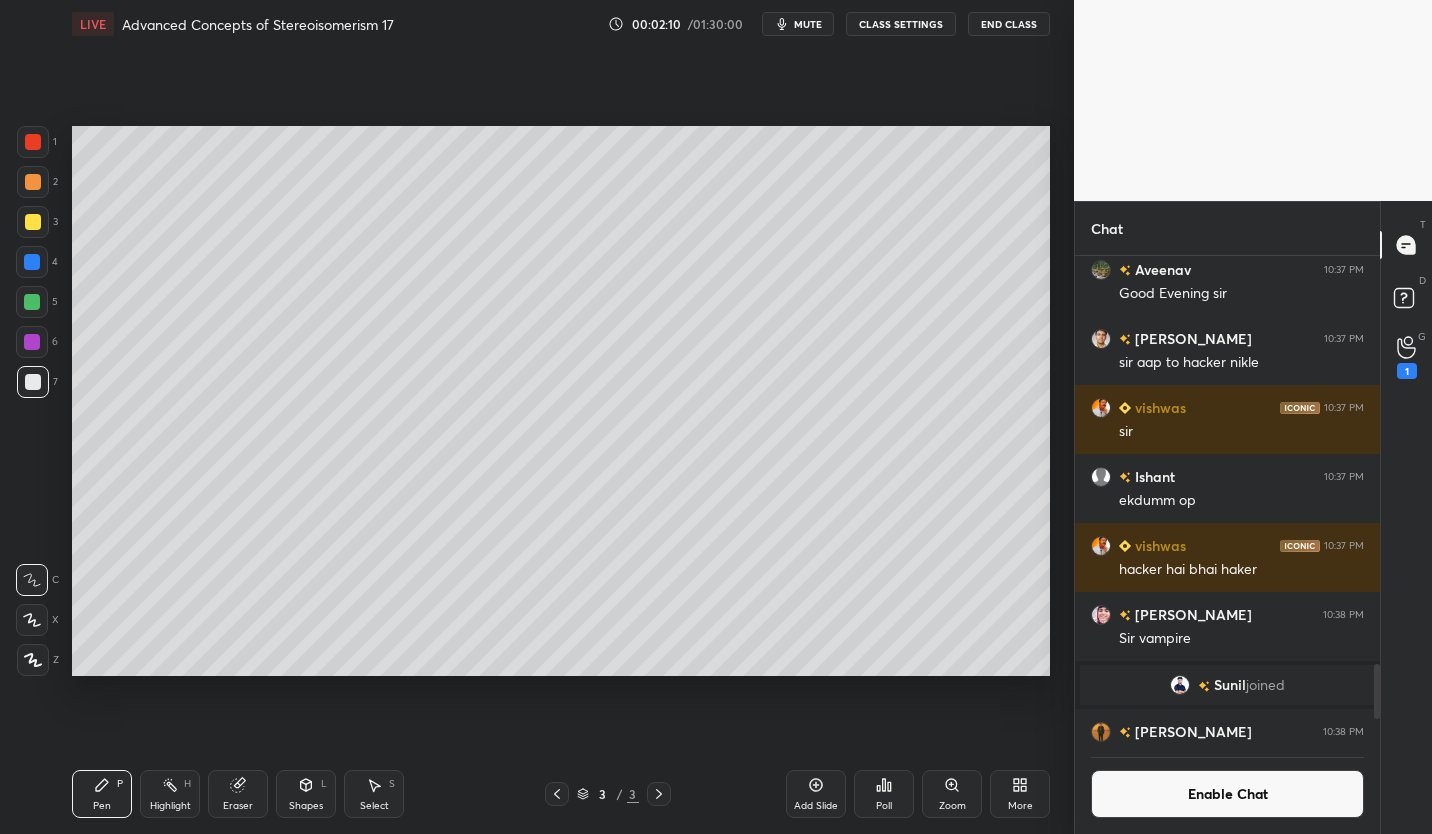 click at bounding box center (33, 222) 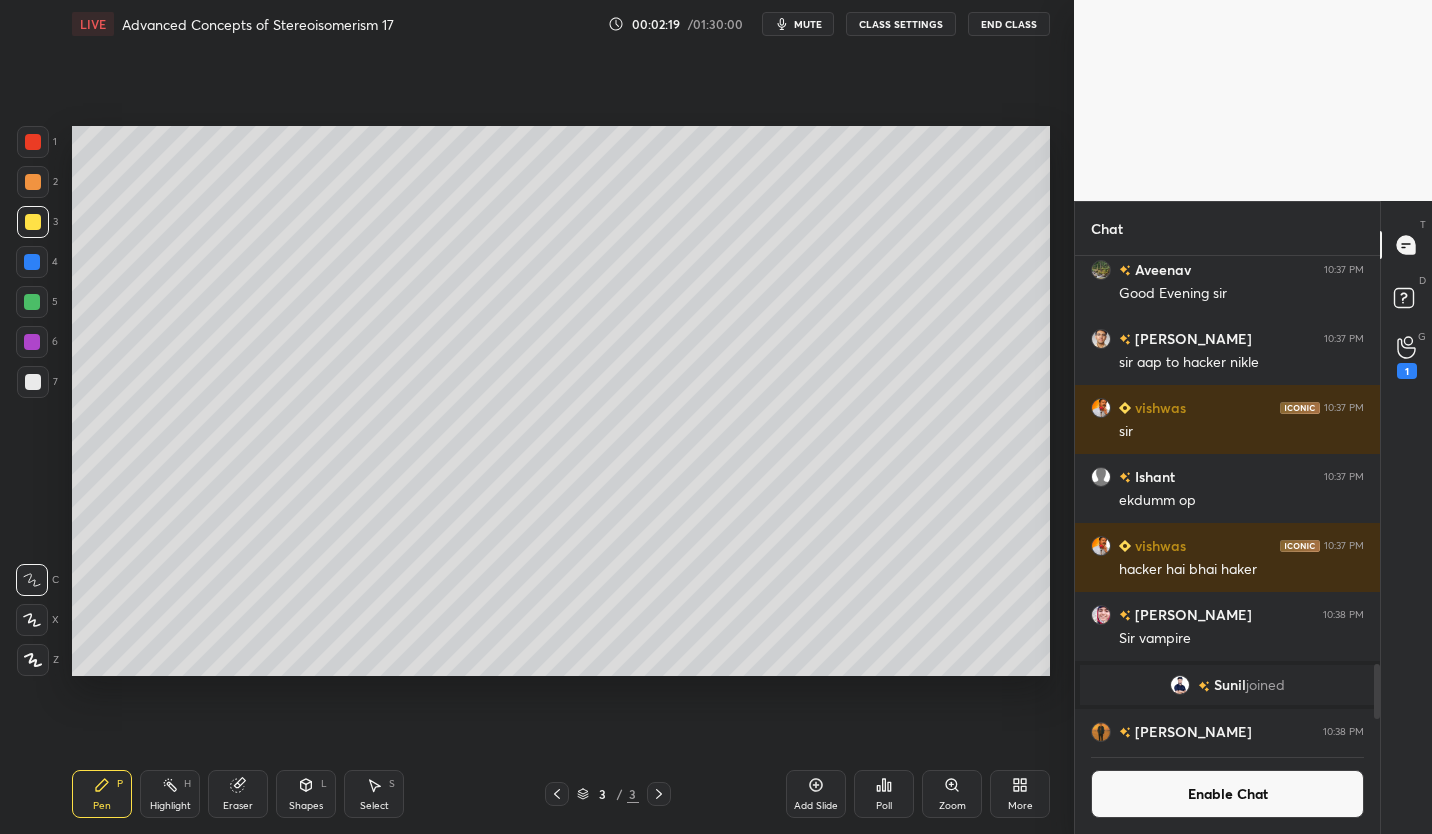 click 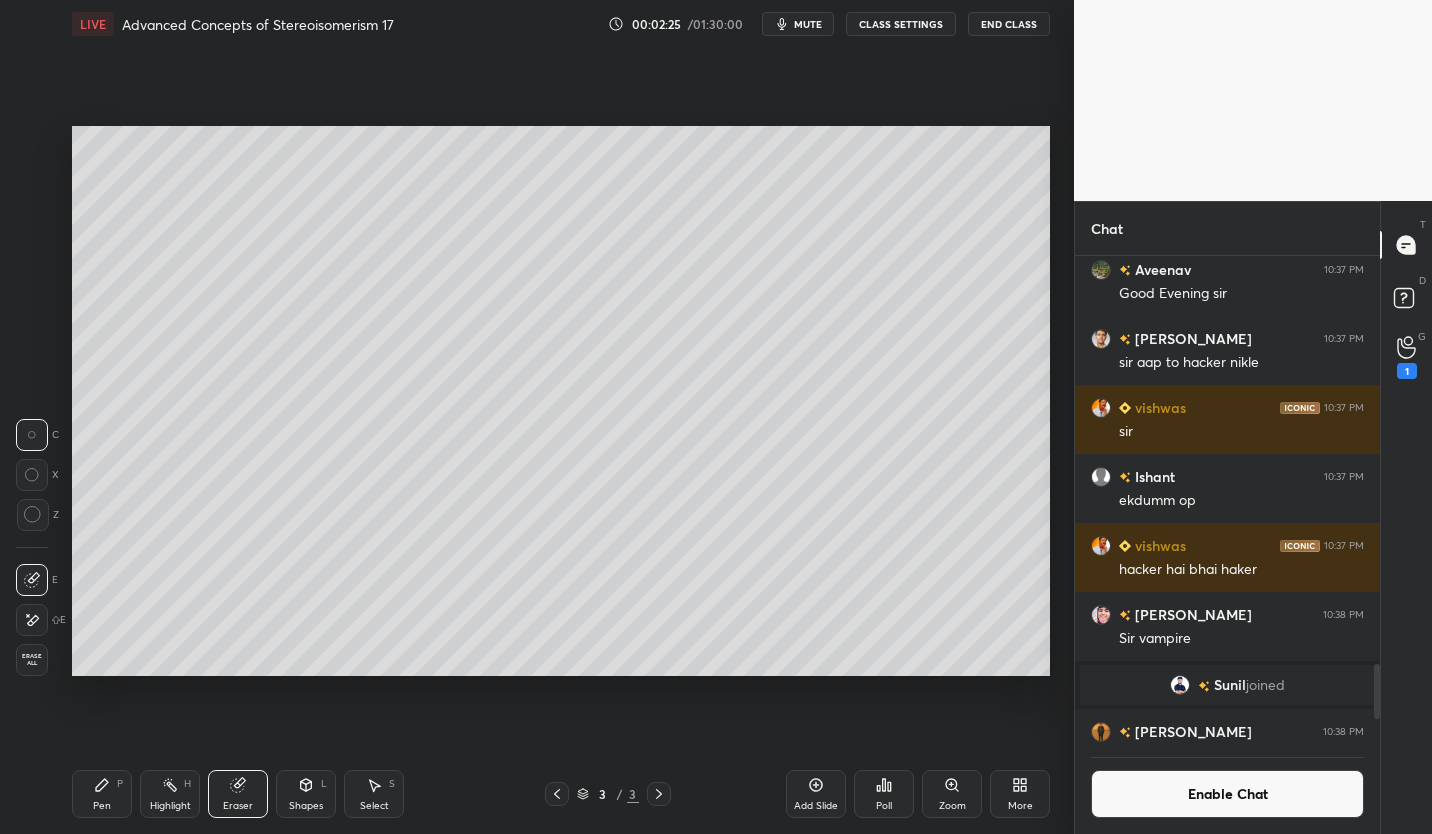 click on "Pen P" at bounding box center (102, 794) 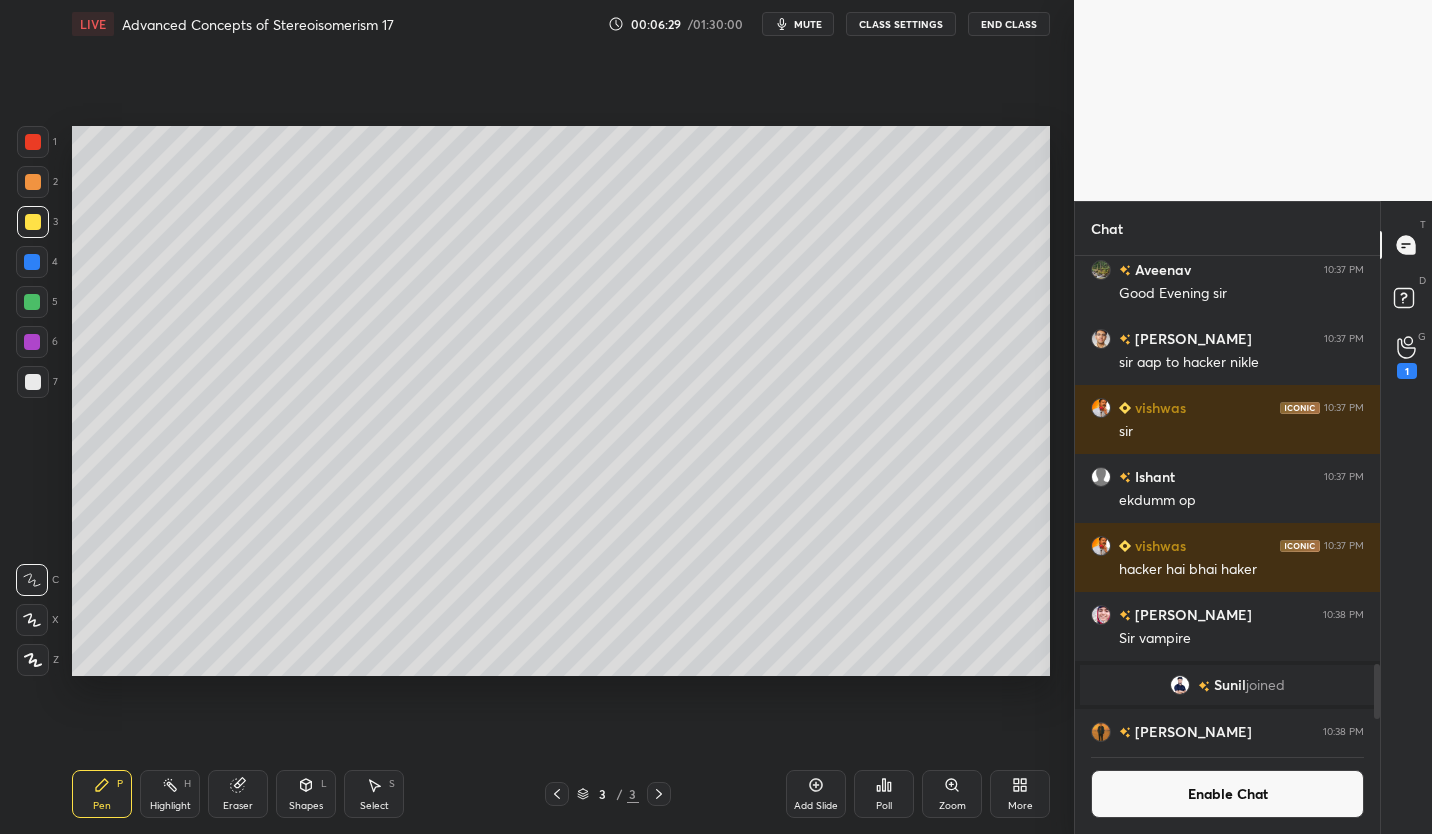 click on "More" at bounding box center [1020, 794] 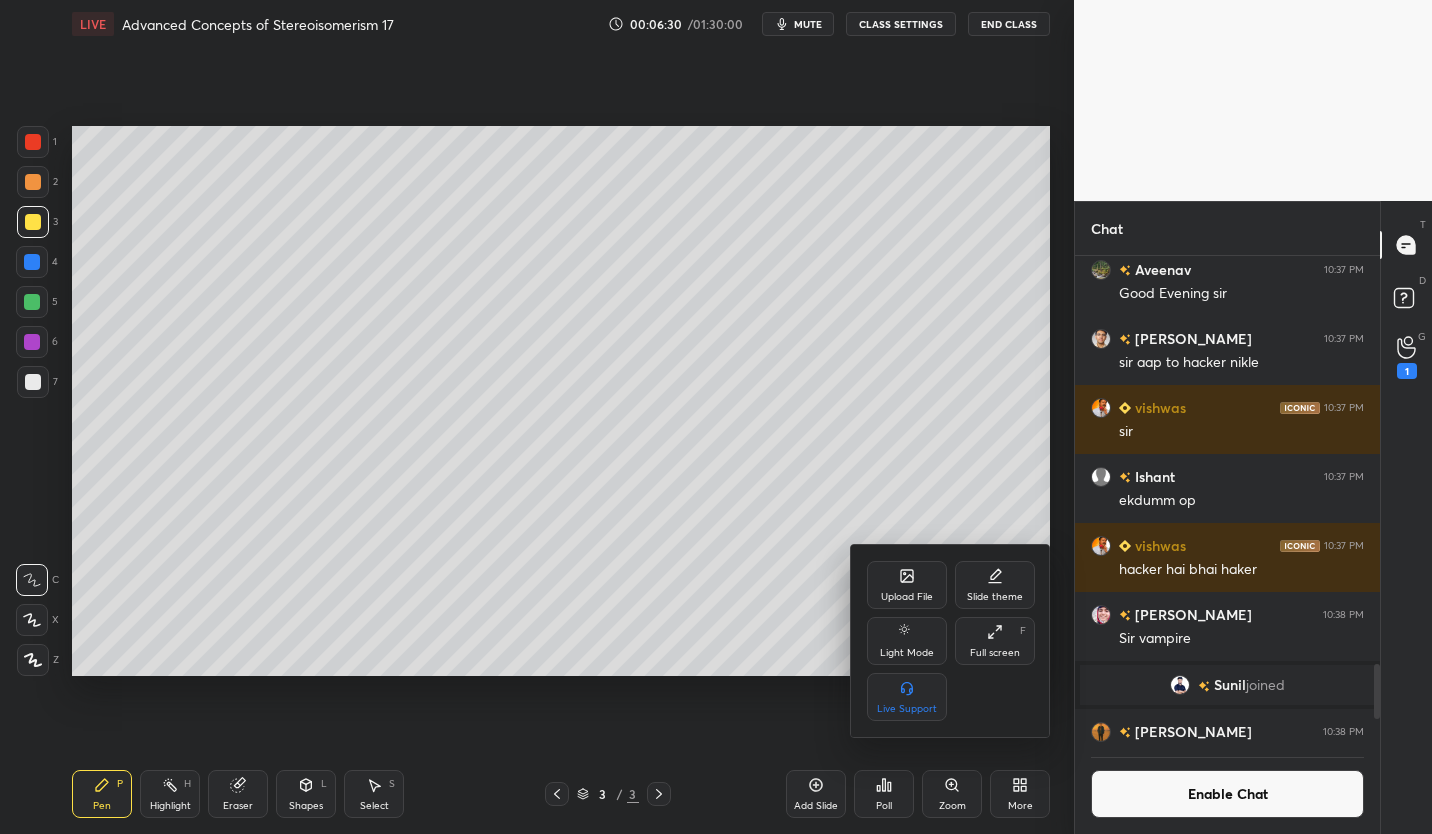 click 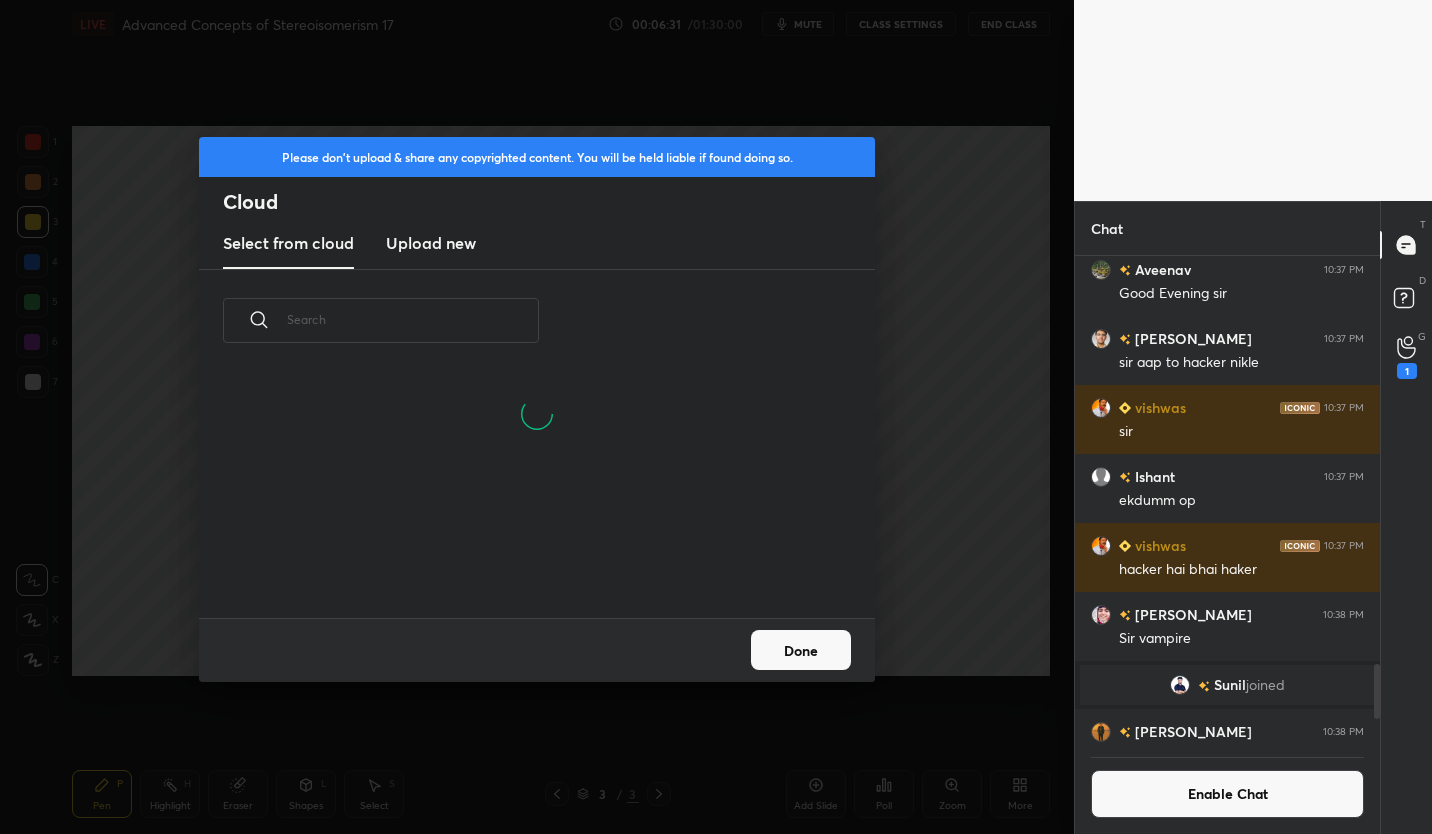 click on "Upload new" at bounding box center (431, 243) 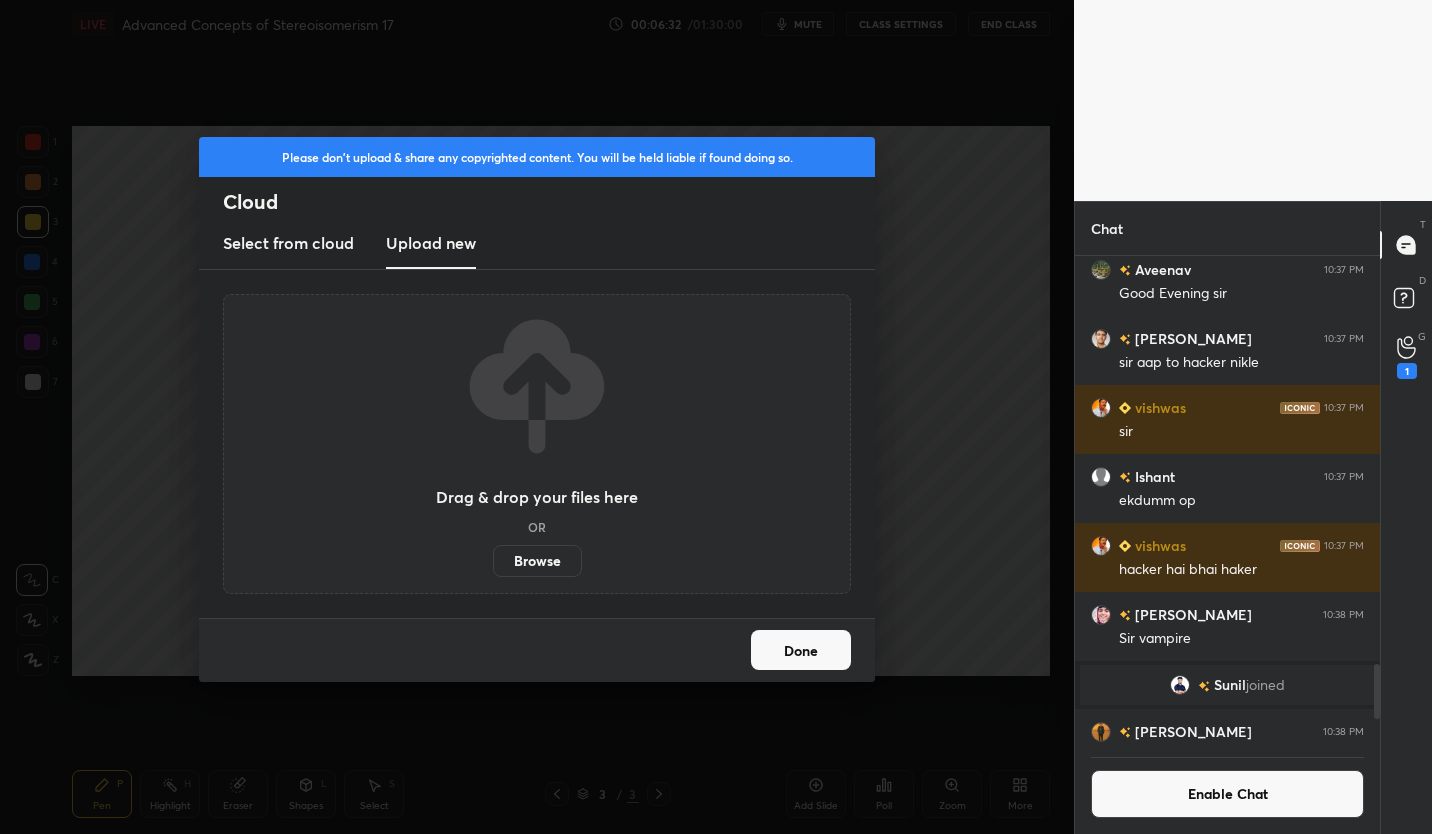 click on "Browse" at bounding box center [537, 561] 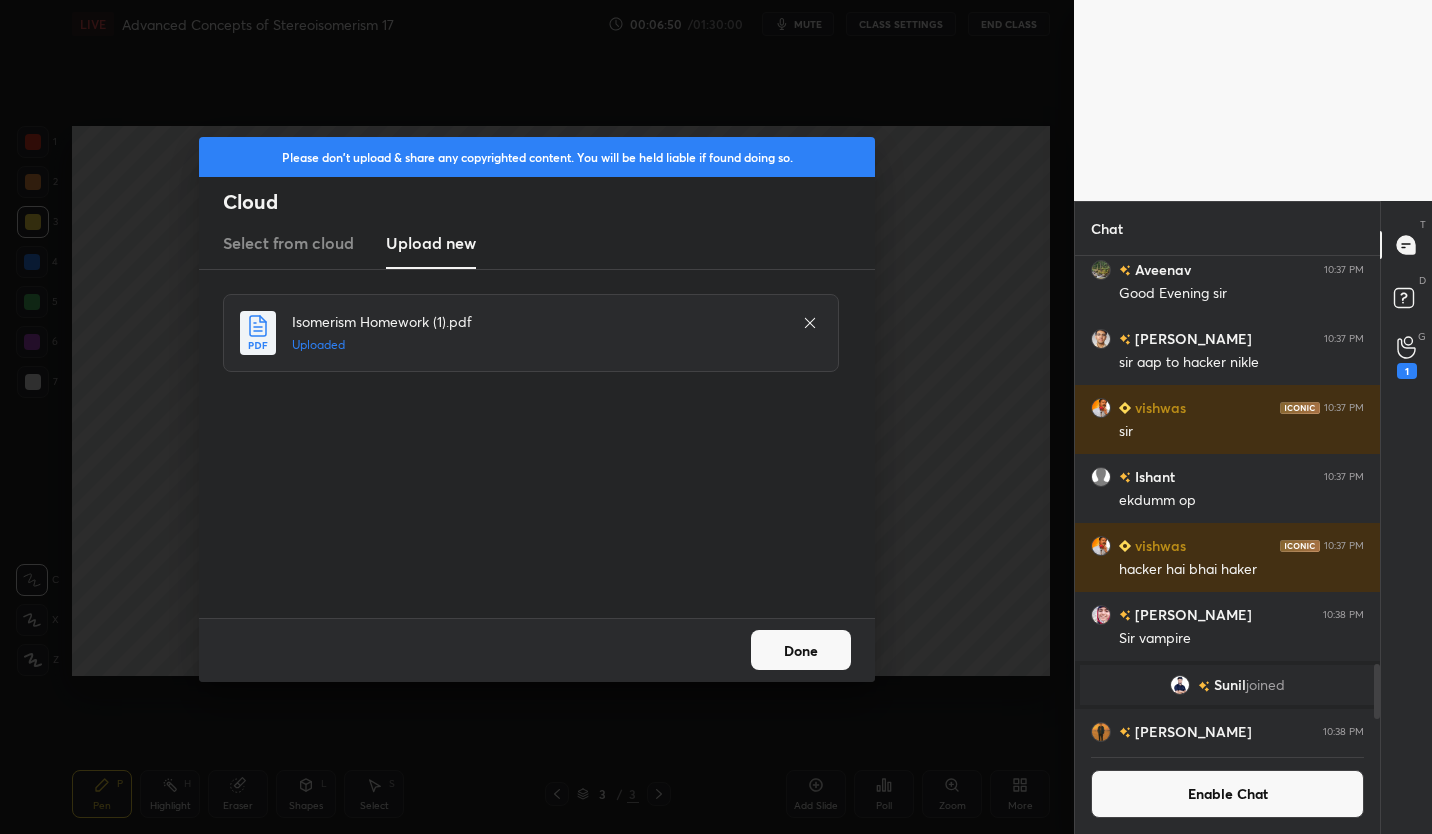 click on "Done" at bounding box center [801, 650] 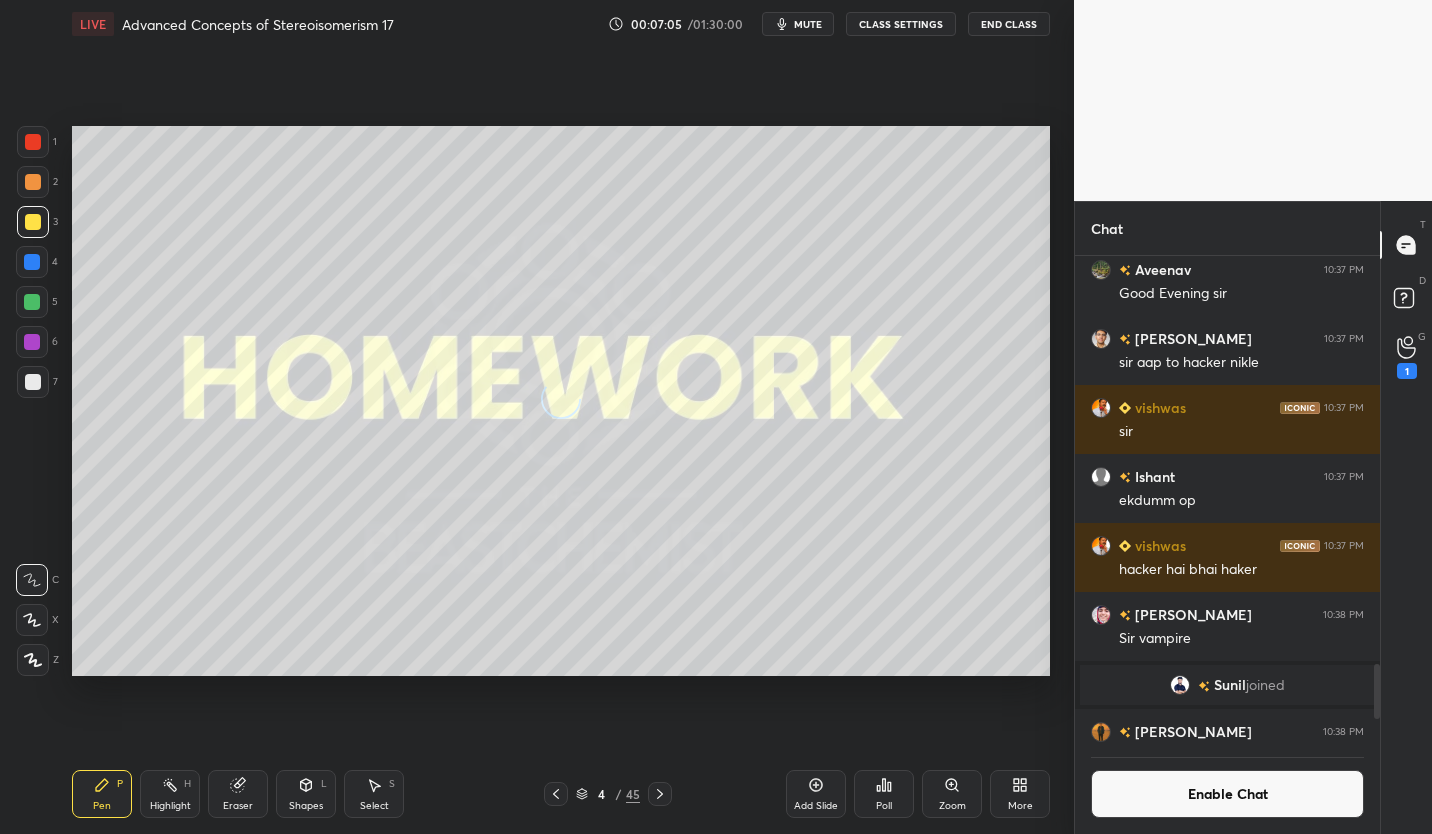 click 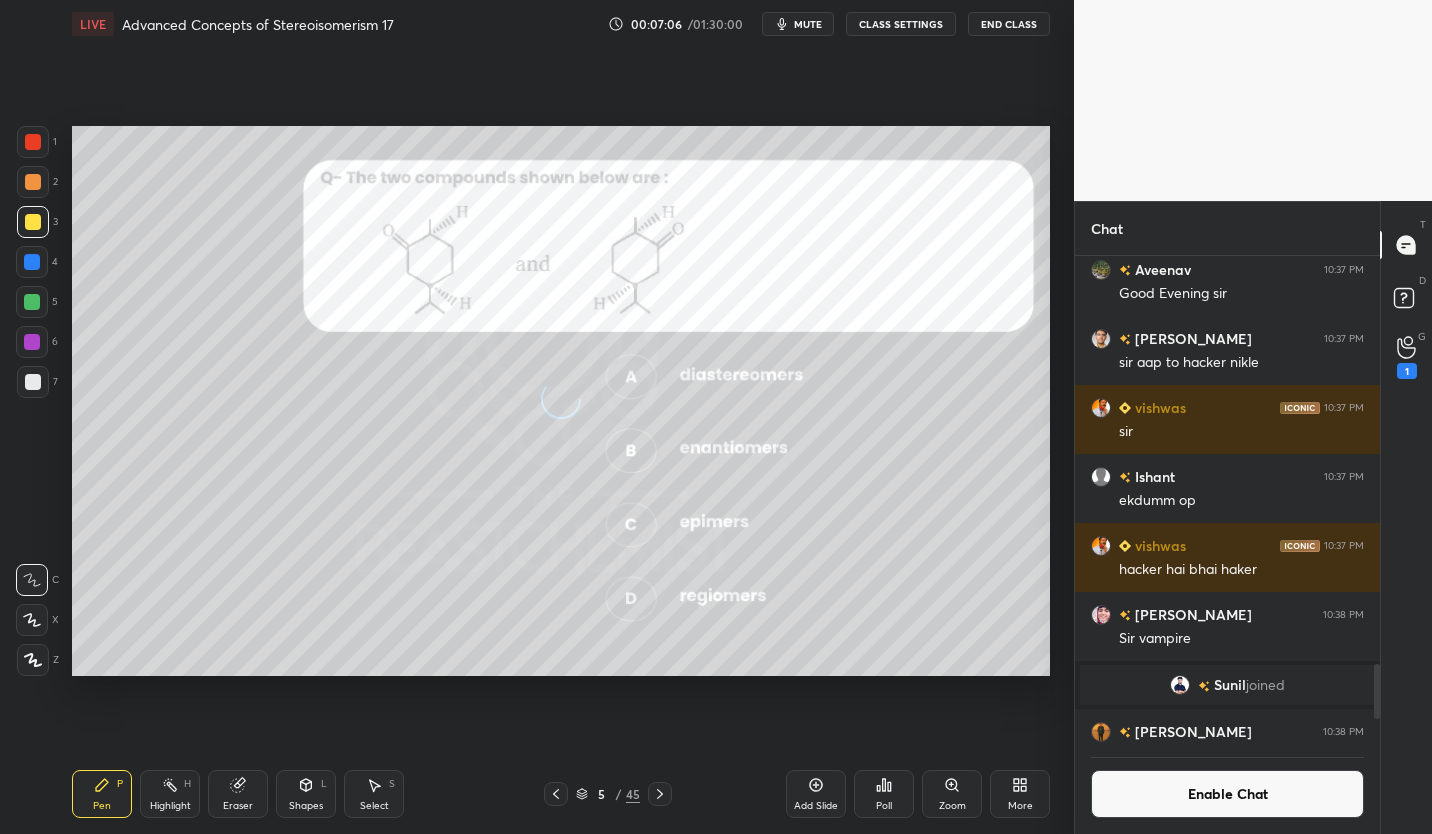 click 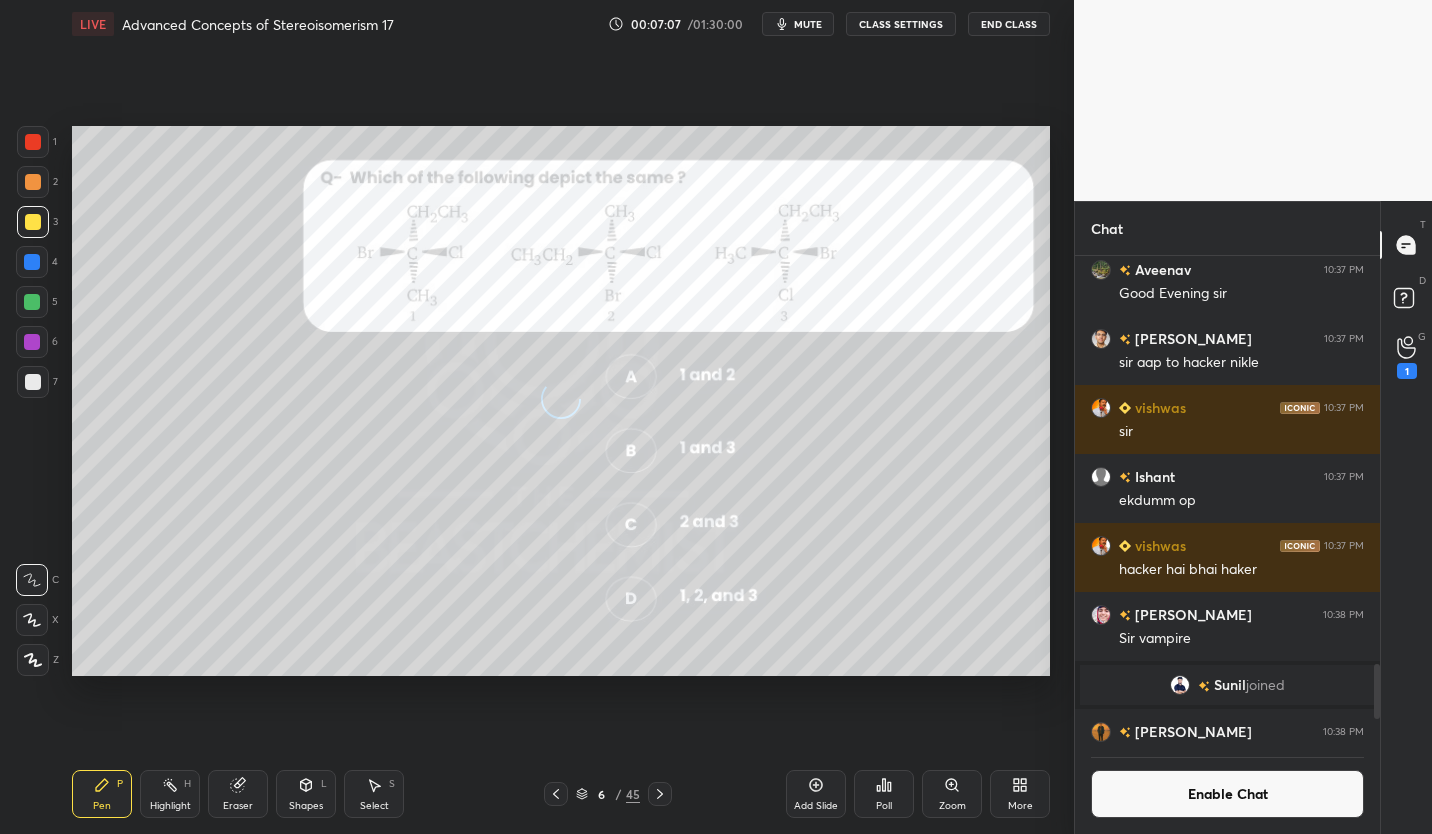 click 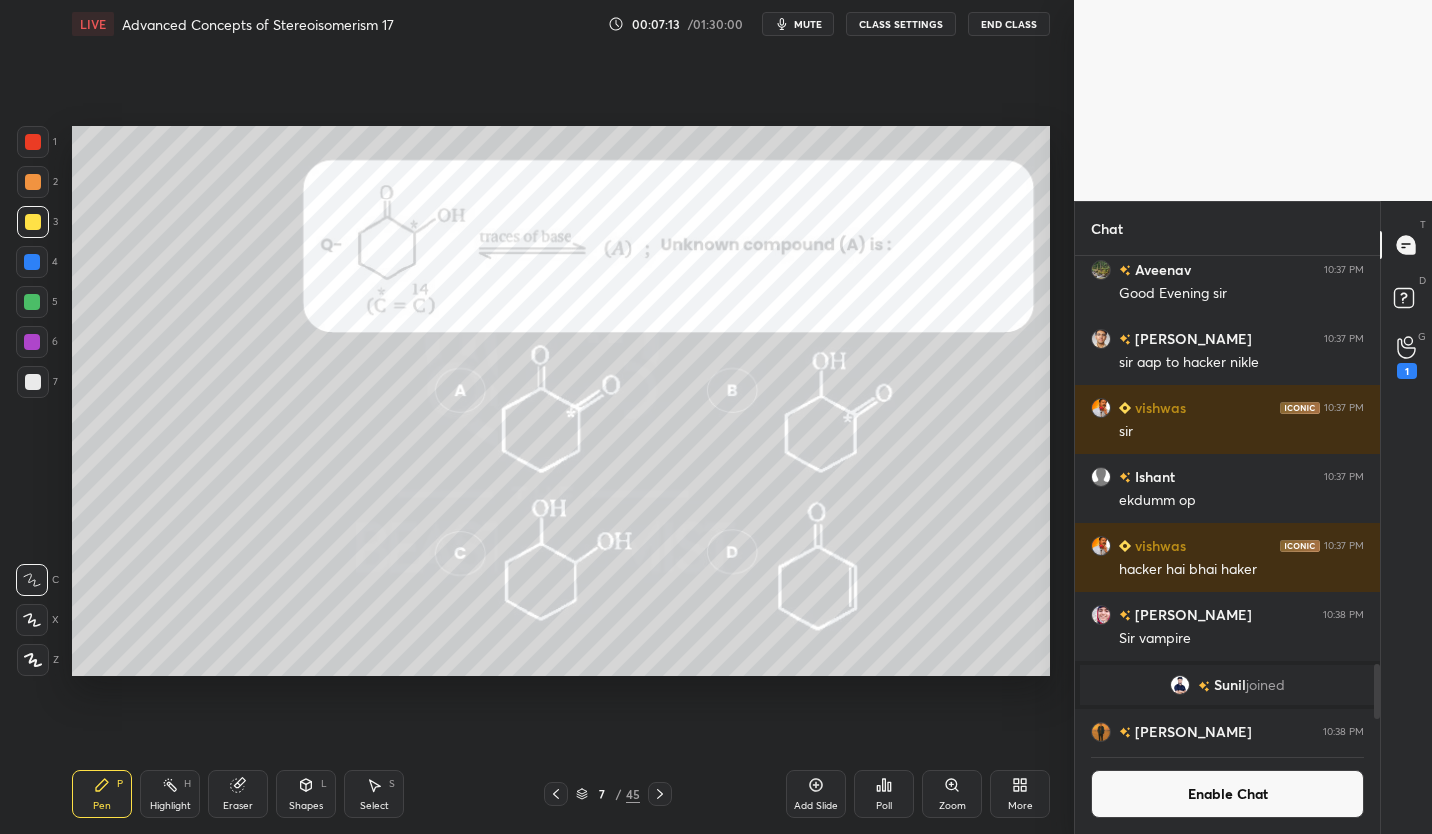 click 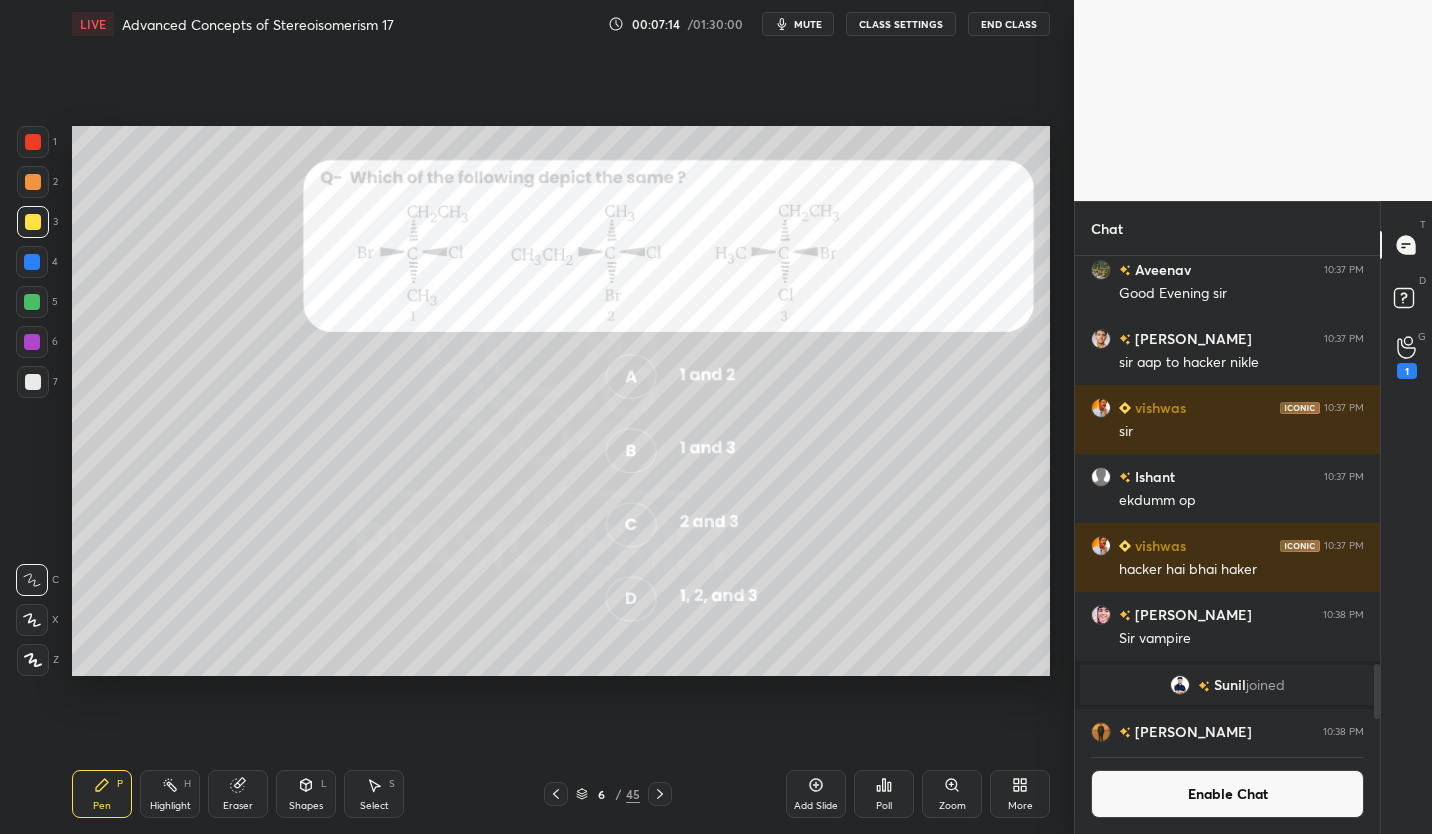 click at bounding box center [556, 794] 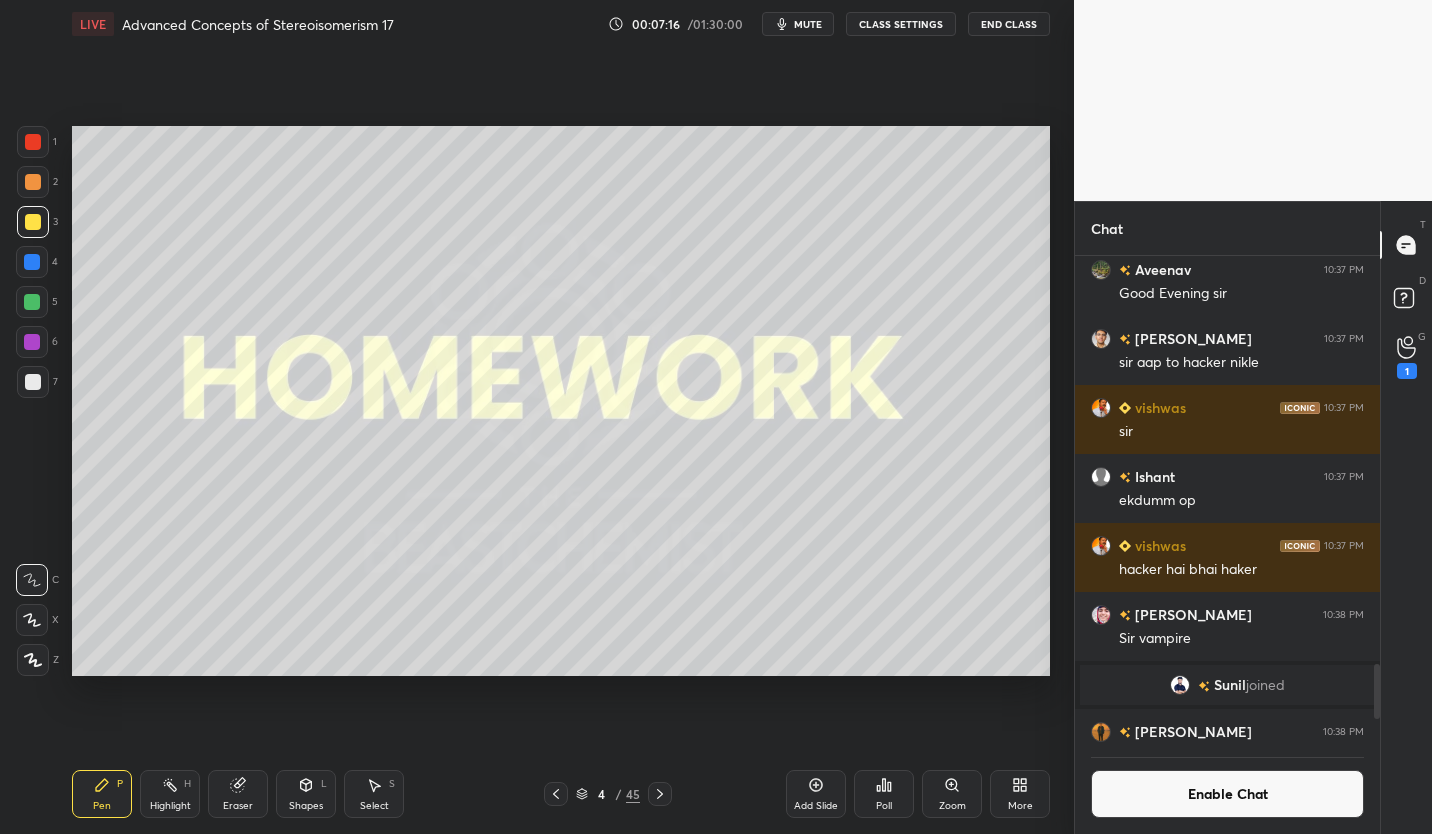 click 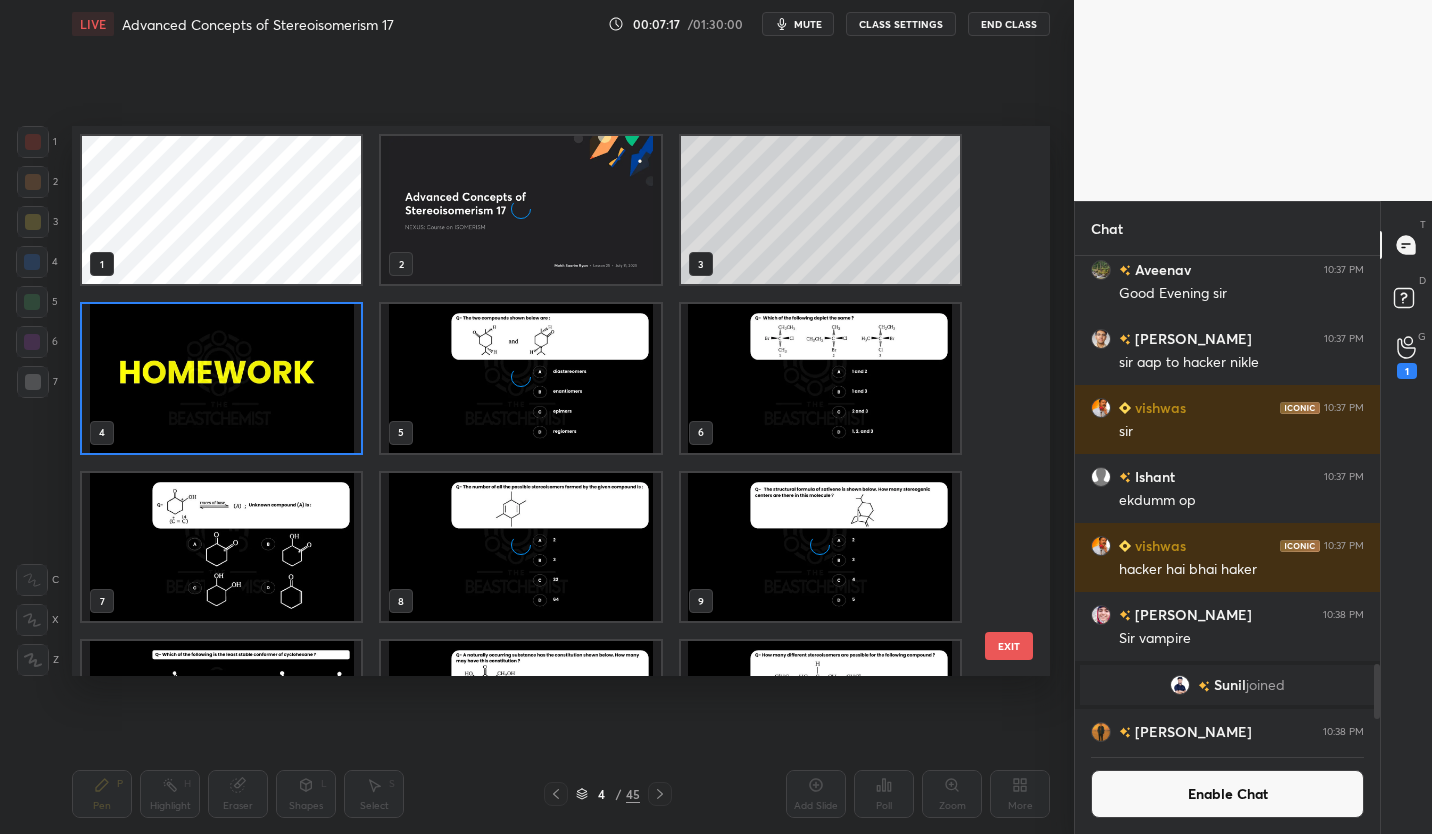 scroll, scrollTop: 7, scrollLeft: 11, axis: both 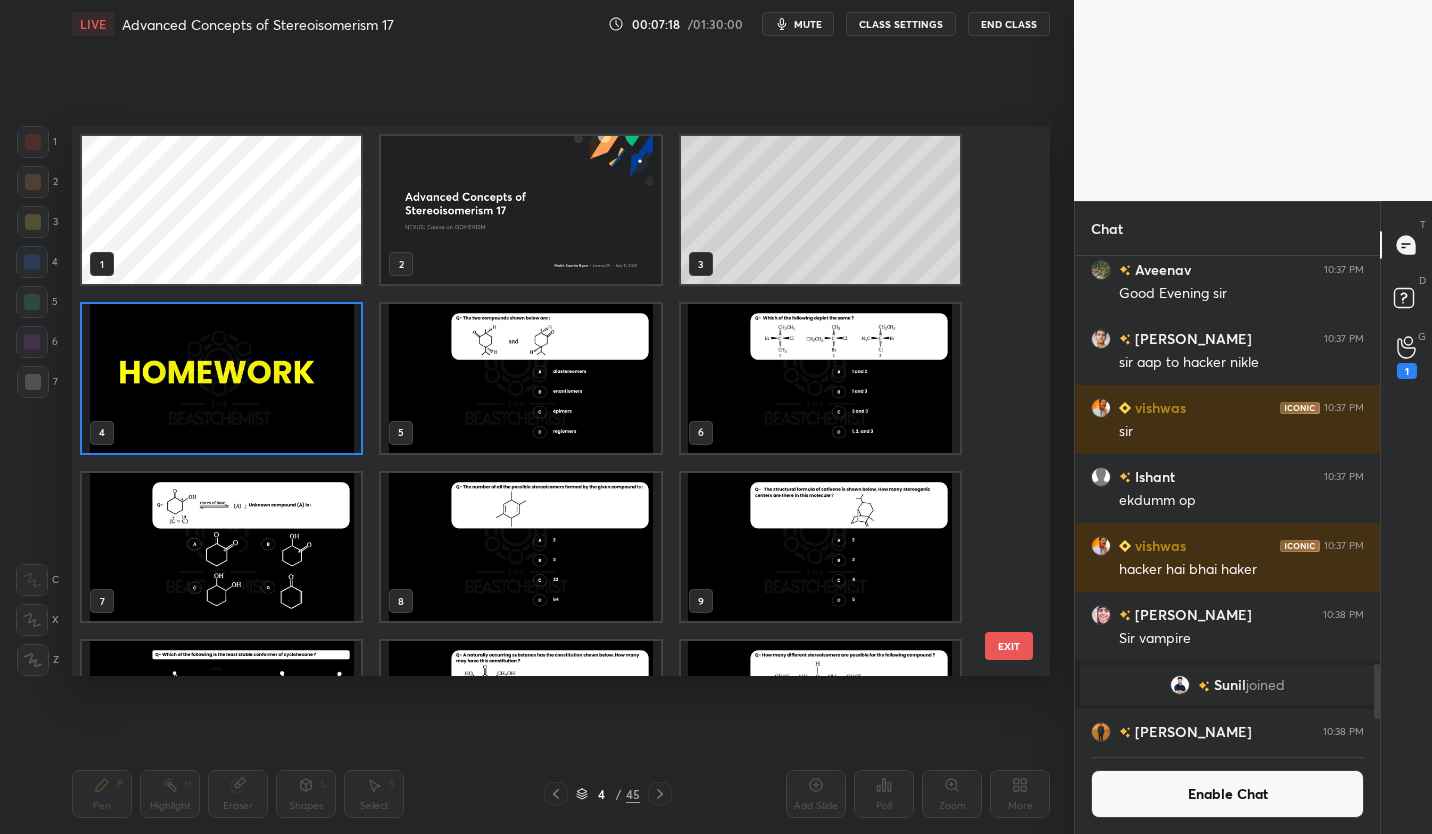click at bounding box center [520, 378] 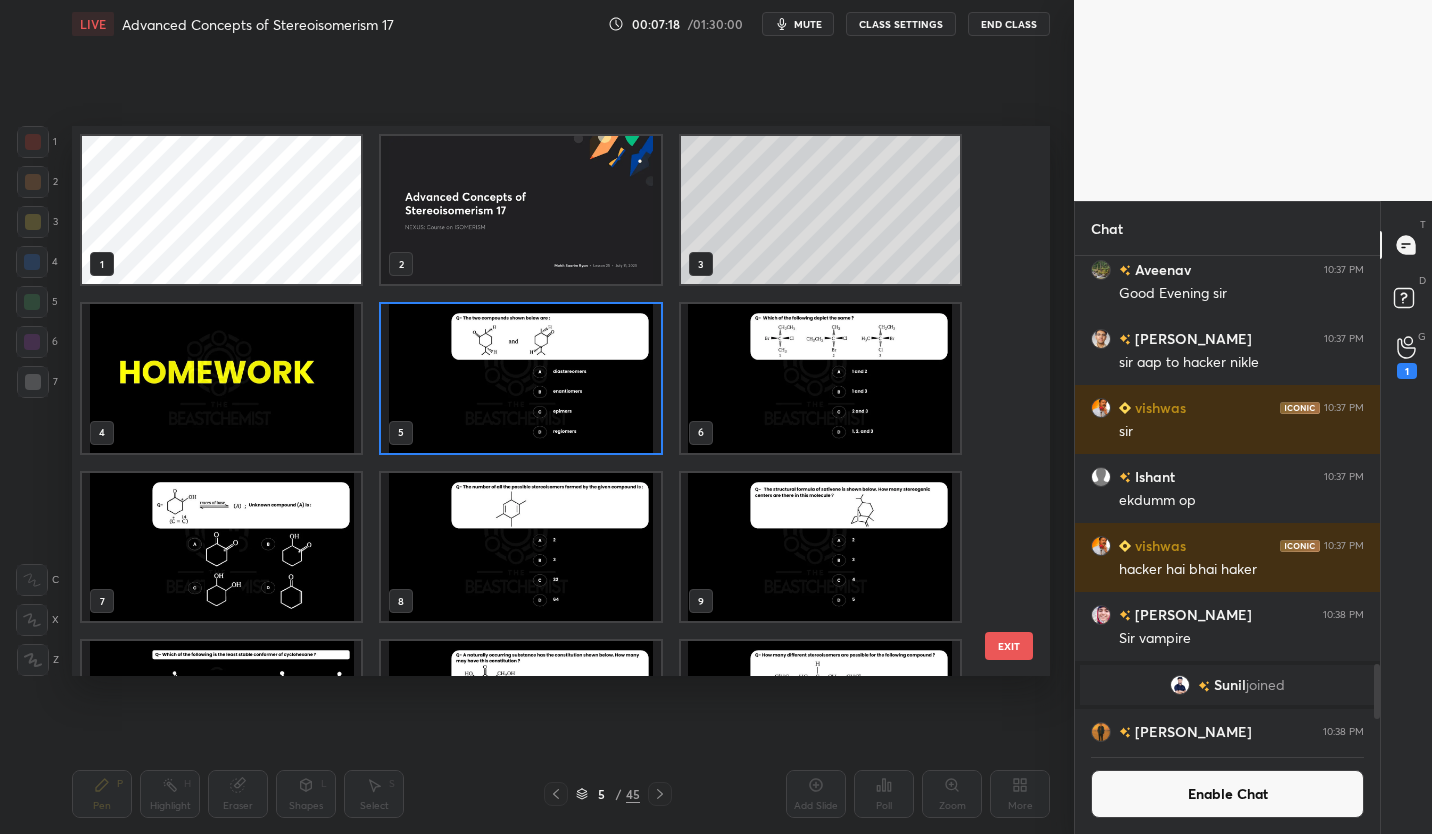 click at bounding box center (520, 378) 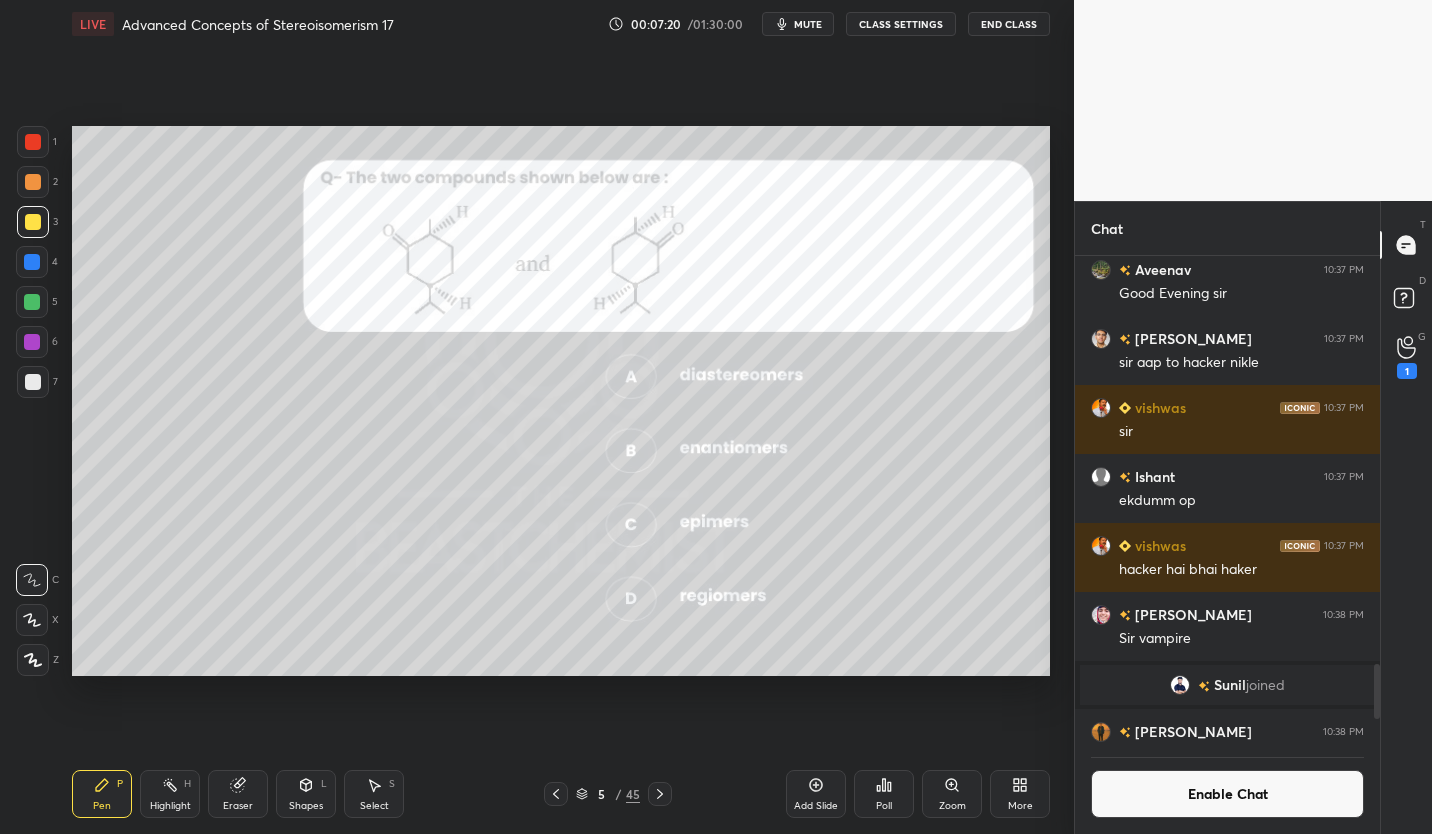 click on "Enable Chat" at bounding box center [1227, 794] 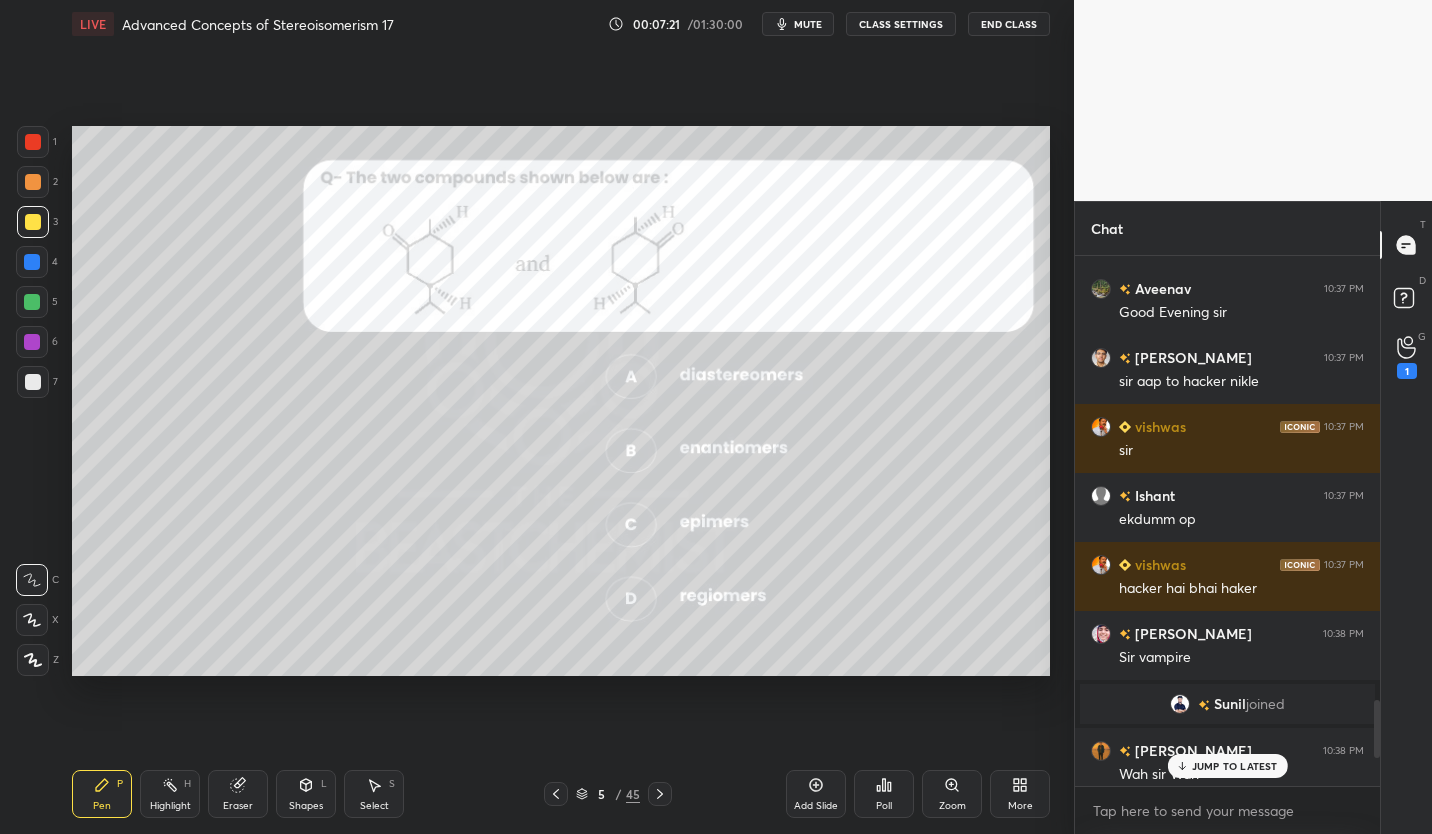 scroll, scrollTop: 7, scrollLeft: 7, axis: both 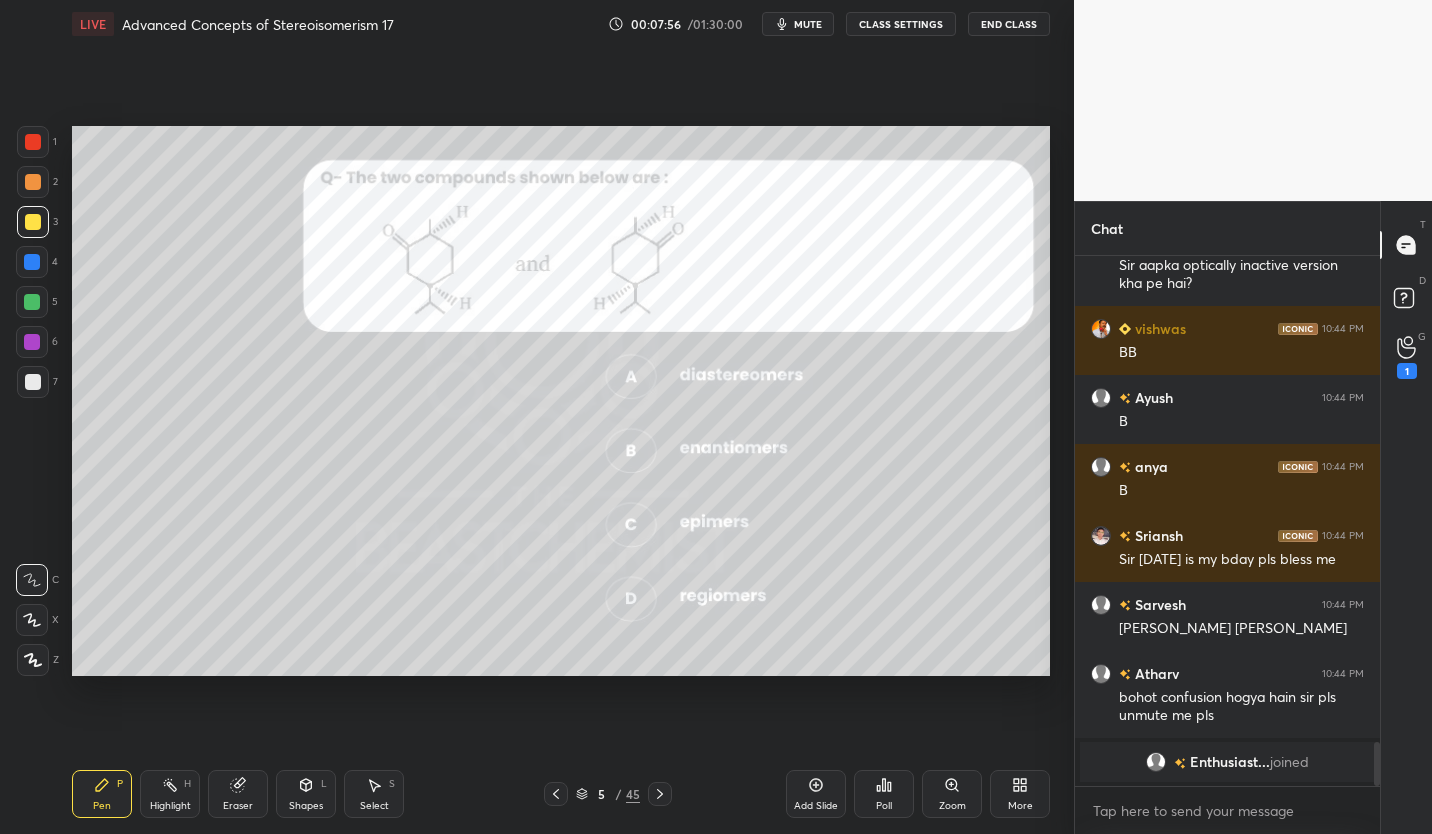 click on "CLASS SETTINGS" at bounding box center [901, 24] 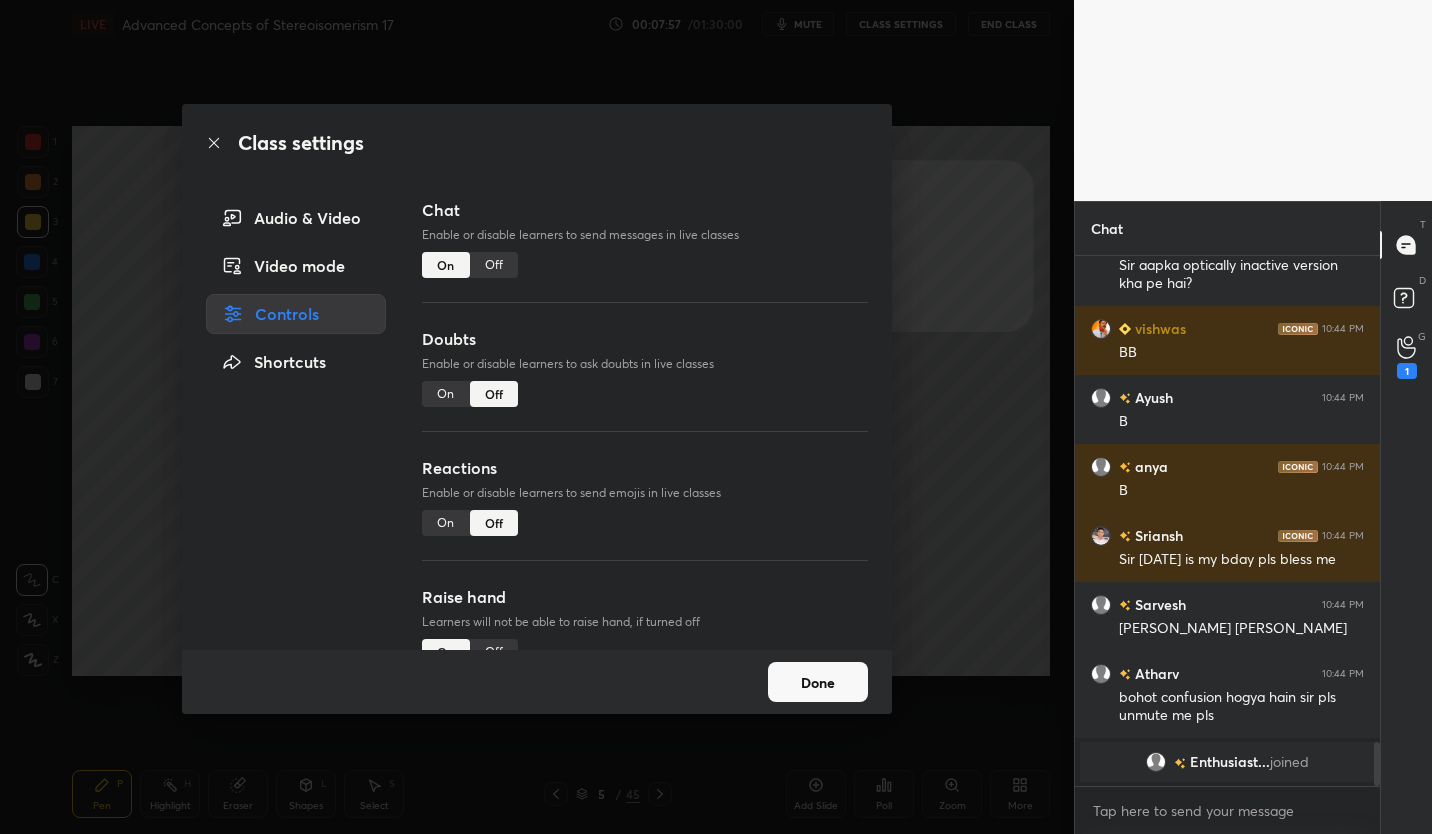 scroll, scrollTop: 5365, scrollLeft: 0, axis: vertical 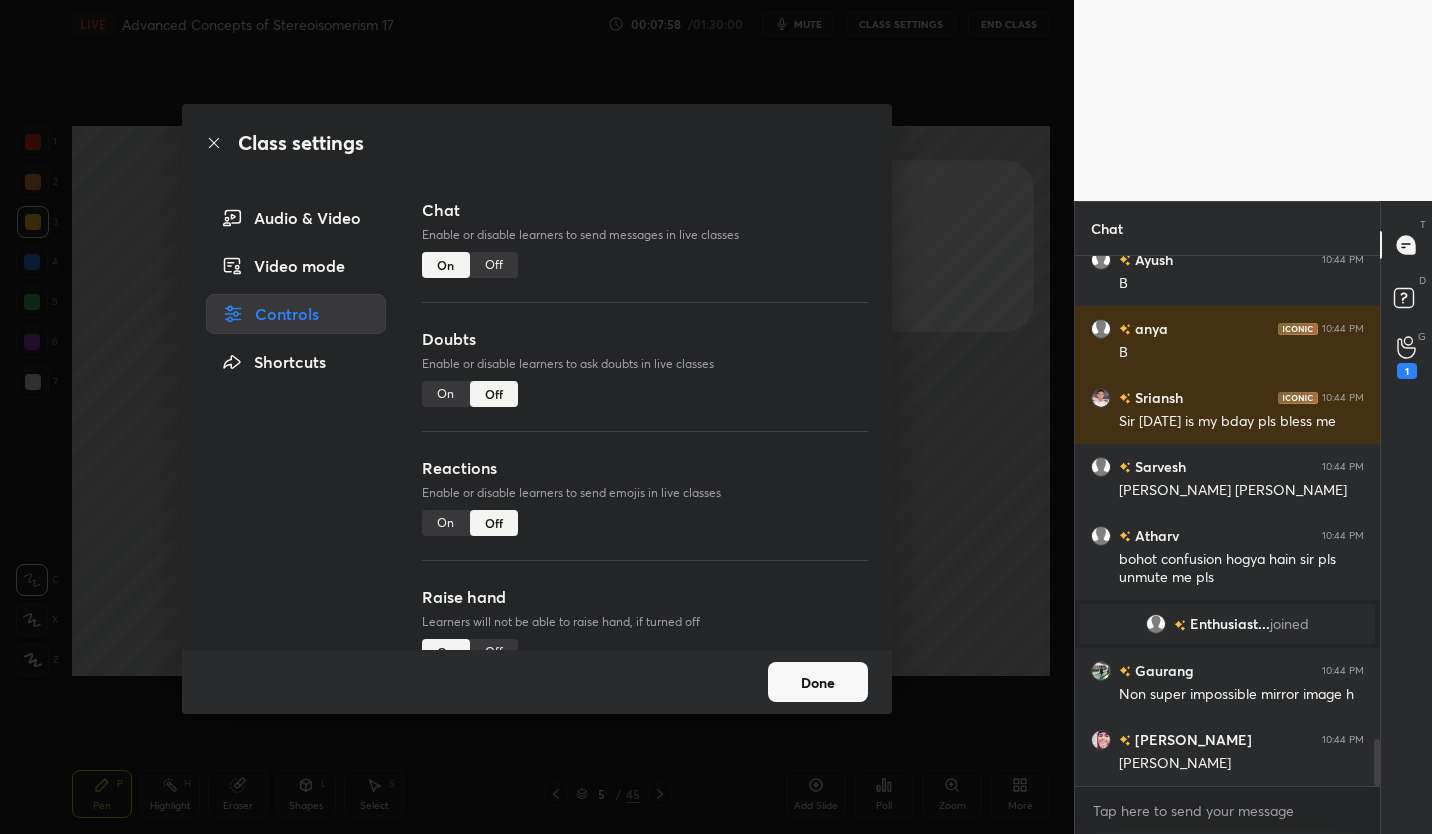 click on "Off" at bounding box center [494, 265] 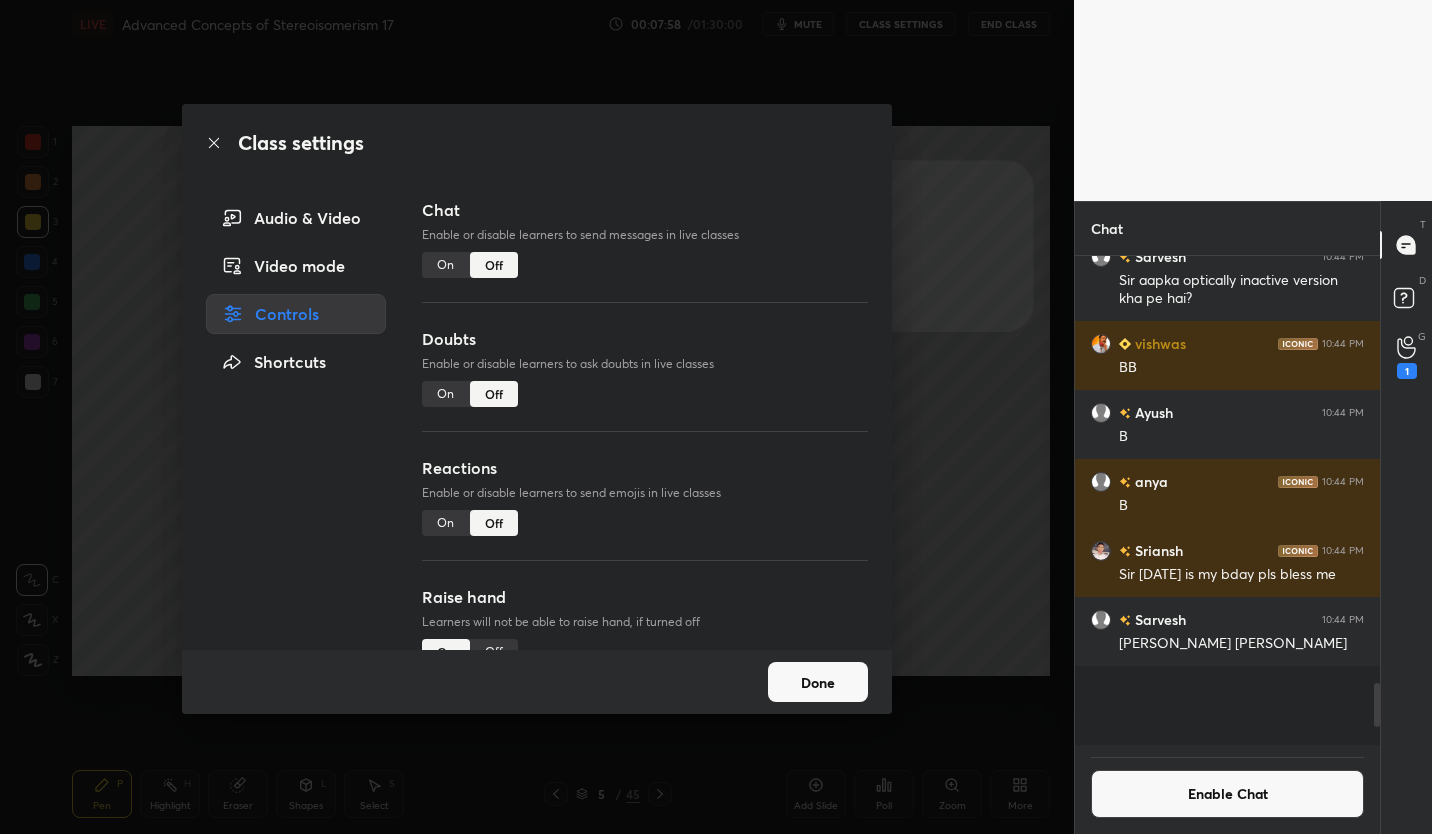 scroll, scrollTop: 5112, scrollLeft: 0, axis: vertical 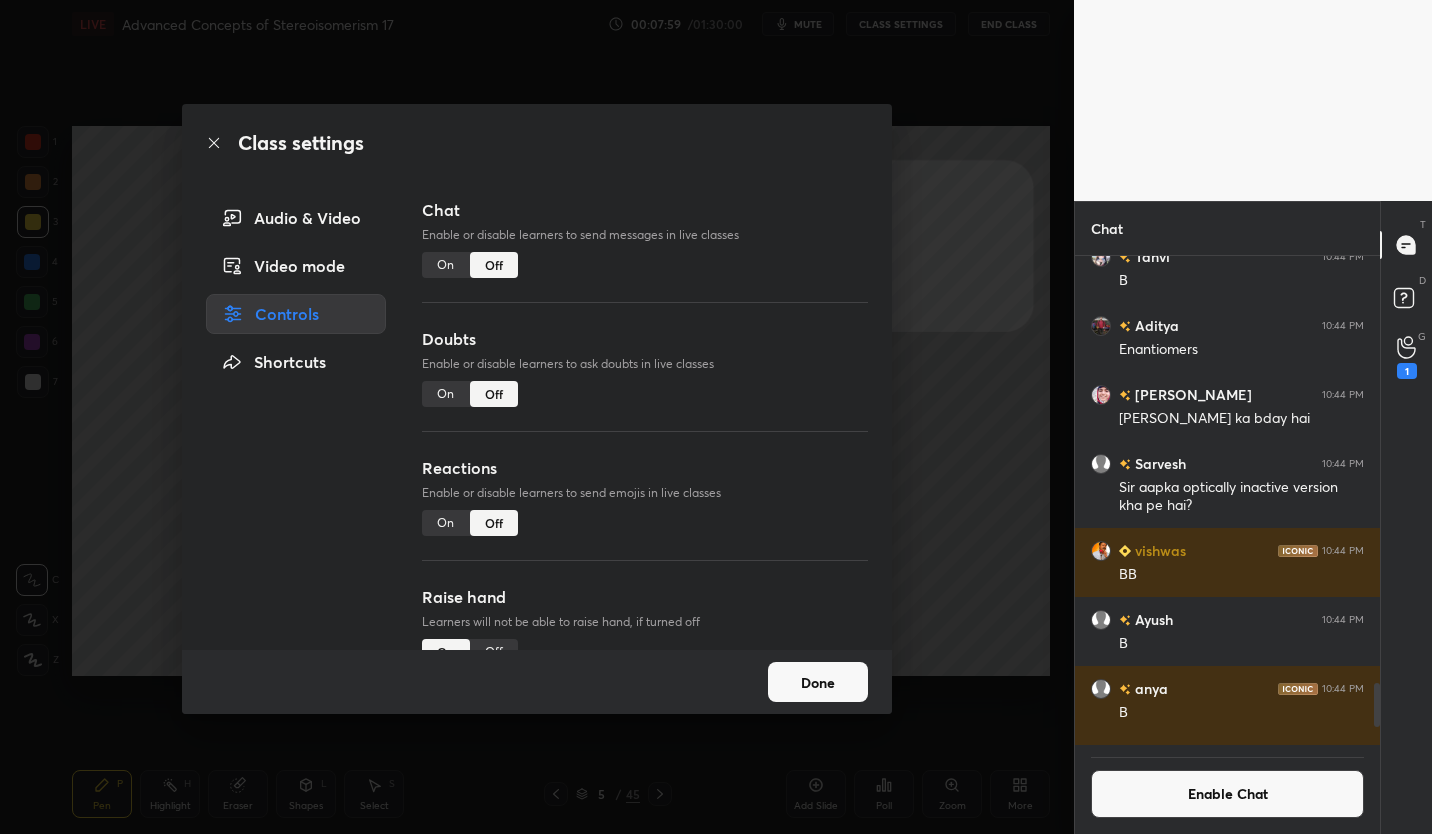 click on "Done" at bounding box center (818, 682) 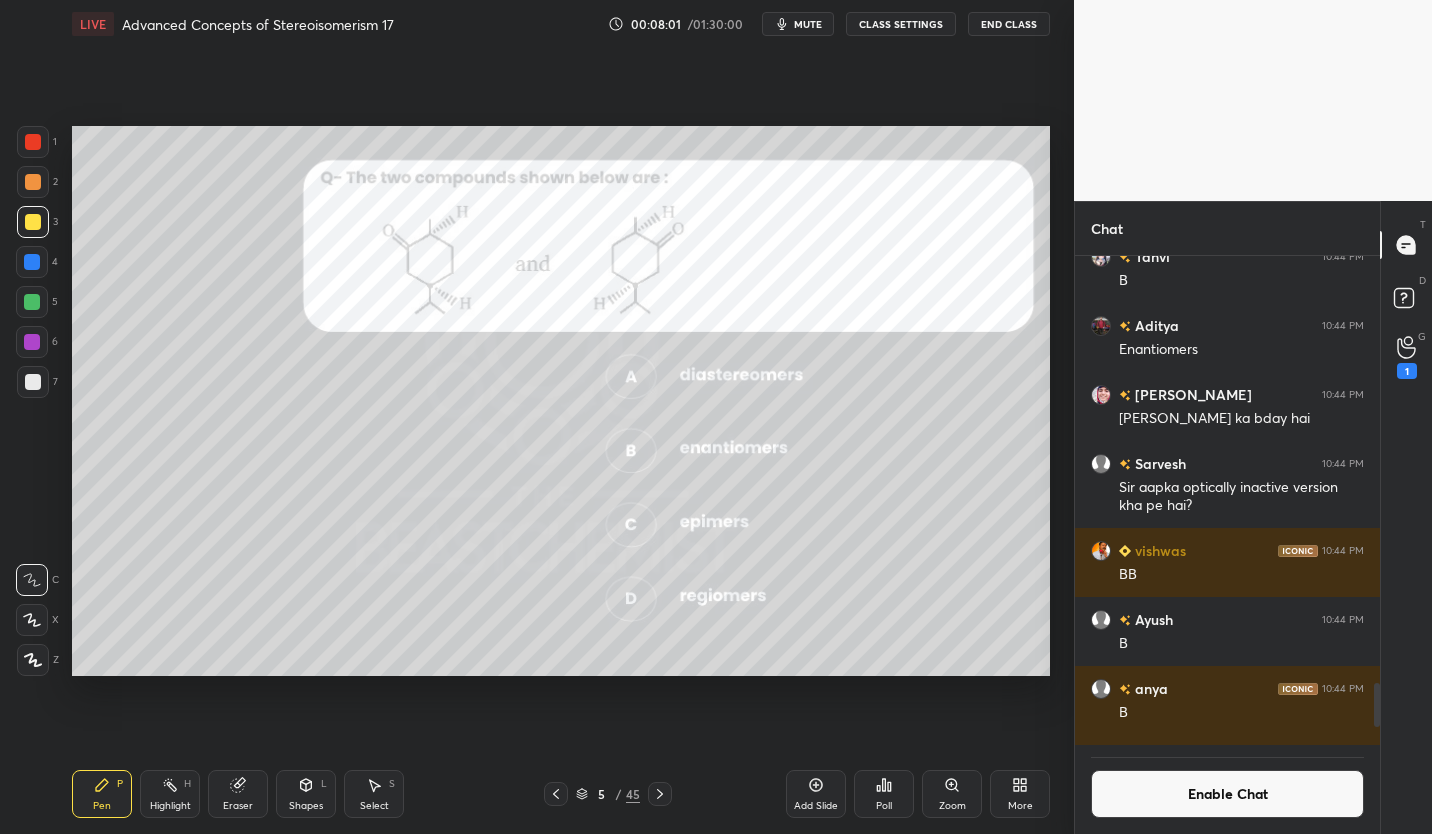 click on "mute" at bounding box center [808, 24] 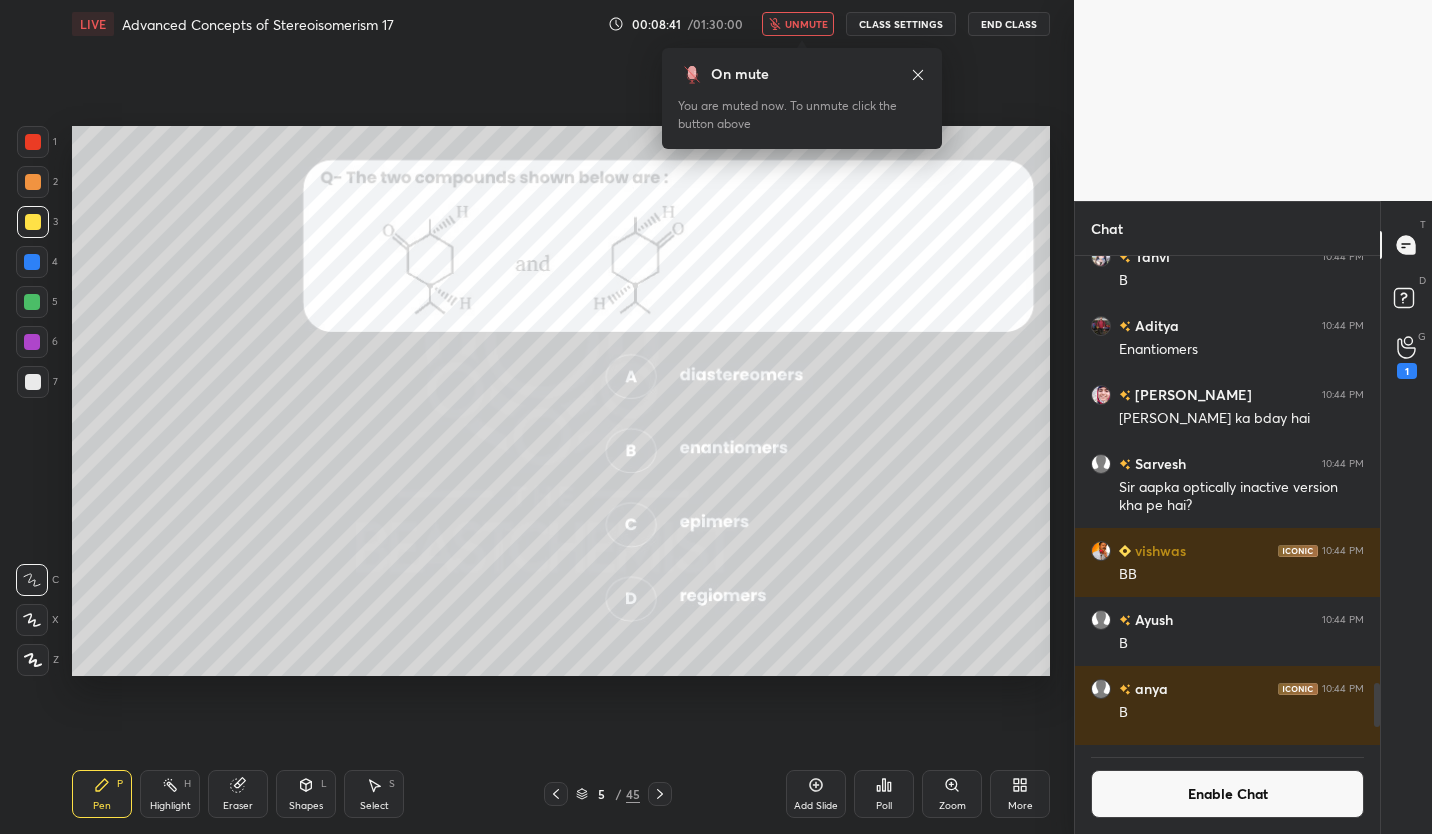 click on "unmute" at bounding box center [806, 24] 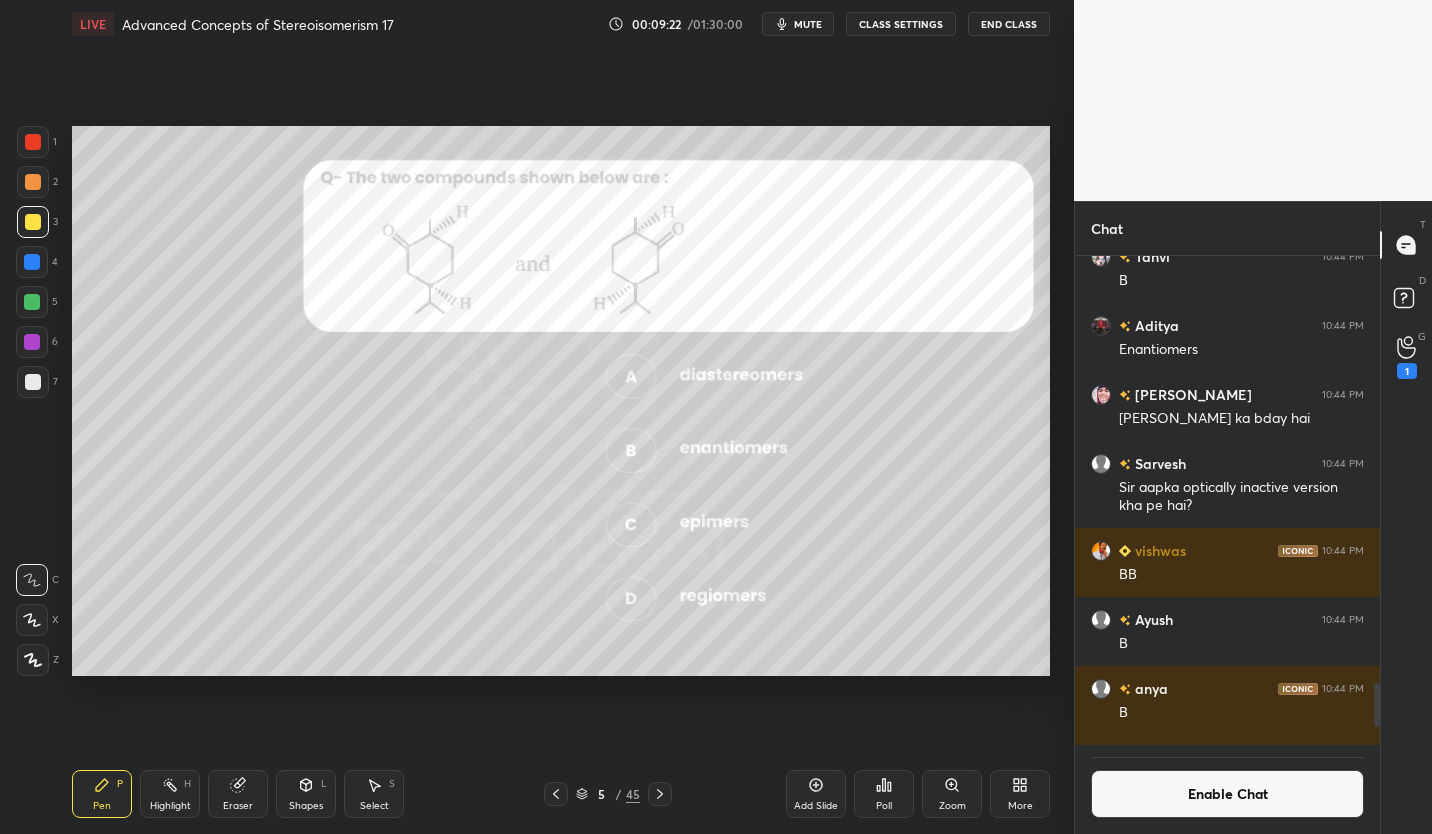 click on "Enable Chat" at bounding box center [1227, 794] 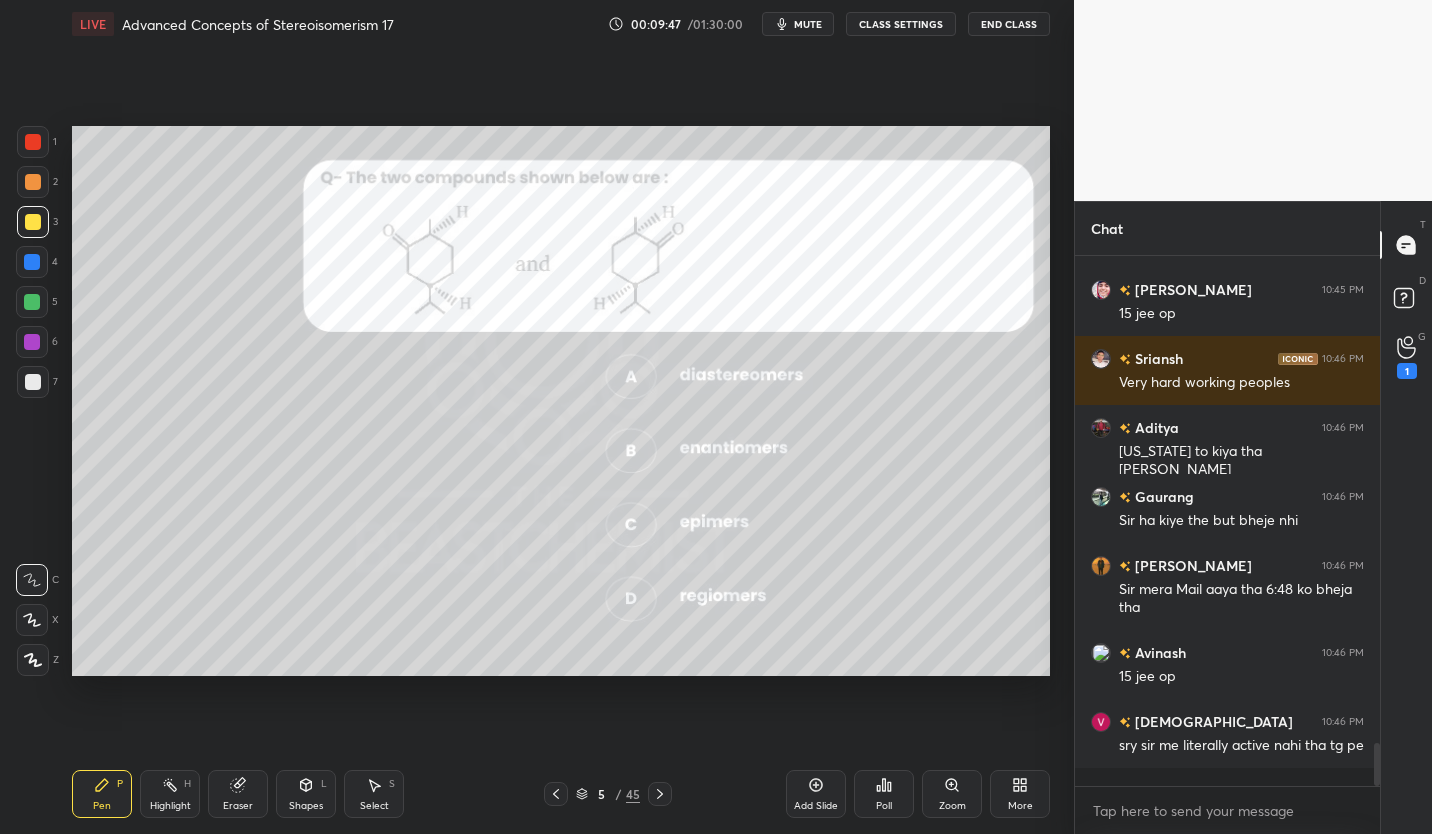 scroll, scrollTop: 6079, scrollLeft: 0, axis: vertical 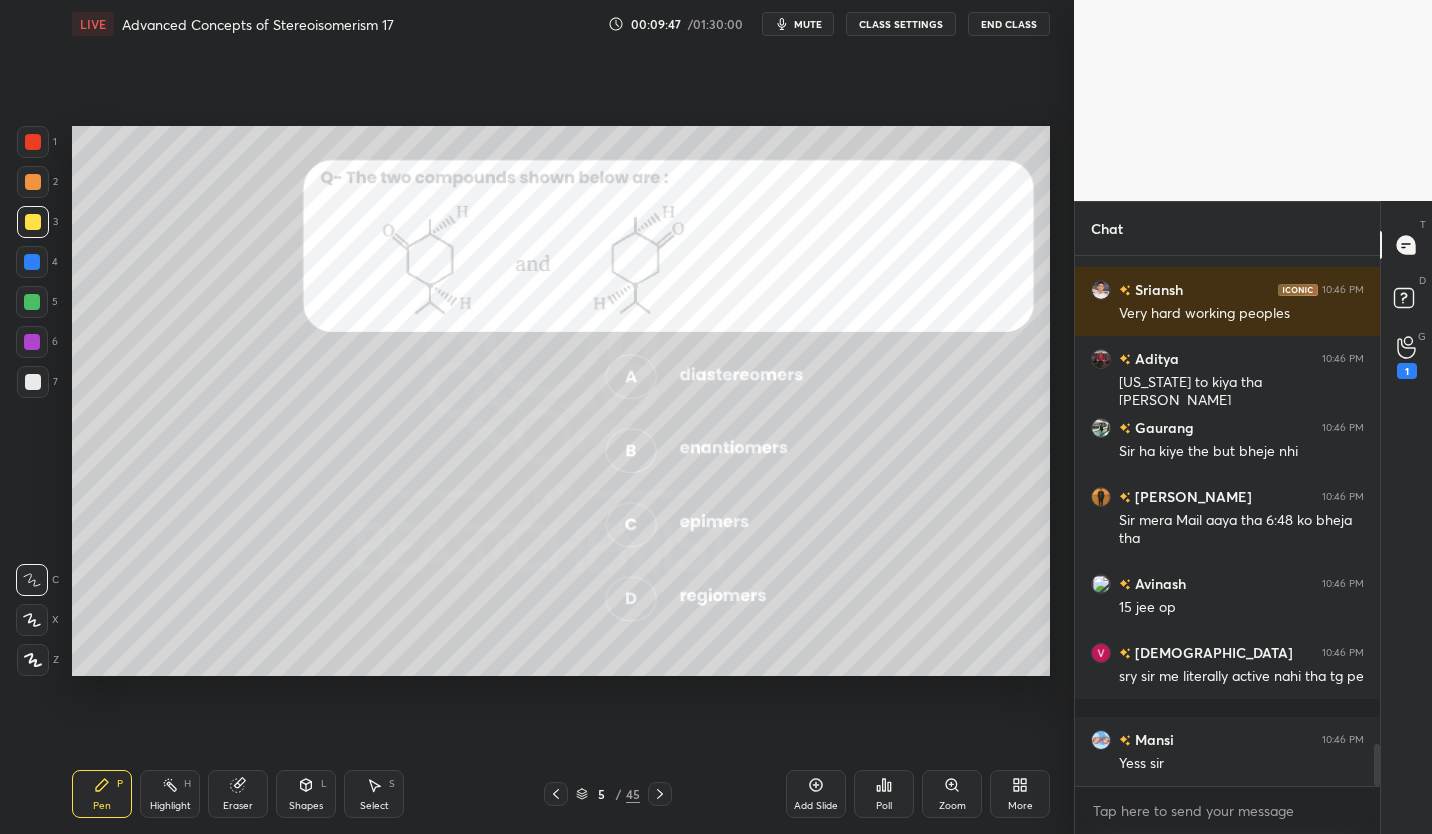 click on "CLASS SETTINGS" at bounding box center [901, 24] 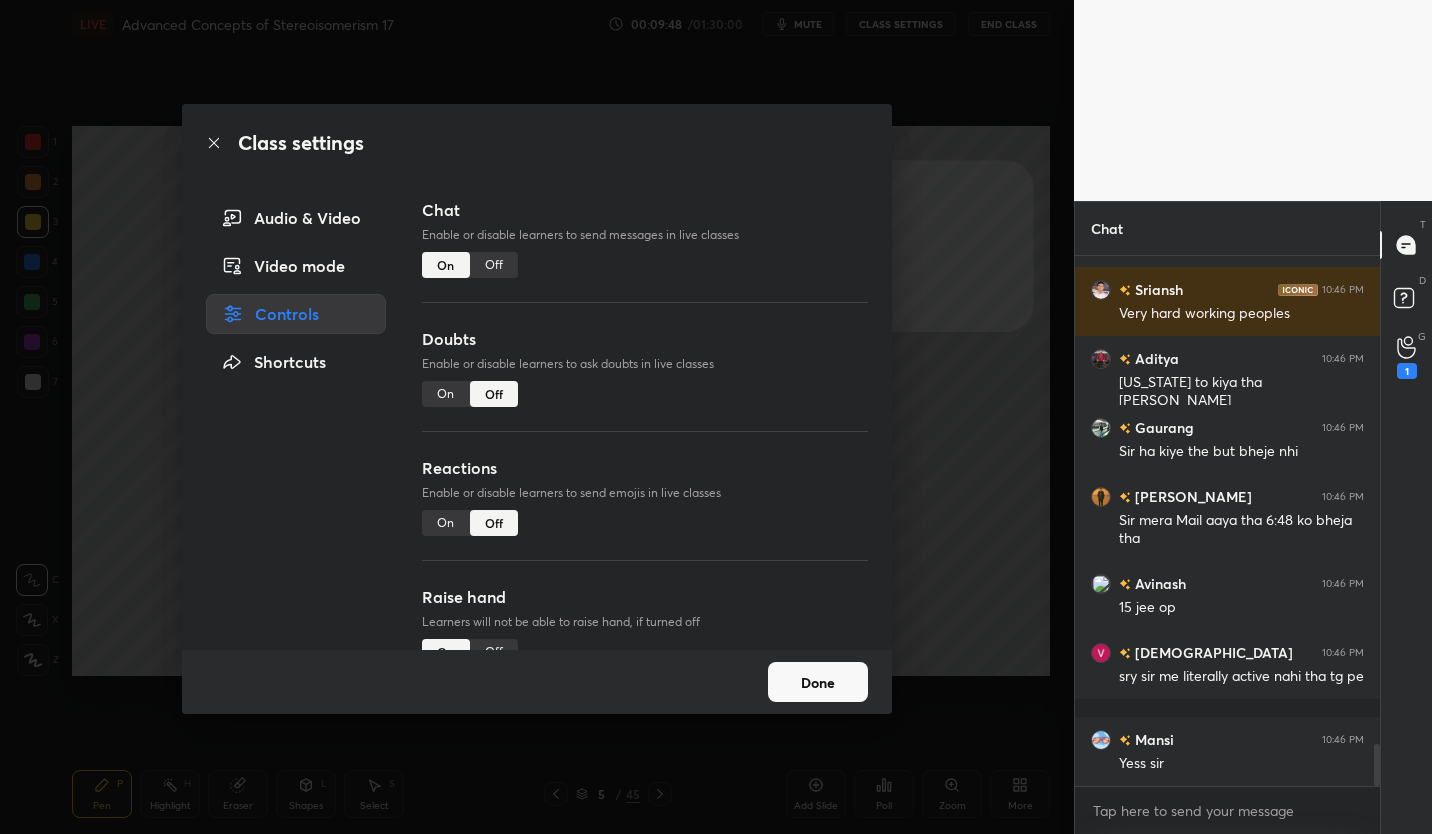 click on "Off" at bounding box center [494, 265] 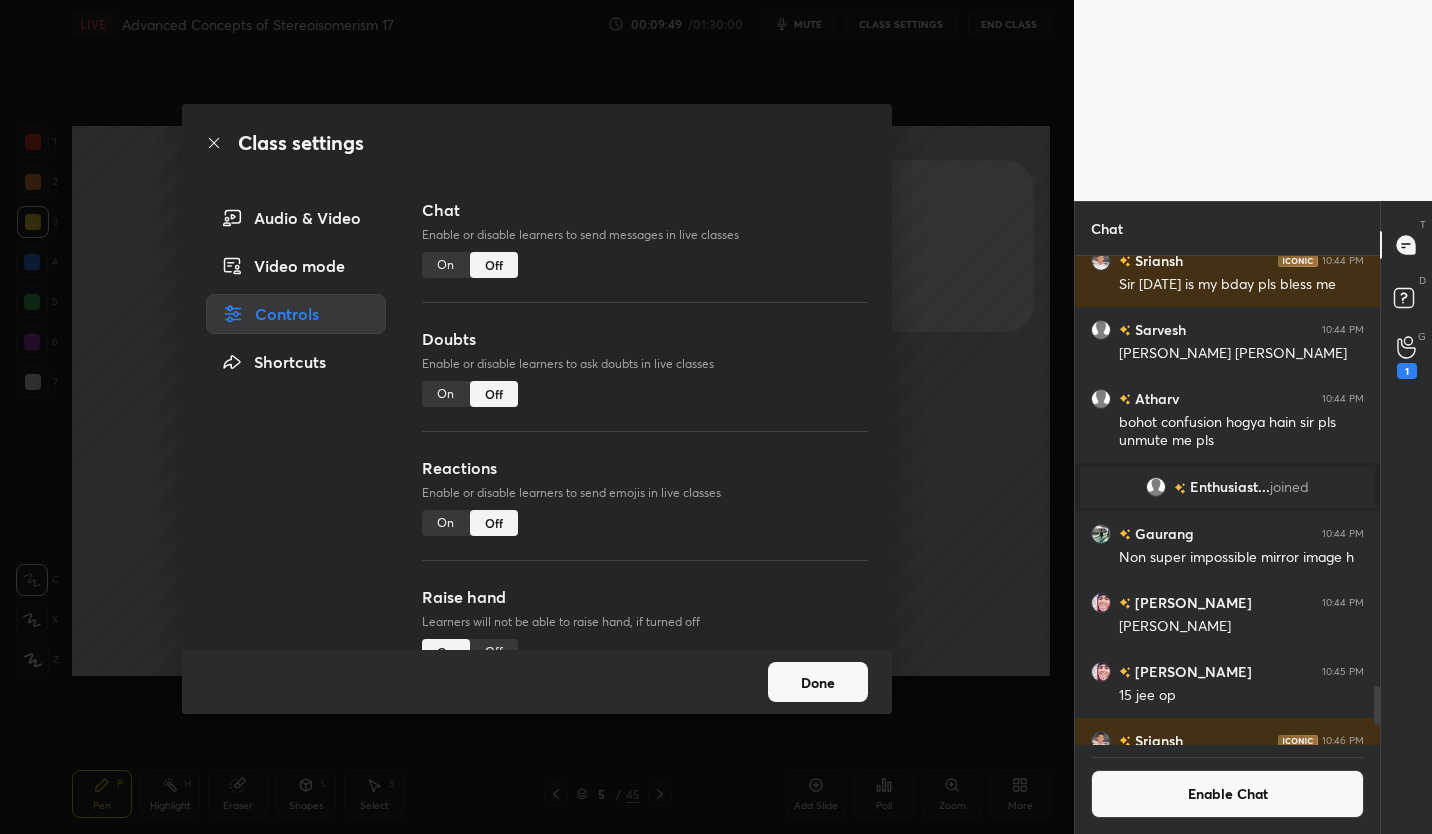 click on "Done" at bounding box center [818, 682] 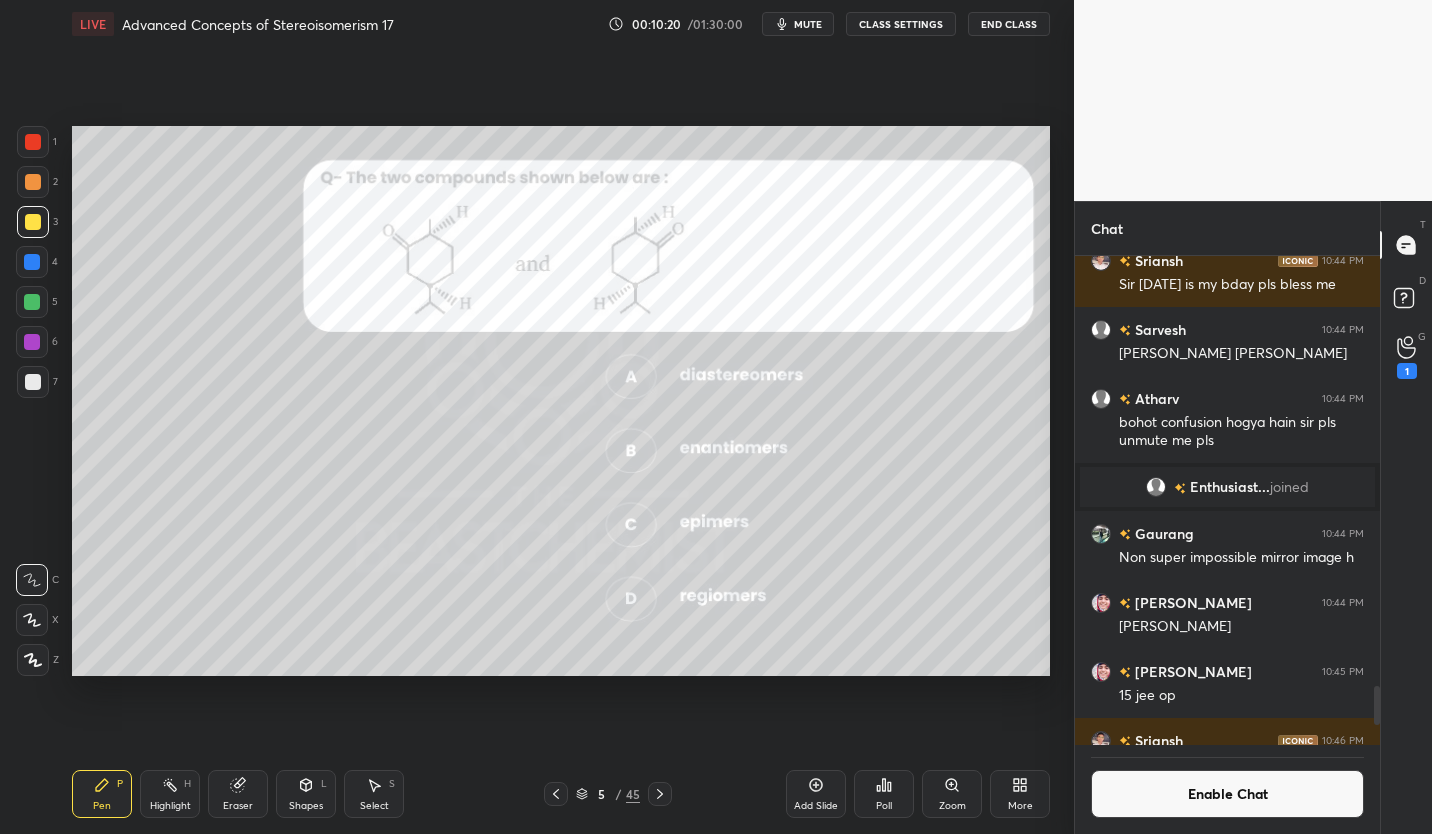click at bounding box center (33, 142) 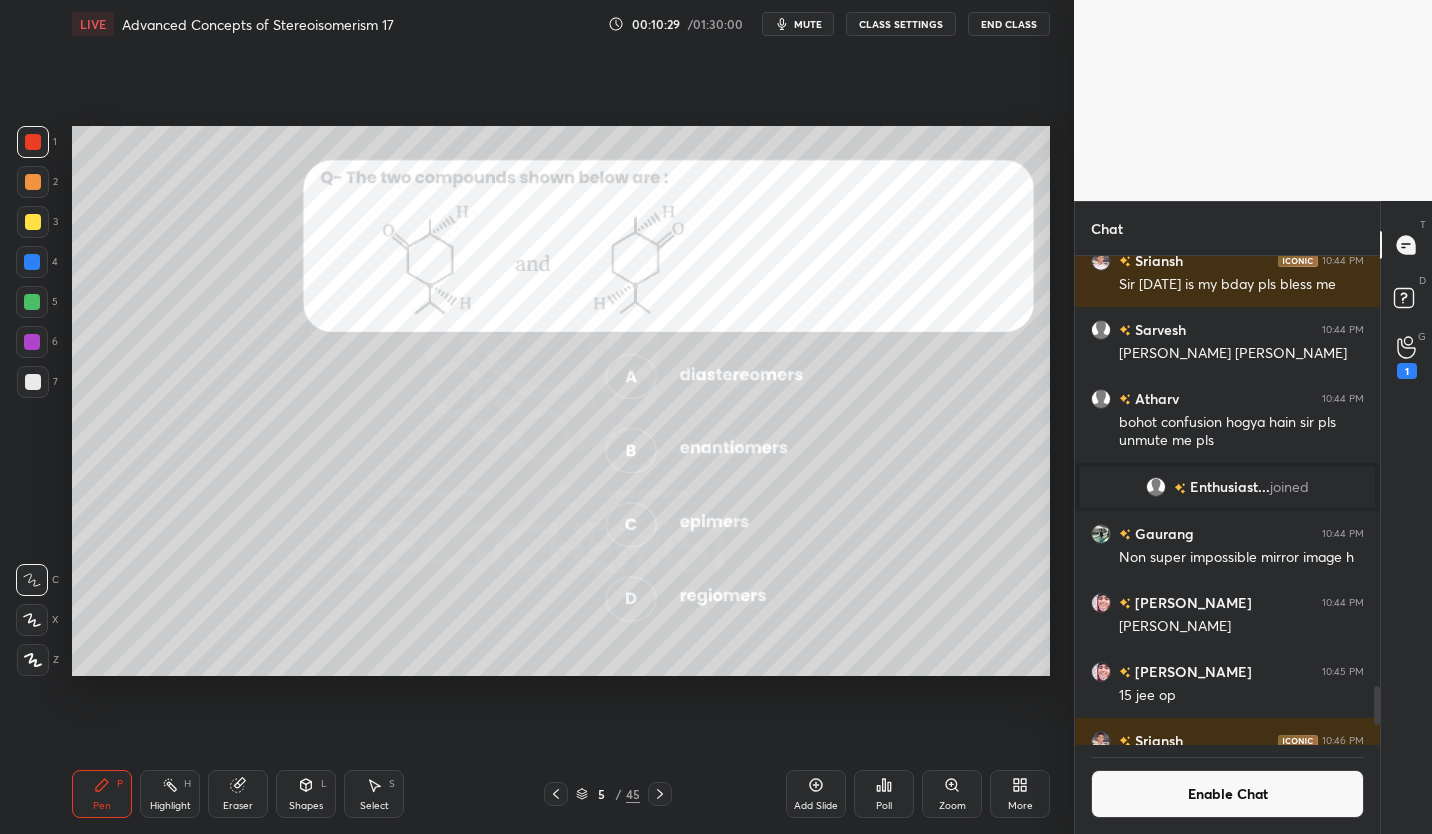 click at bounding box center (32, 302) 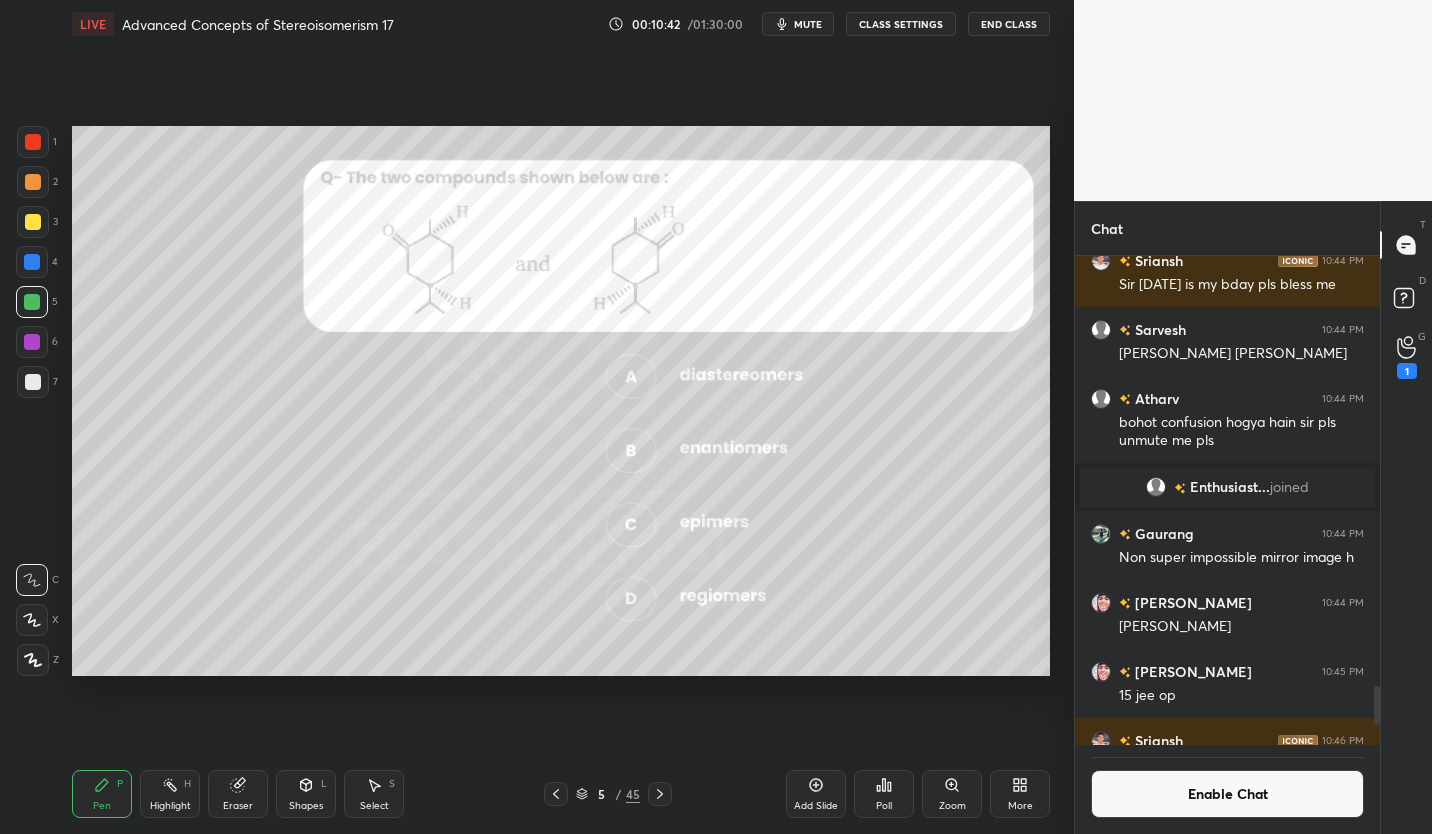 click on "Setting up your live class Poll for   secs No correct answer Start poll" at bounding box center [561, 401] 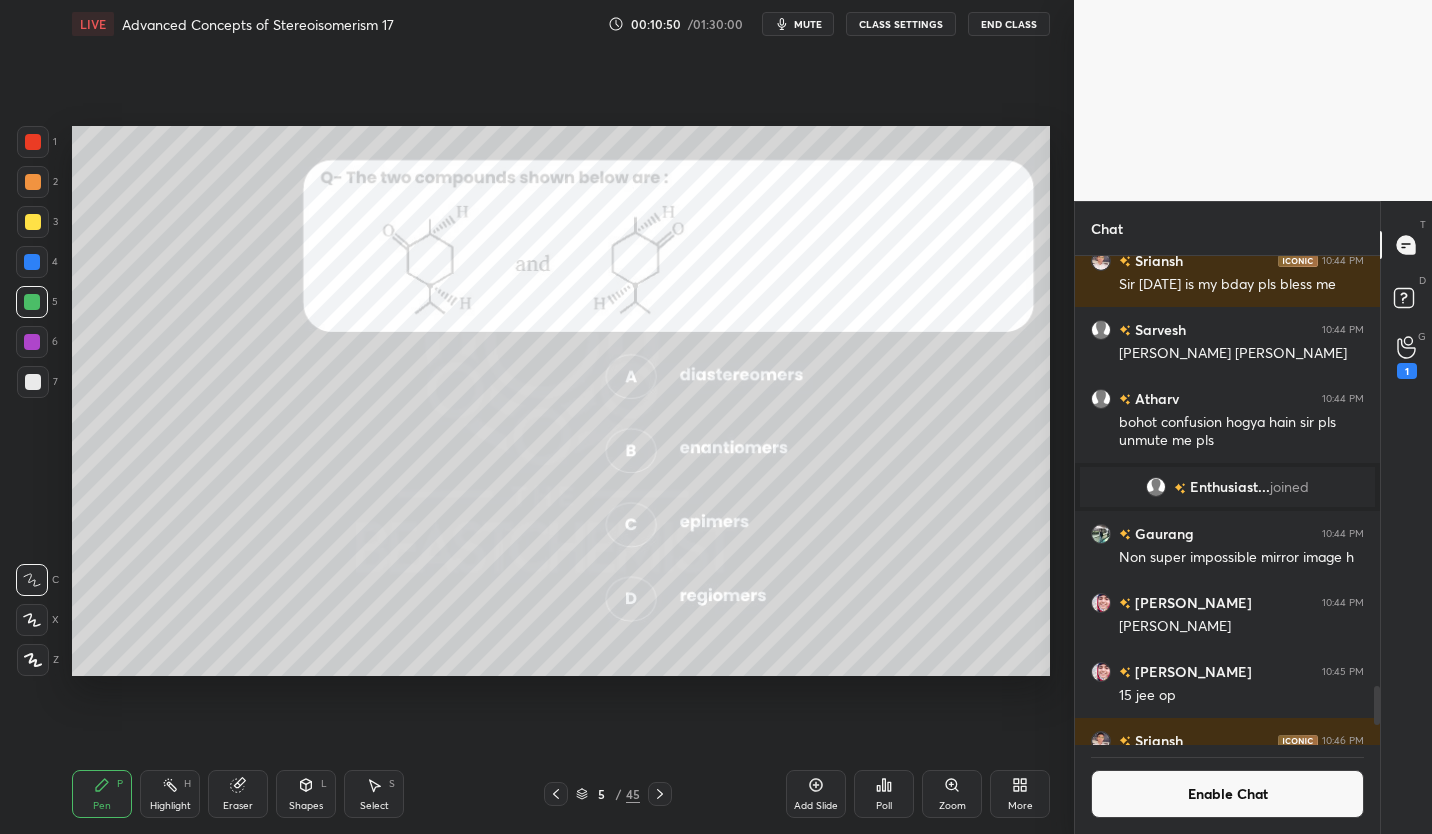 click at bounding box center (33, 382) 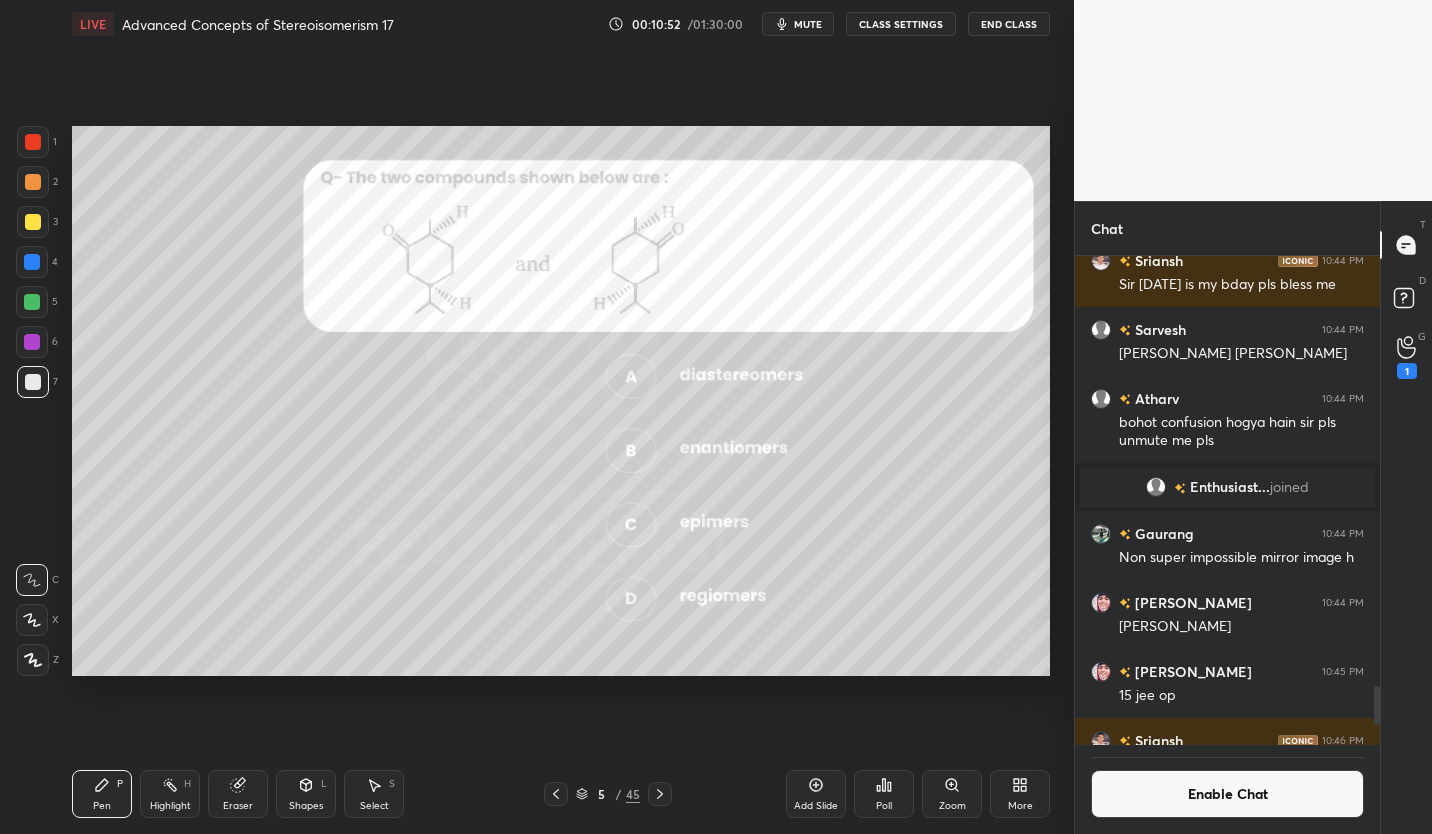 click at bounding box center (33, 142) 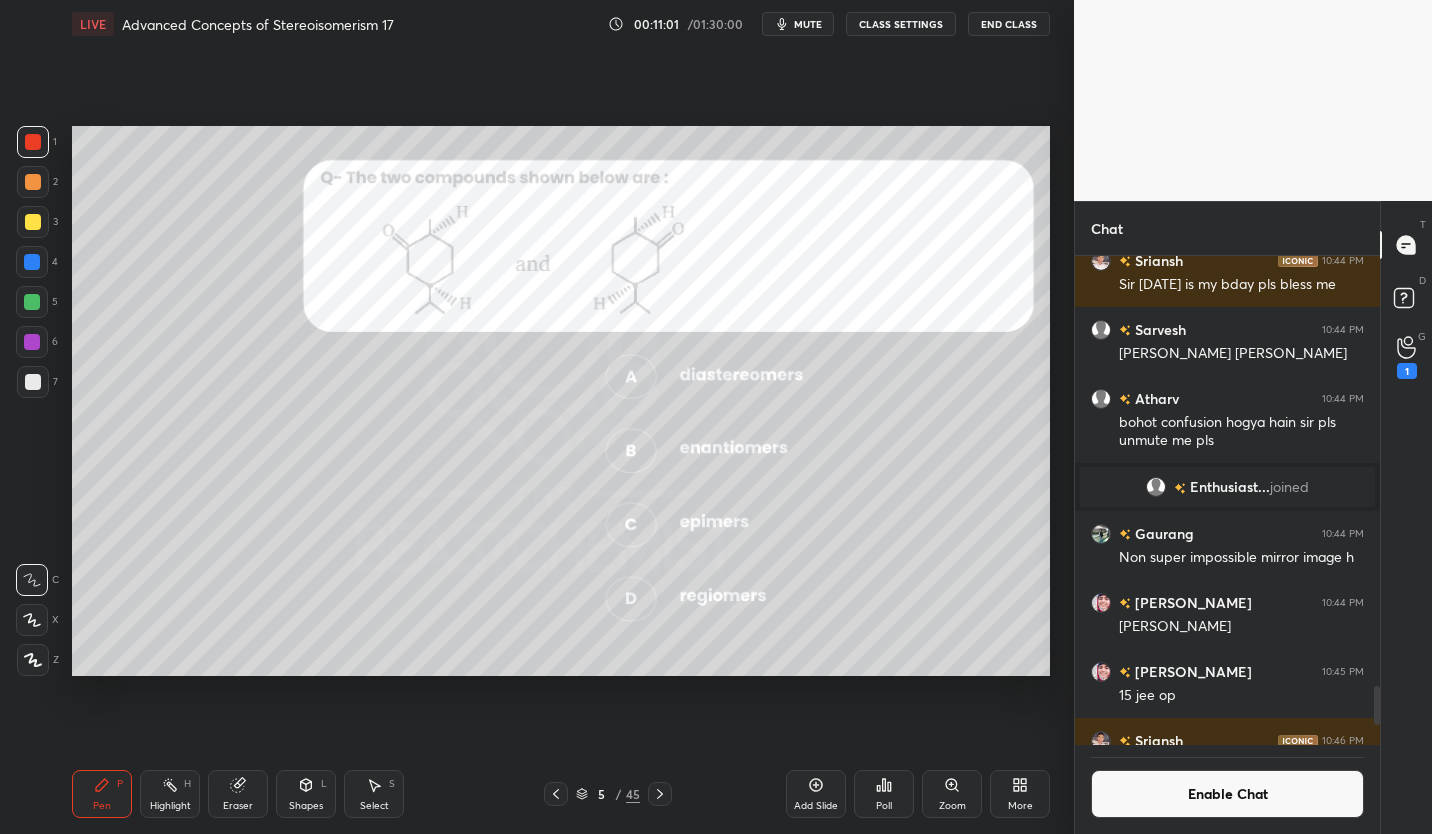 click on "Enable Chat" at bounding box center [1227, 794] 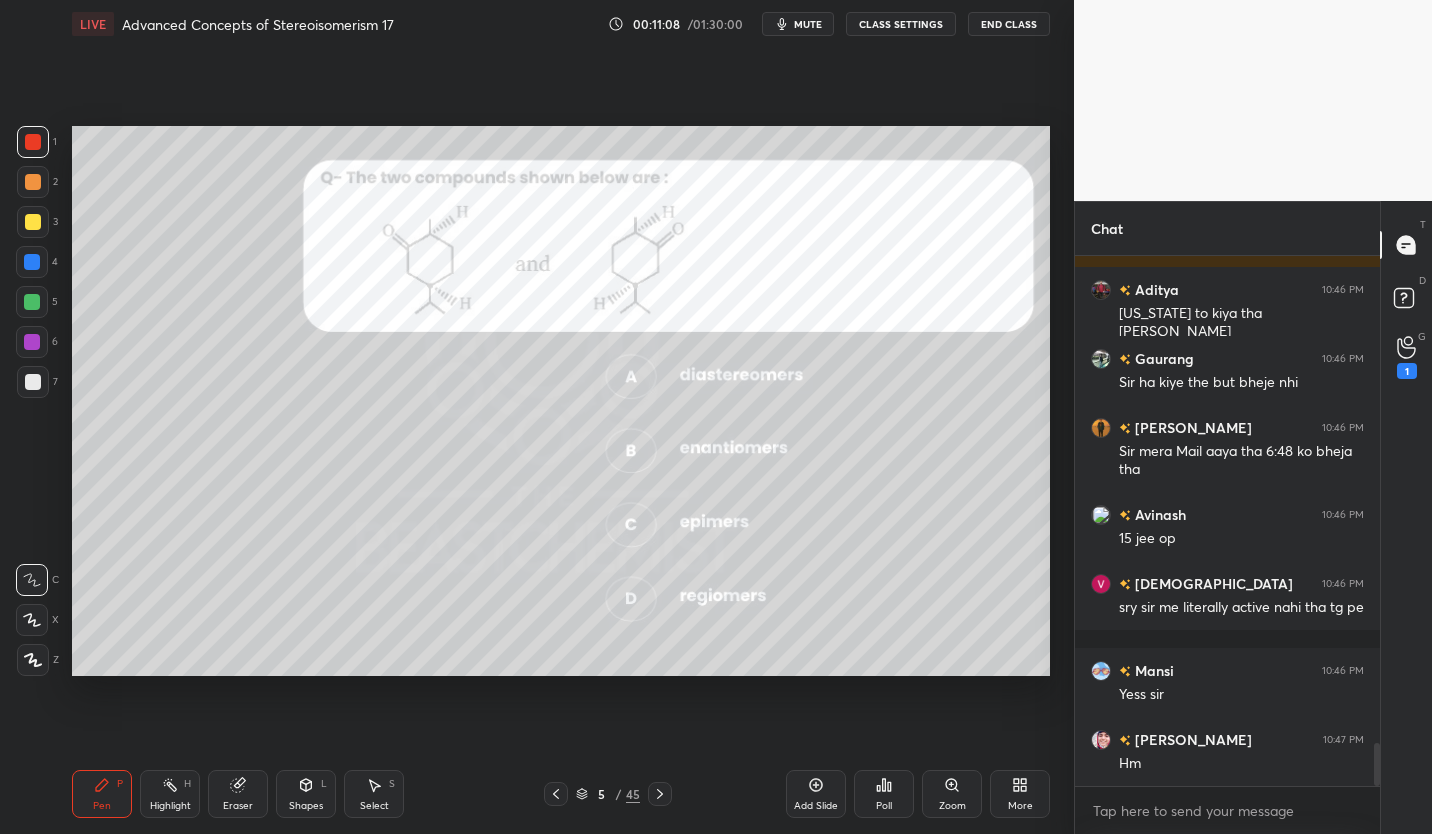 scroll, scrollTop: 6152, scrollLeft: 0, axis: vertical 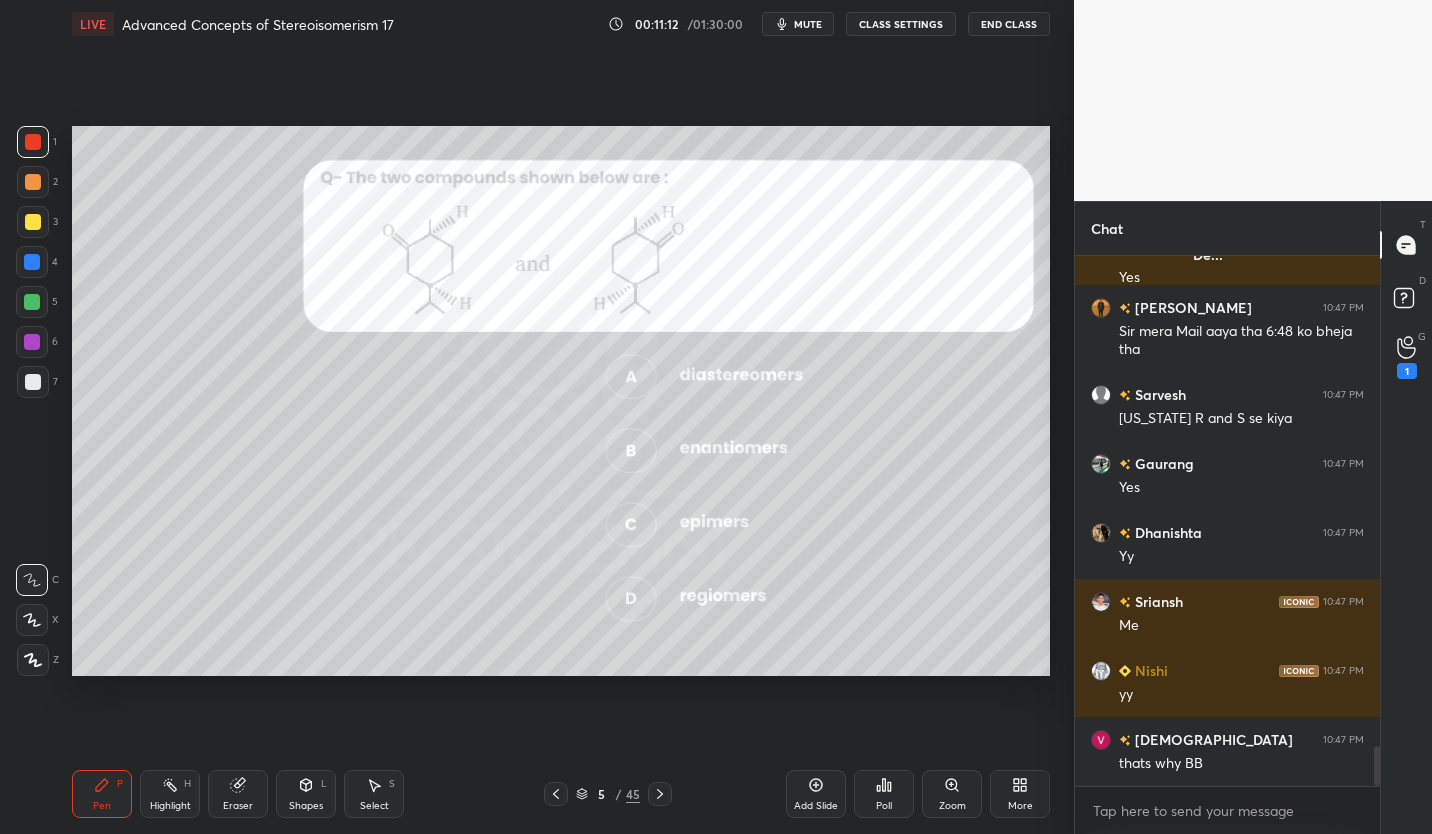 click 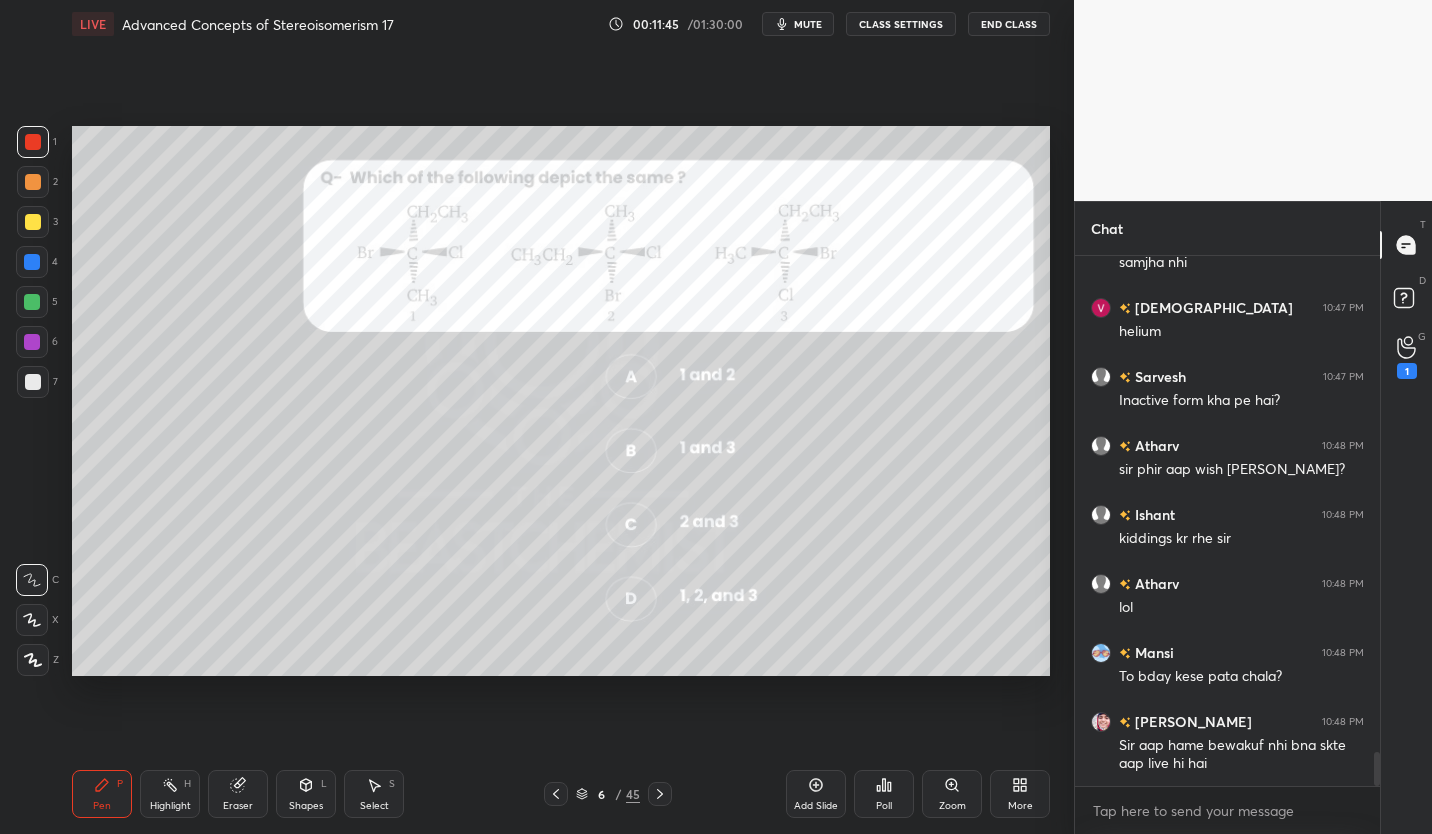 scroll, scrollTop: 7778, scrollLeft: 0, axis: vertical 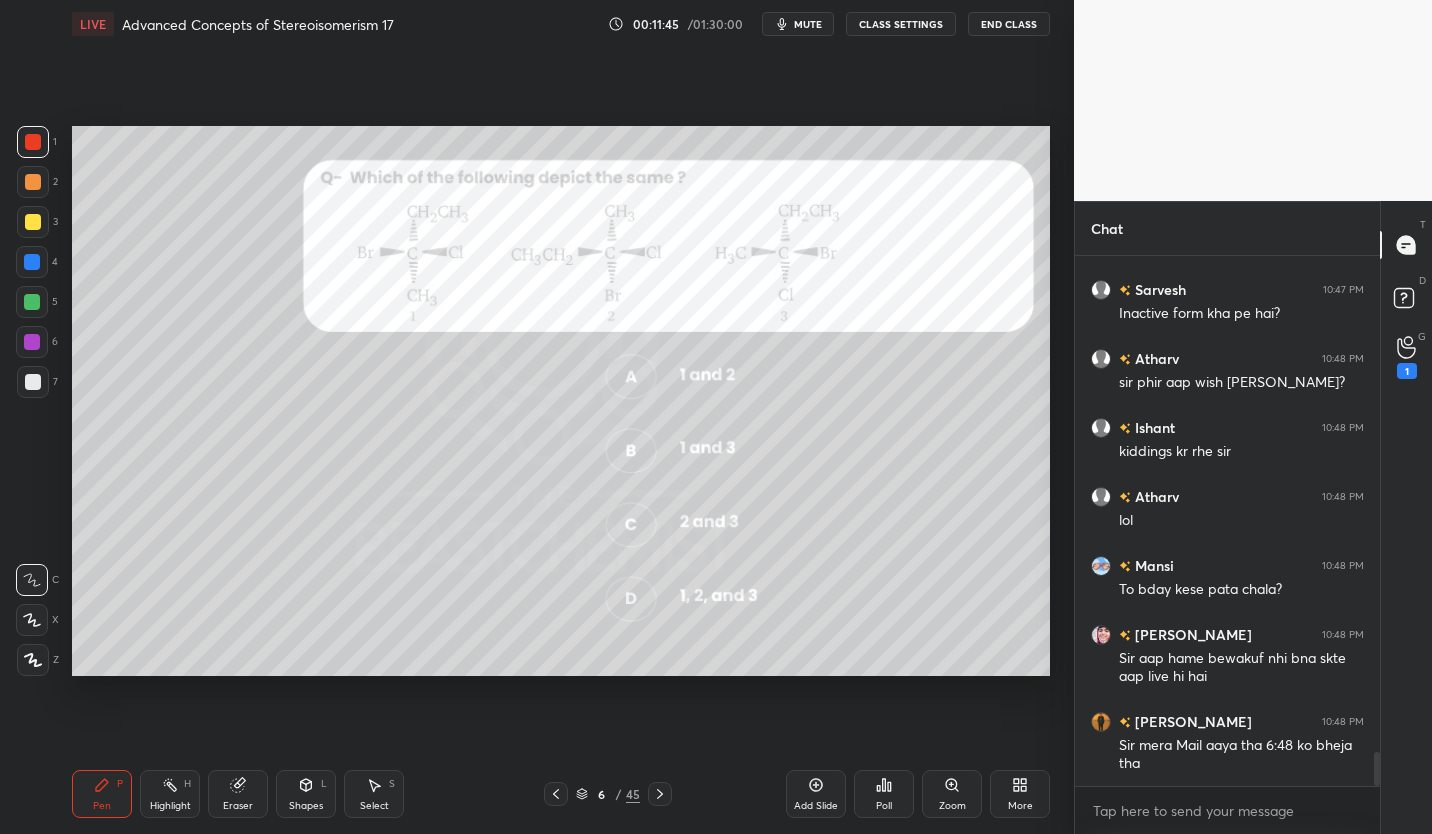 click at bounding box center [33, 222] 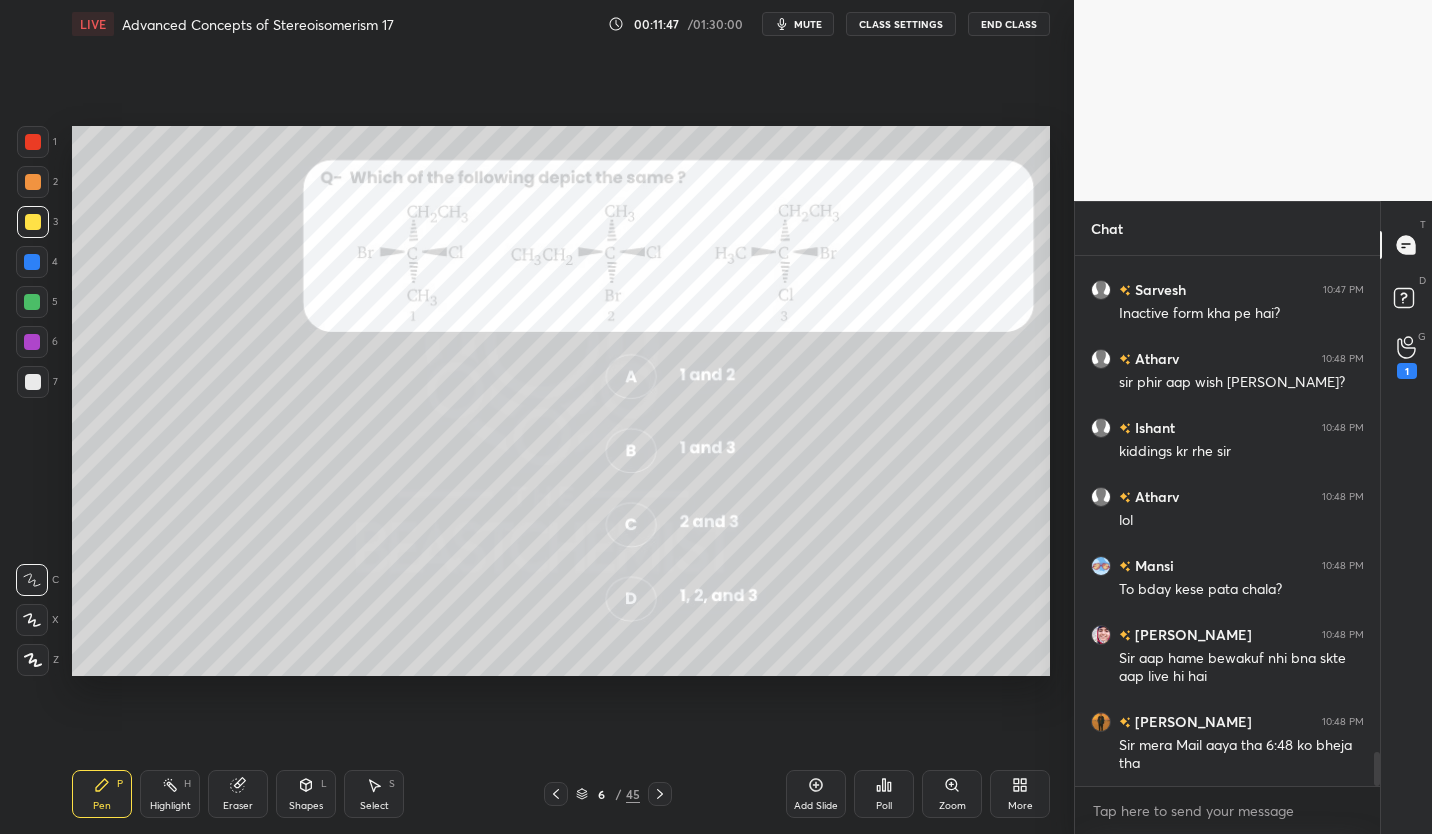 click on "CLASS SETTINGS" at bounding box center [901, 24] 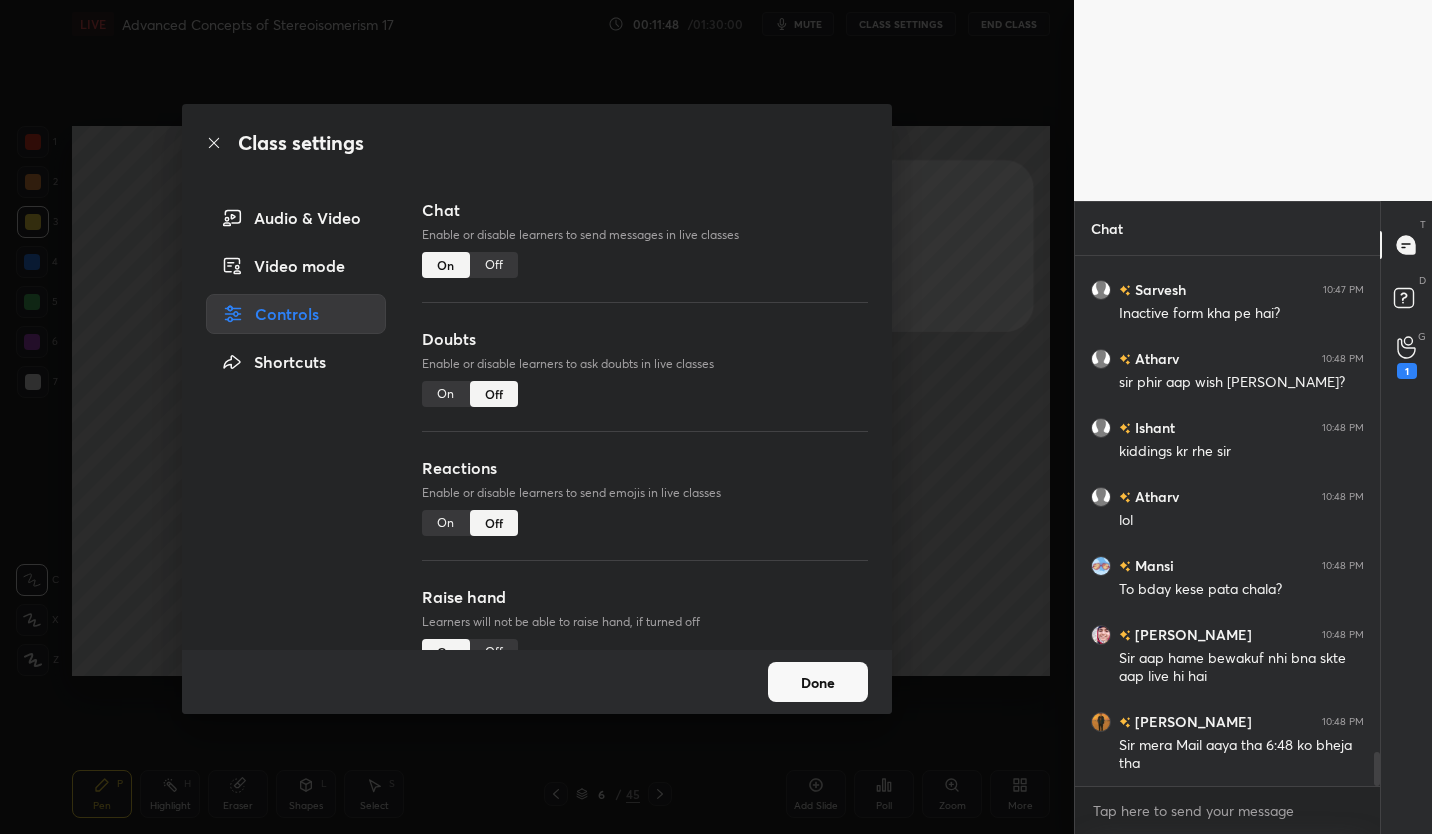 click on "Off" at bounding box center [494, 265] 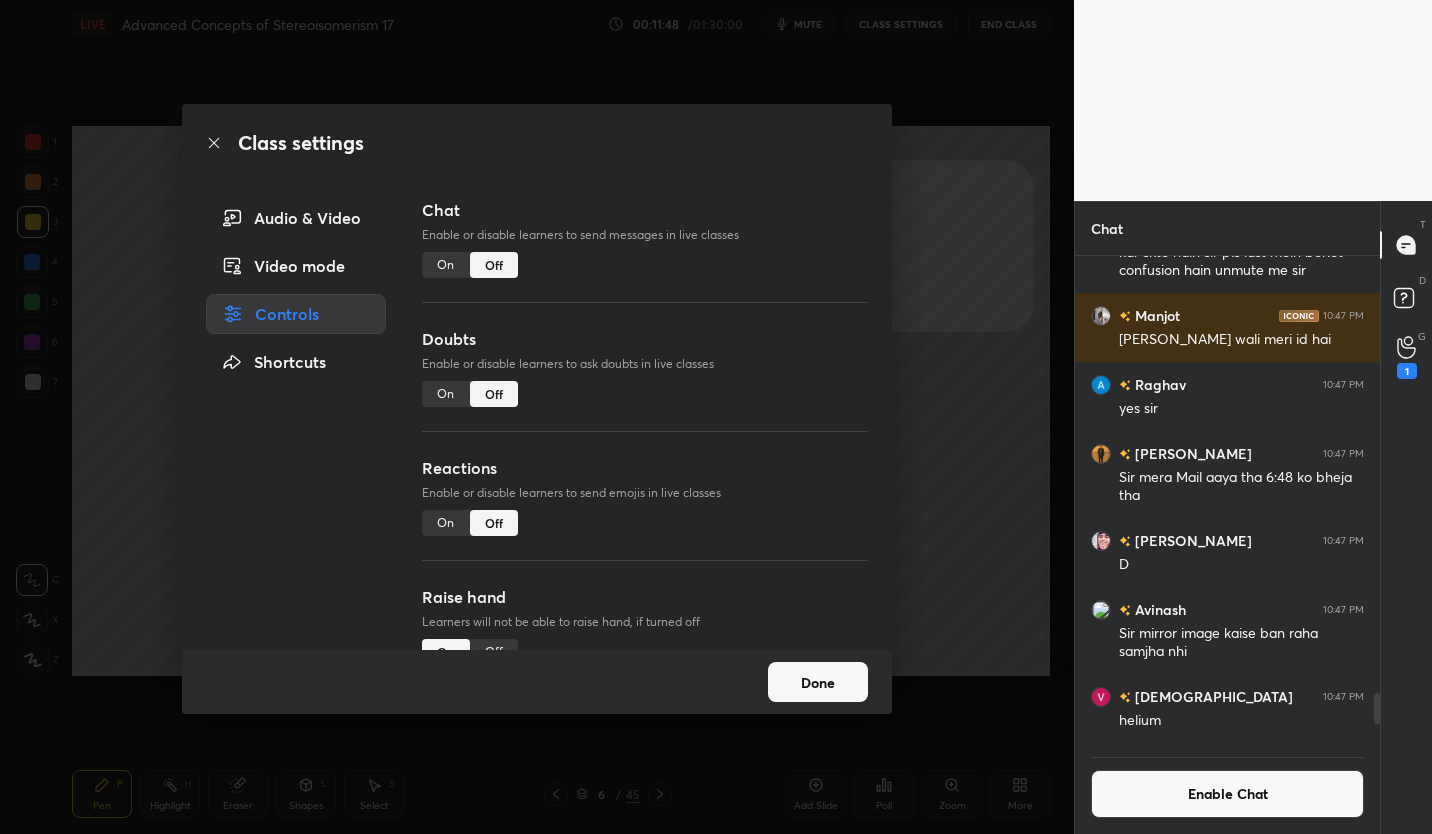 scroll, scrollTop: 483, scrollLeft: 299, axis: both 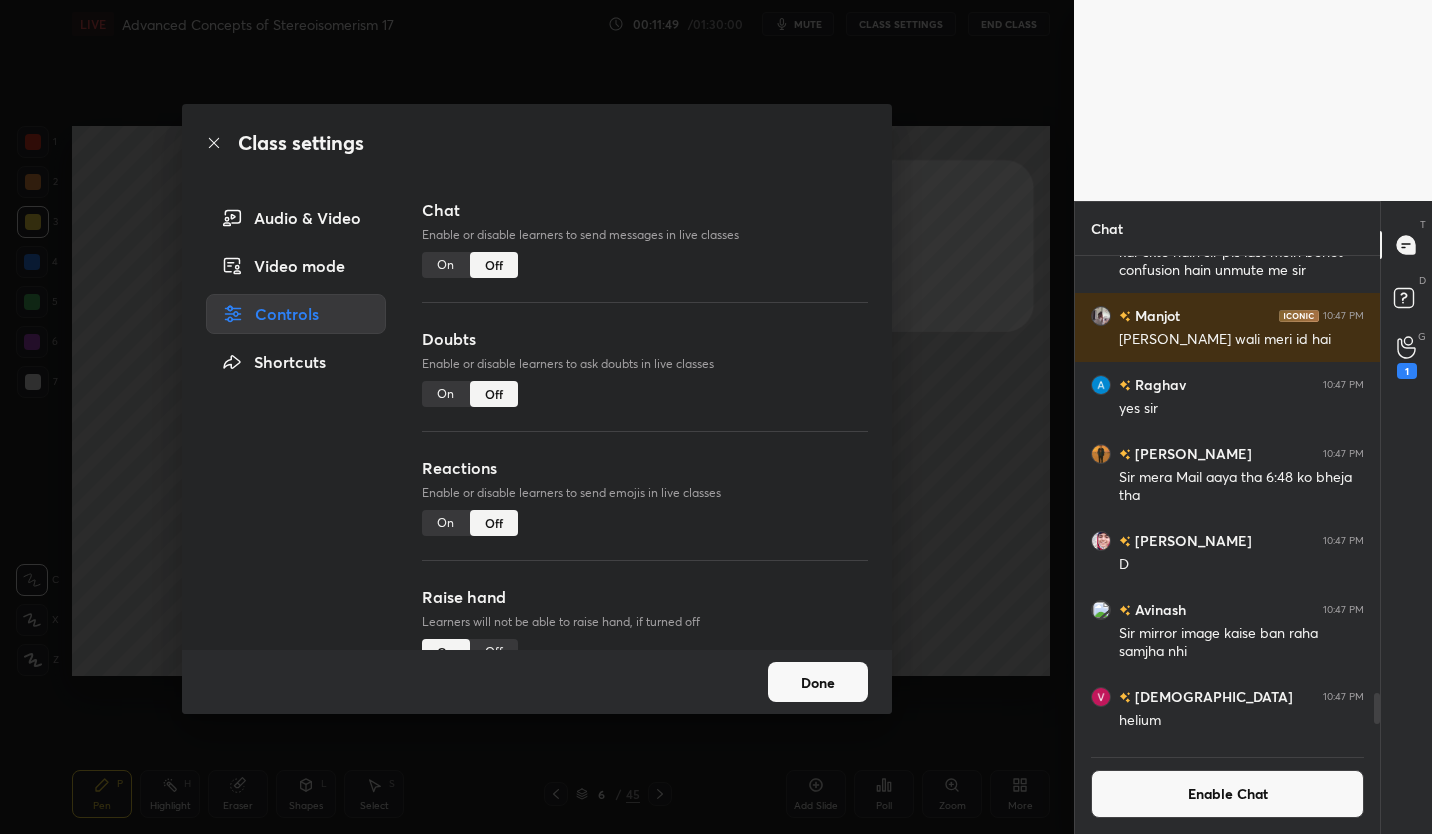 click on "Done" at bounding box center [818, 682] 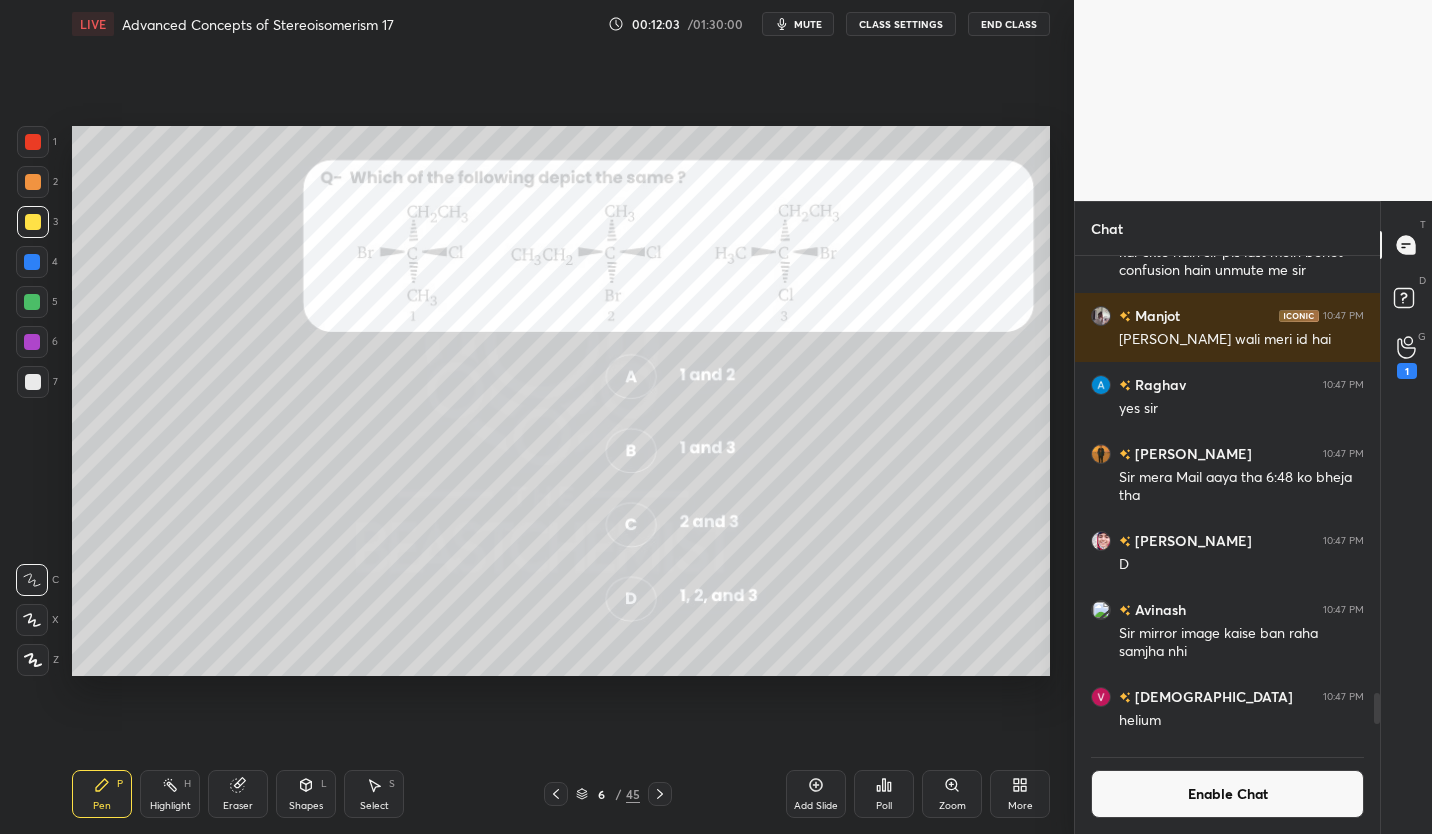 click at bounding box center [32, 342] 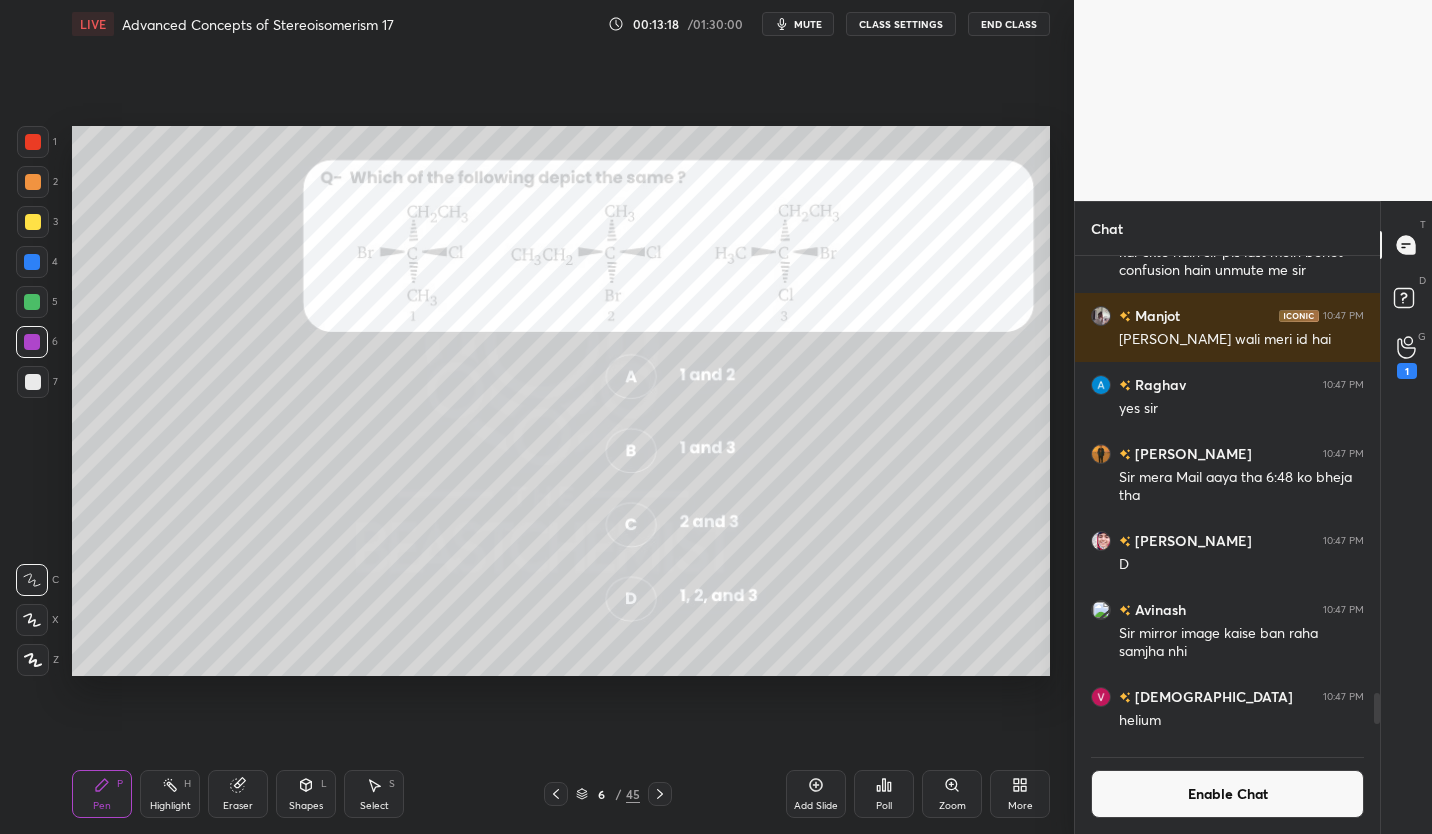 click on "Enable Chat" at bounding box center (1227, 794) 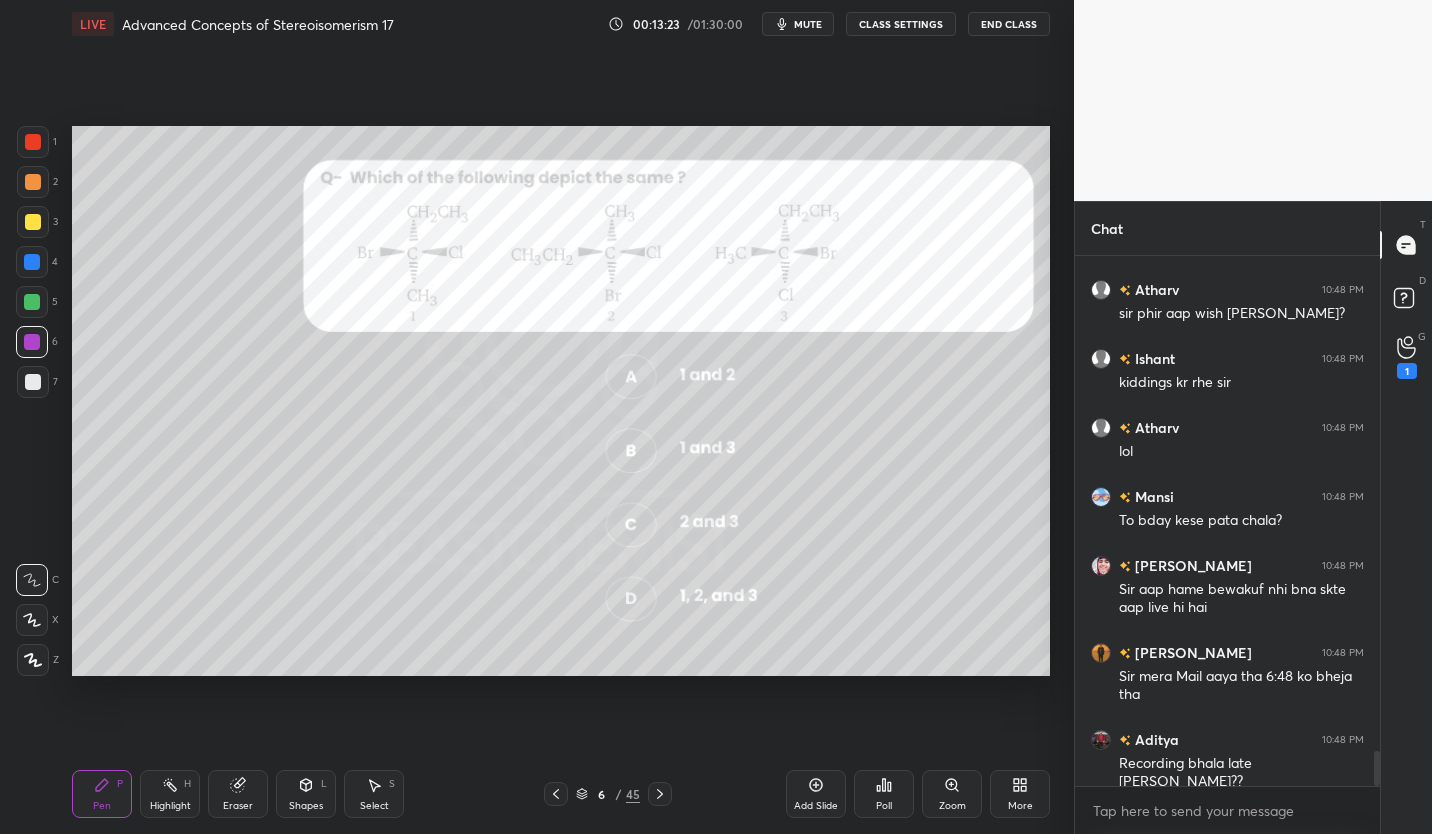 scroll, scrollTop: 7390, scrollLeft: 0, axis: vertical 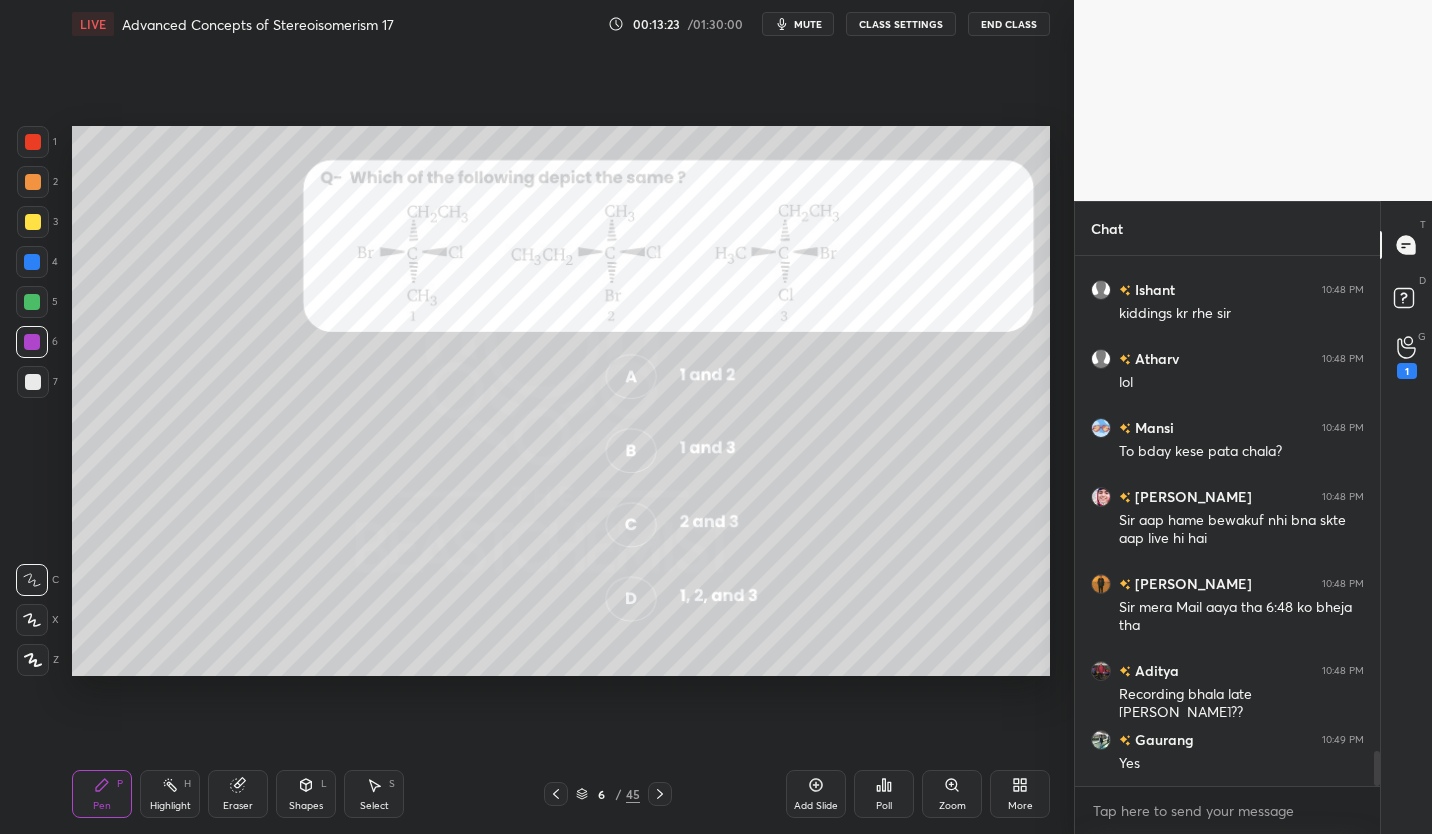 click 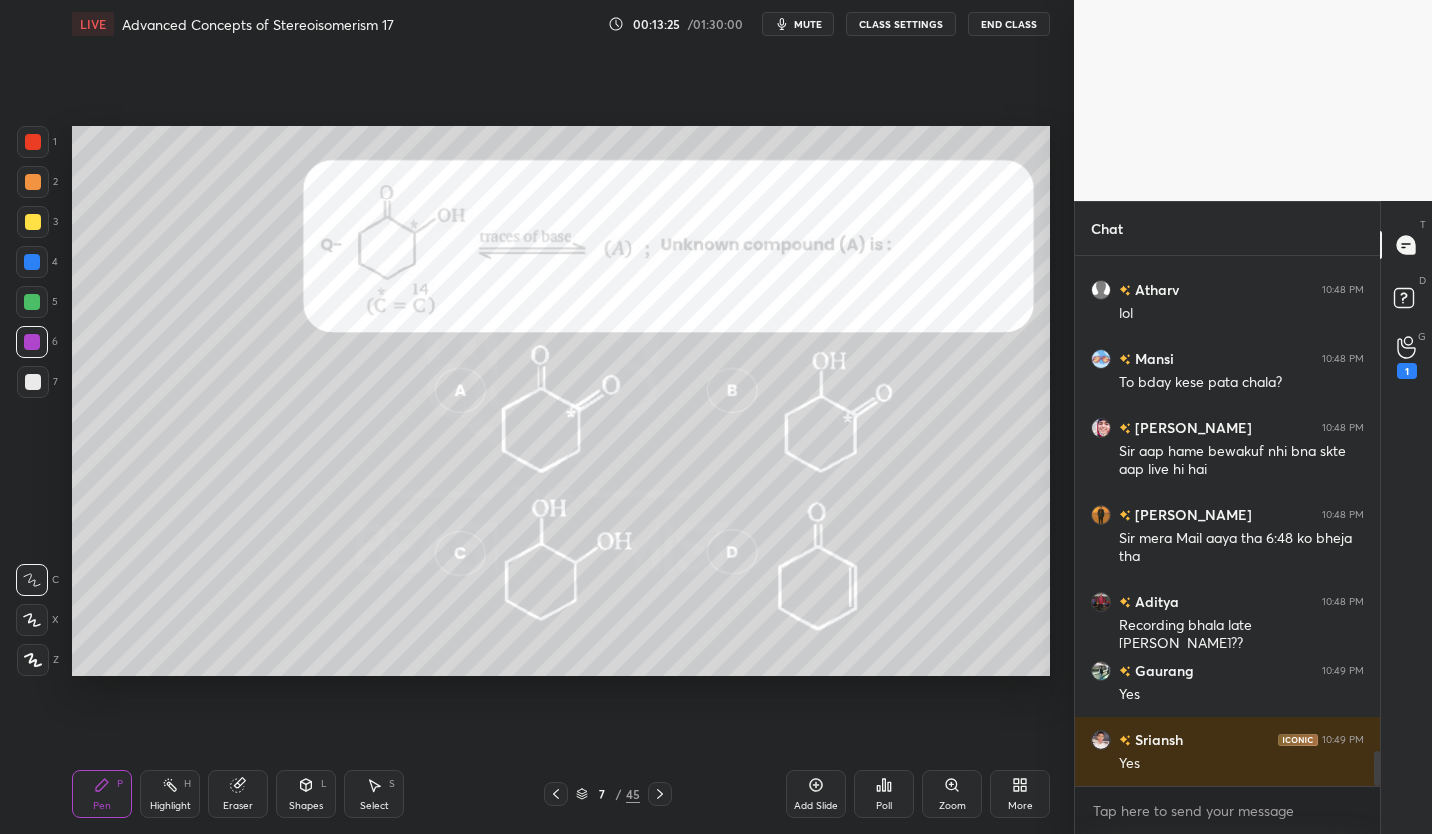 click on "CLASS SETTINGS" at bounding box center [901, 24] 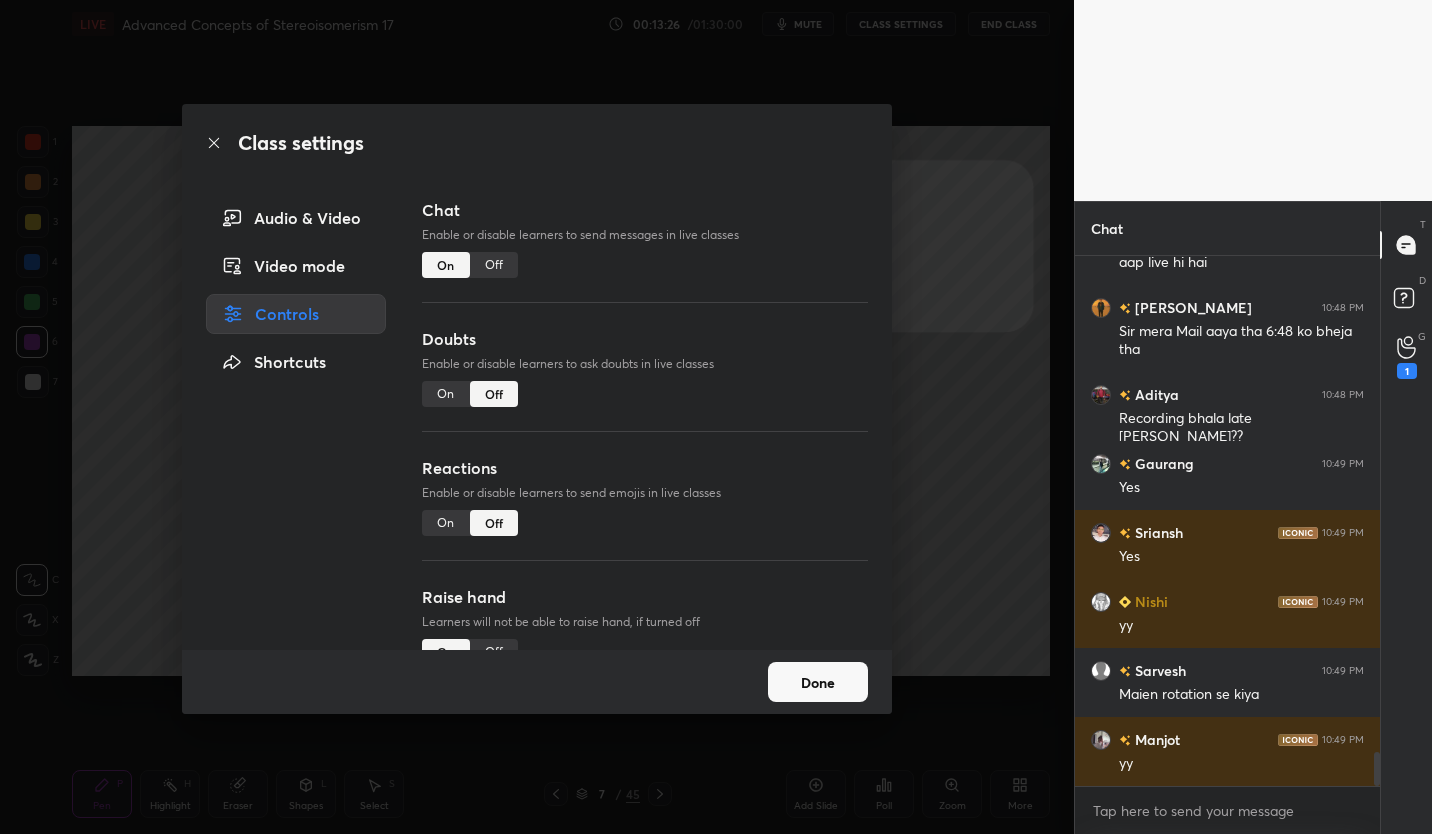 click on "Off" at bounding box center [494, 265] 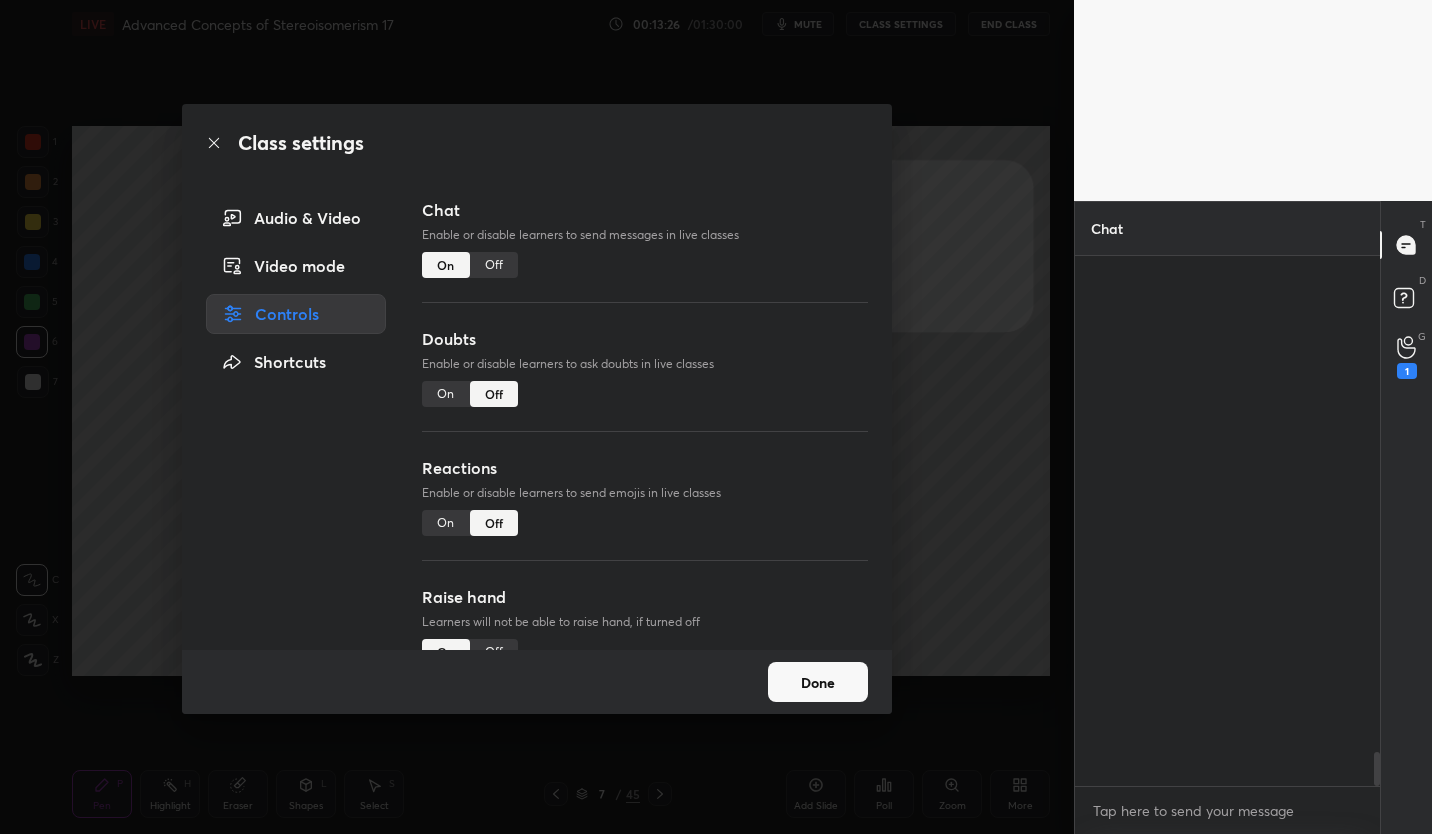 scroll, scrollTop: 483, scrollLeft: 299, axis: both 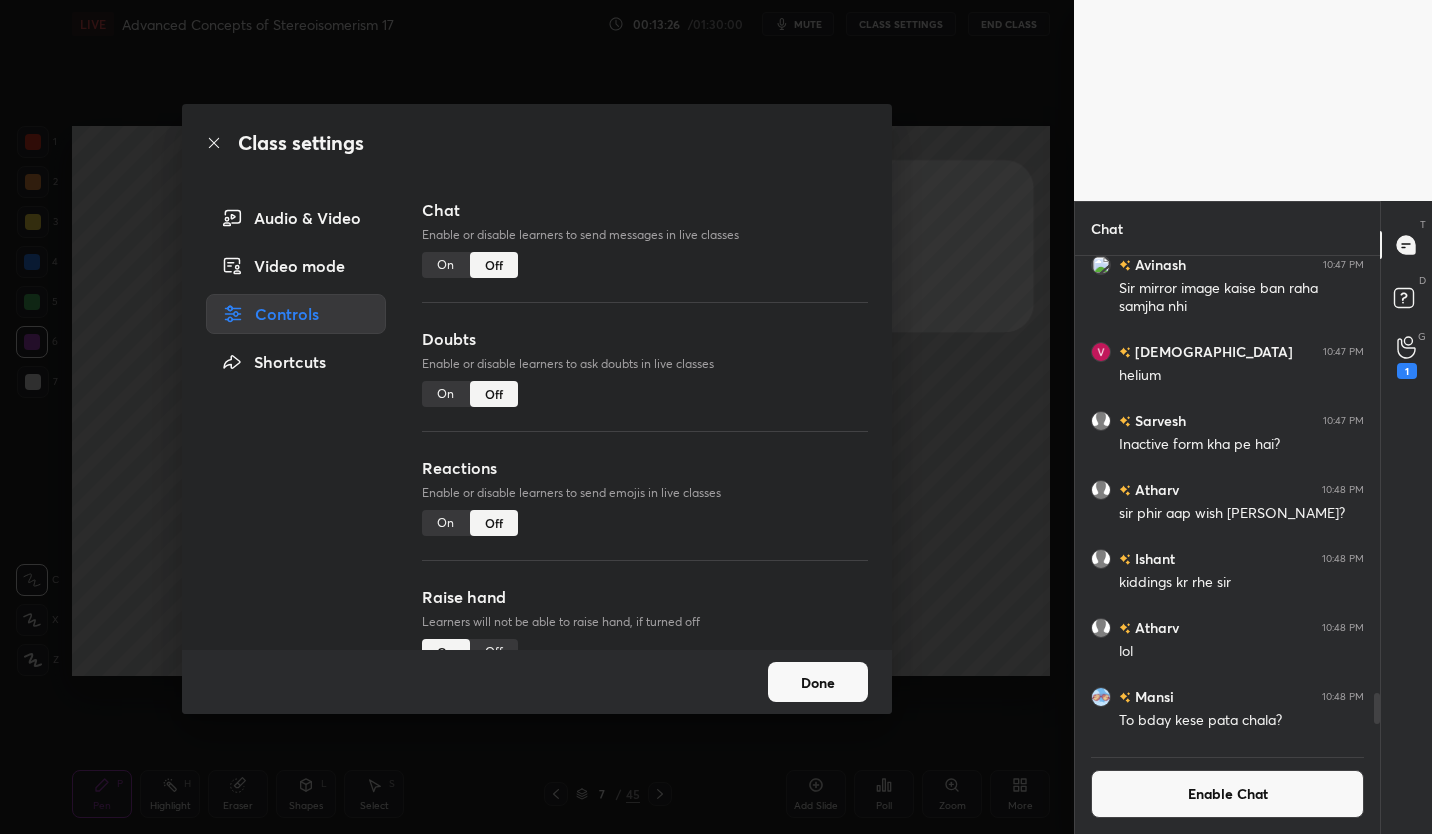 click on "Done" at bounding box center [818, 682] 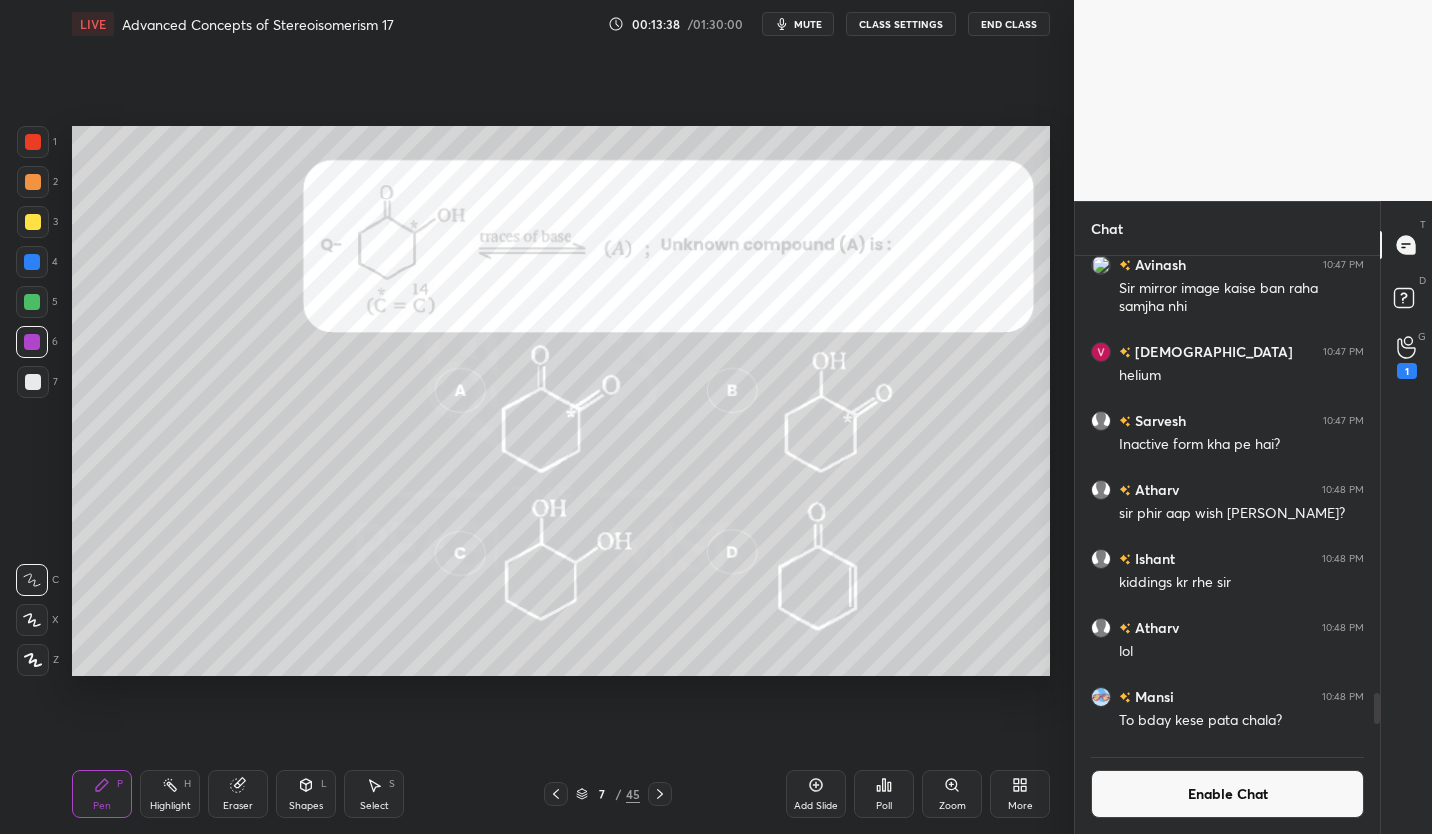 click at bounding box center (33, 142) 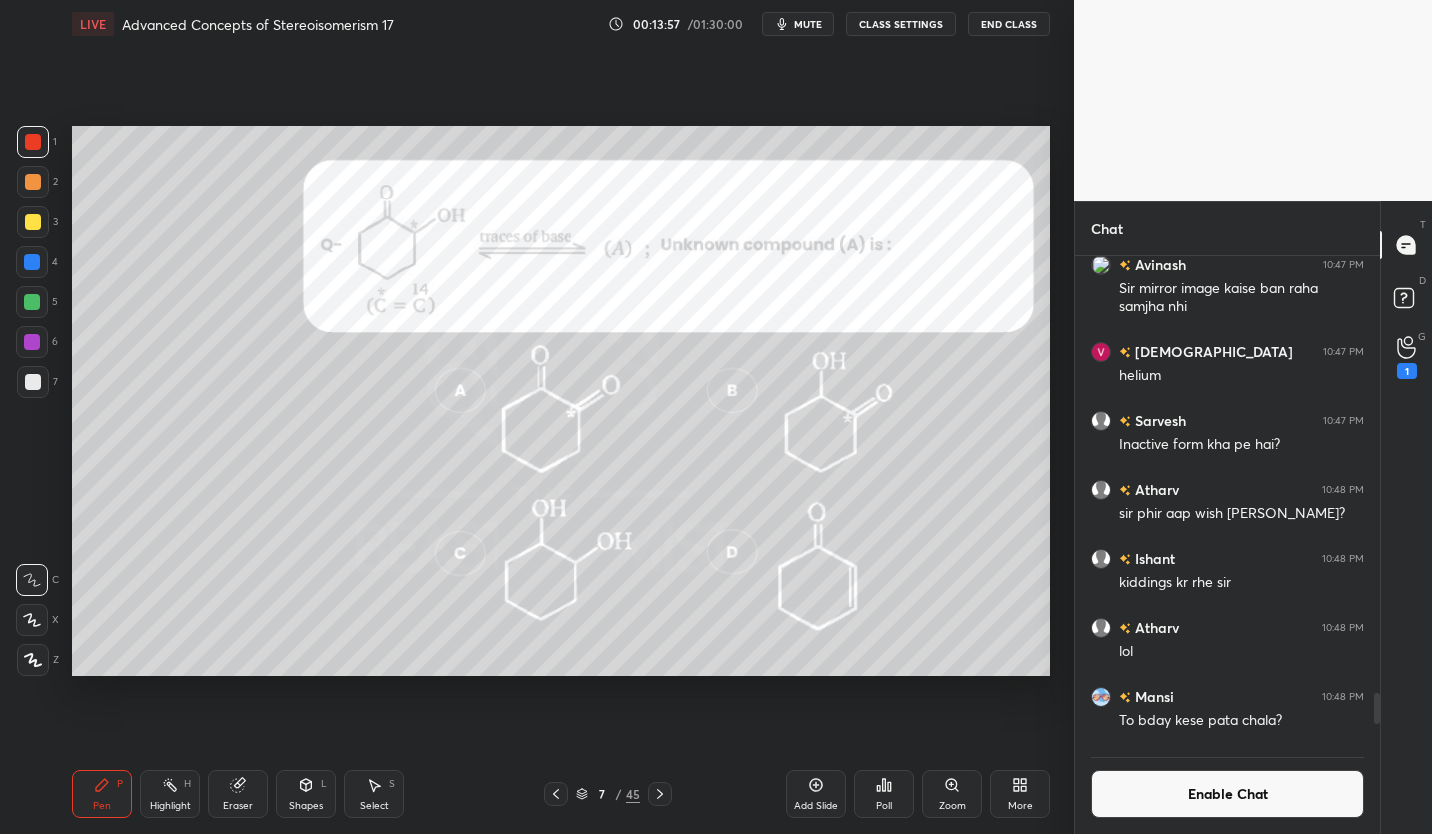 click at bounding box center (33, 382) 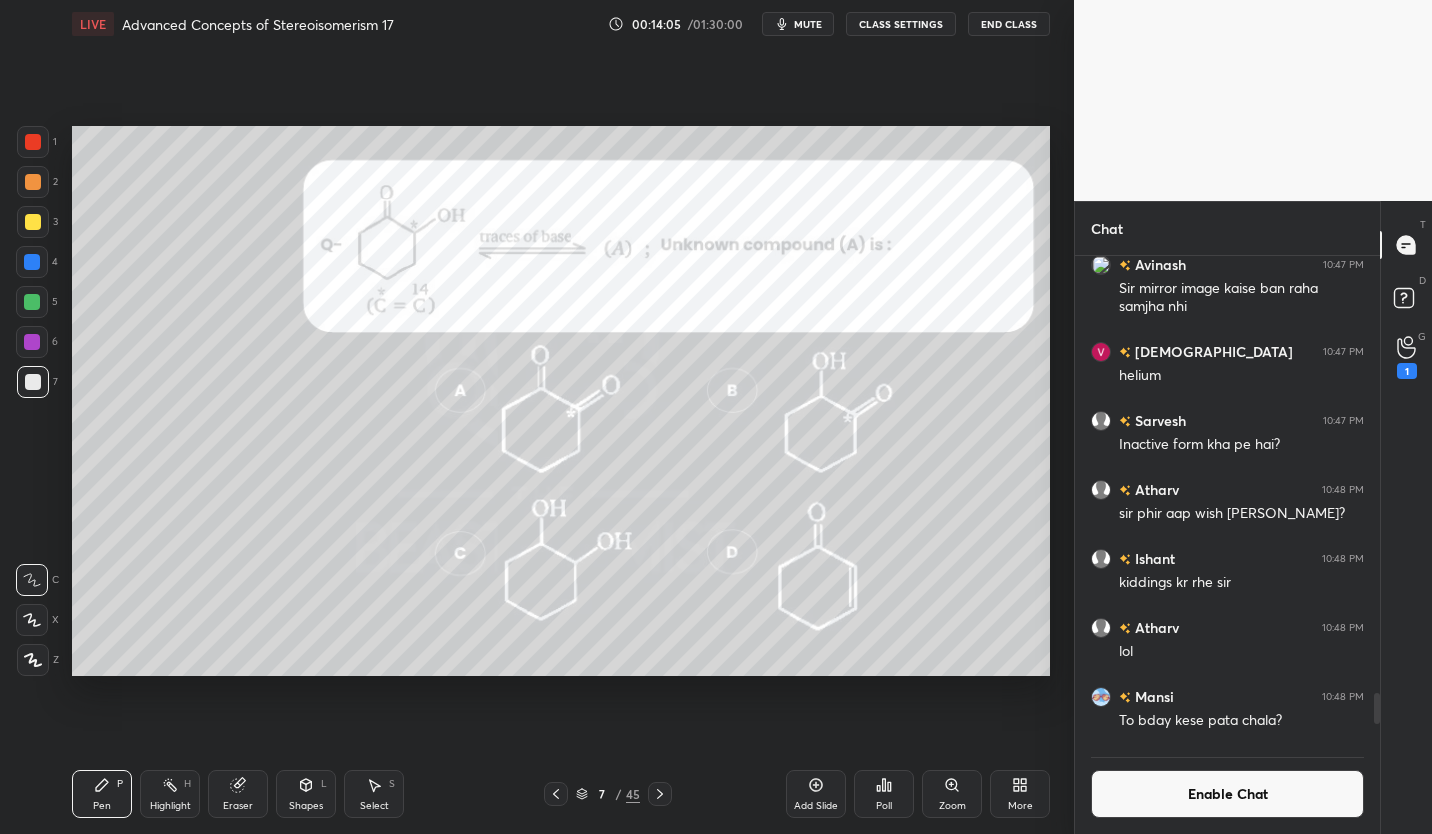 click 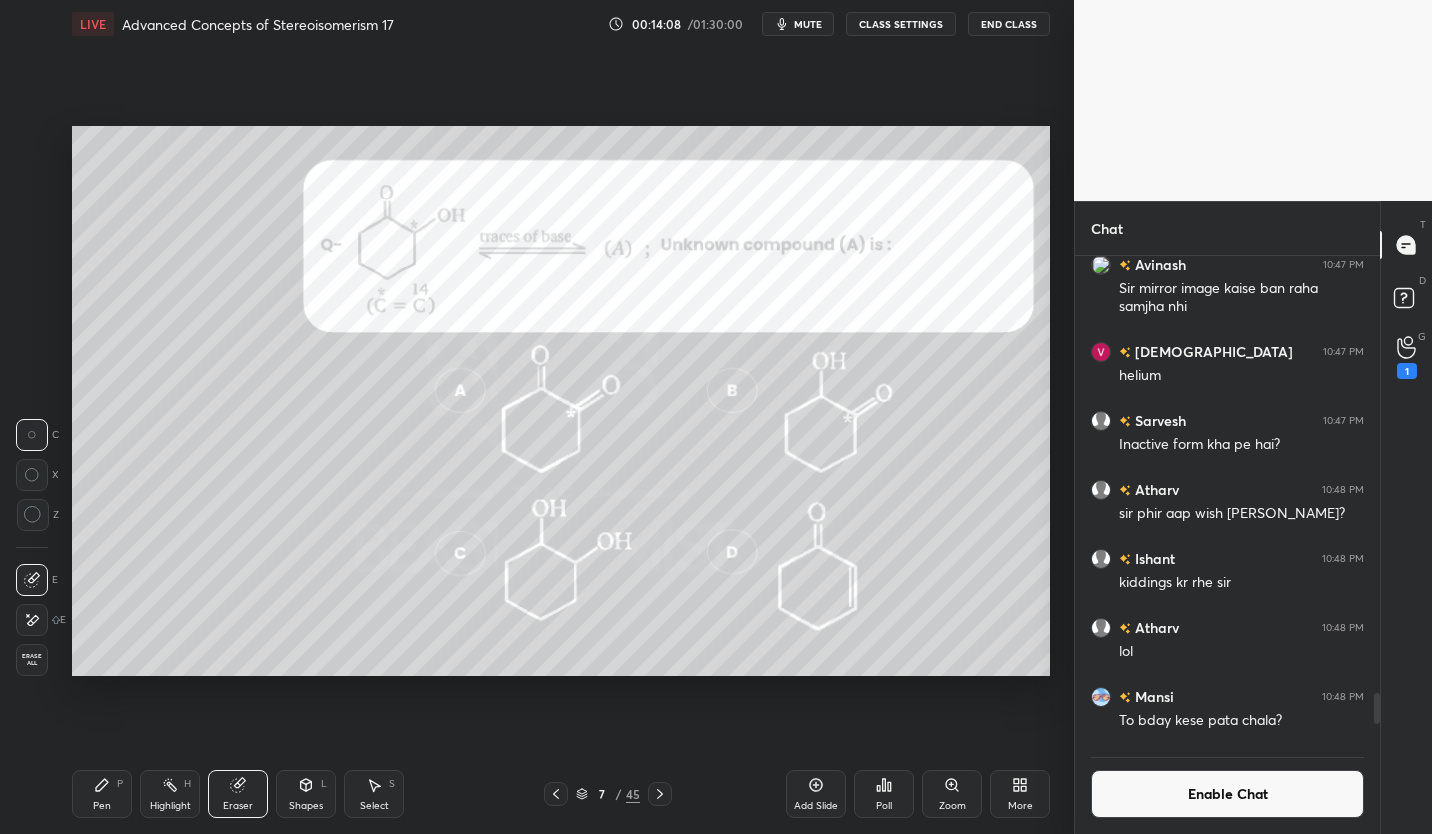 click 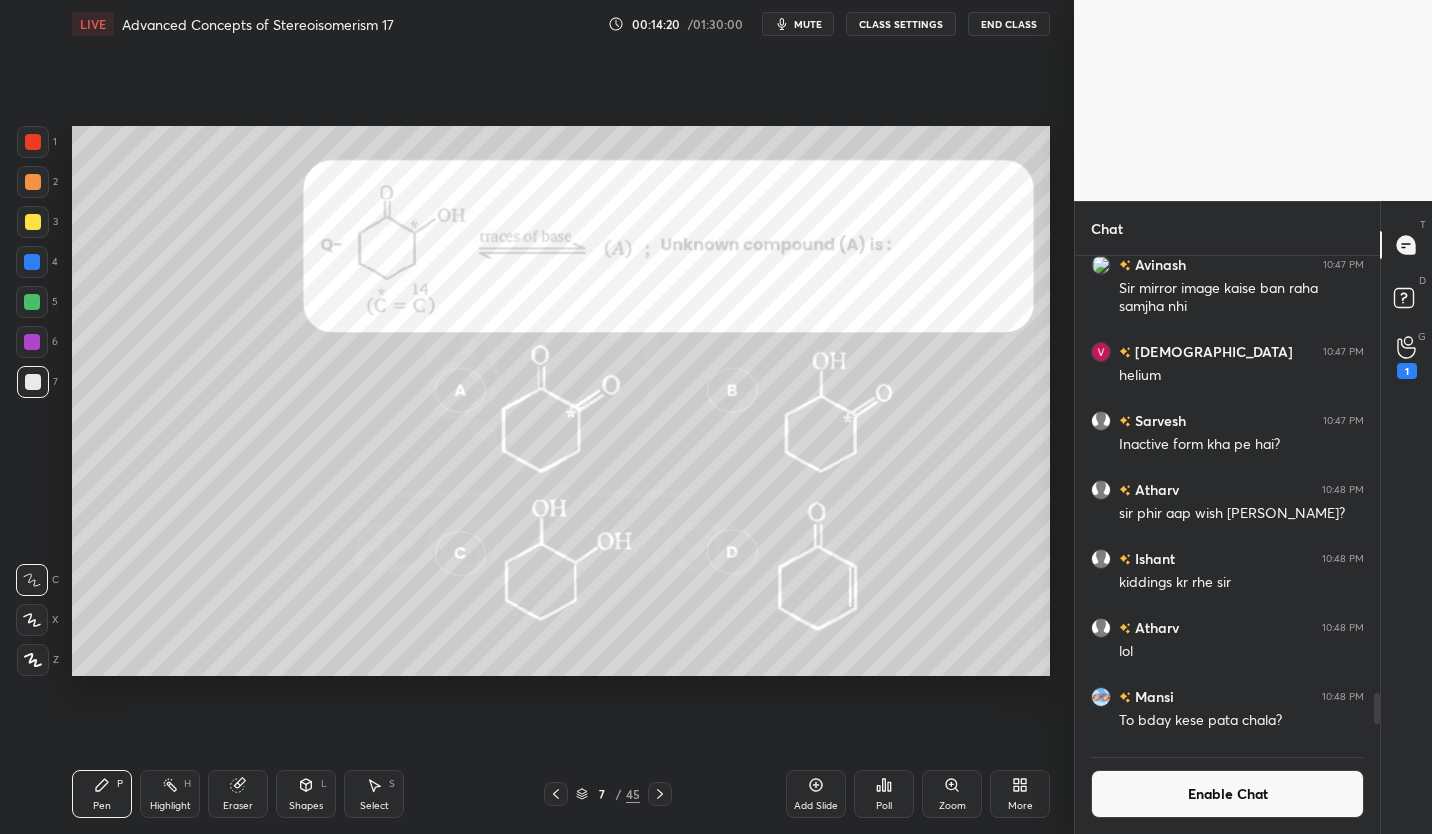 click at bounding box center (33, 142) 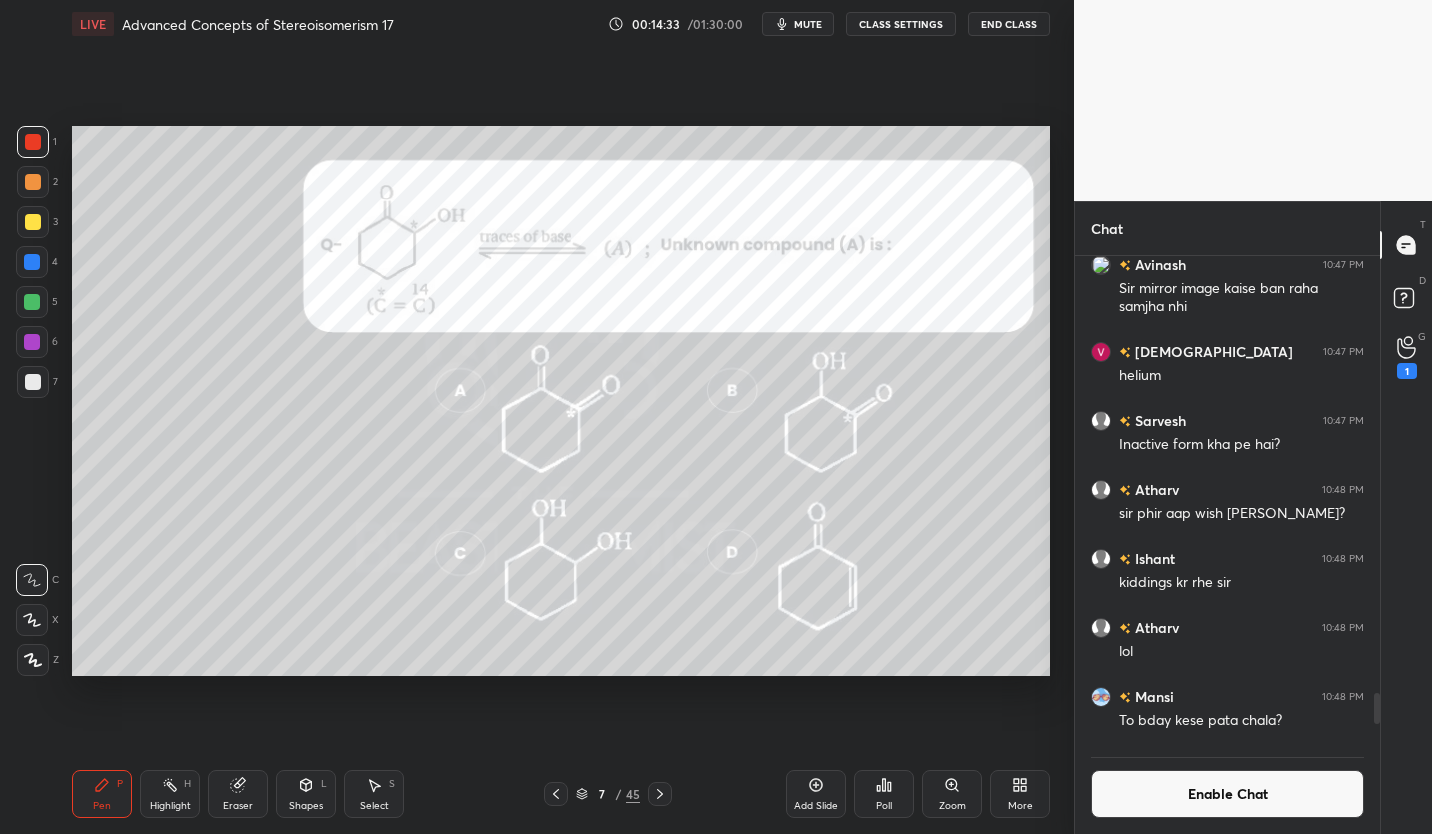 click 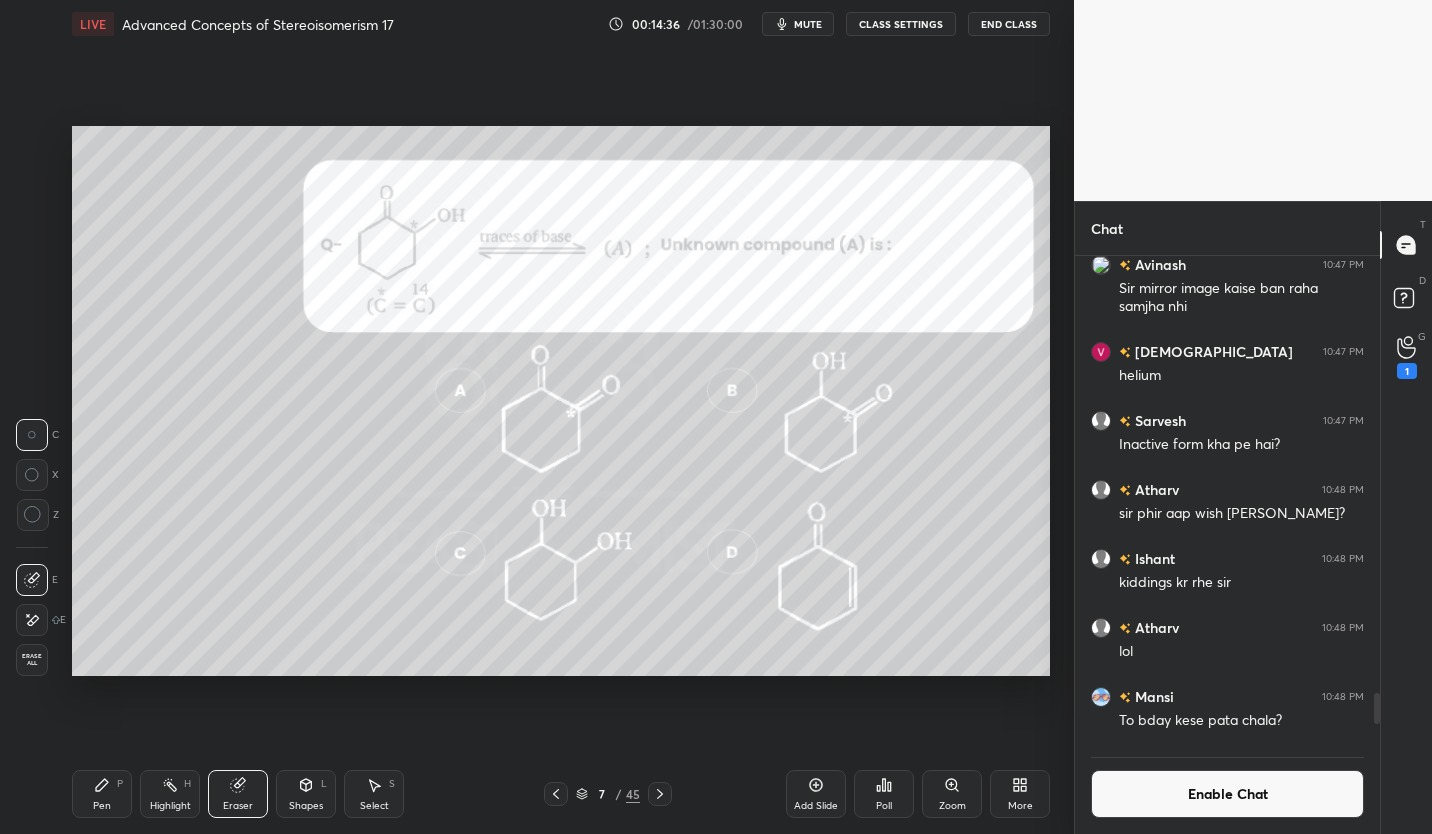 click on "Pen P" at bounding box center (102, 794) 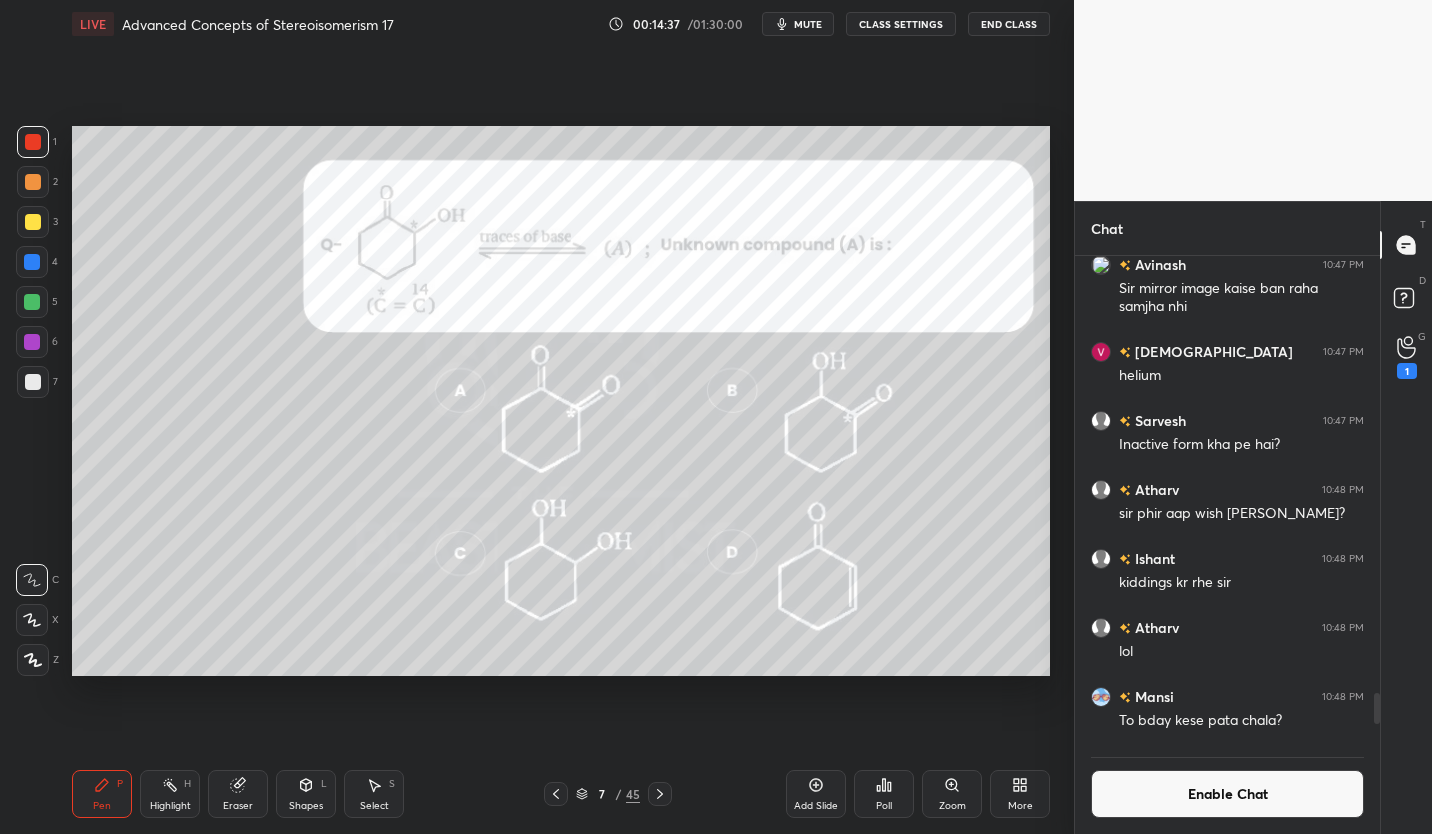 click on "Pen P" at bounding box center (102, 794) 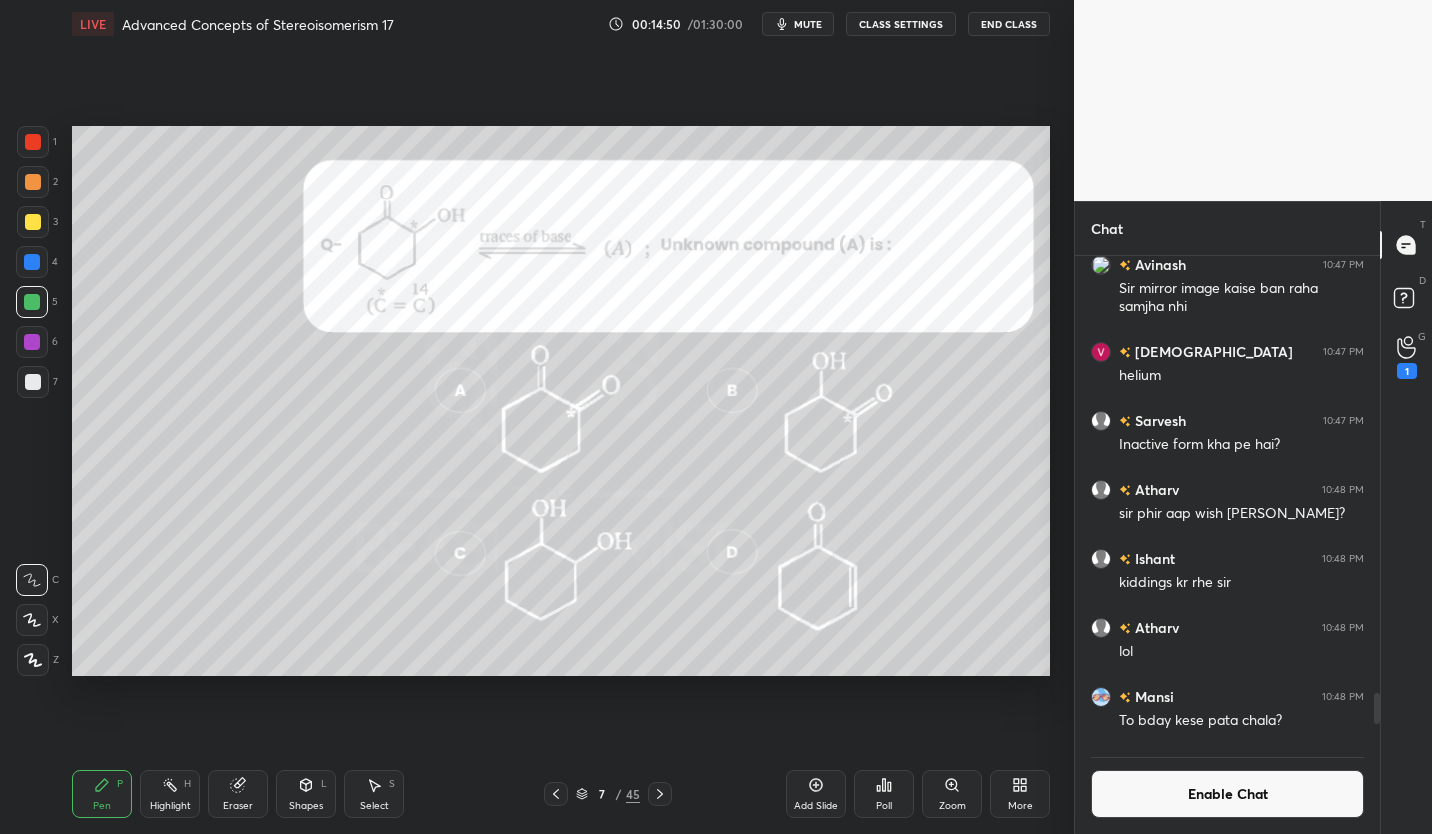 click at bounding box center [33, 382] 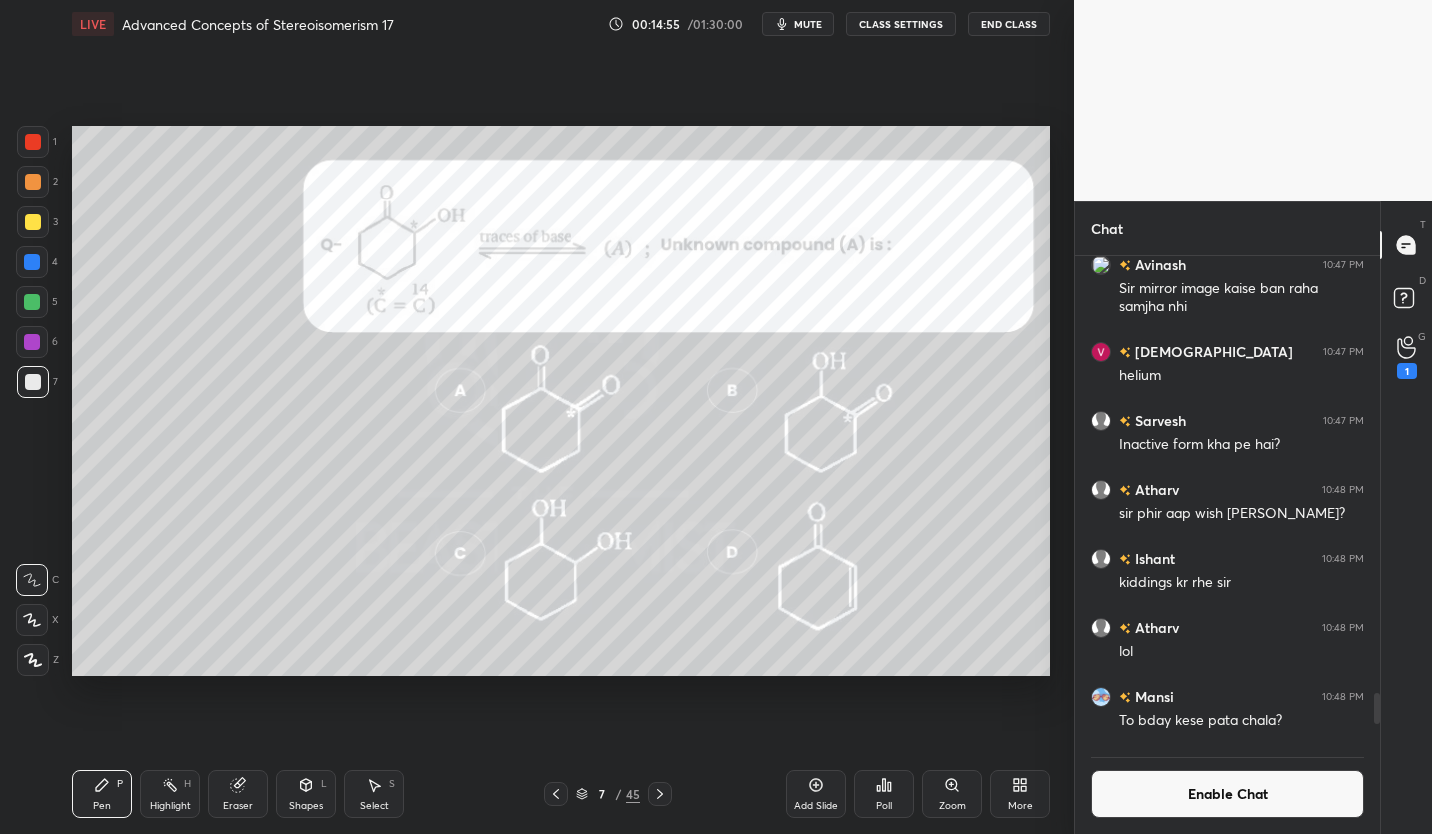 click on "Add Slide" at bounding box center (816, 794) 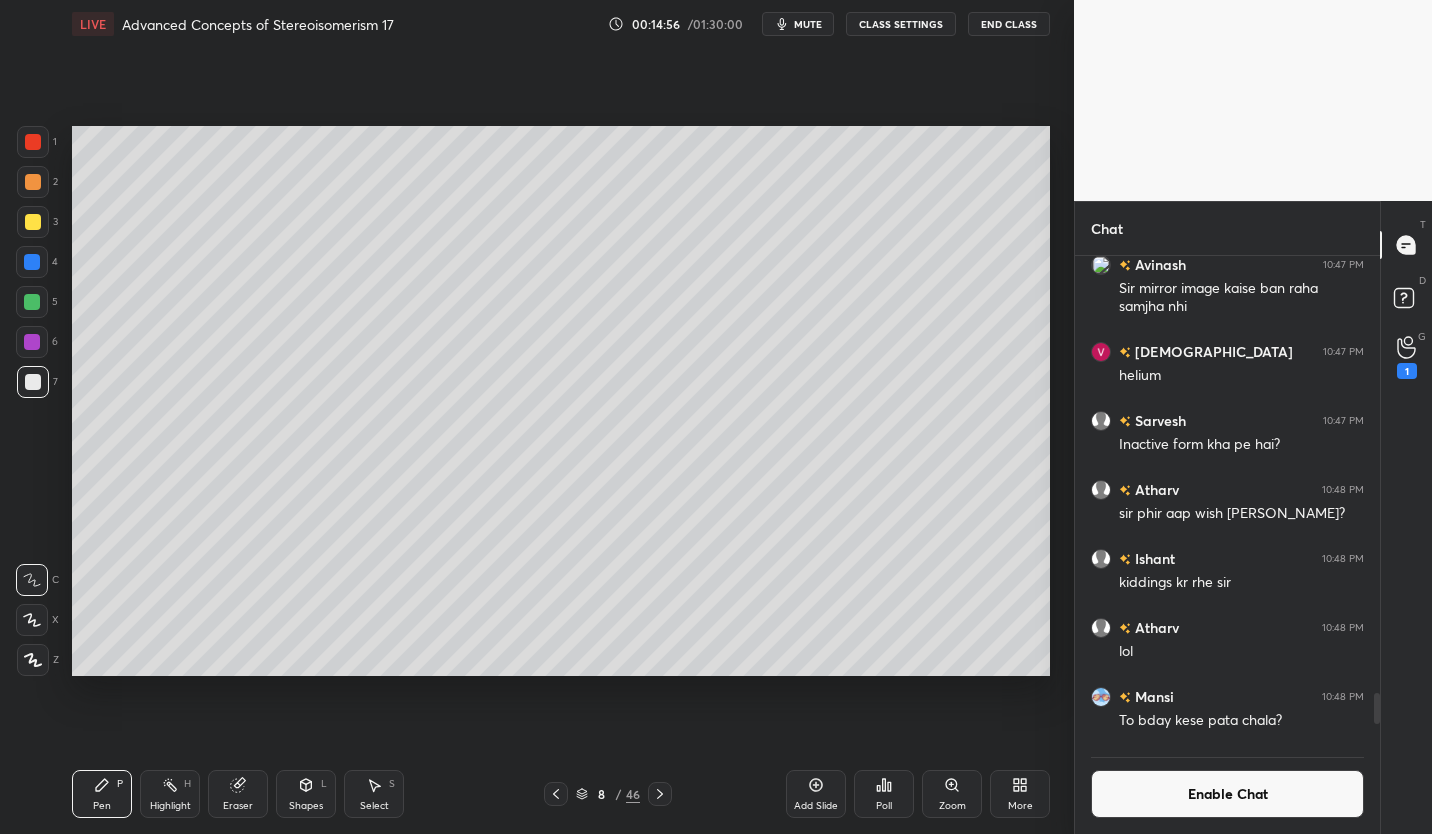 click at bounding box center [32, 302] 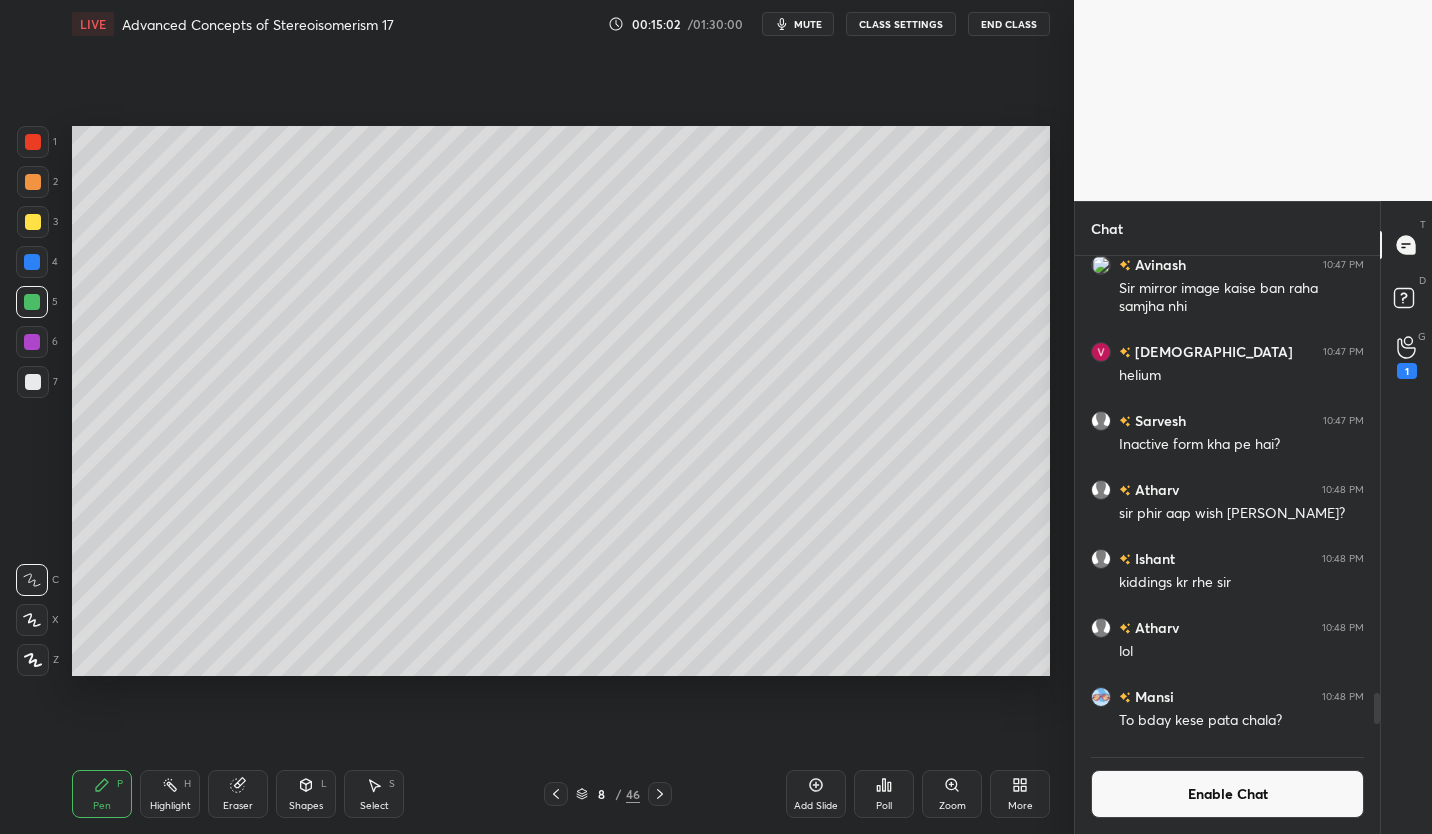 click at bounding box center [33, 382] 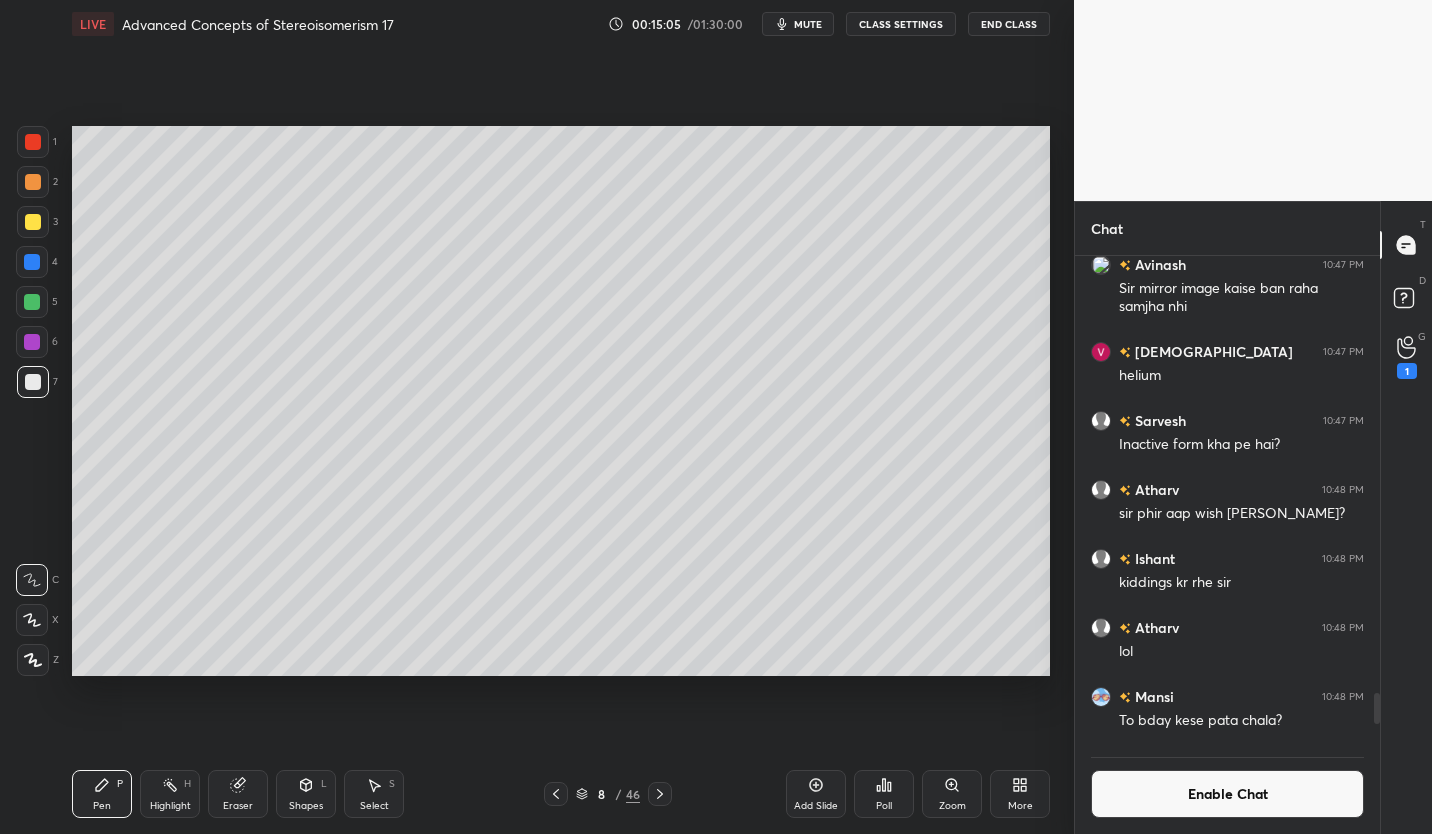 click at bounding box center (32, 302) 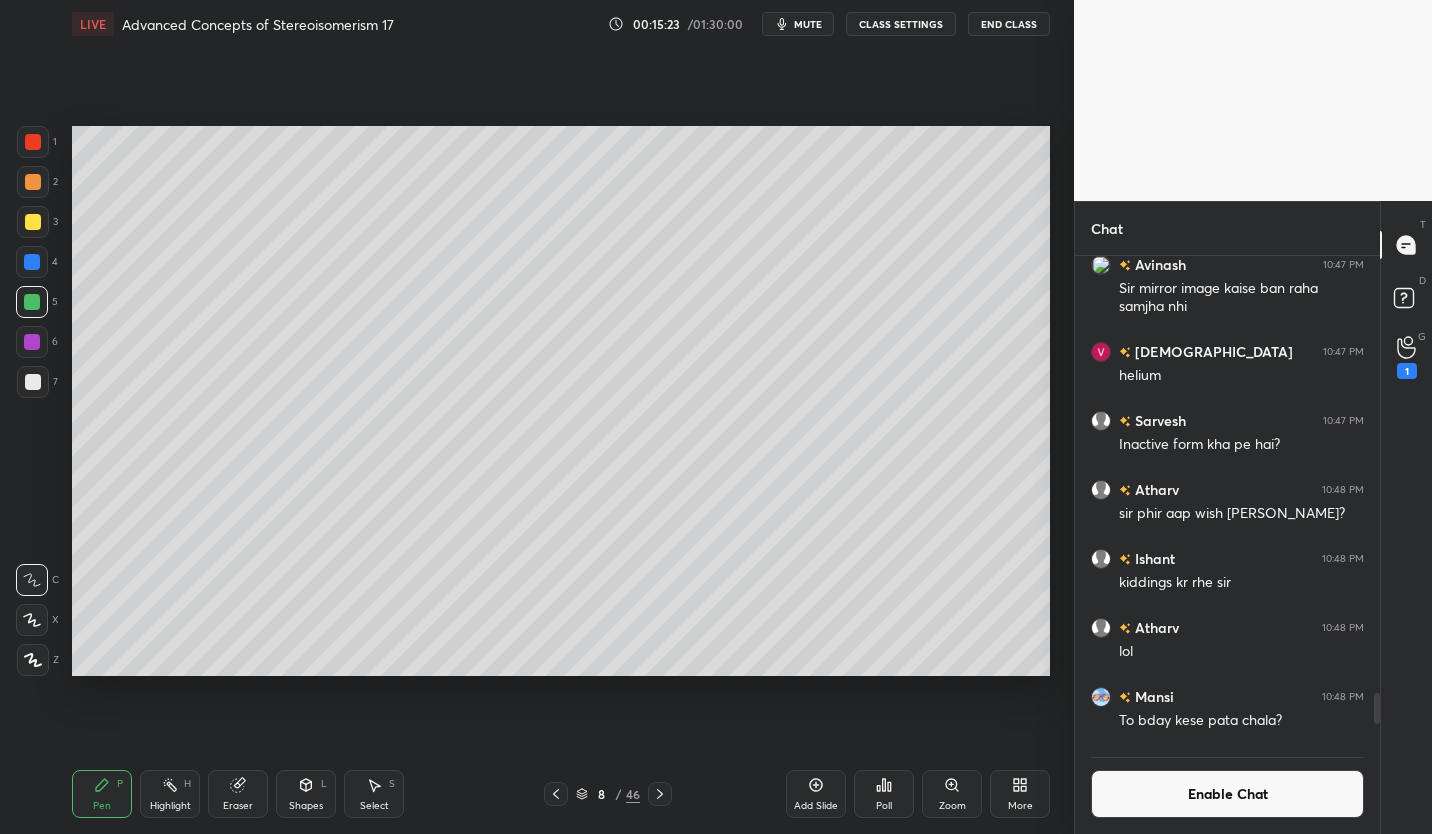 click 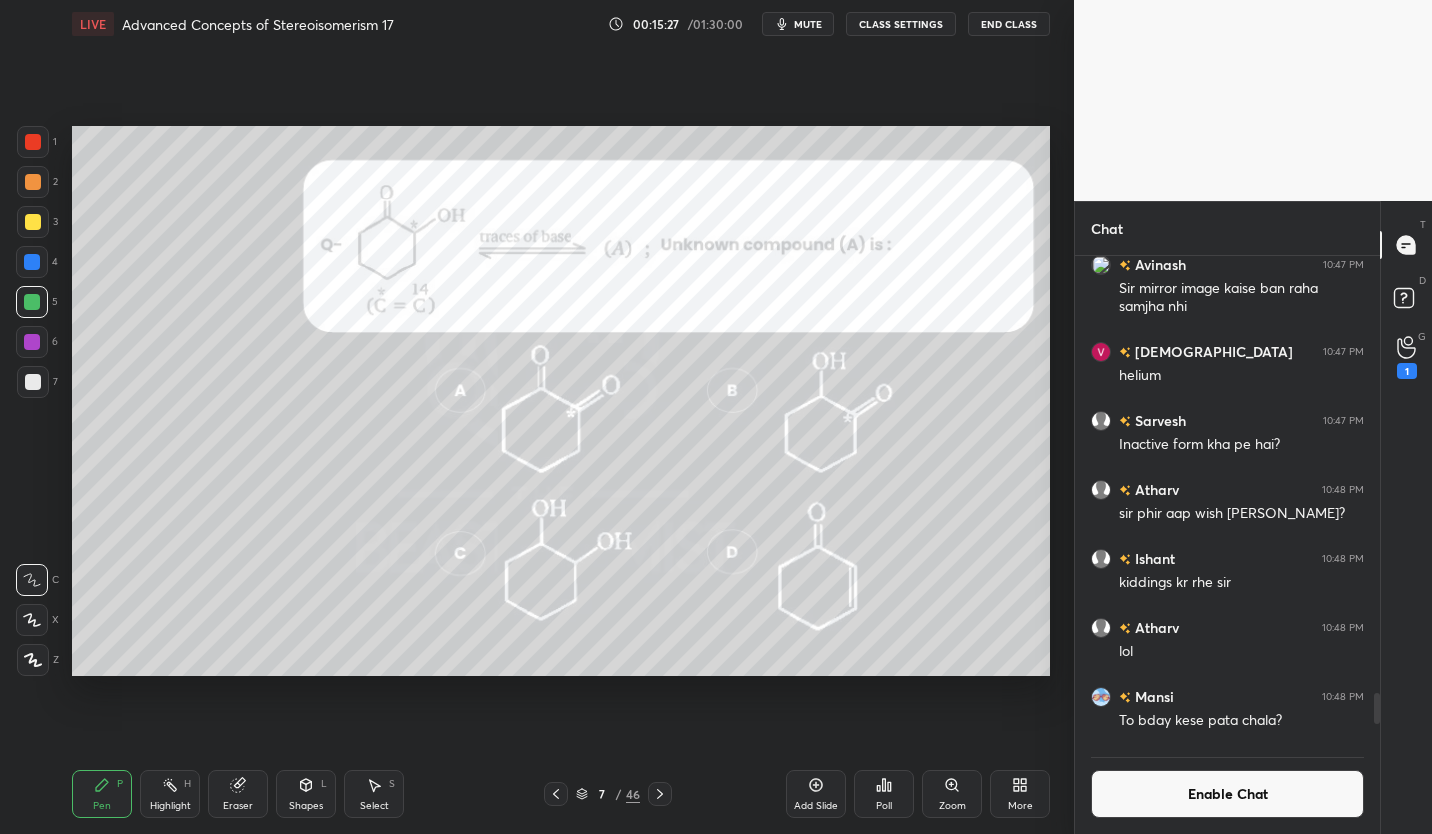 click 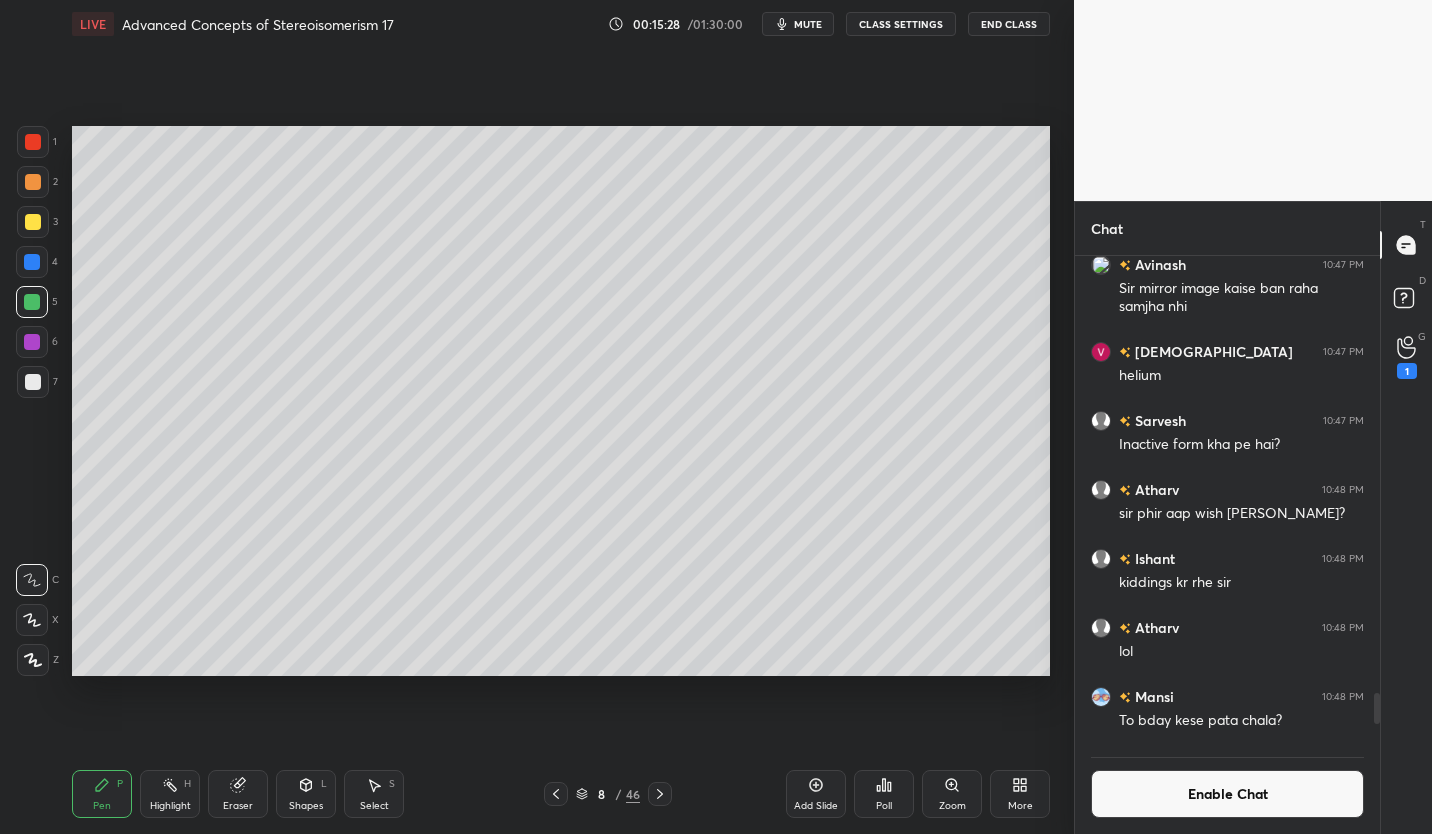 click on "Add Slide" at bounding box center (816, 794) 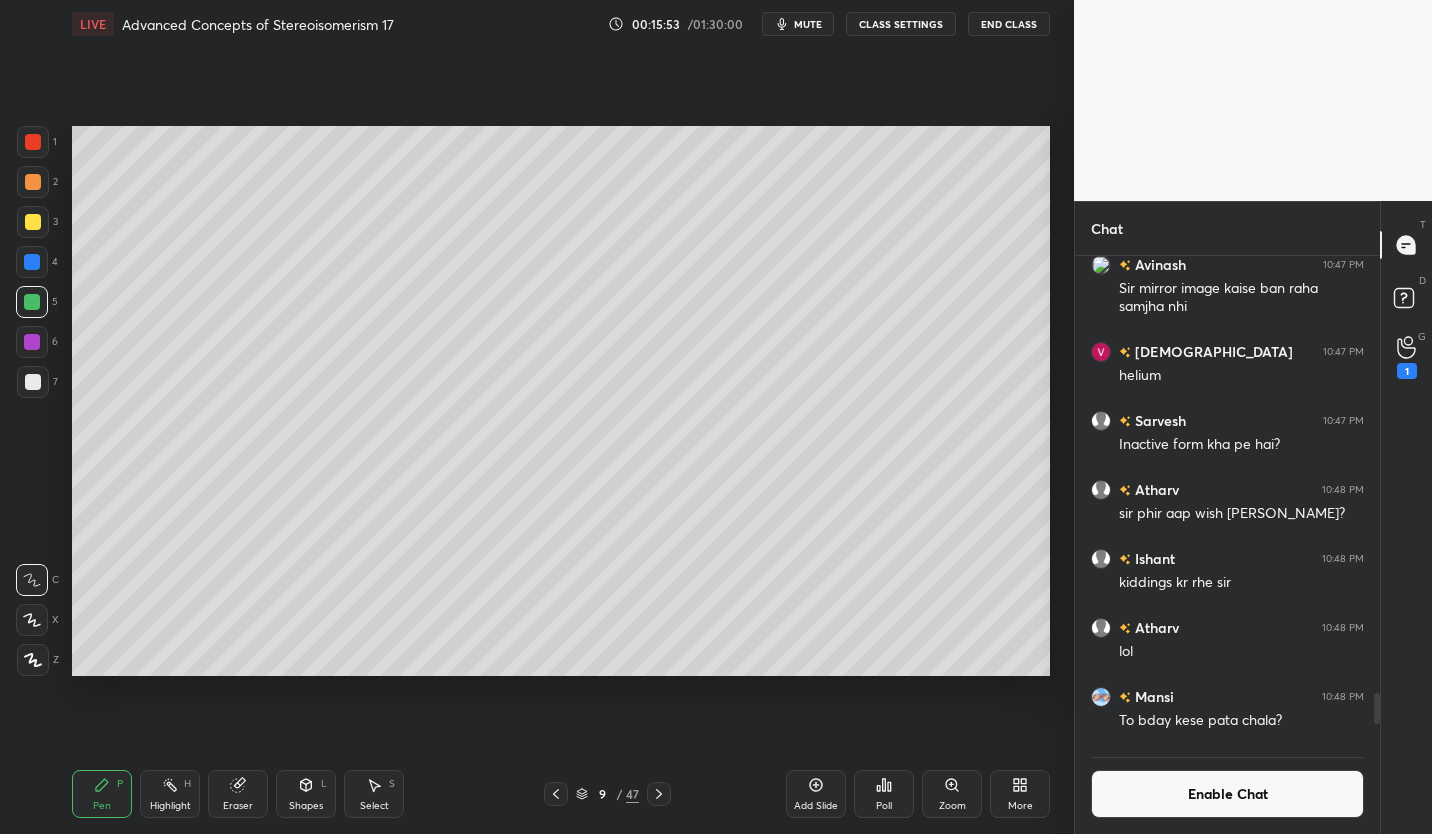 click 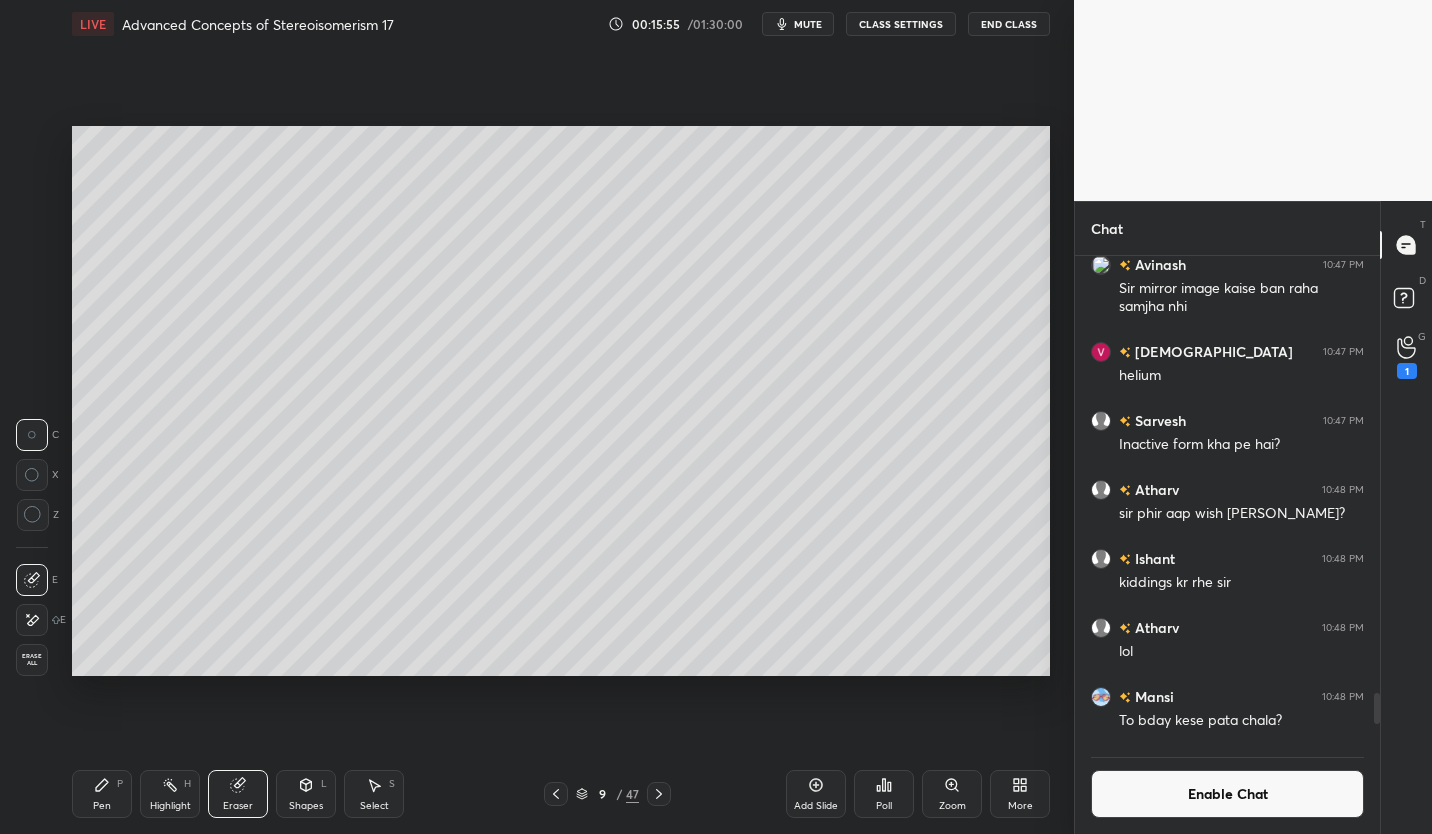 click 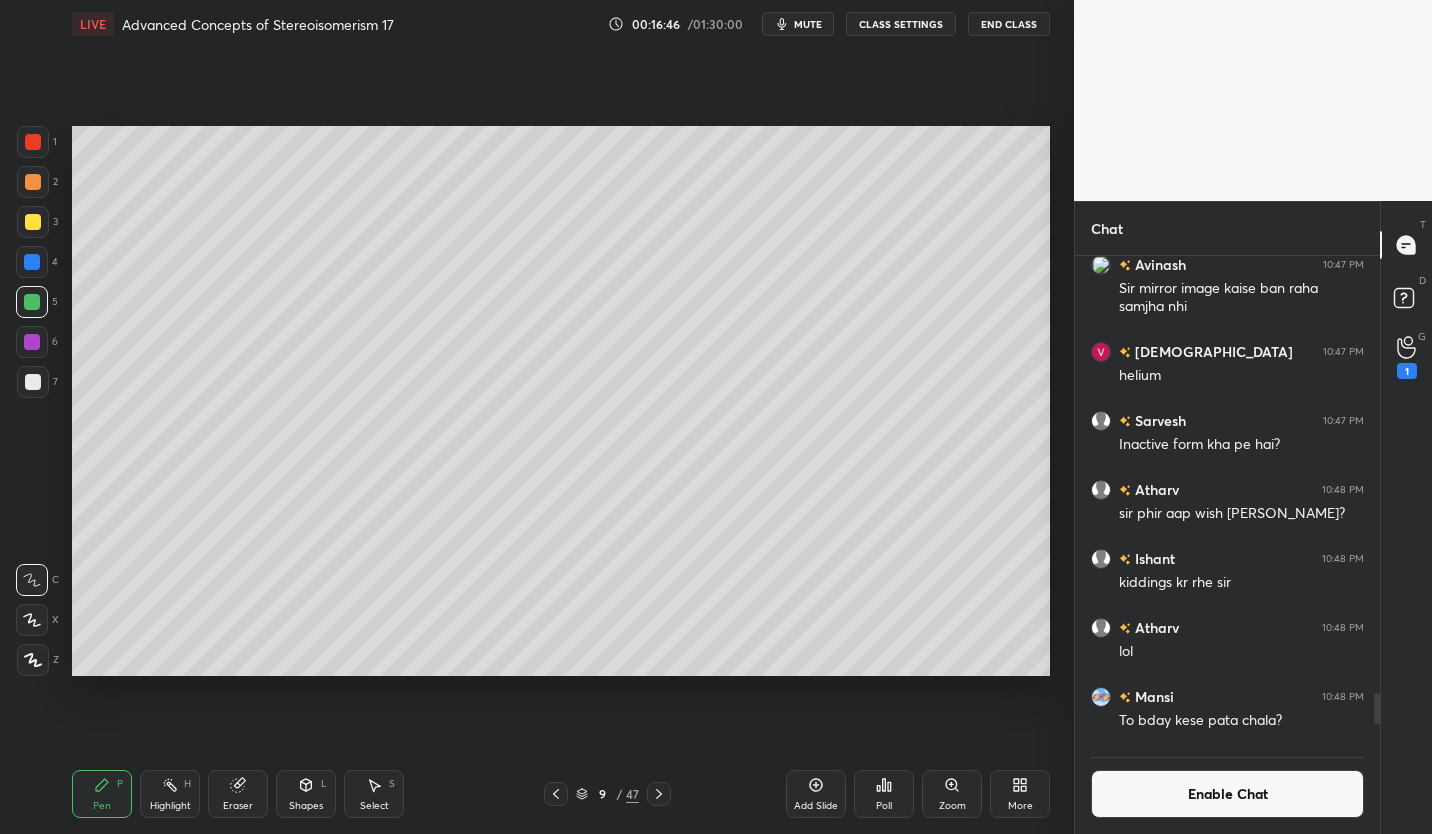 click at bounding box center (33, 382) 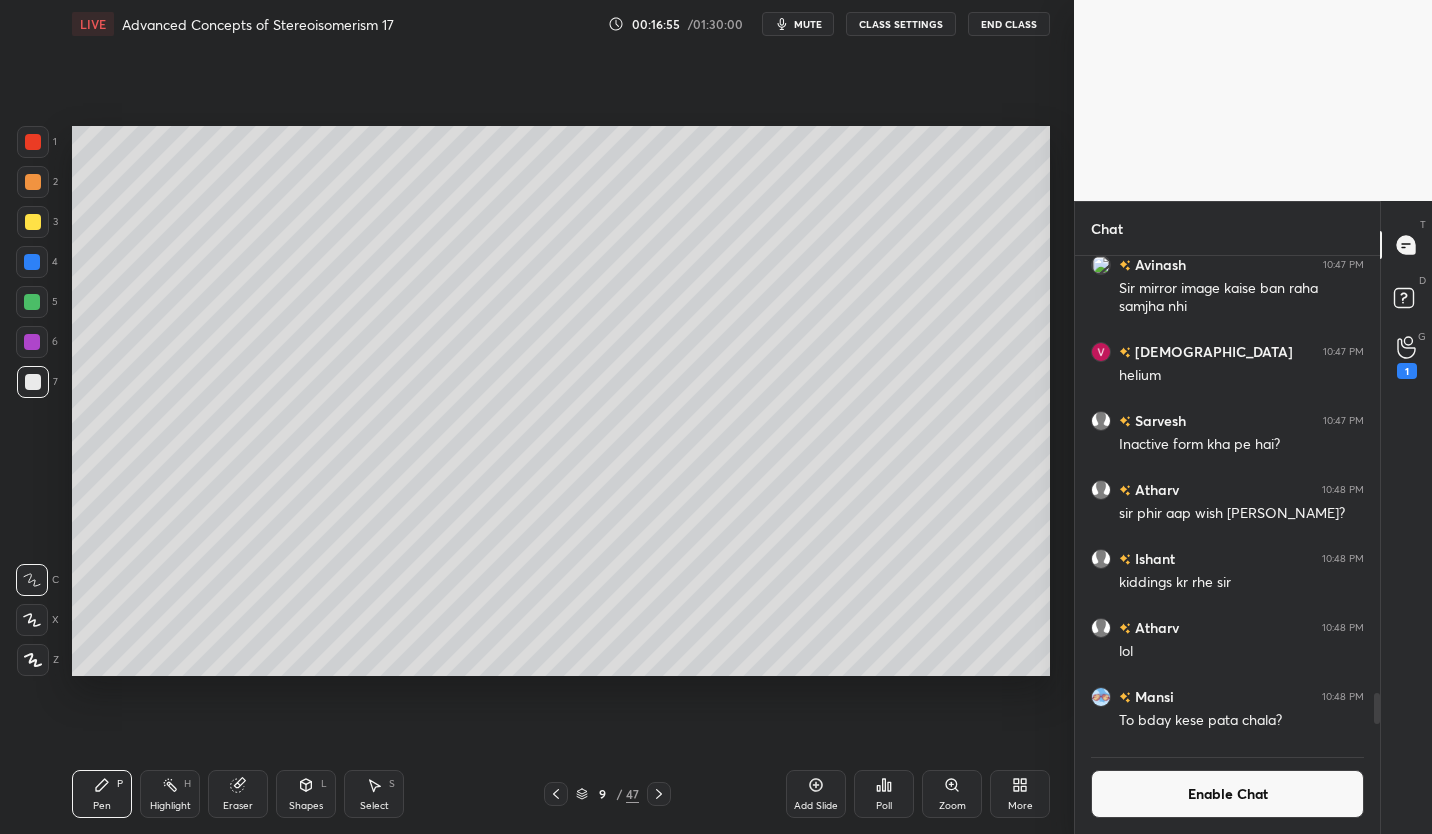 click on "Add Slide" at bounding box center [816, 794] 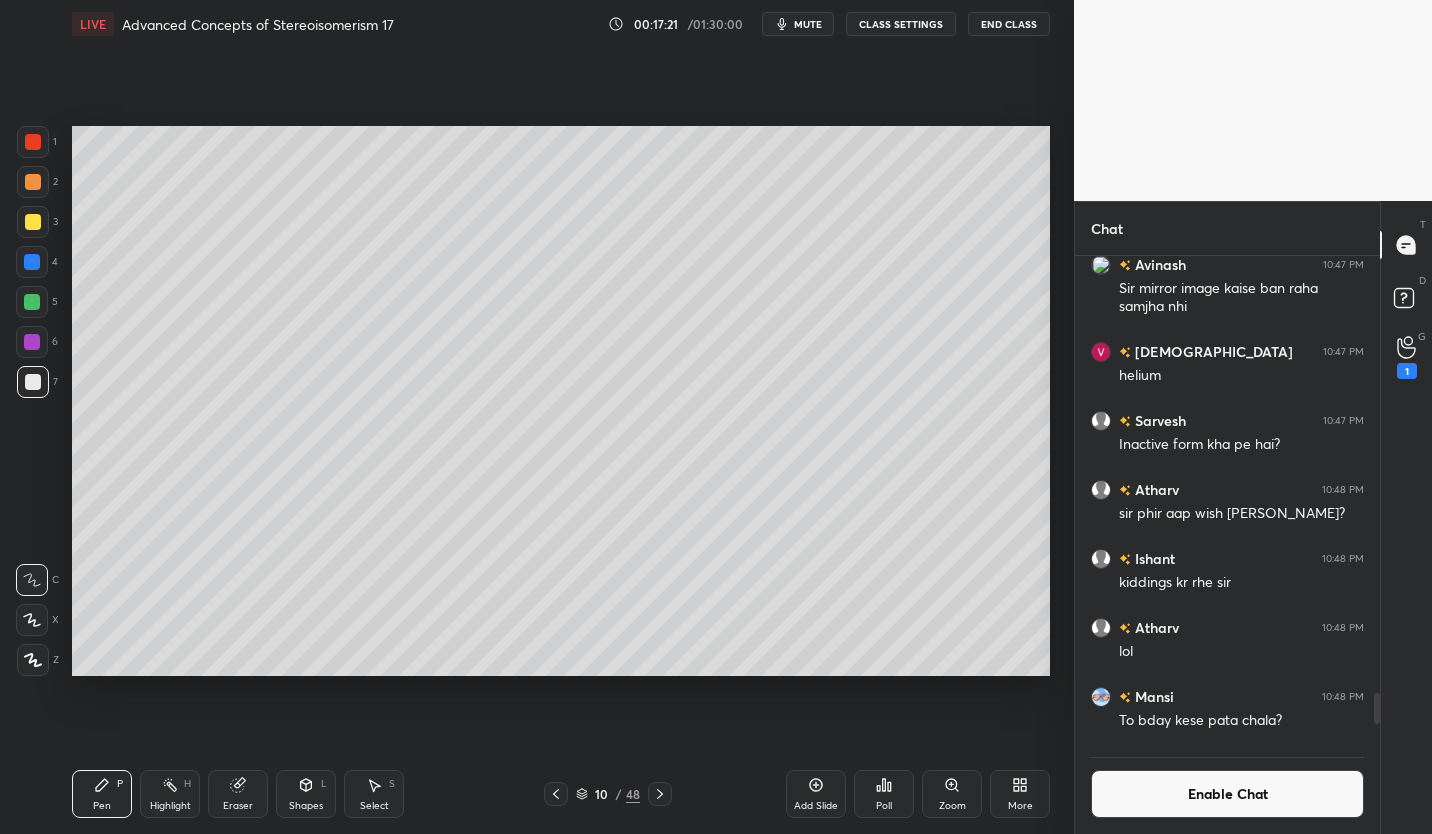 click at bounding box center [33, 222] 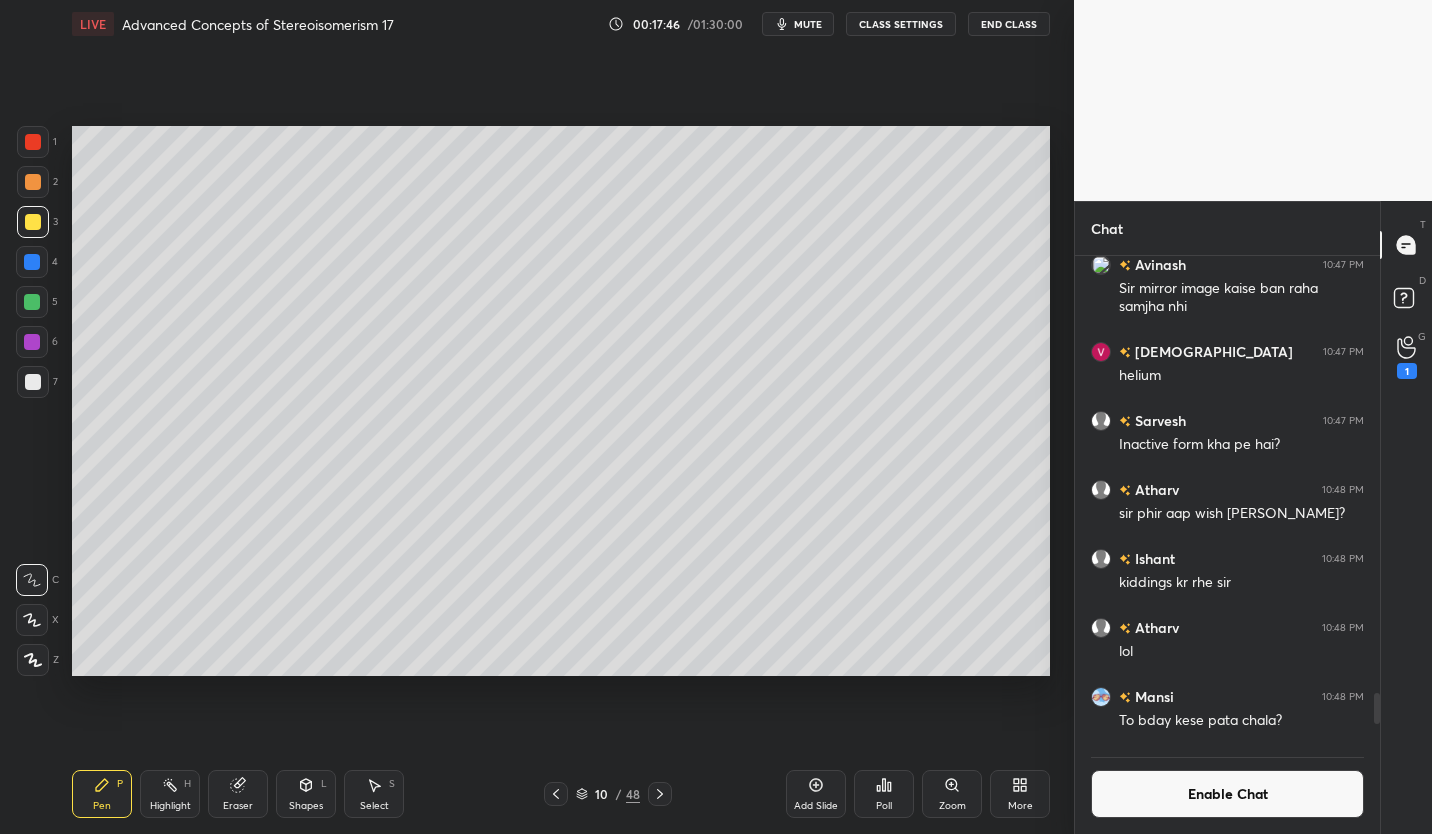 click at bounding box center (32, 302) 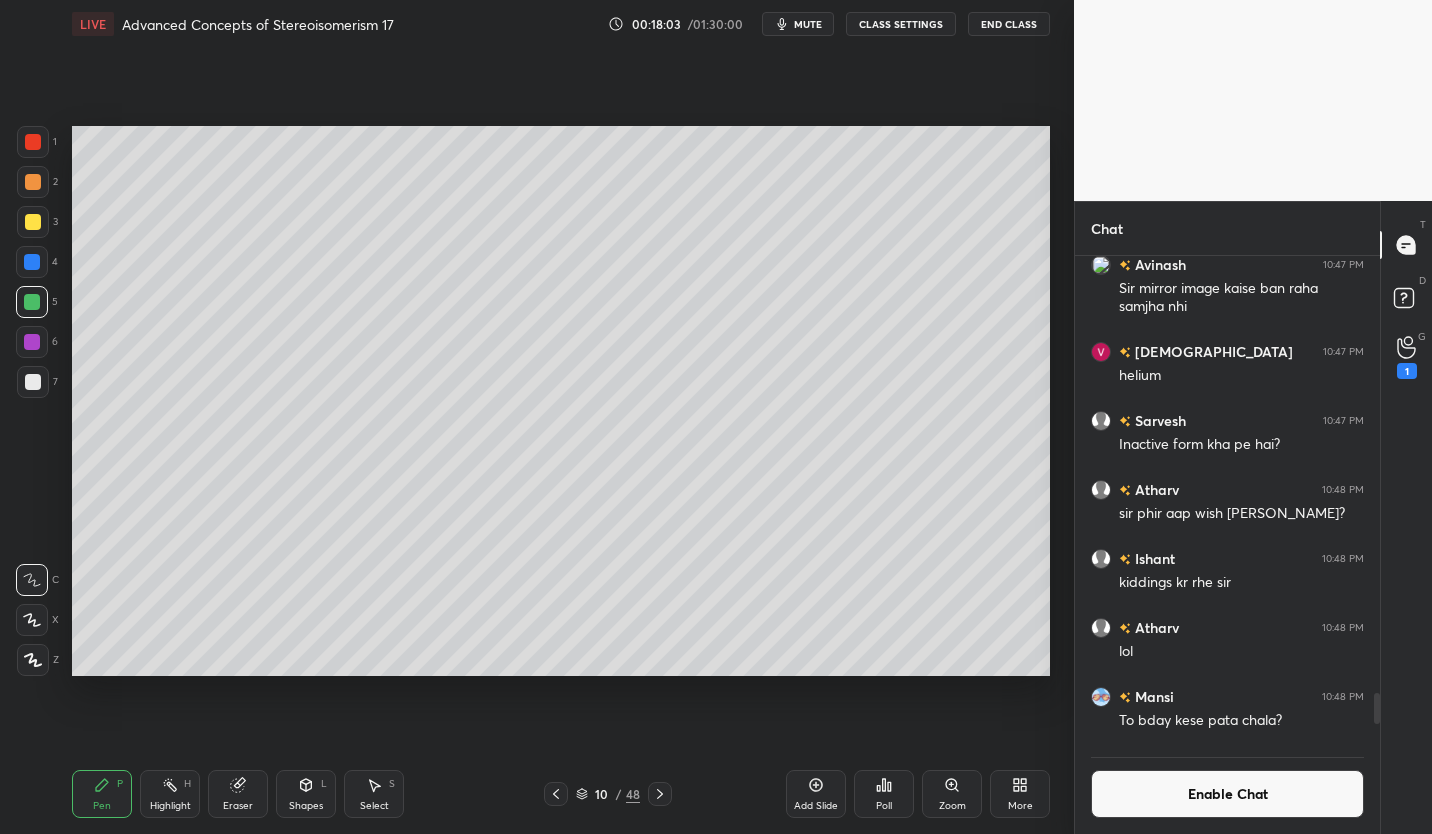 click at bounding box center (556, 794) 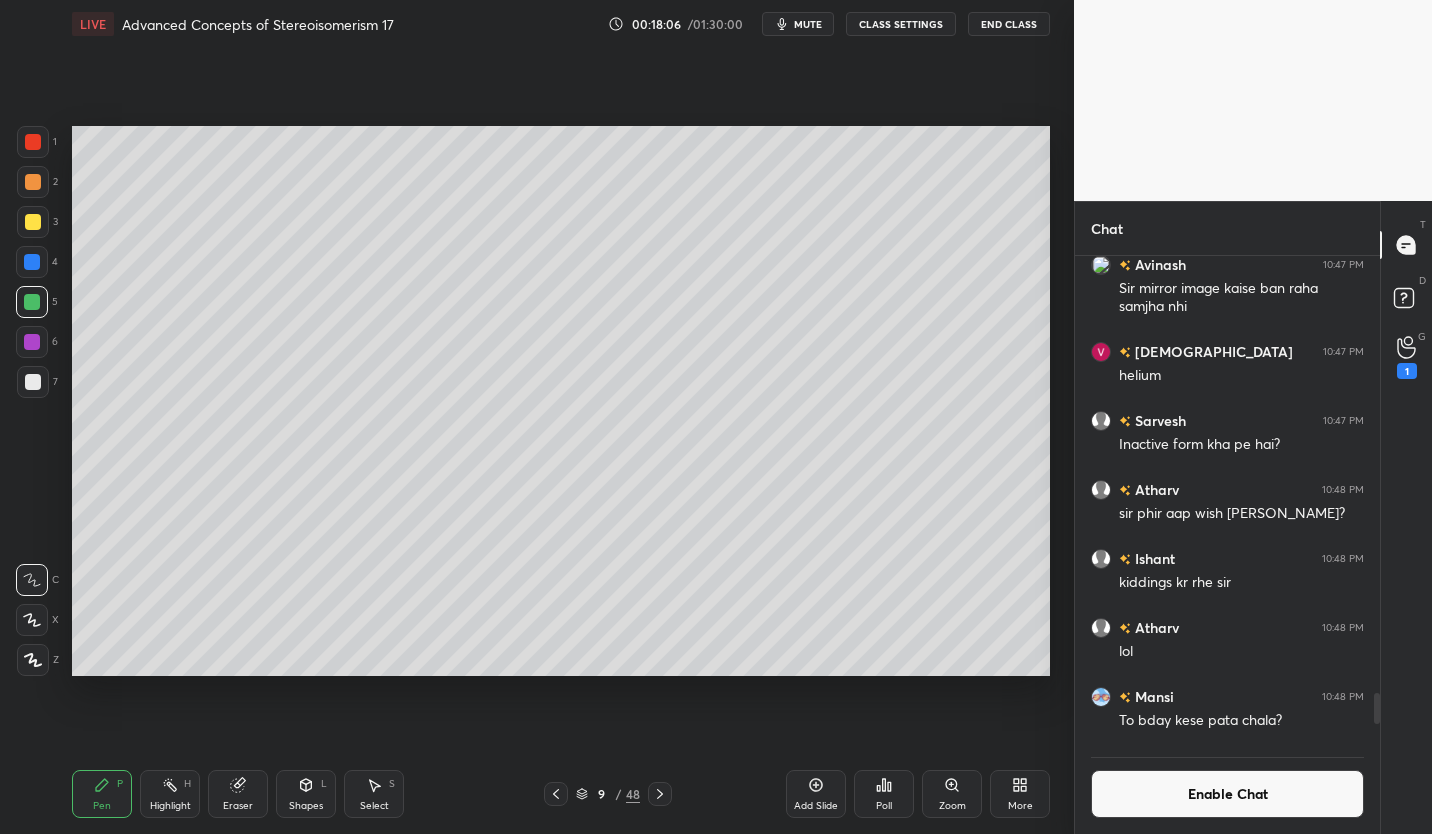 click 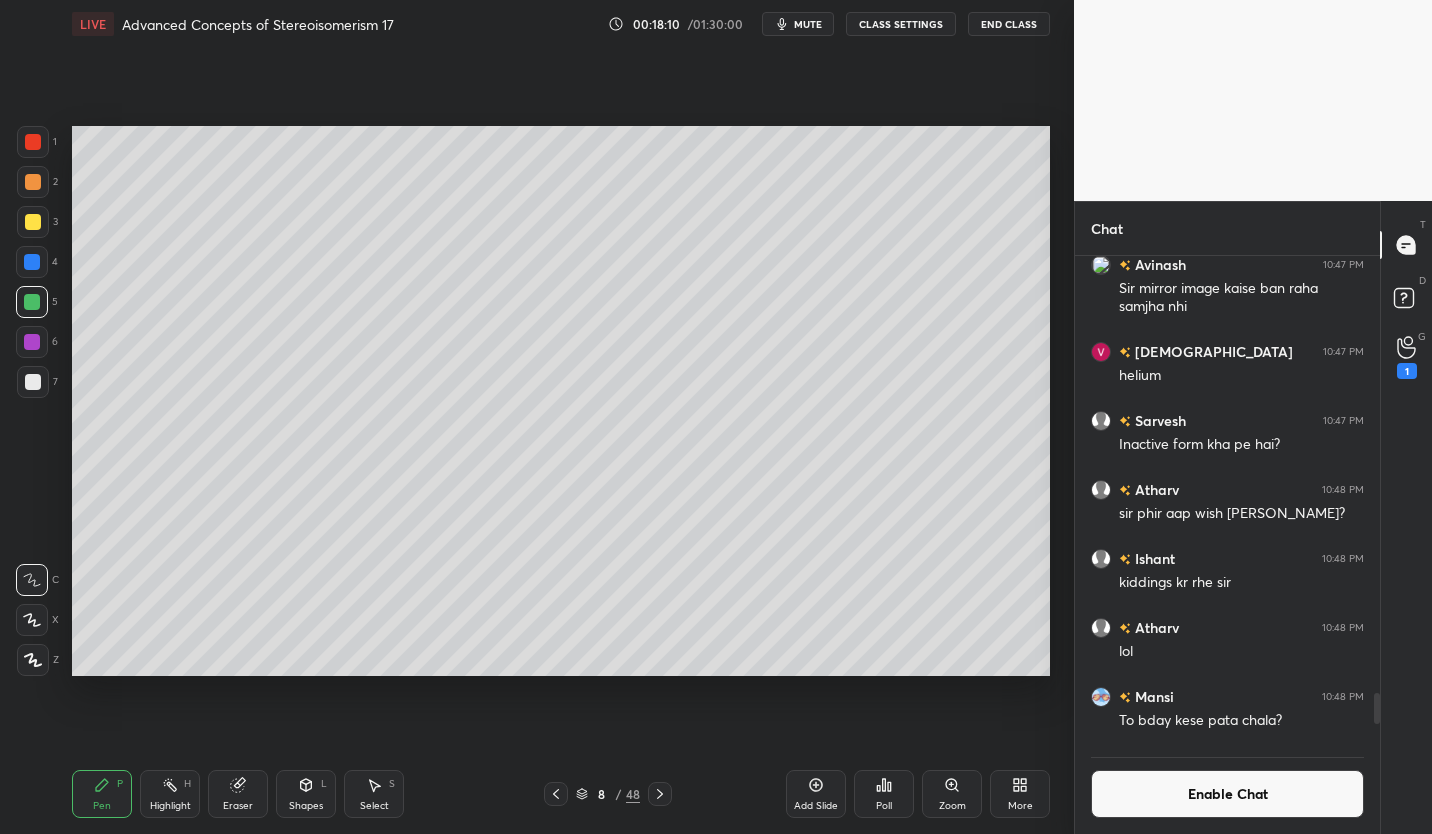 click 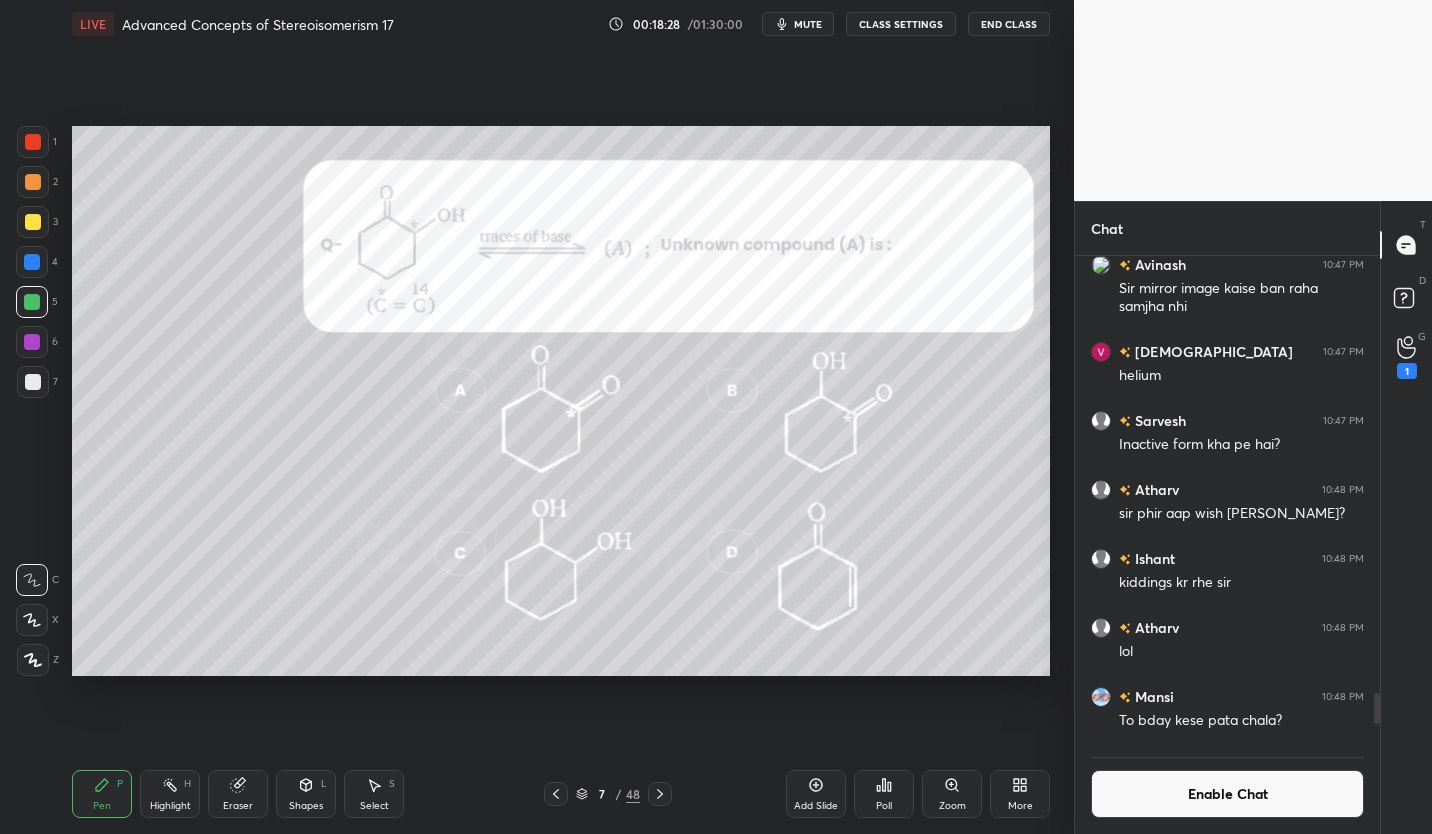 click 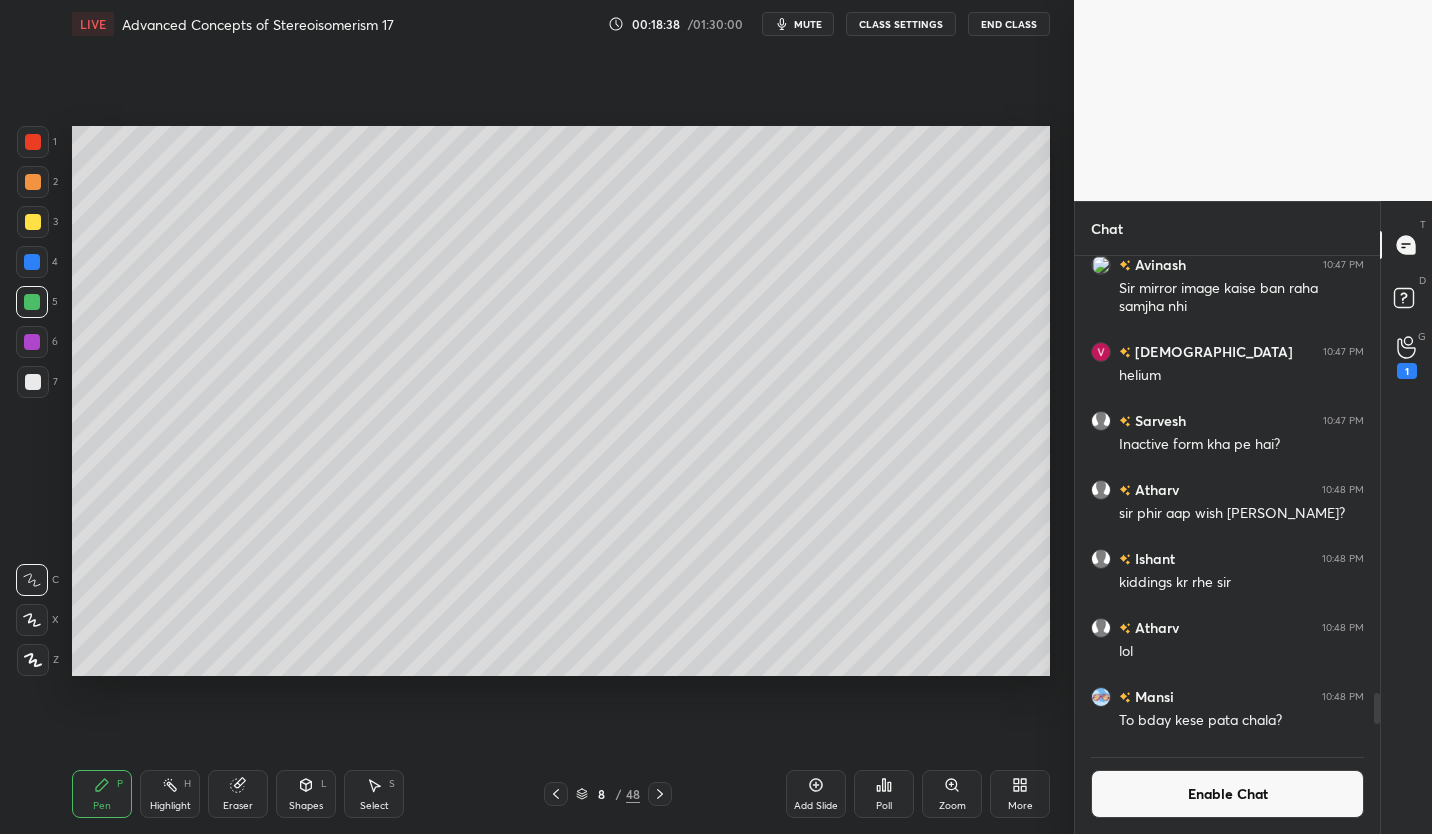 click on "Eraser" at bounding box center [238, 794] 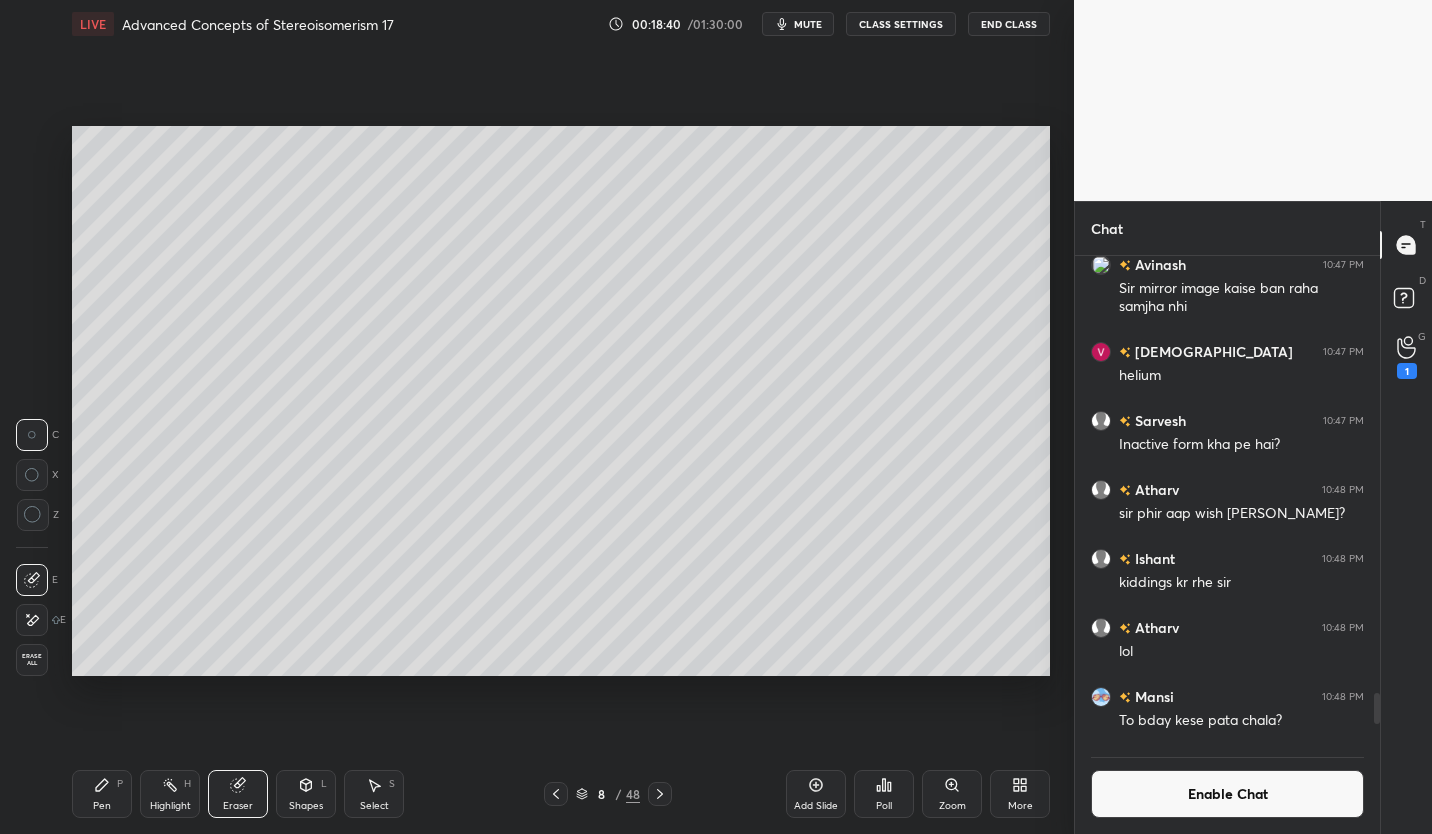 click on "Pen P" at bounding box center (102, 794) 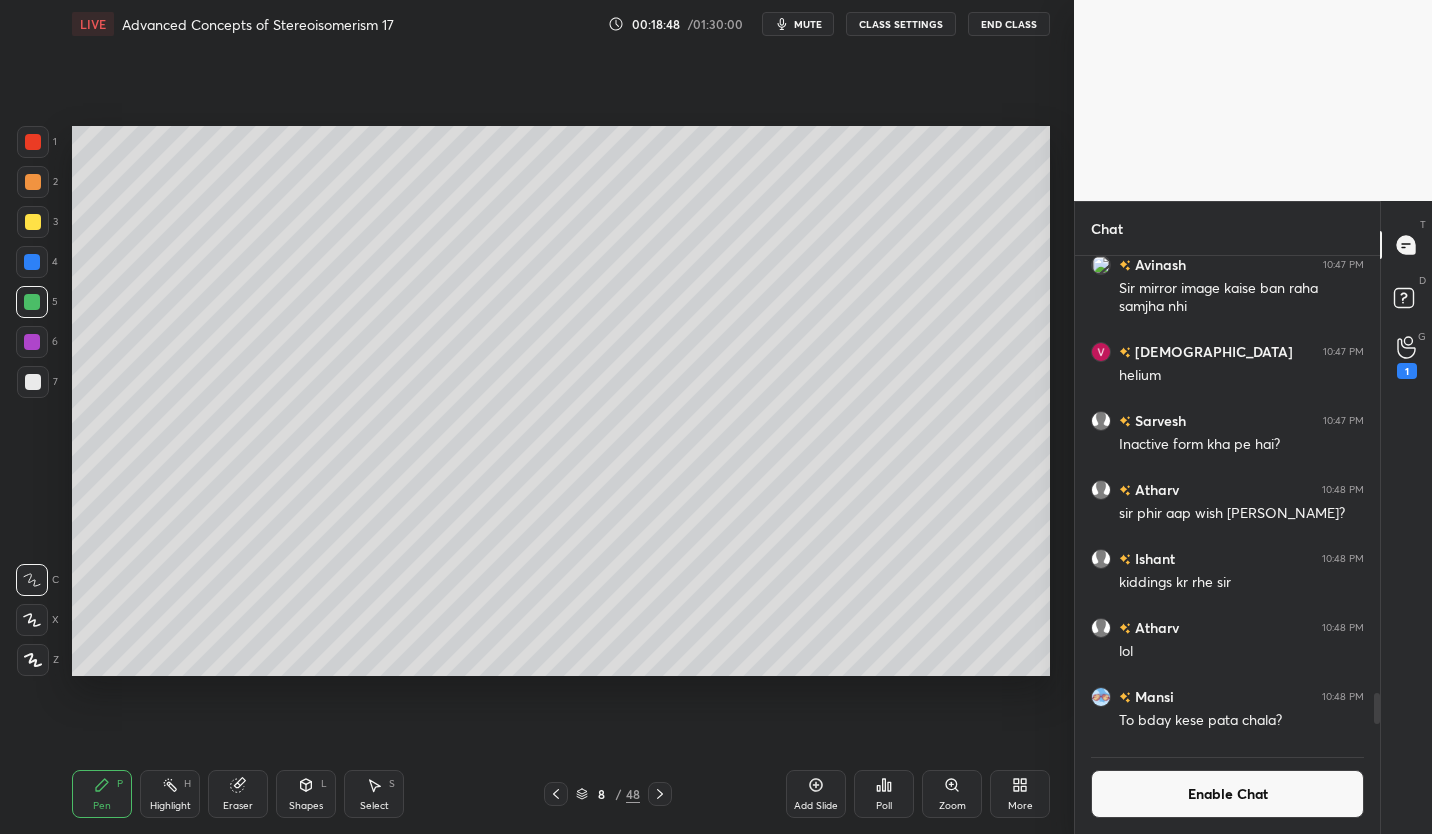 click 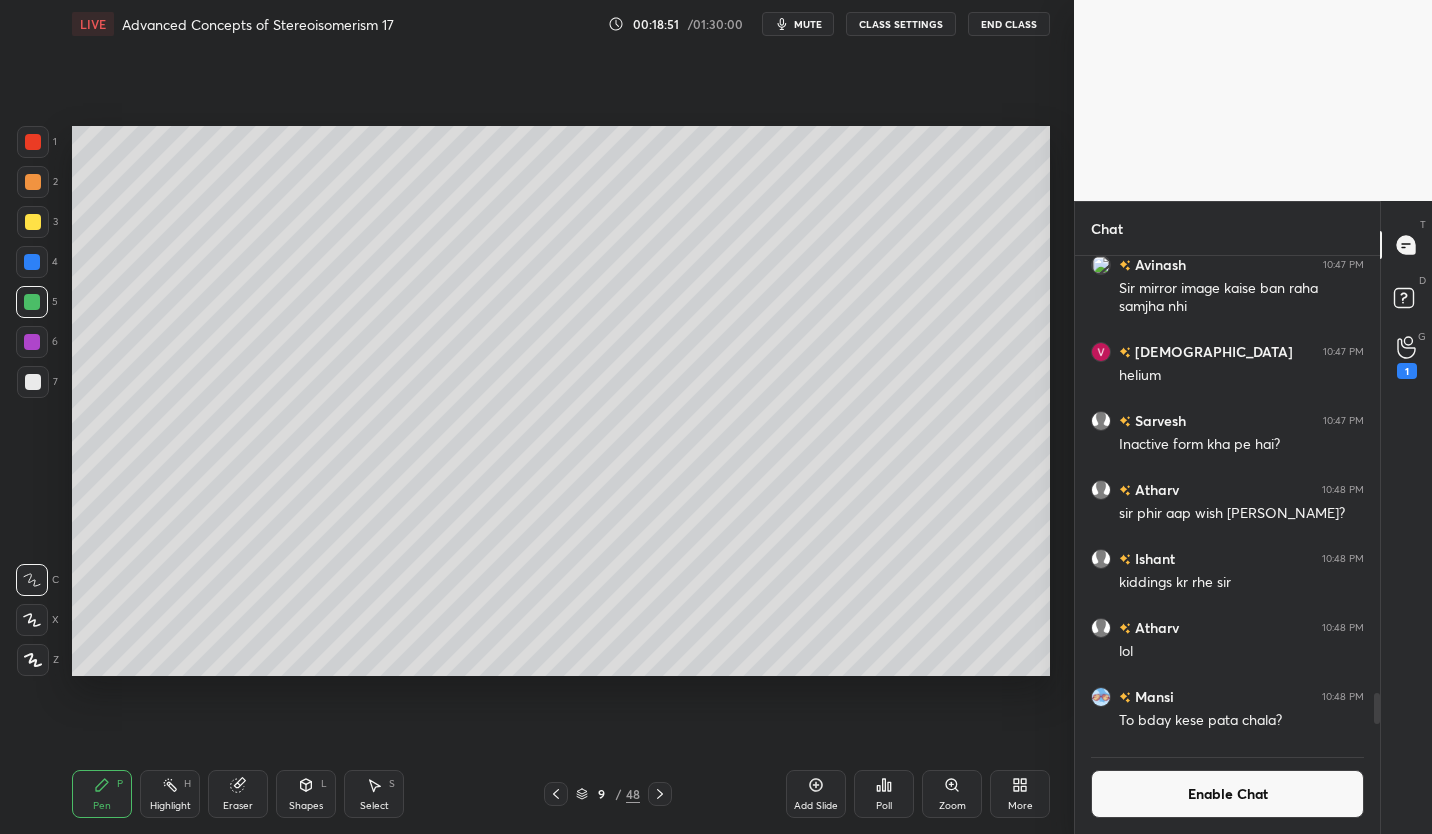 click at bounding box center [33, 382] 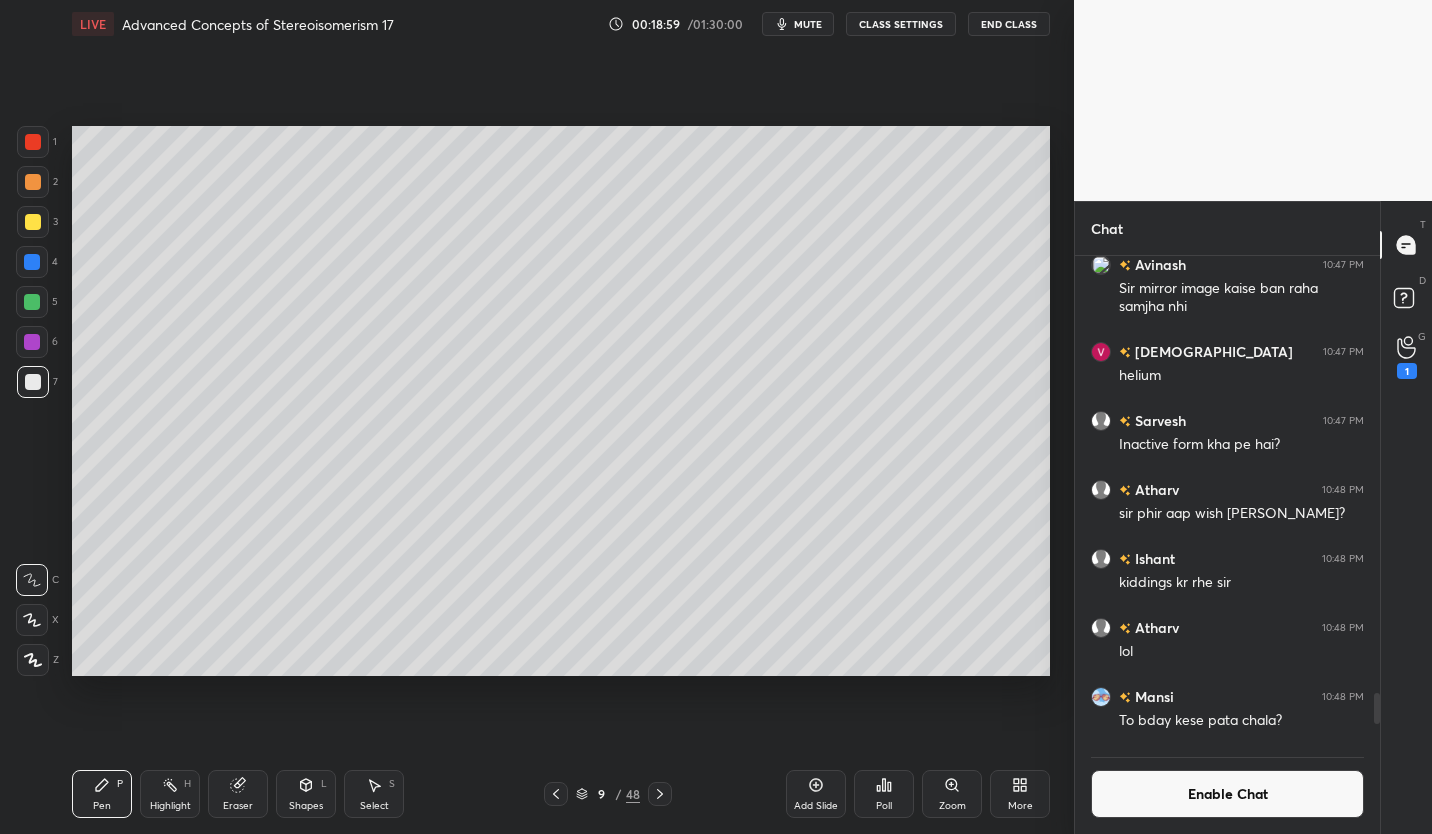 click 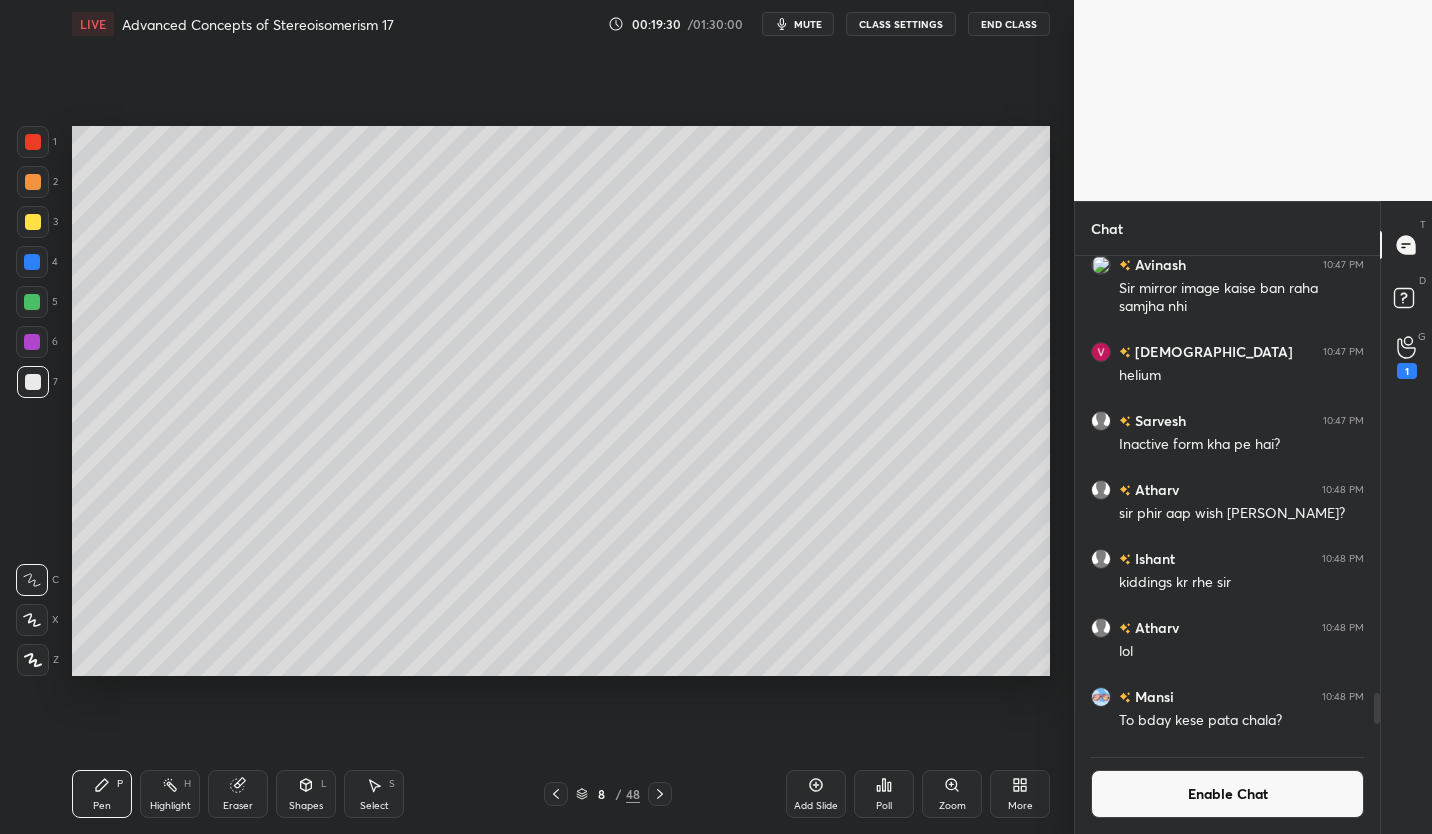 click on "[PERSON_NAME] 10:48 PM To bday kese pata chala?" at bounding box center [1227, 708] 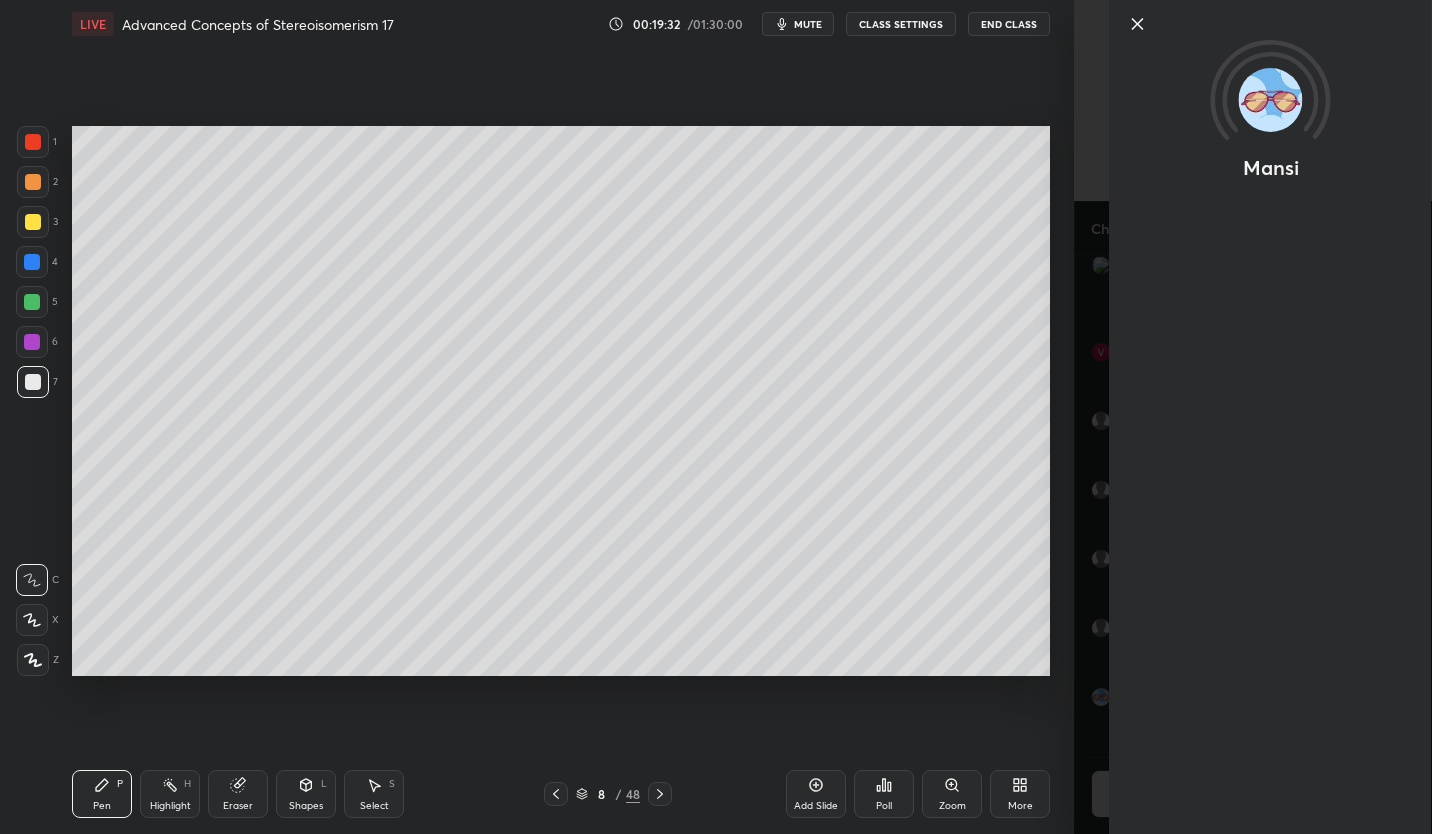 click 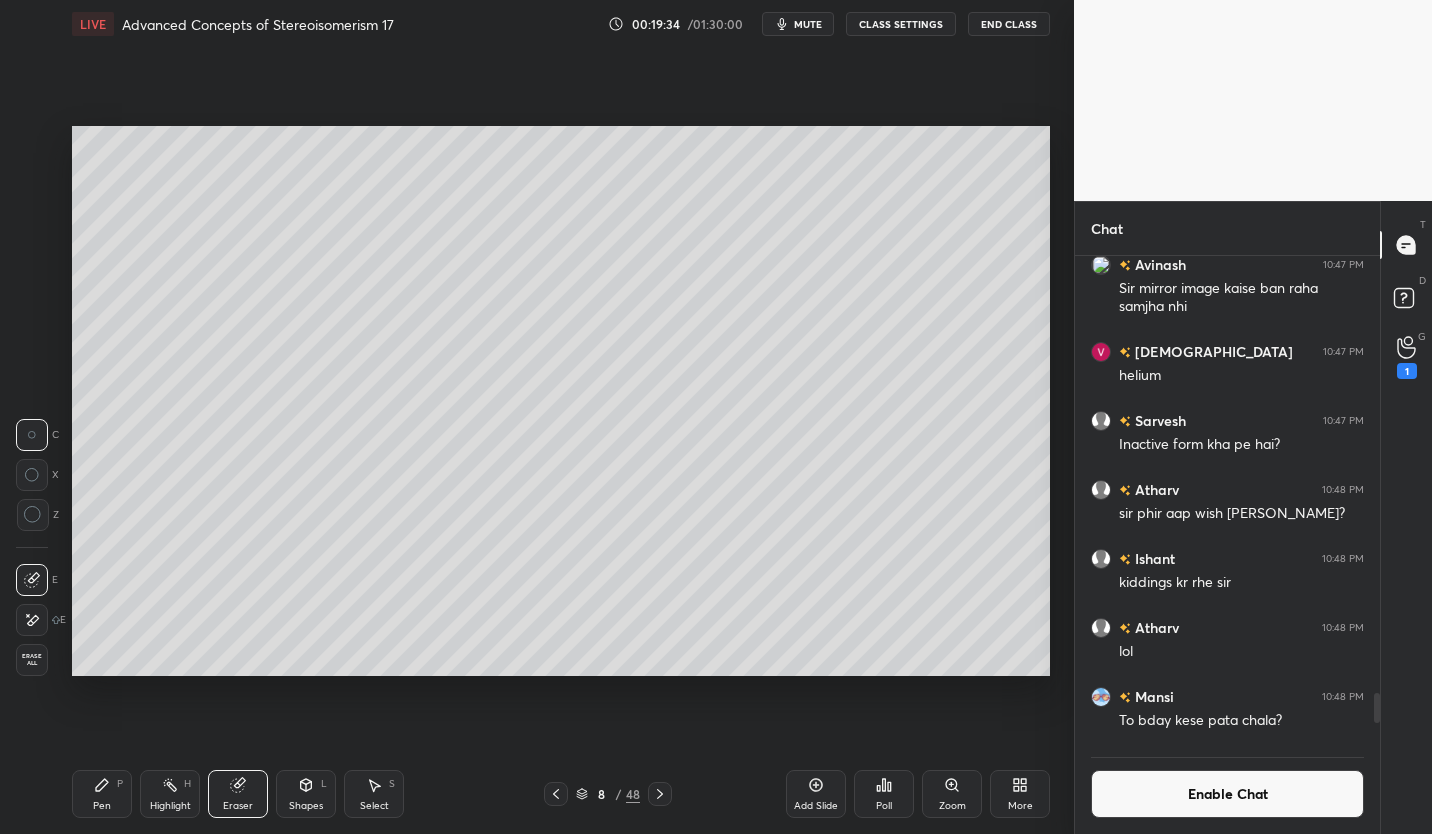 click on "Pen P" at bounding box center (102, 794) 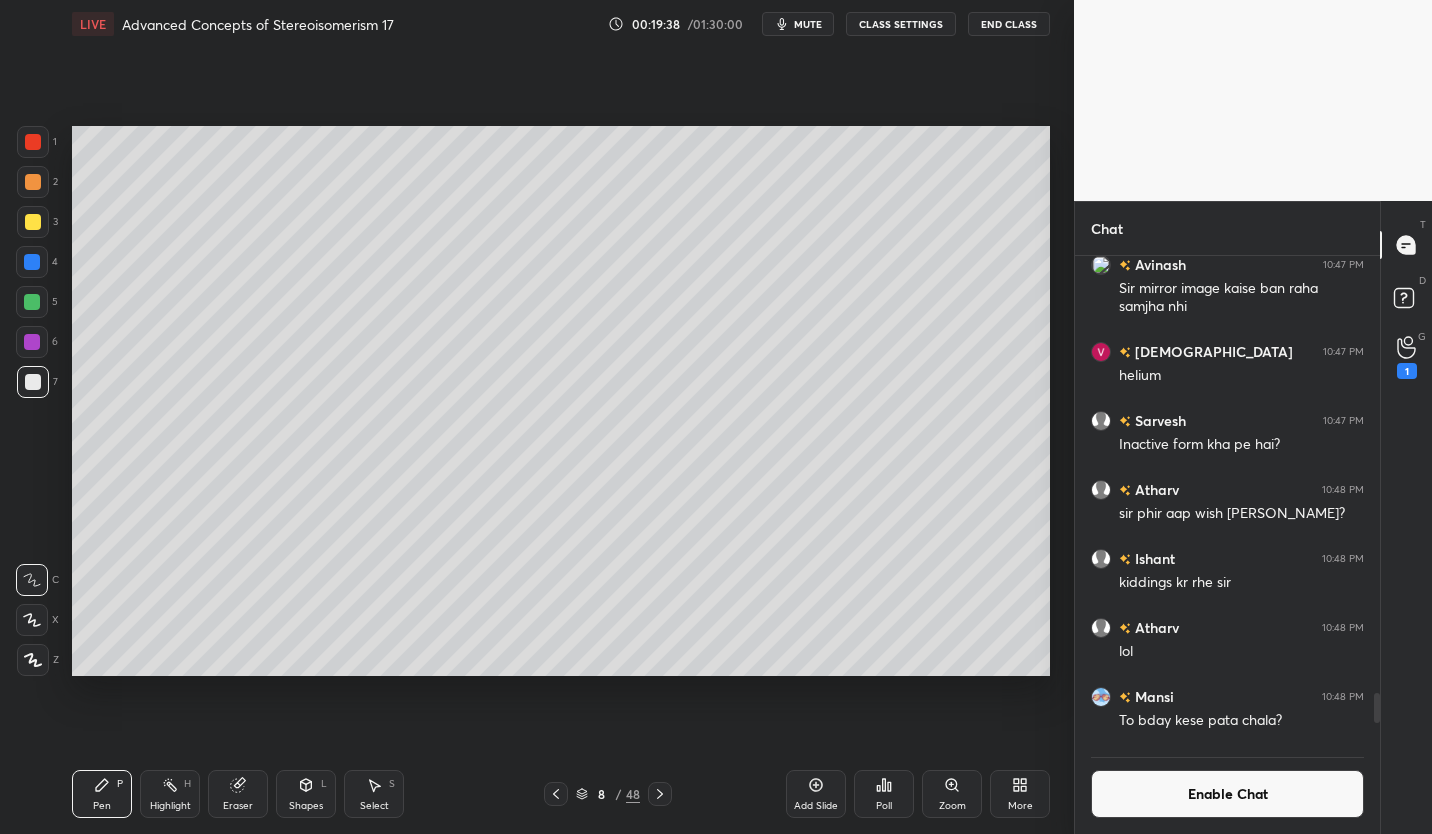 click at bounding box center (33, 222) 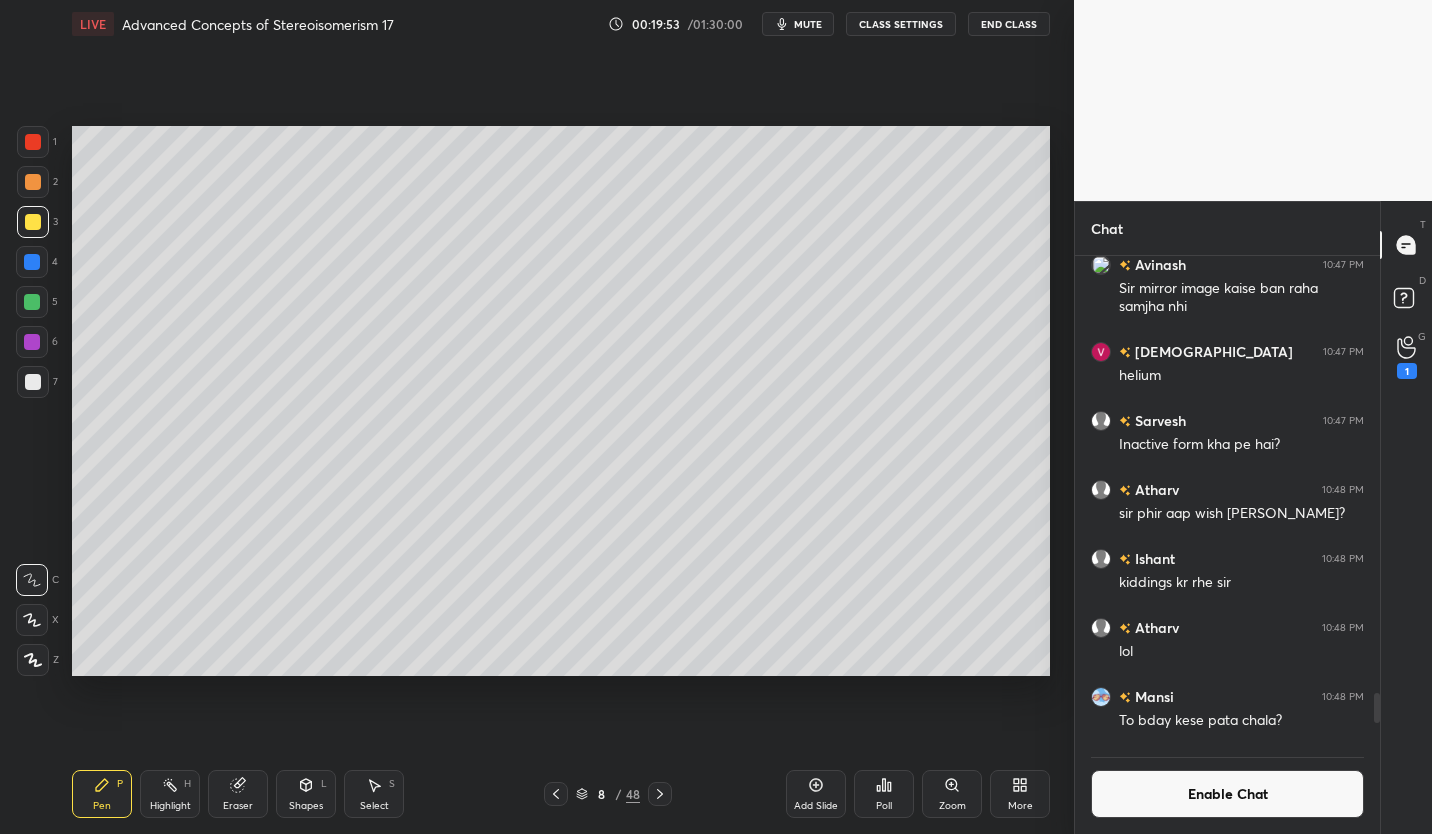 click at bounding box center (32, 342) 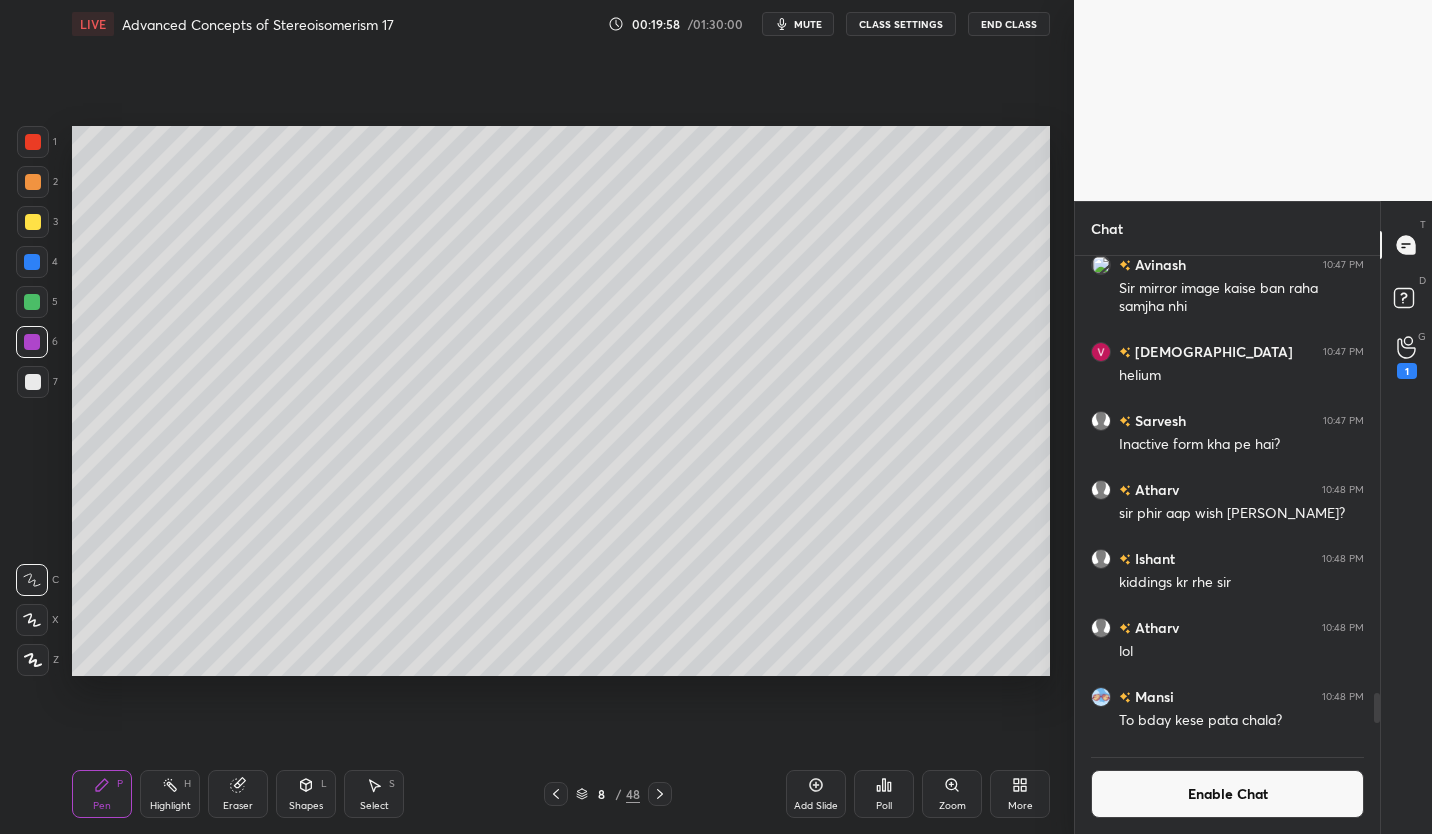 click on "Eraser" at bounding box center (238, 794) 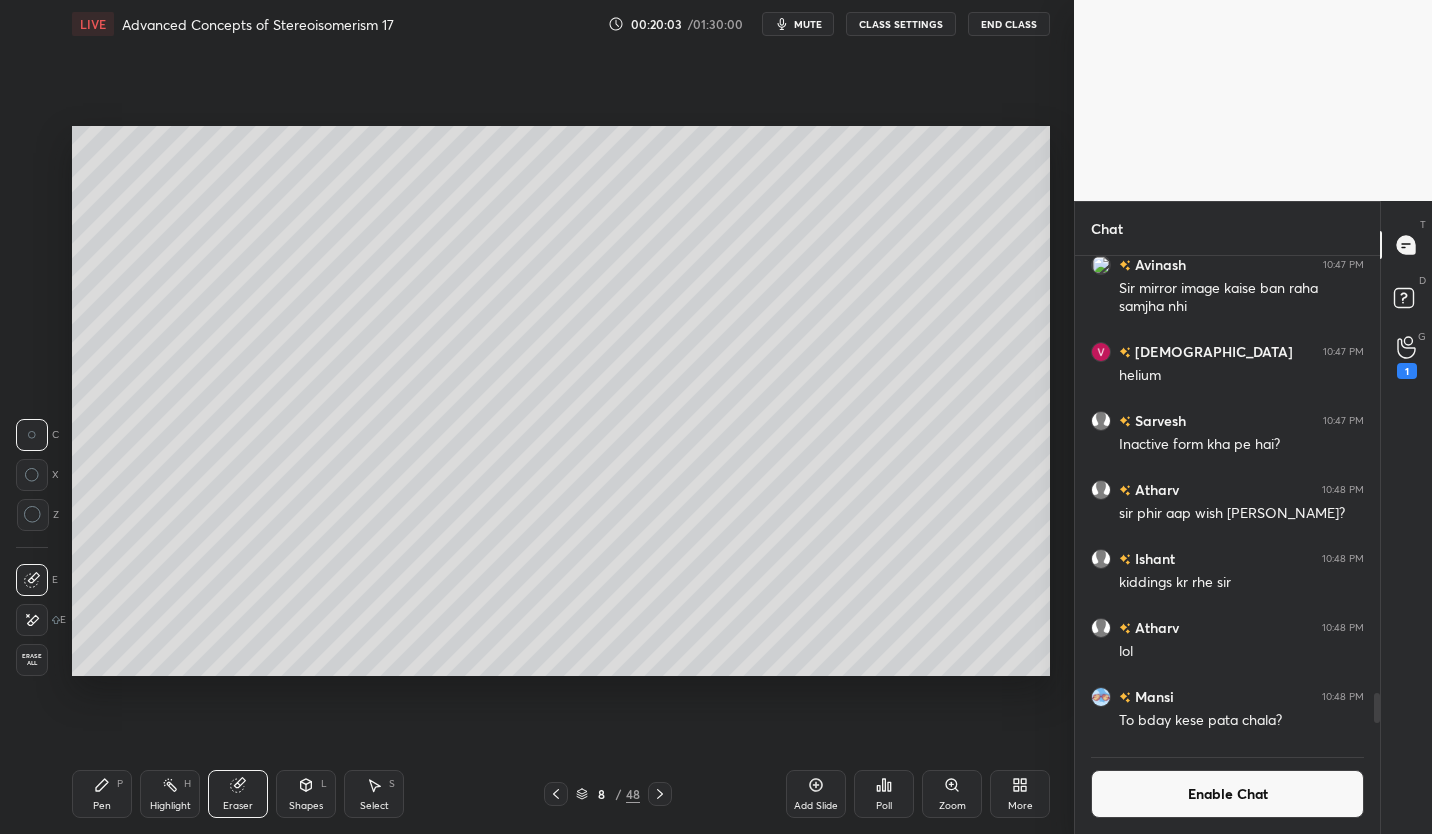click on "Pen P" at bounding box center (102, 794) 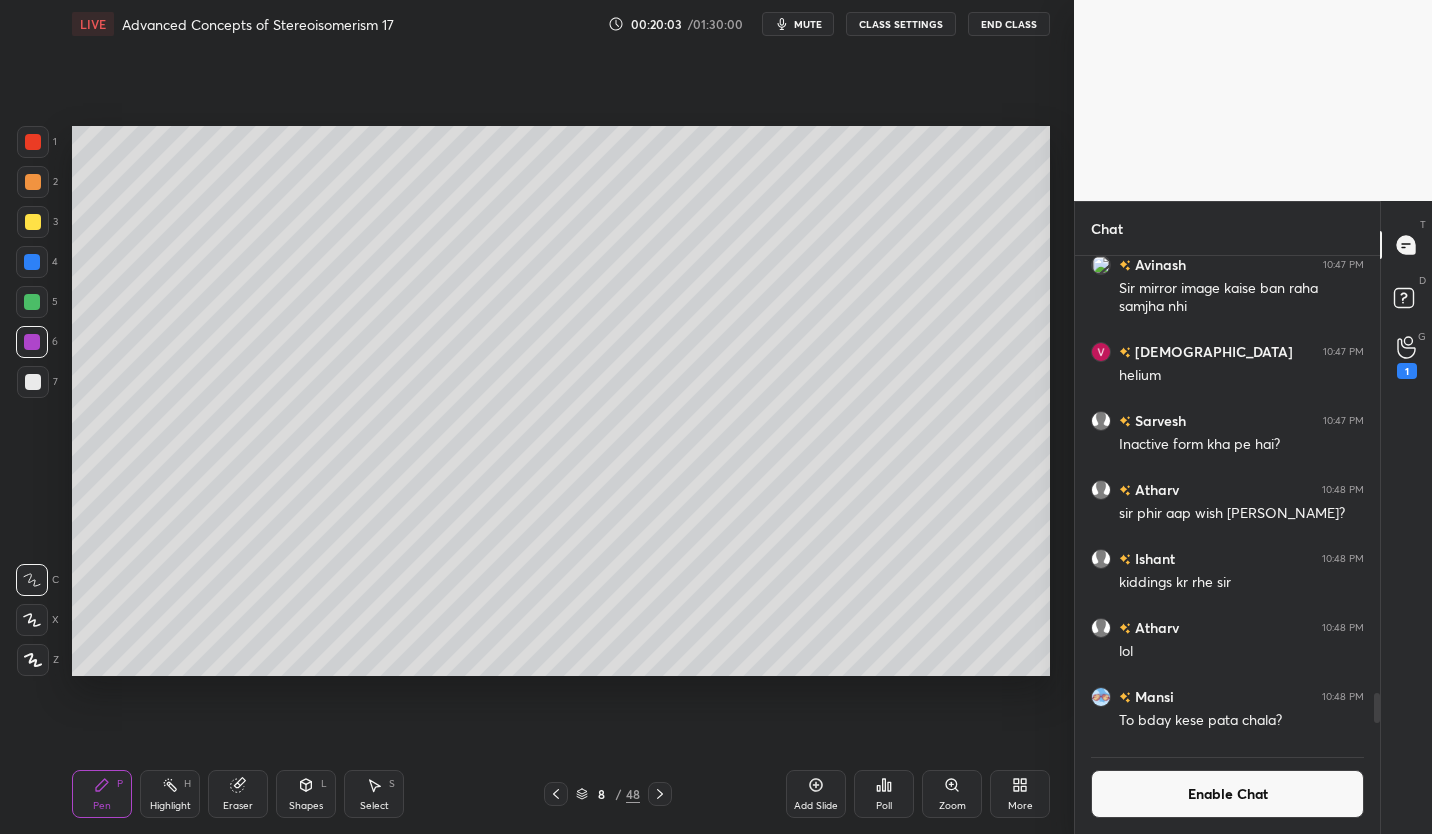 click at bounding box center (32, 302) 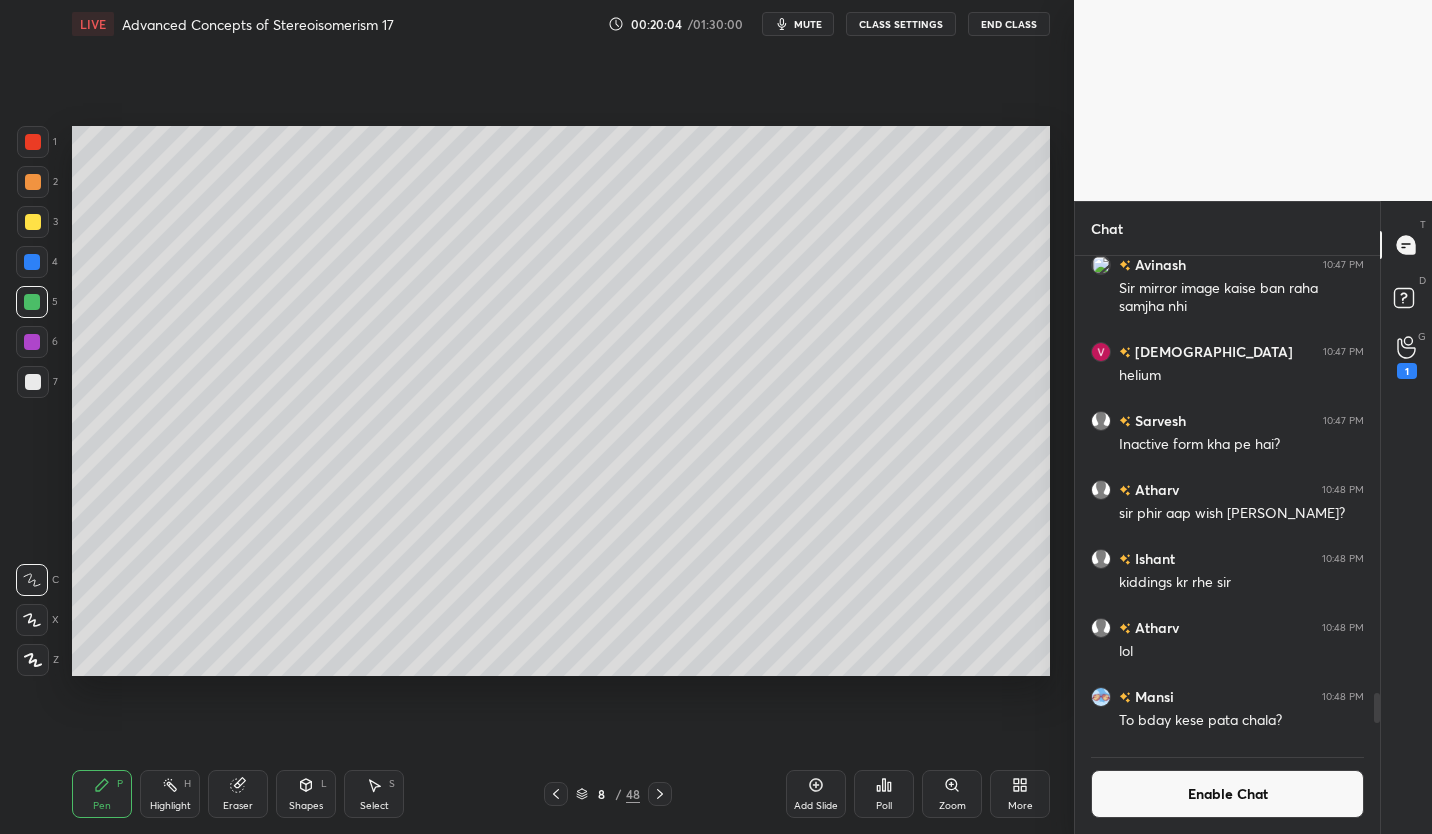 click on "Setting up your live class Poll for   secs No correct answer Start poll" at bounding box center (561, 401) 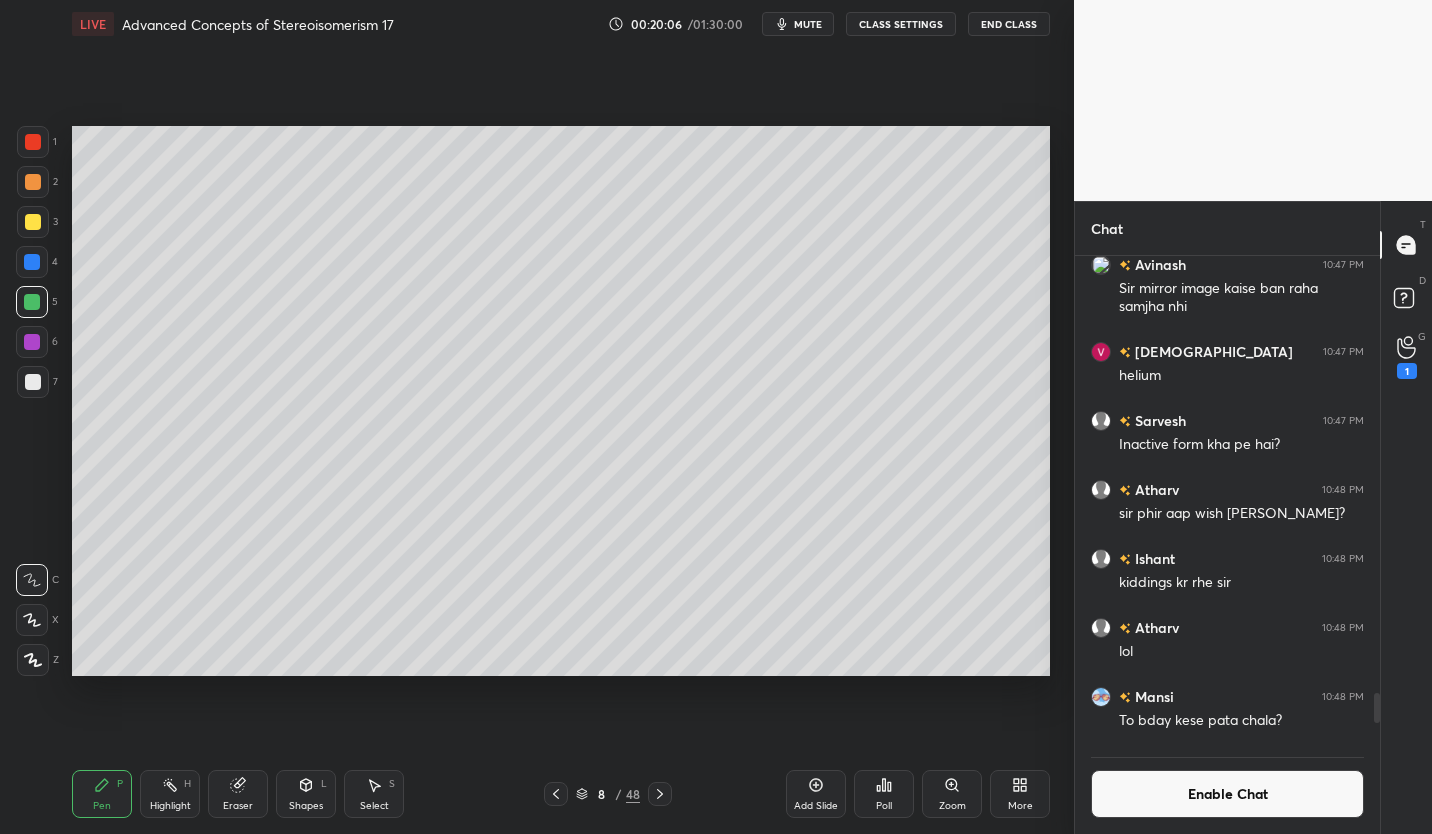 click 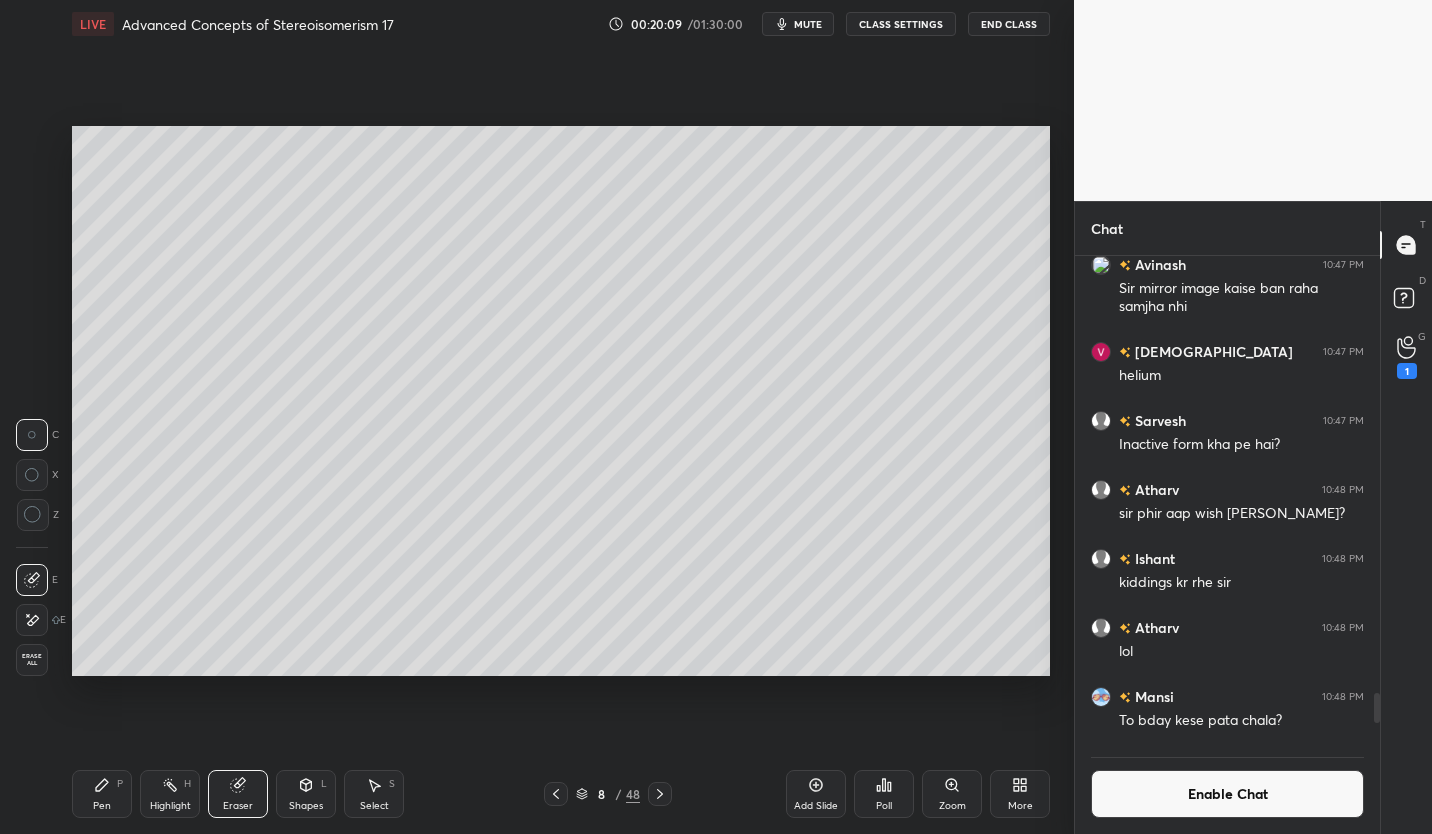 click on "Pen P" at bounding box center [102, 794] 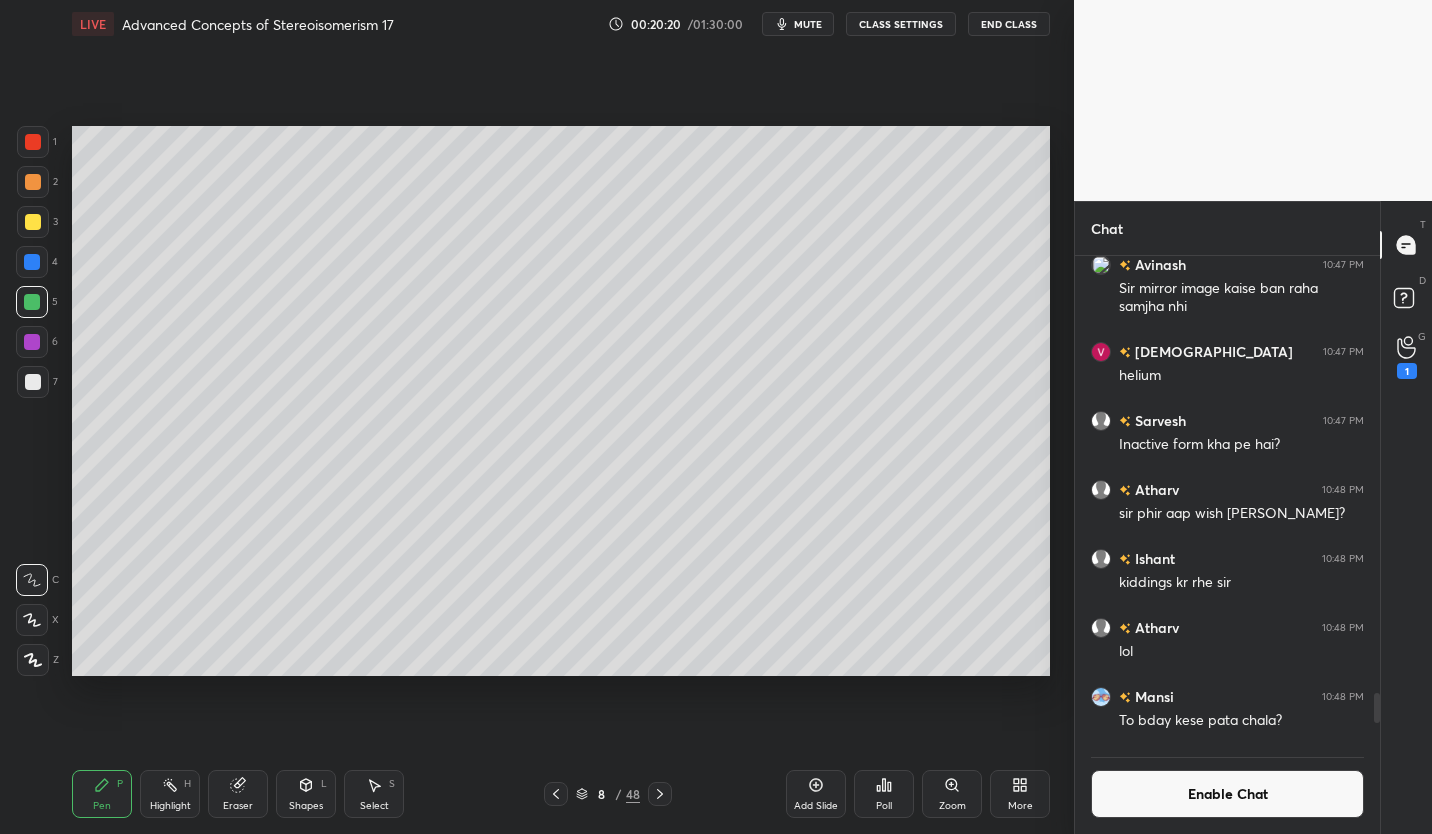 click 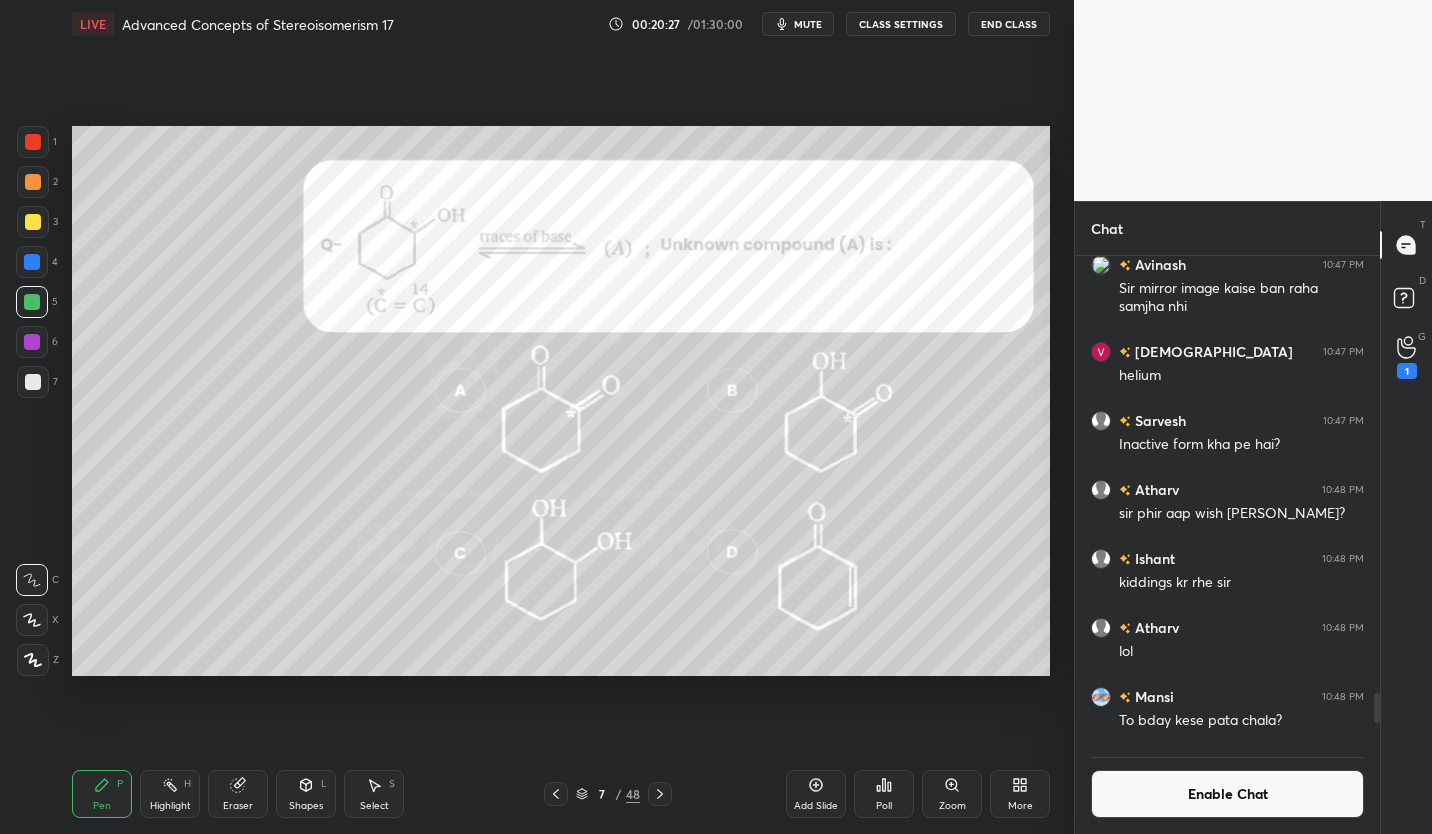 click at bounding box center [33, 142] 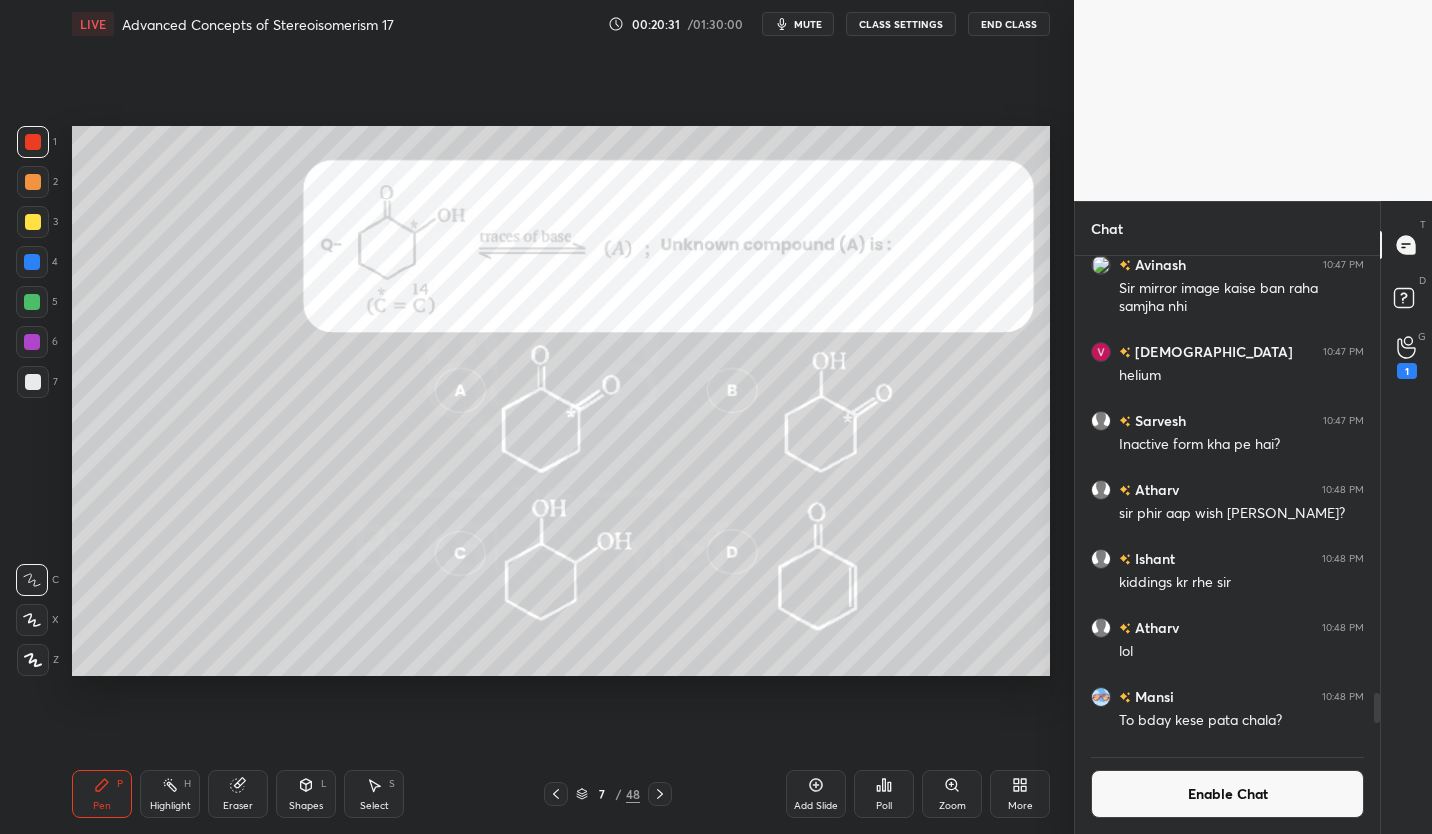 click 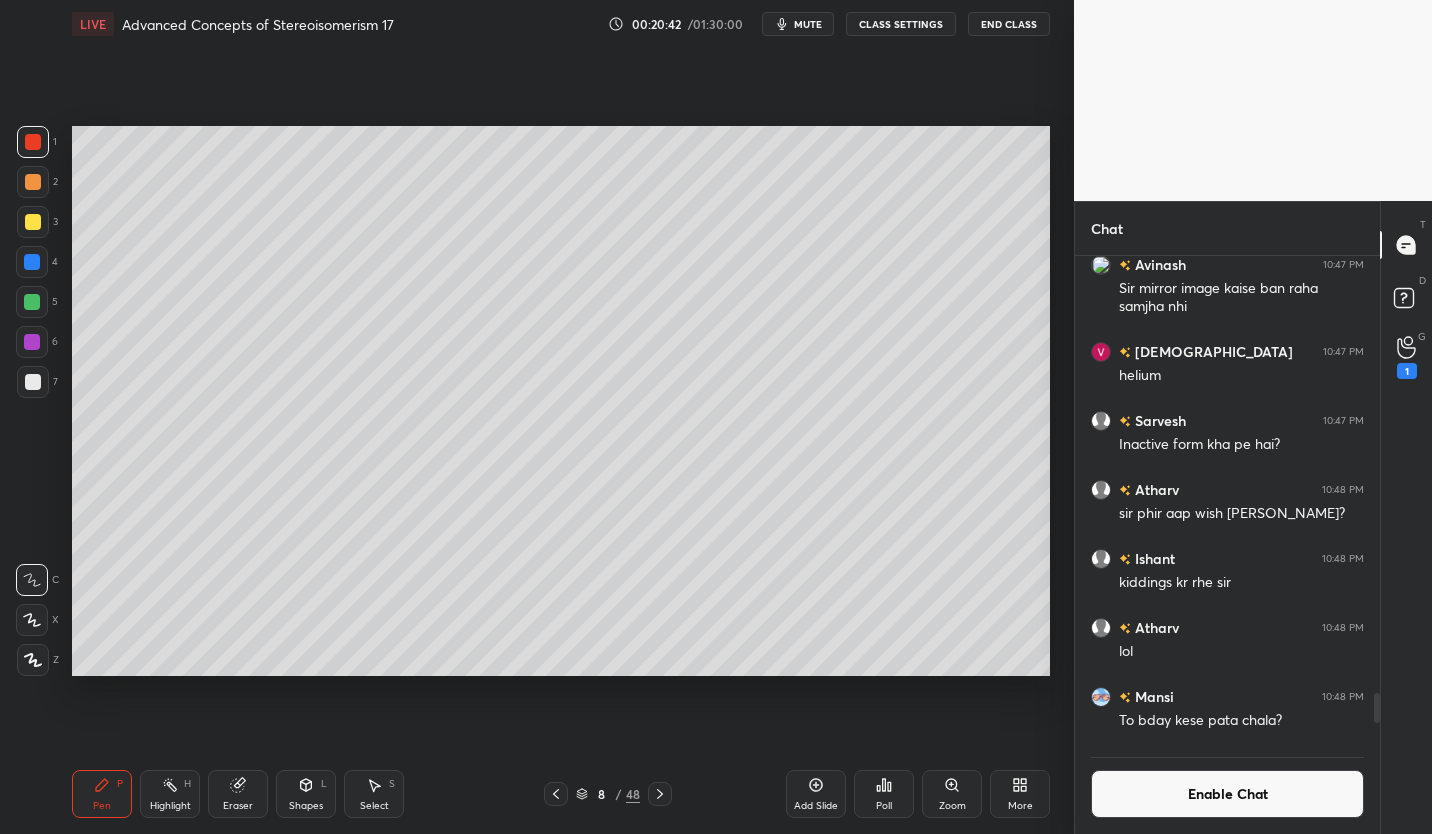 click at bounding box center [33, 382] 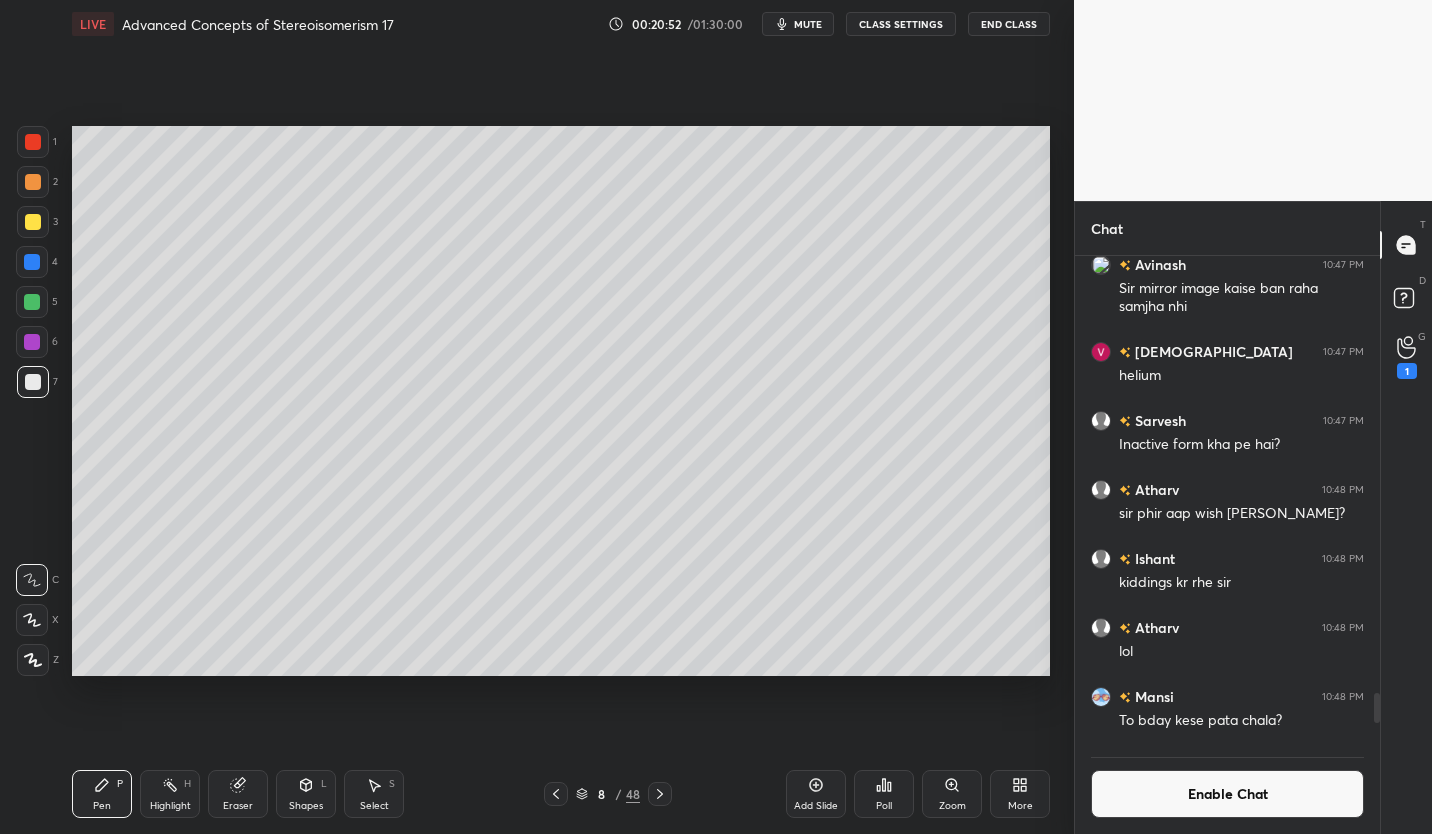 click 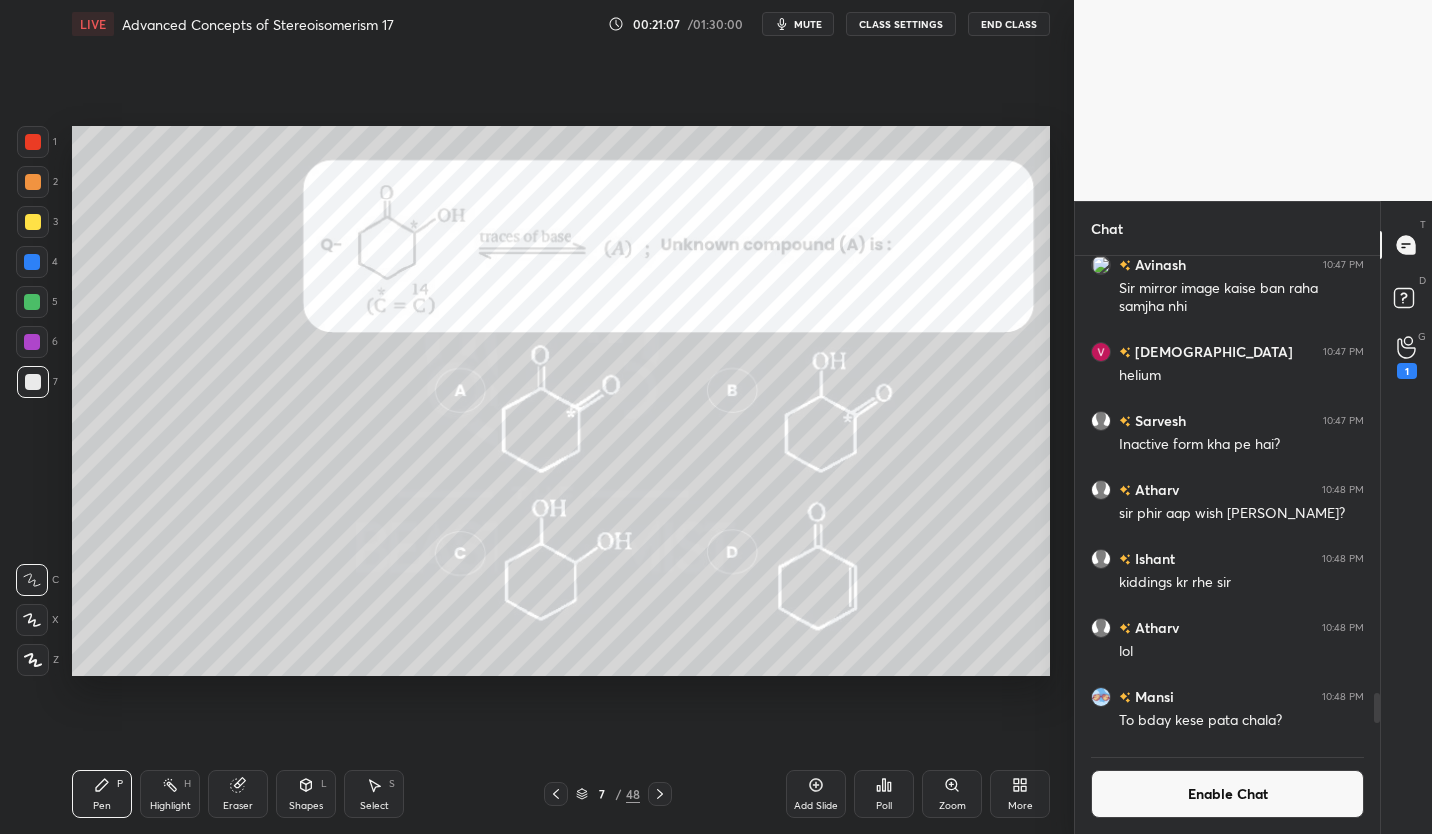 click at bounding box center (660, 794) 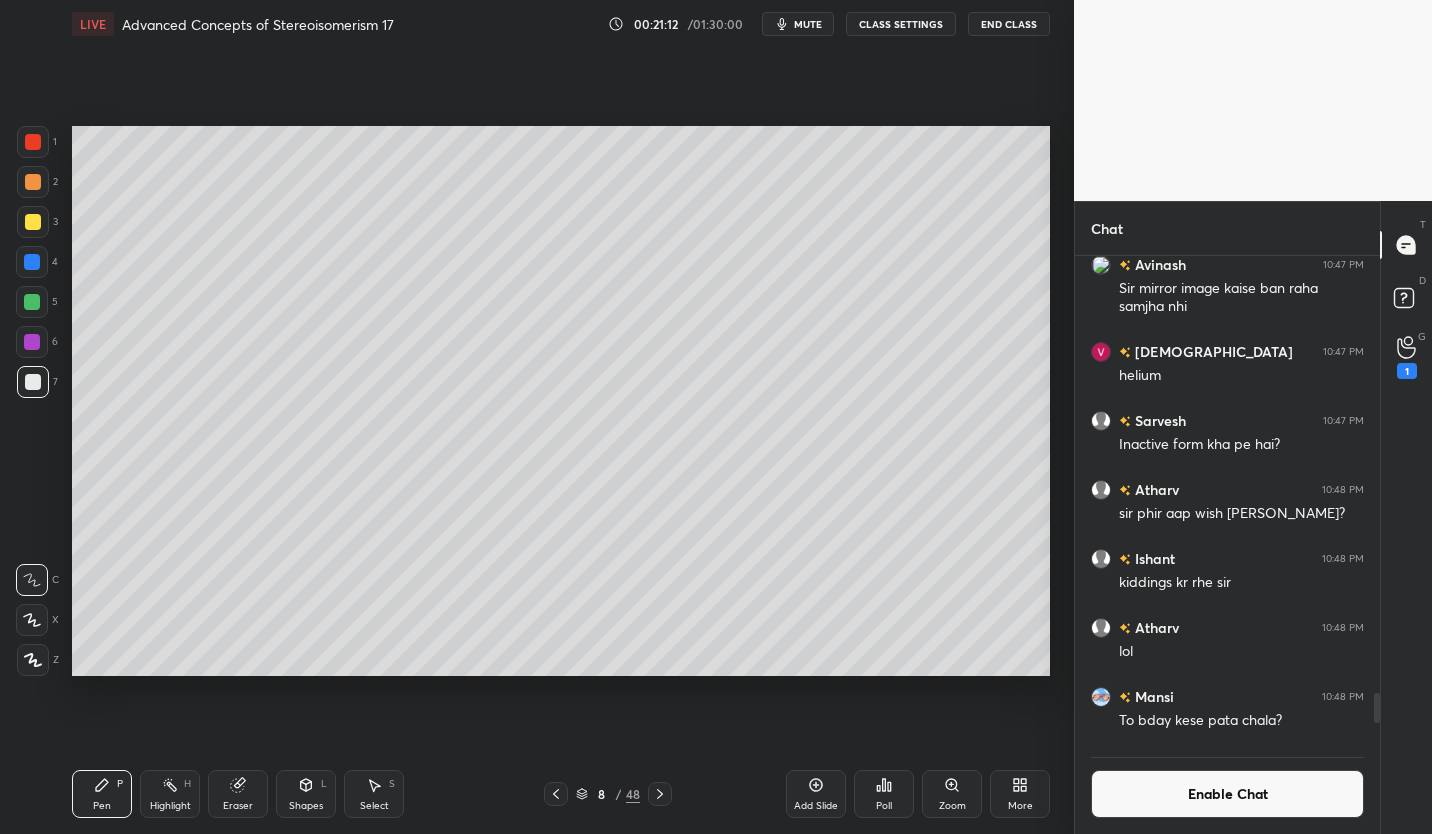 click 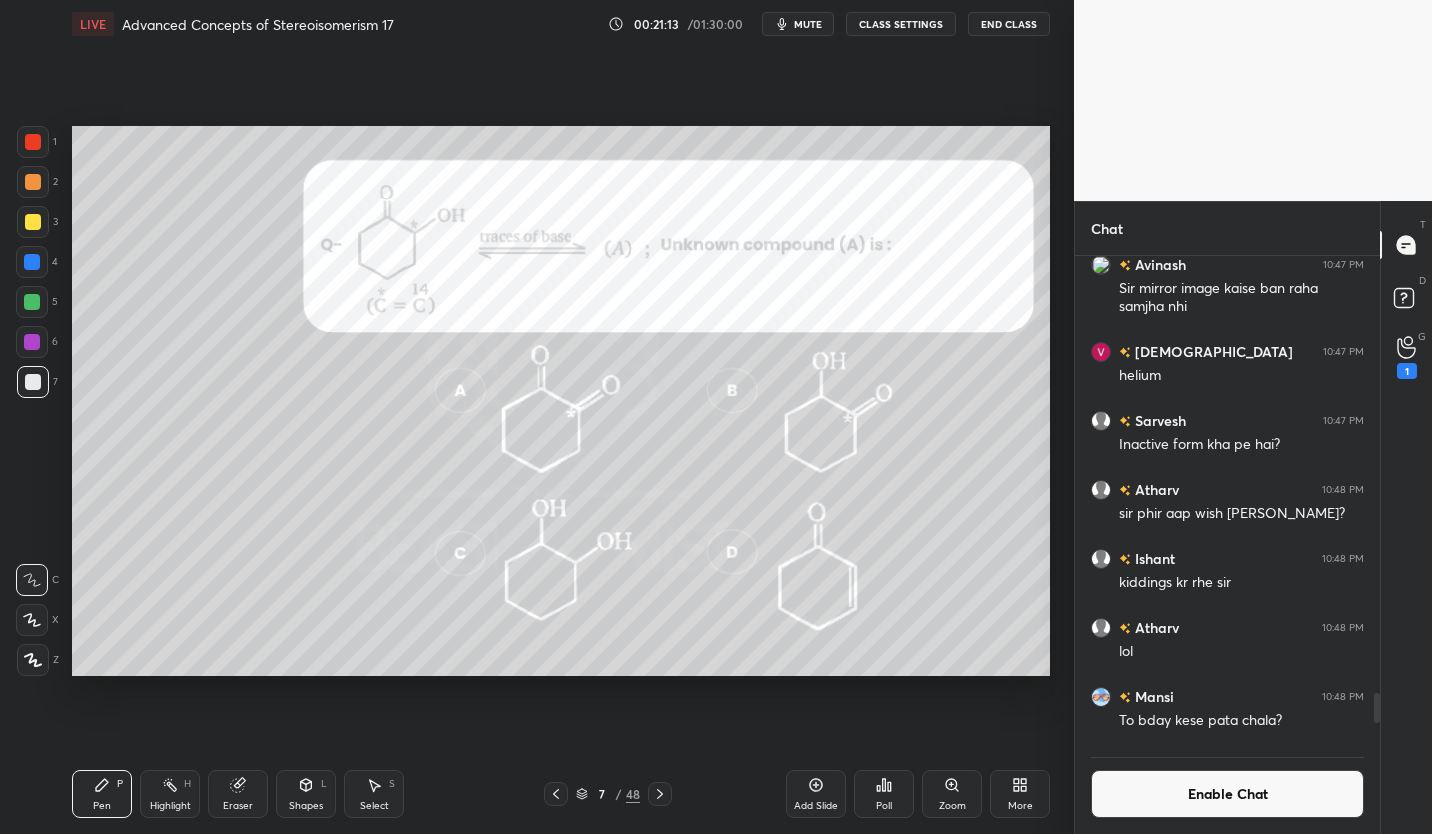 click 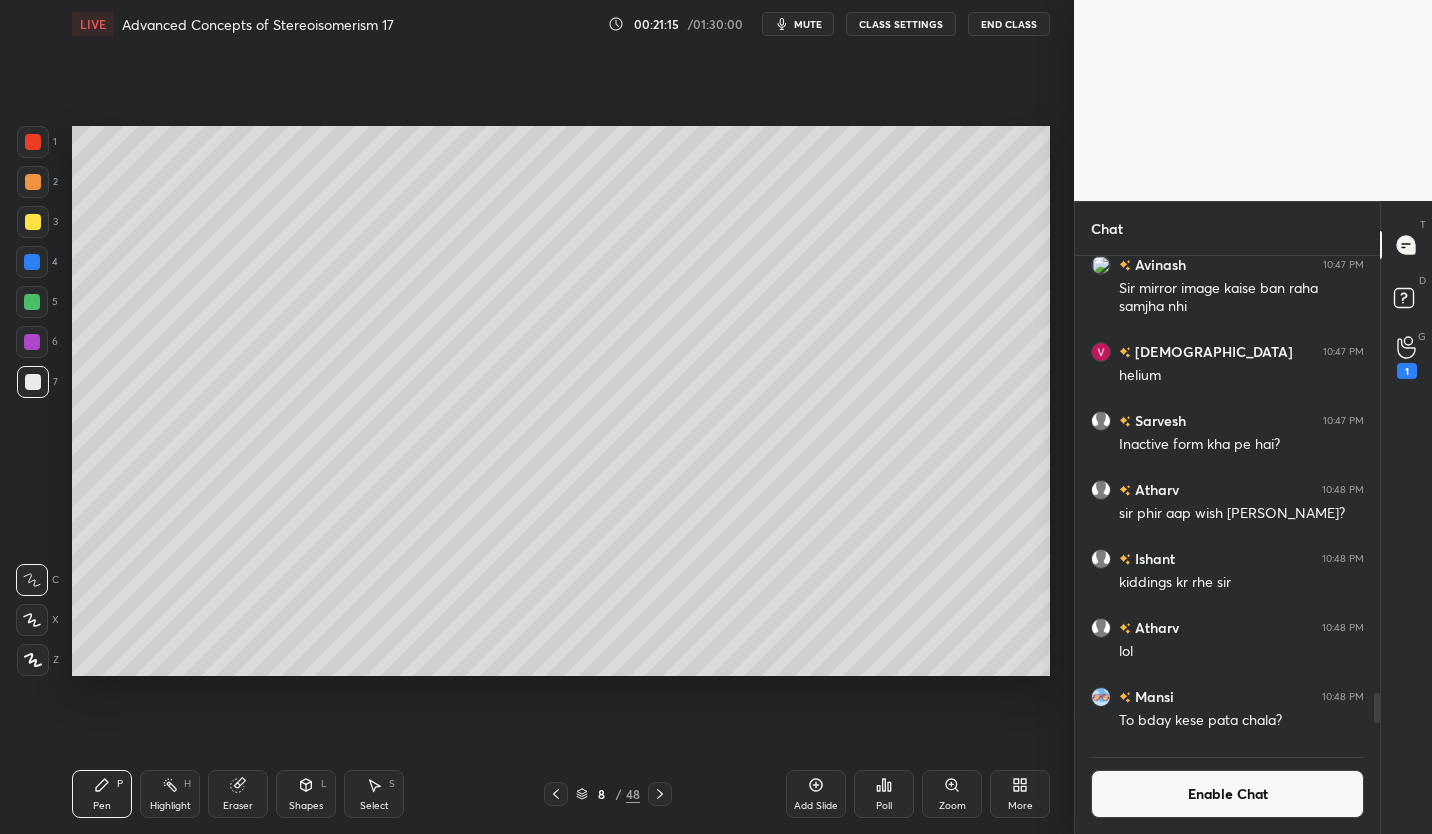 click 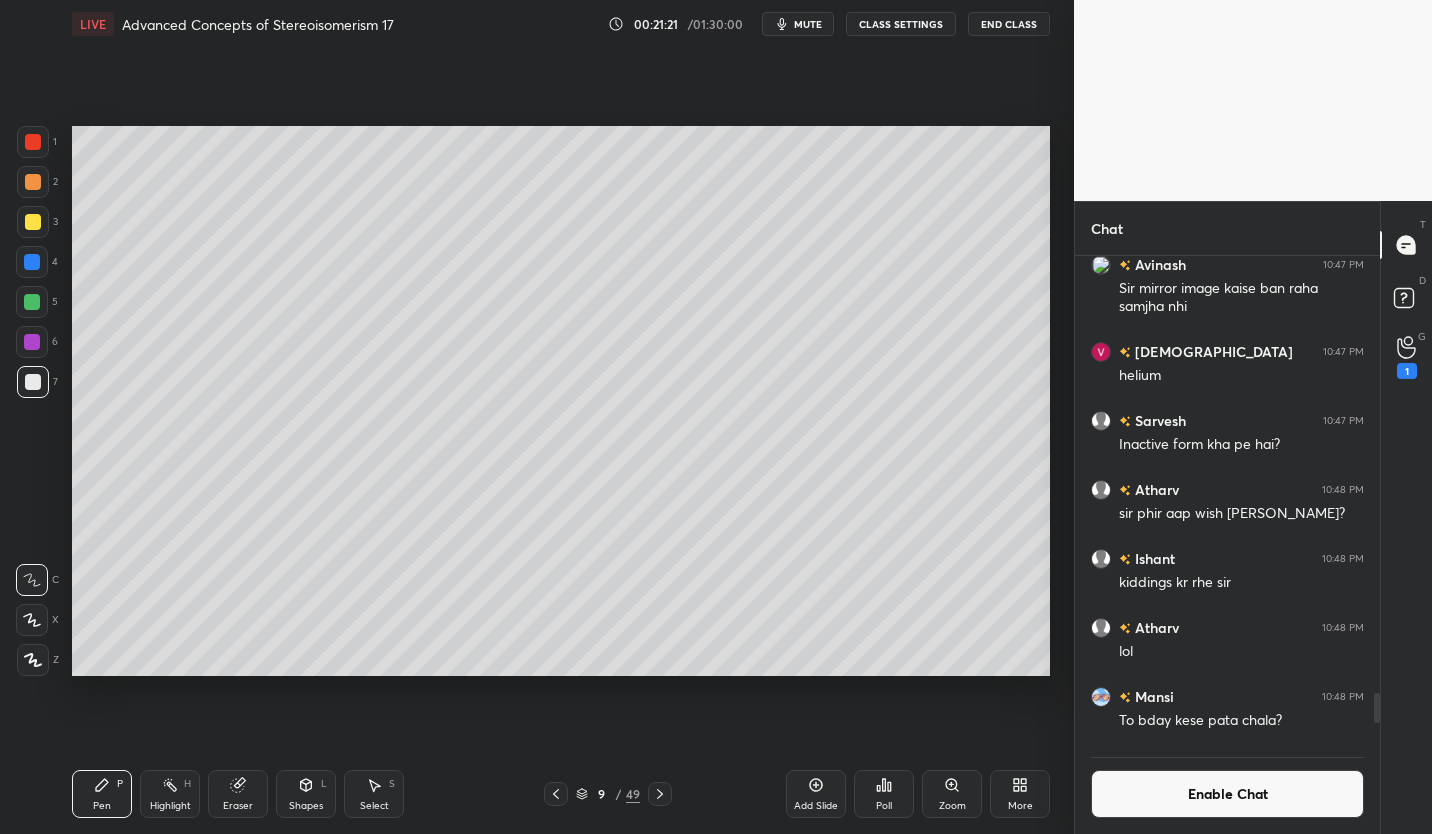 click at bounding box center [33, 222] 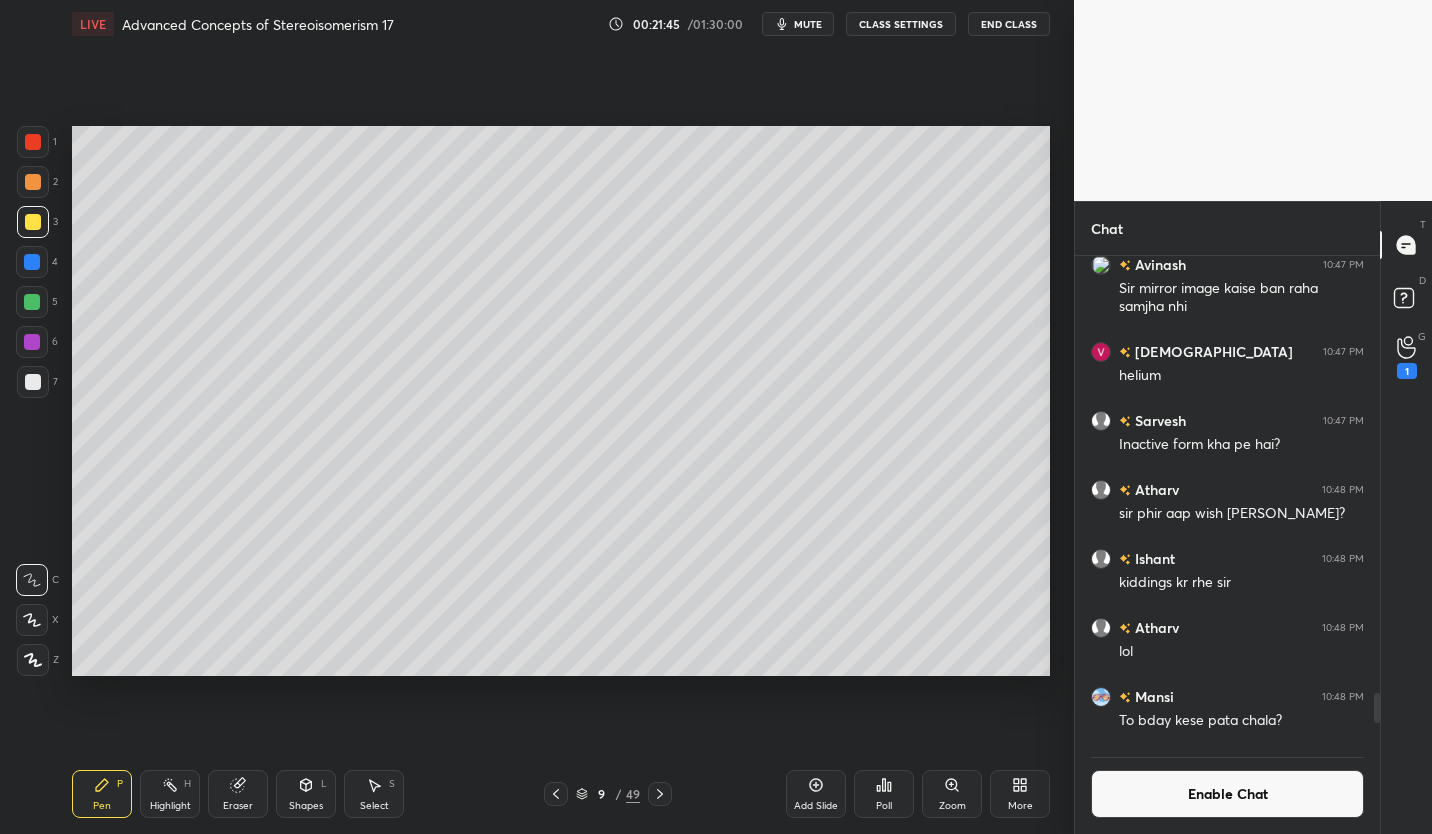 click at bounding box center (32, 302) 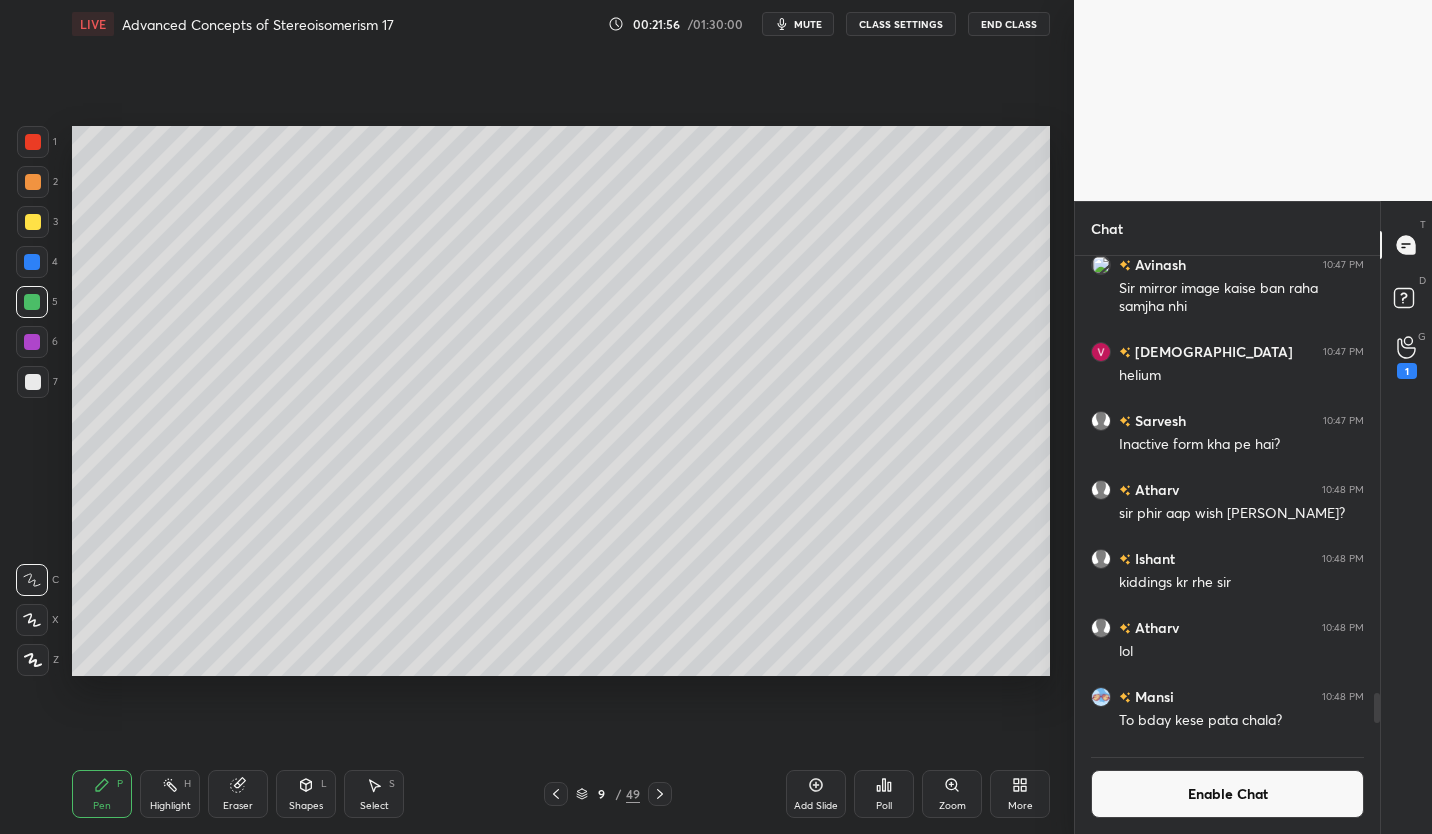 click at bounding box center (33, 382) 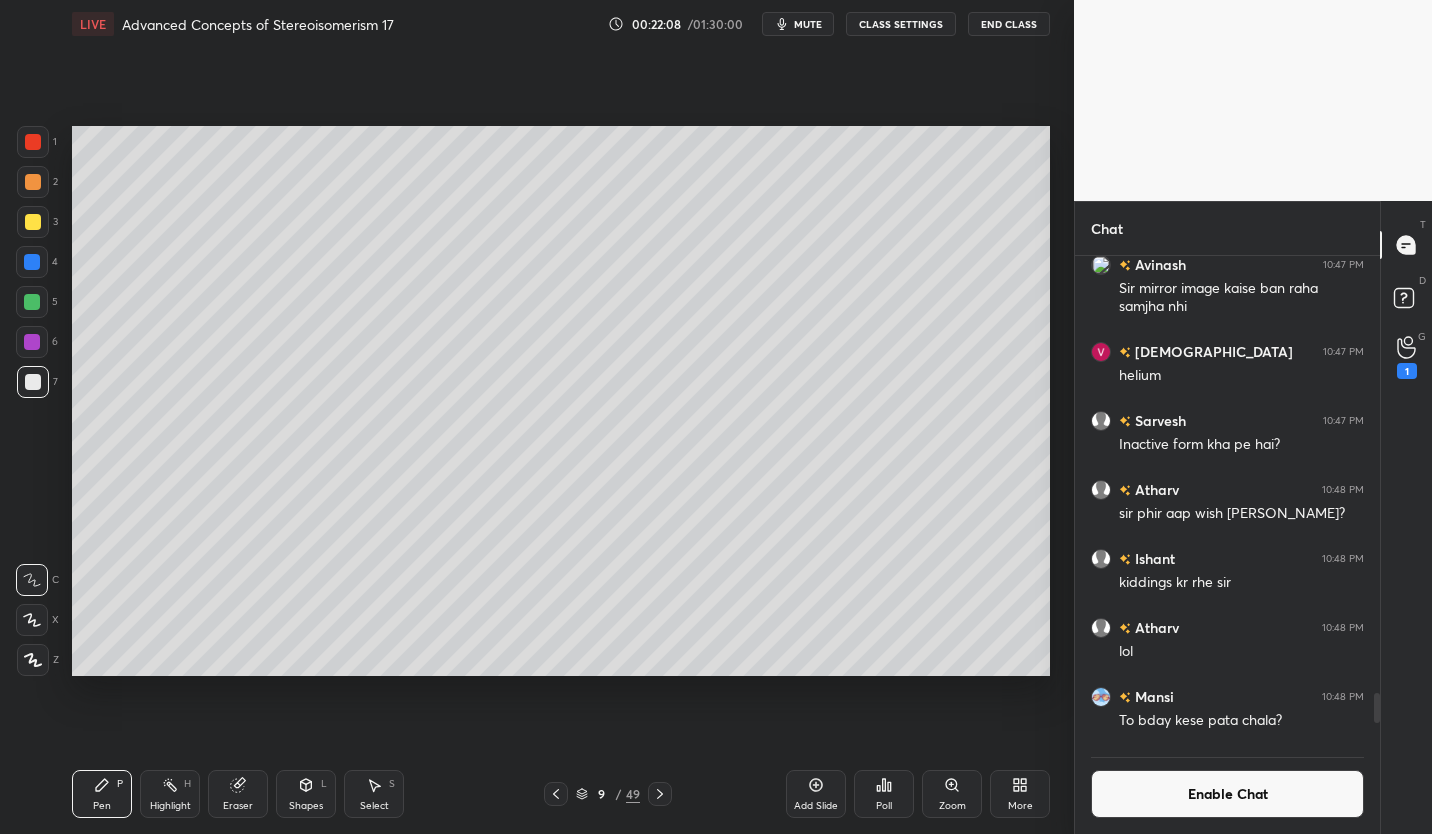 click at bounding box center [32, 302] 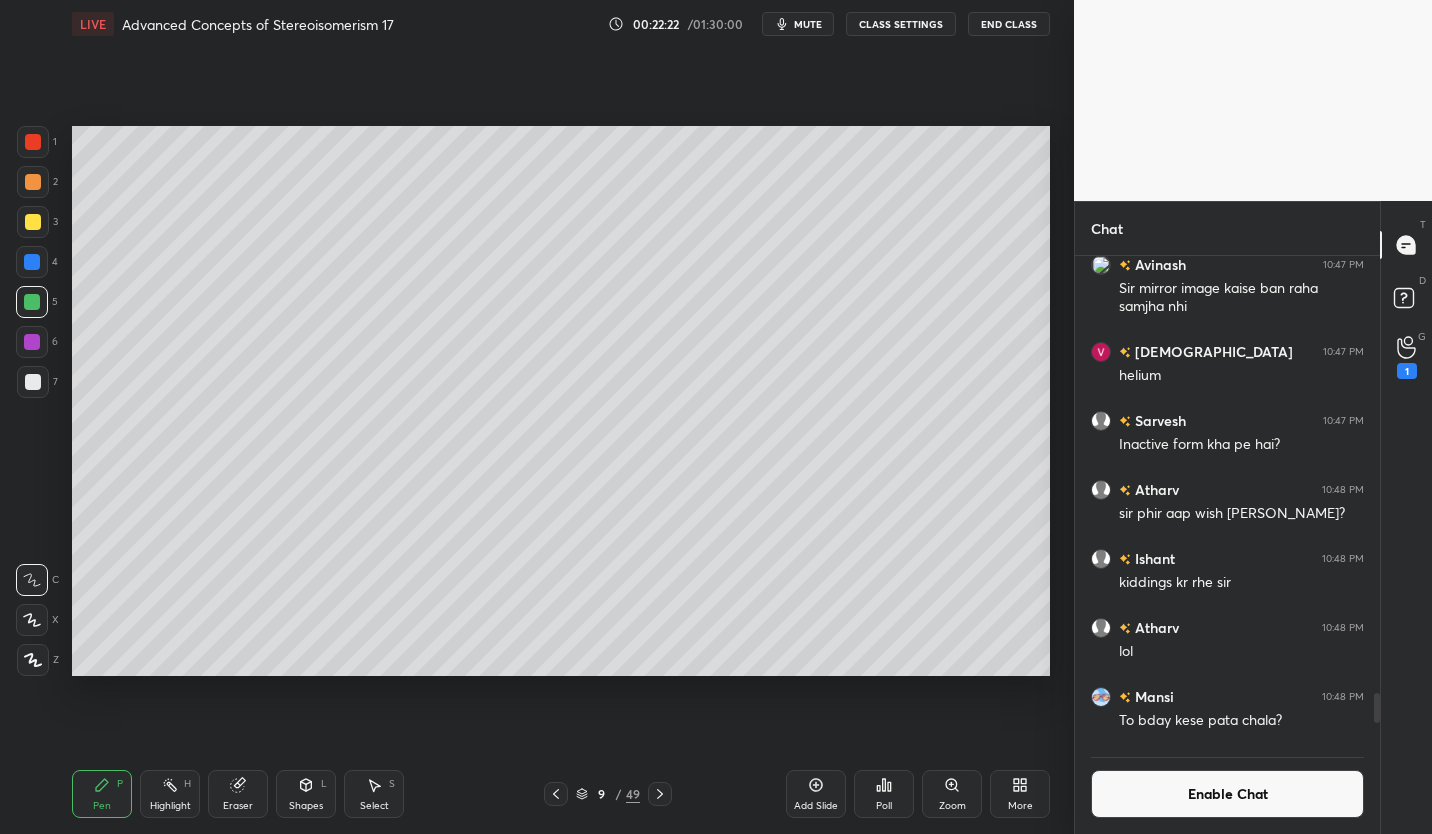 click at bounding box center (33, 382) 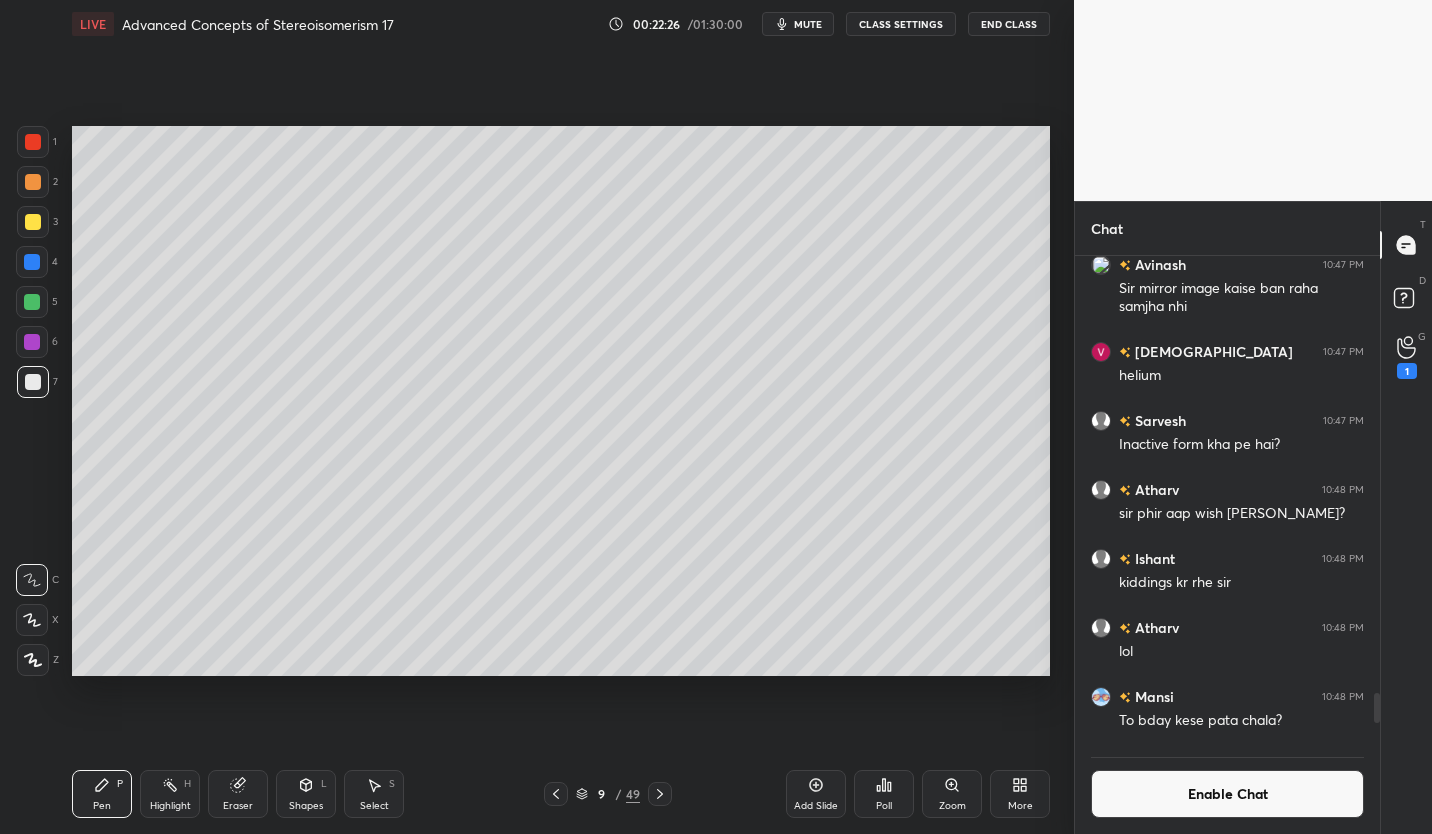 click on "Eraser" at bounding box center (238, 794) 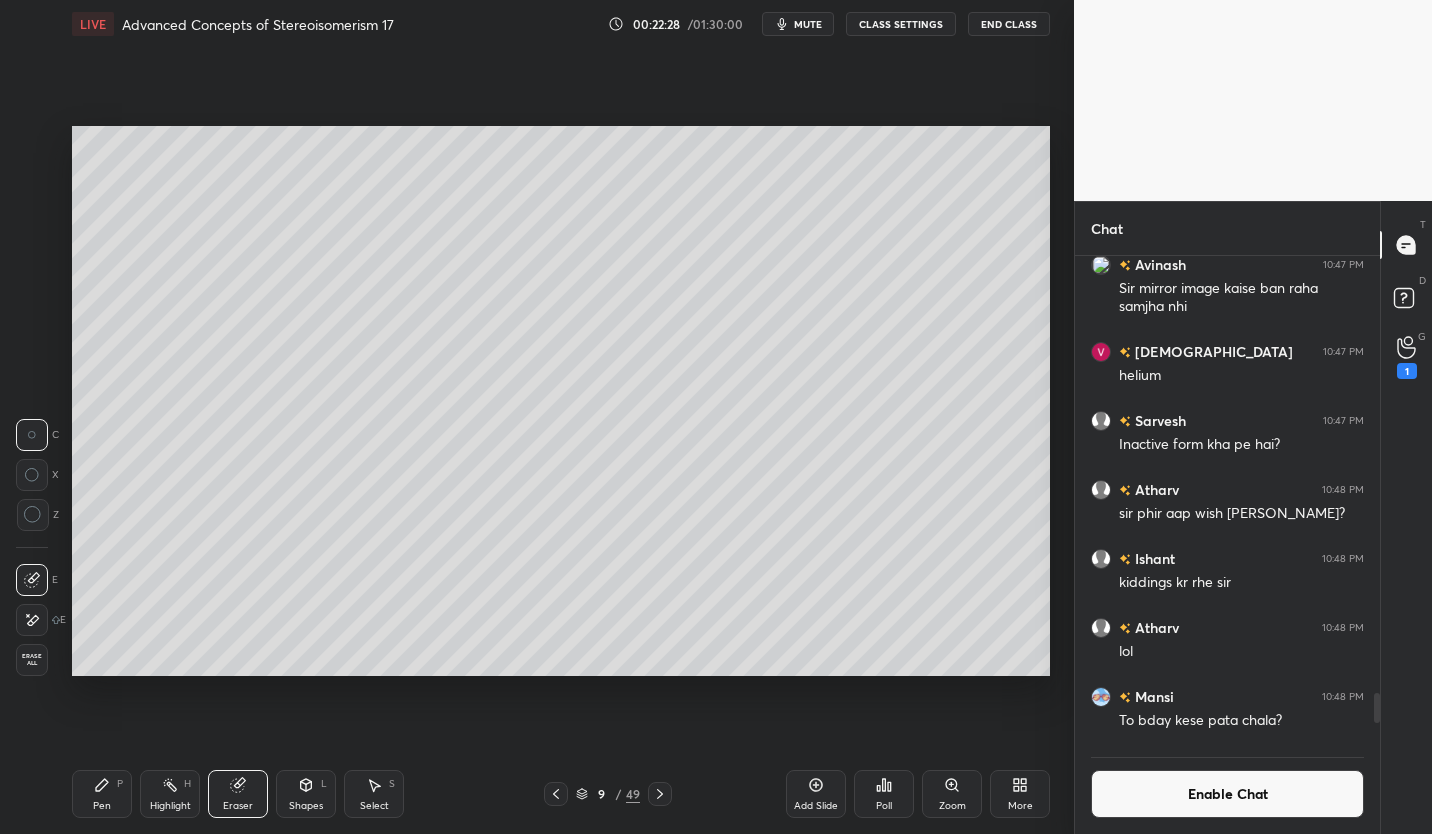 click on "Pen P" at bounding box center [102, 794] 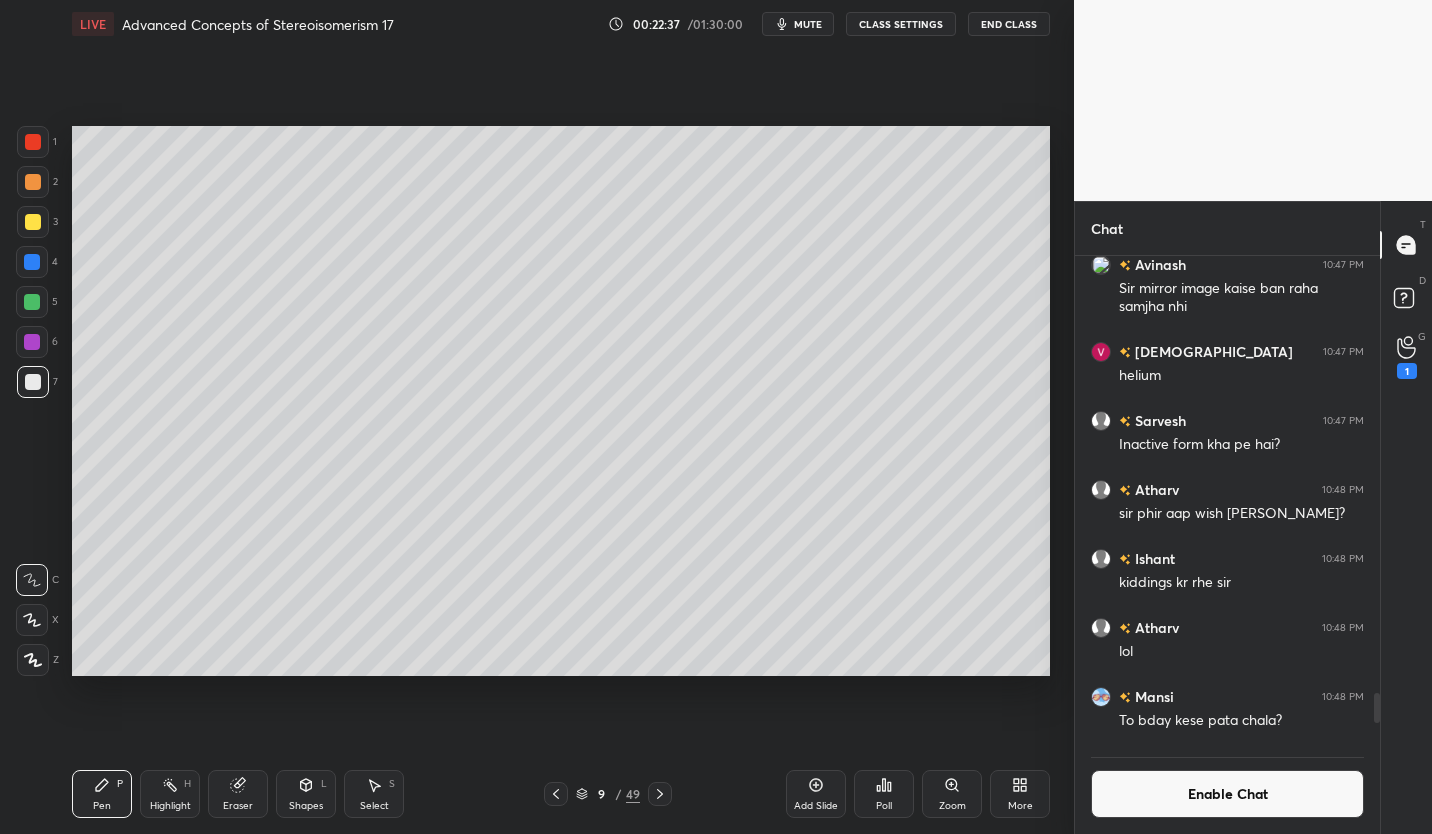 click on "Eraser" at bounding box center (238, 794) 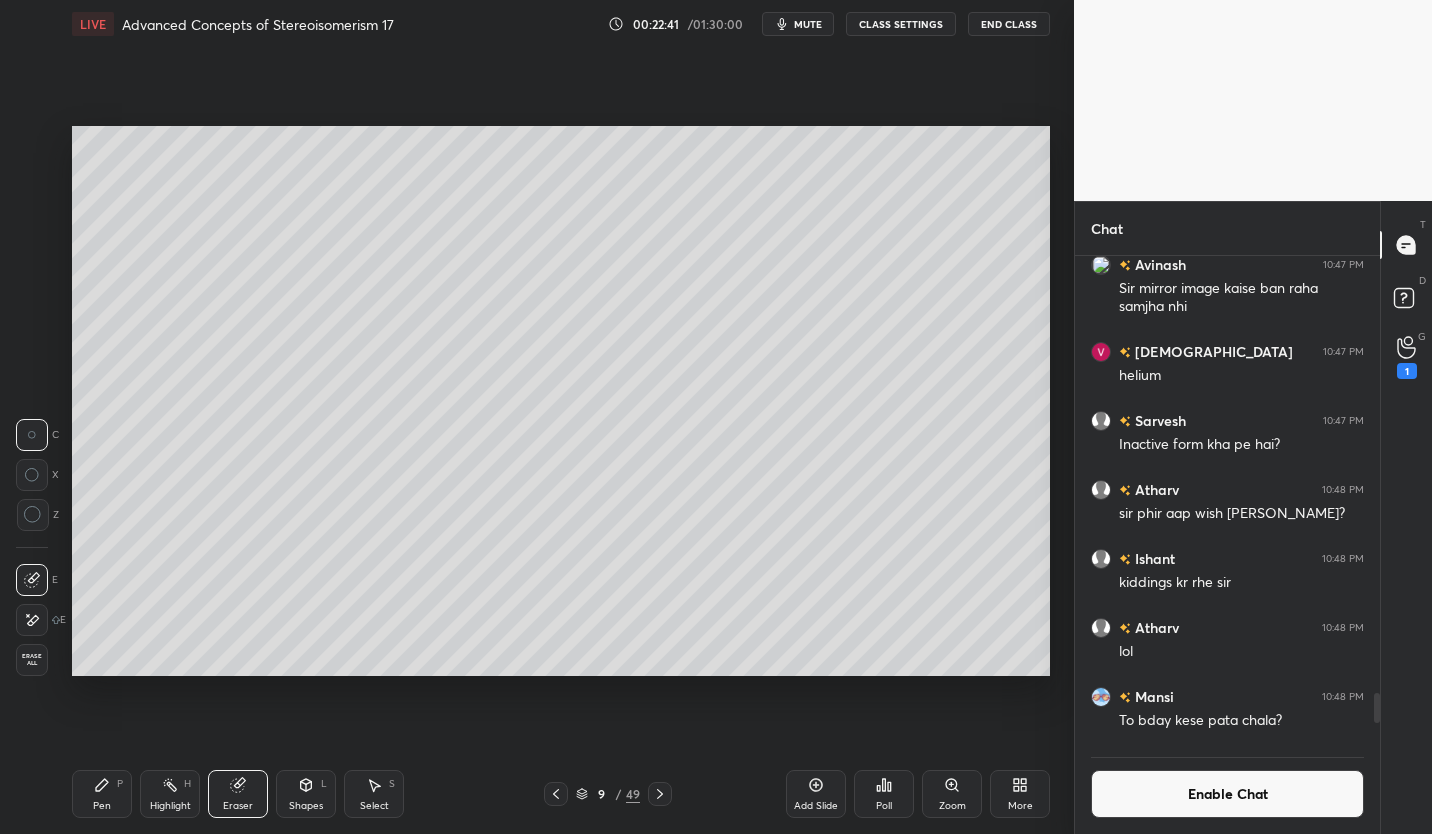 click on "Pen P" at bounding box center (102, 794) 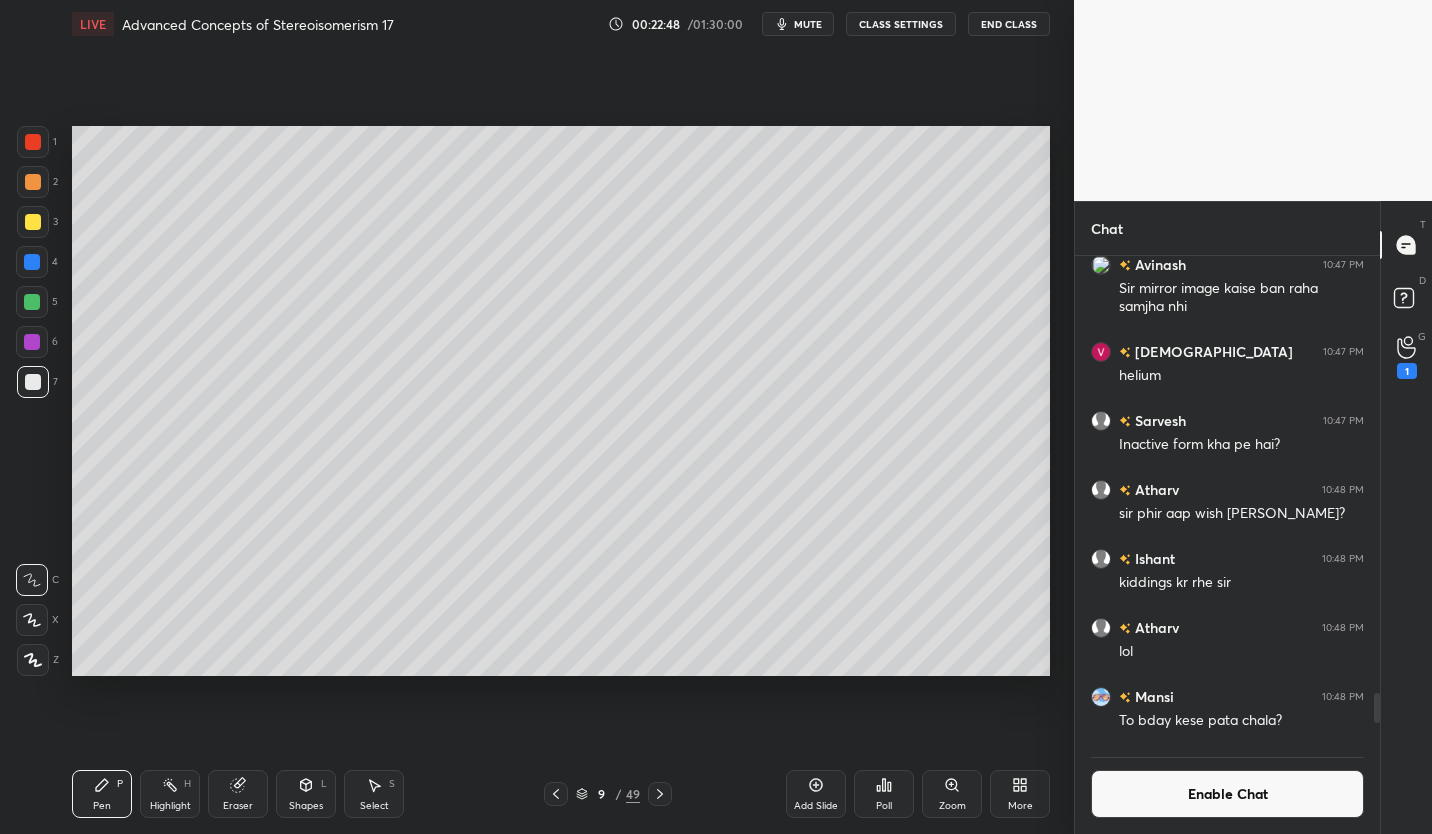 click on "Add Slide" at bounding box center [816, 794] 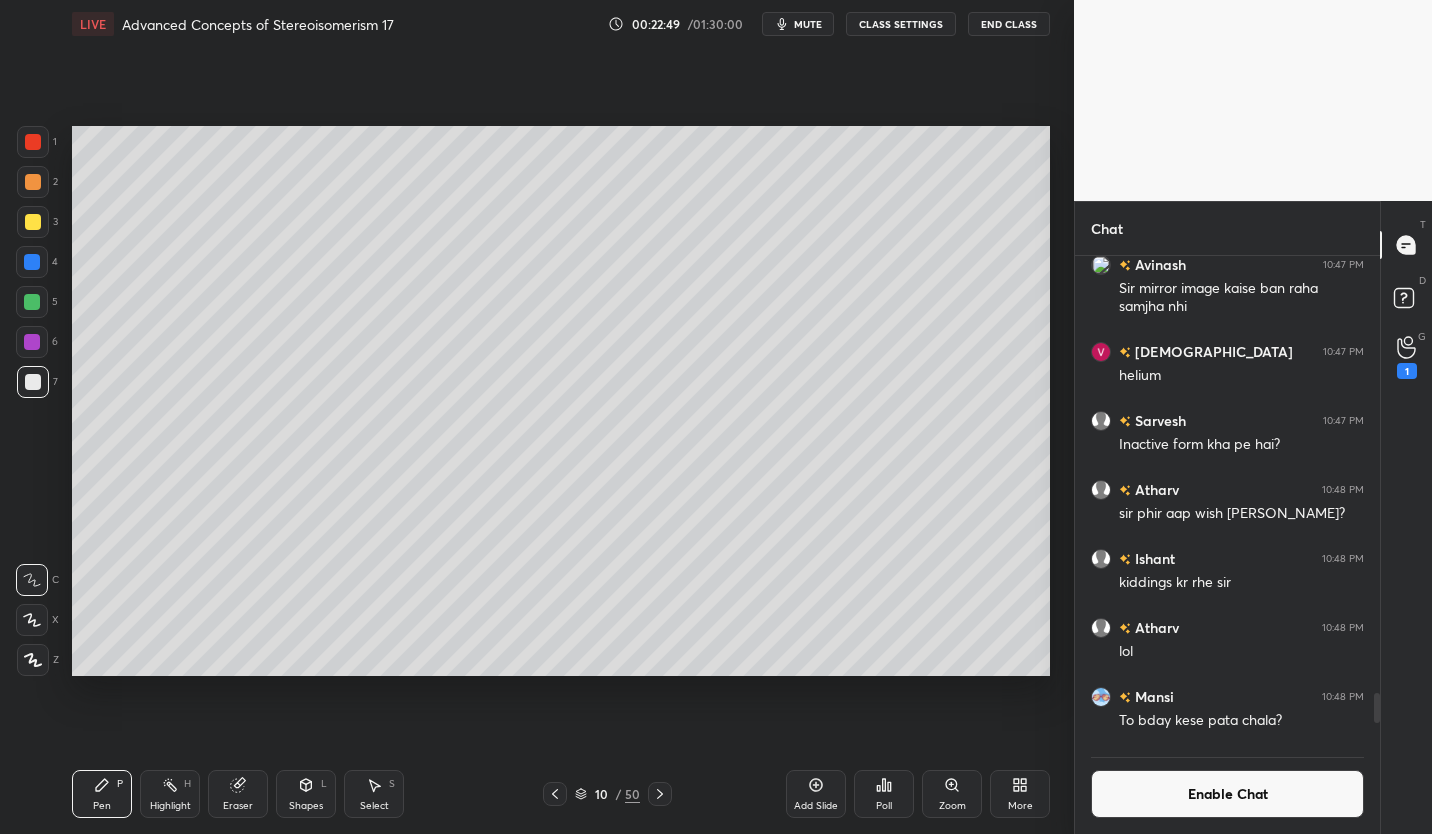 click at bounding box center (32, 302) 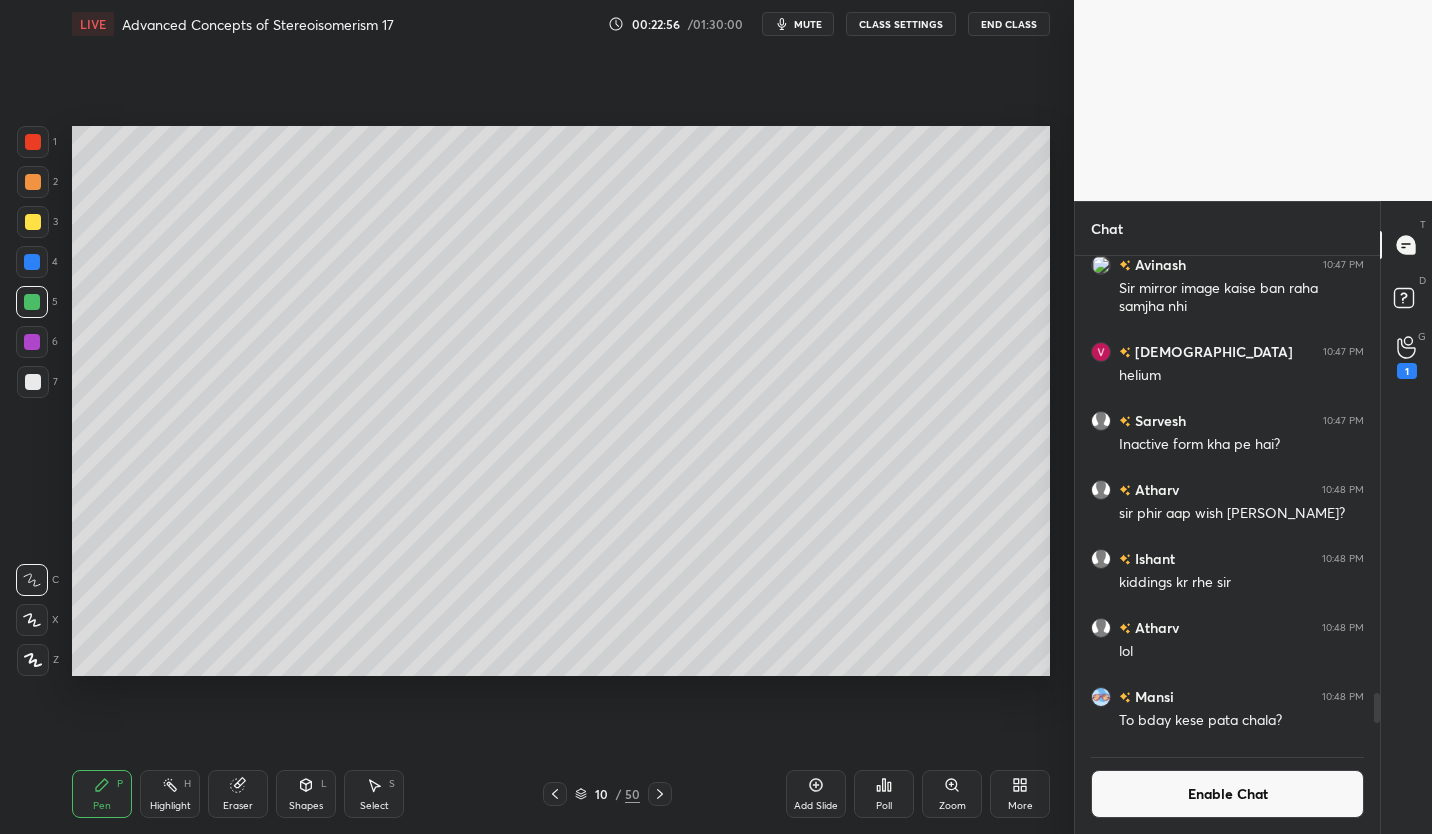 click at bounding box center (555, 794) 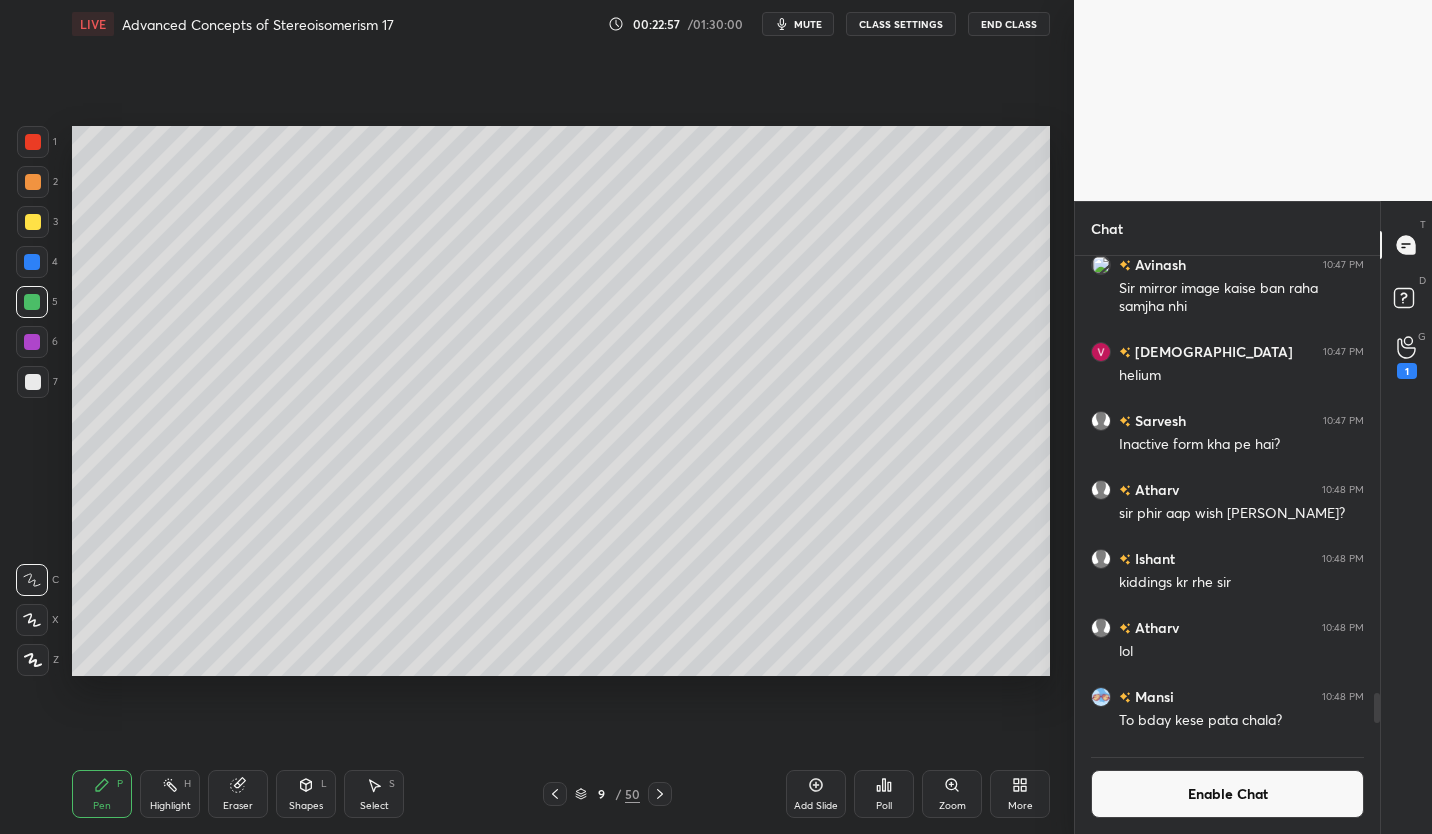 click 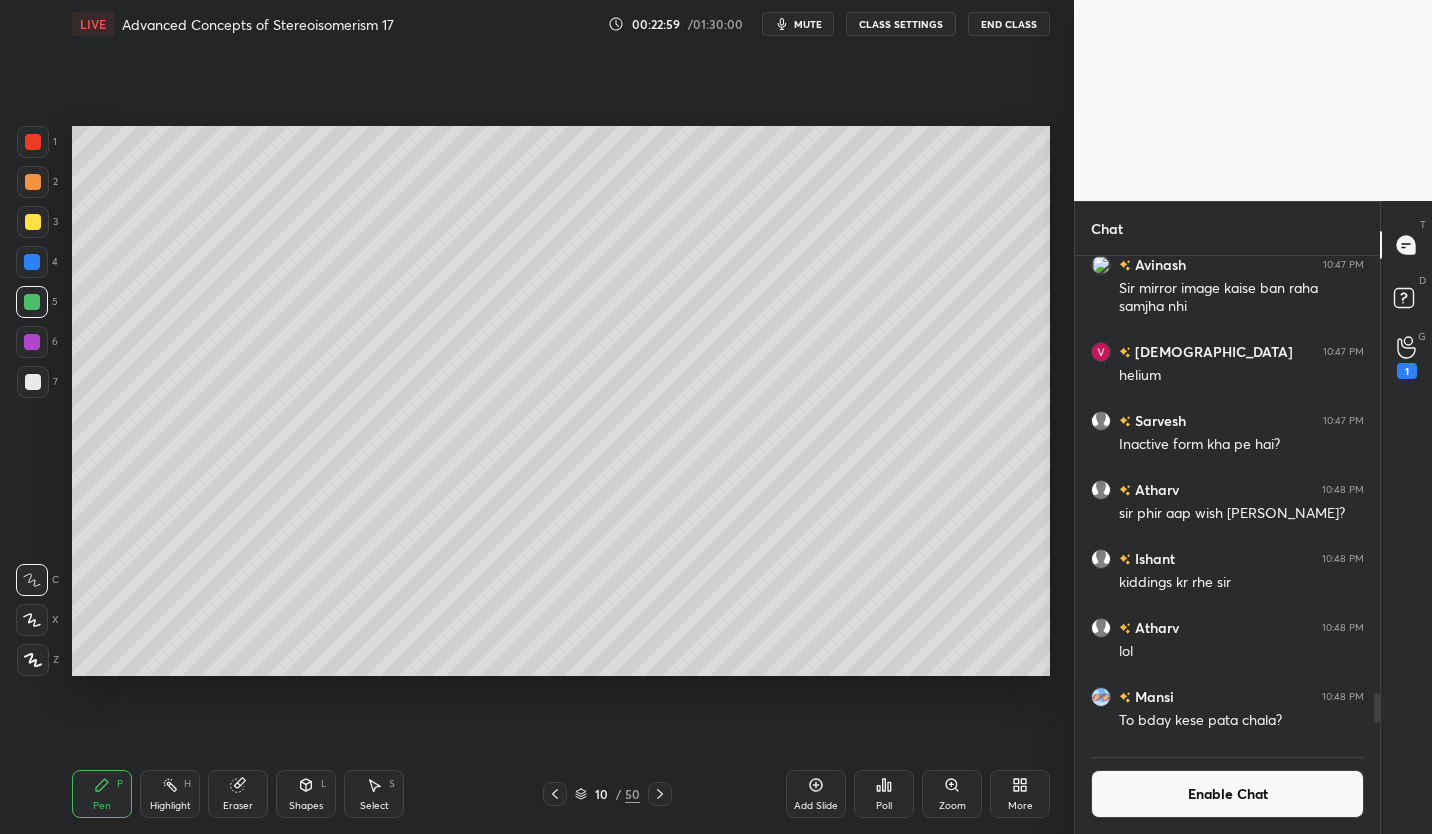 click at bounding box center [33, 382] 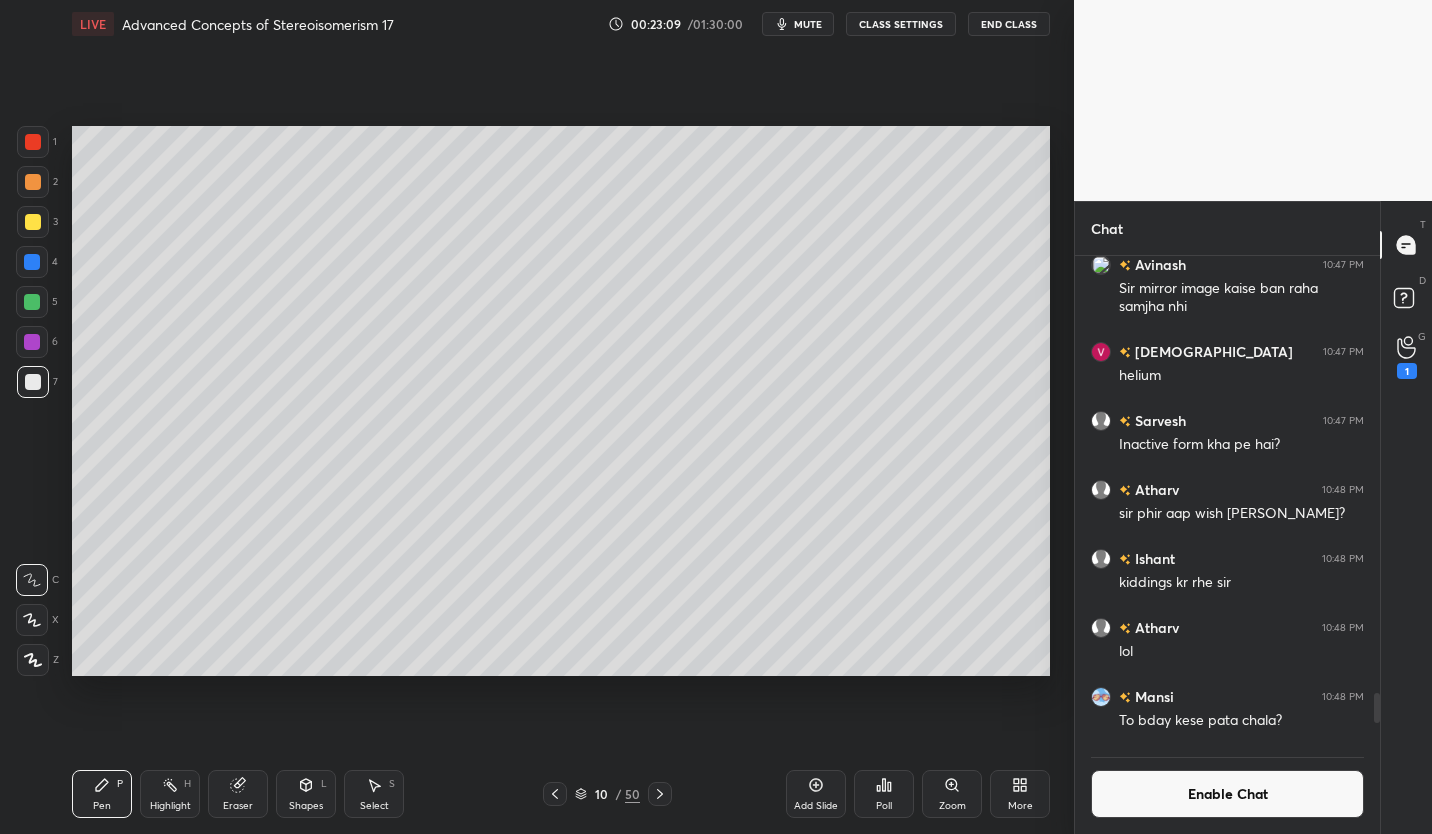 click at bounding box center [32, 302] 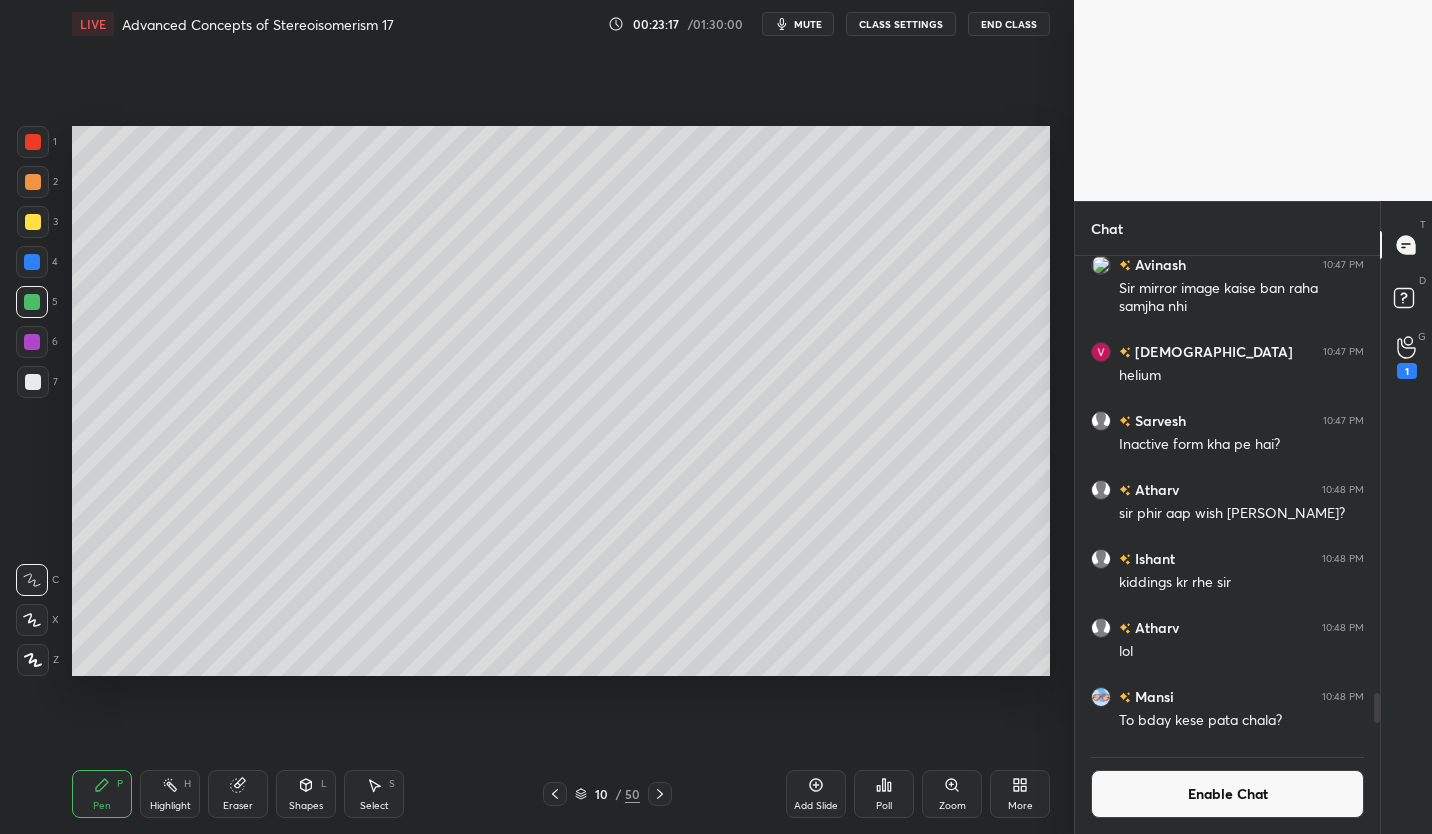 click at bounding box center [33, 382] 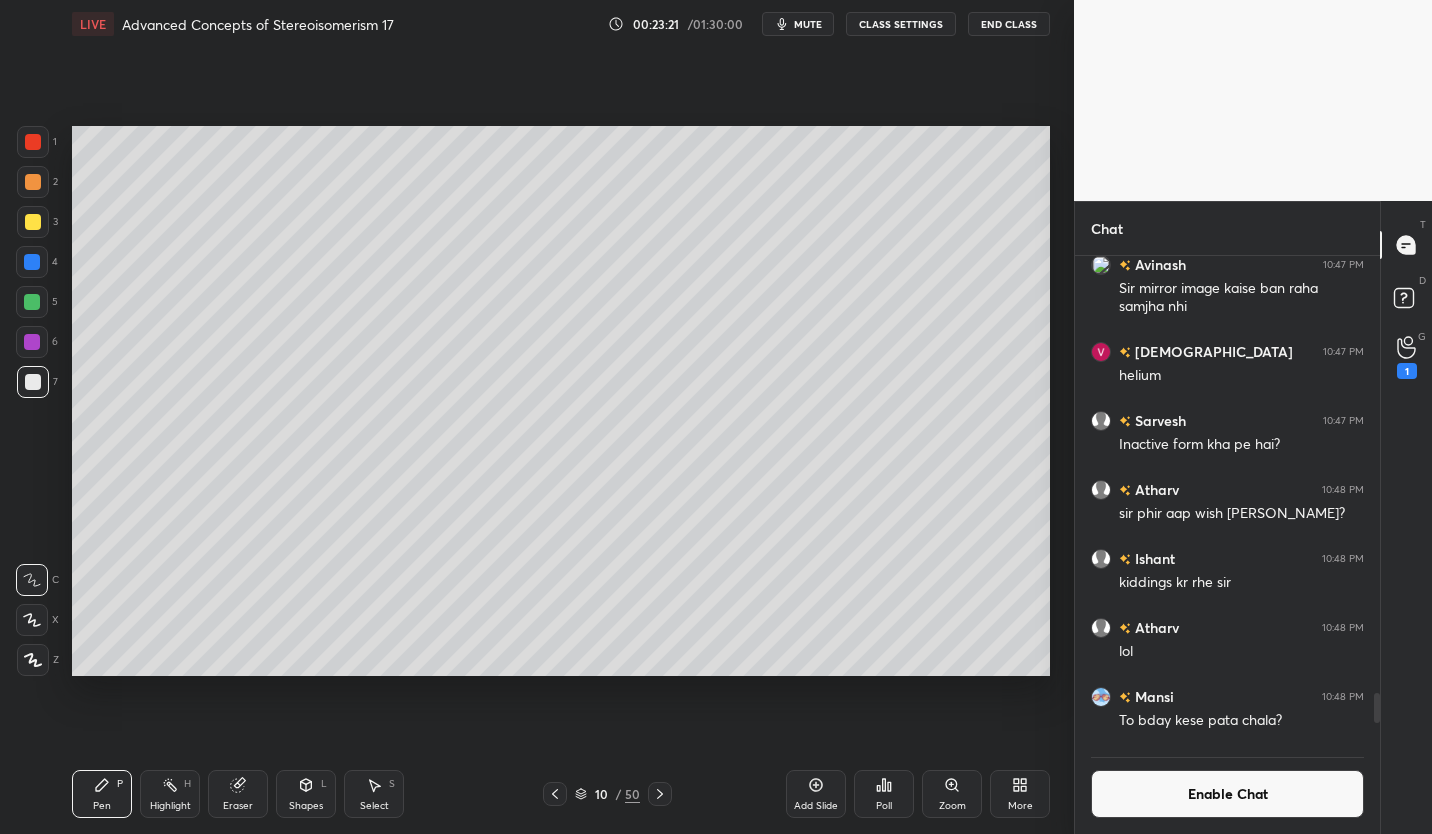 click at bounding box center (32, 302) 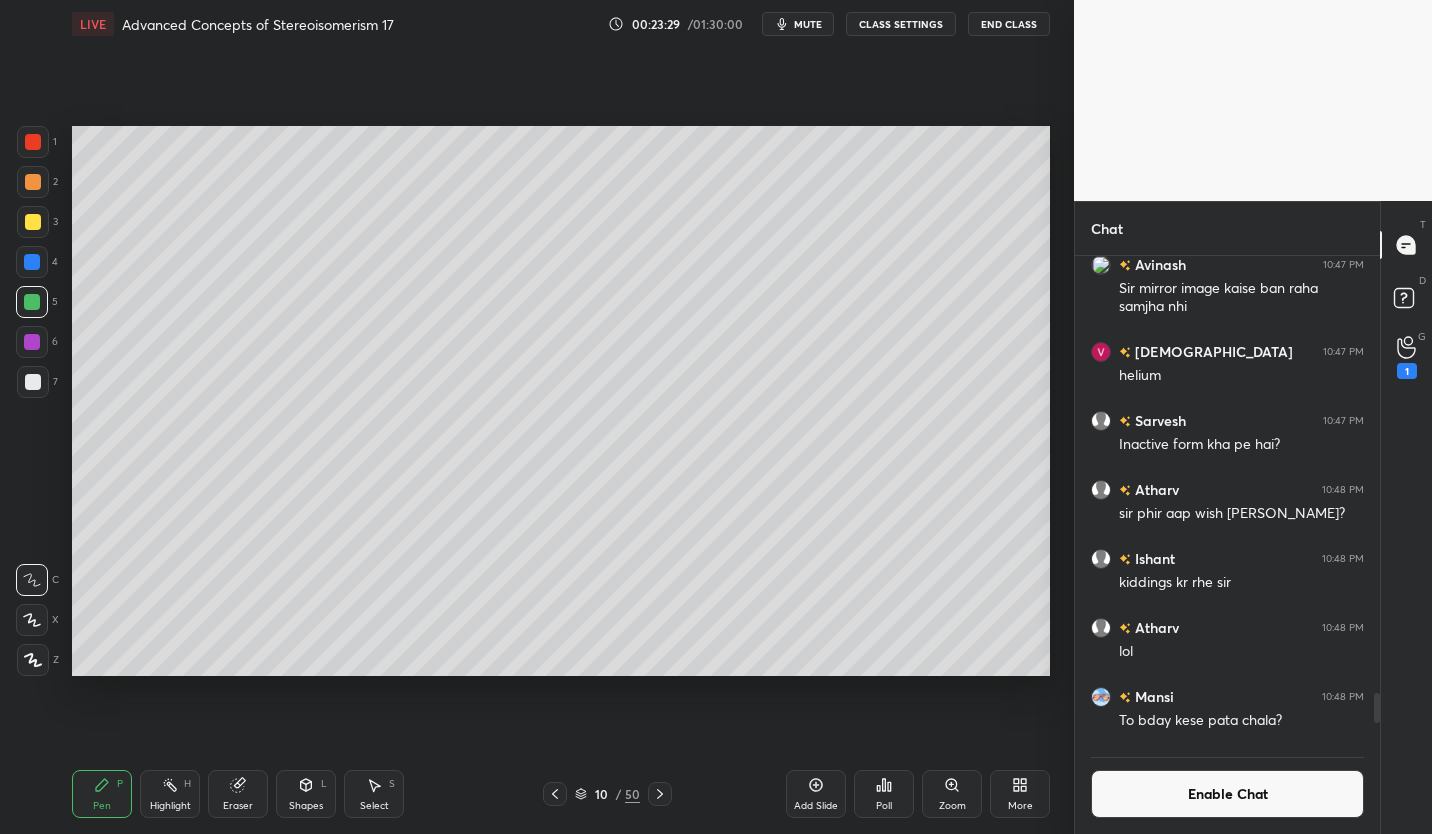 click at bounding box center (33, 382) 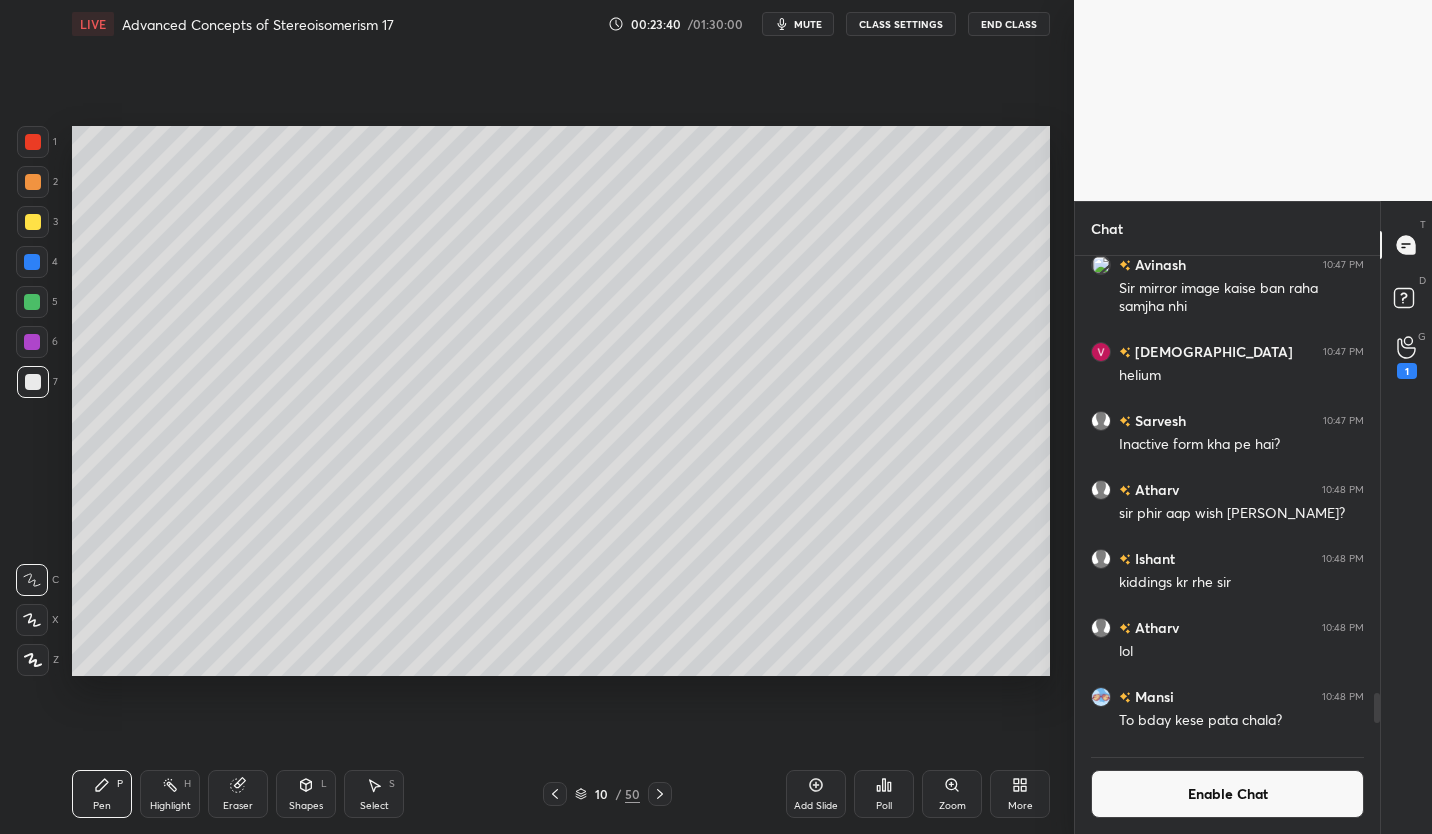 click at bounding box center [32, 302] 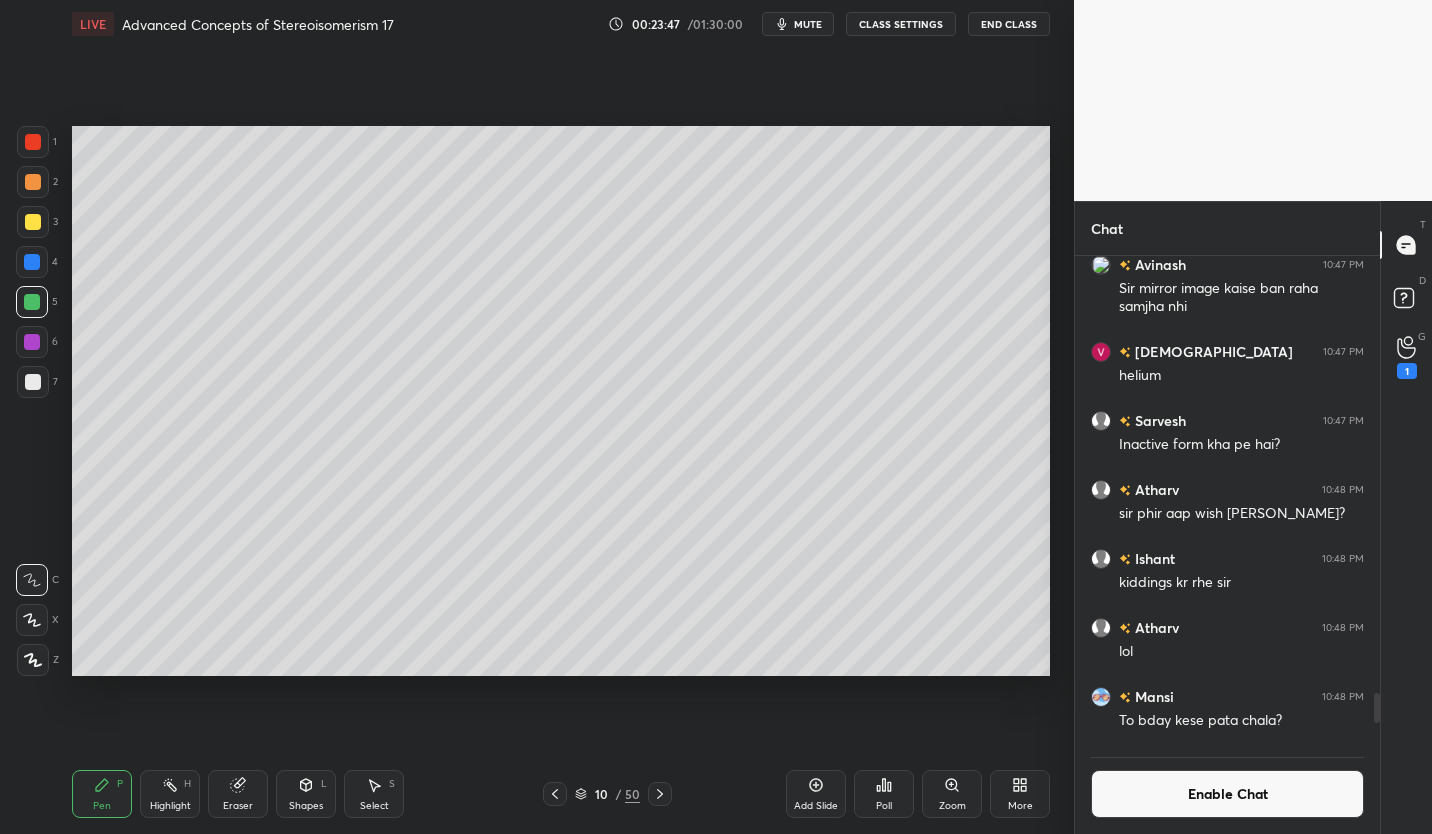 click at bounding box center (33, 382) 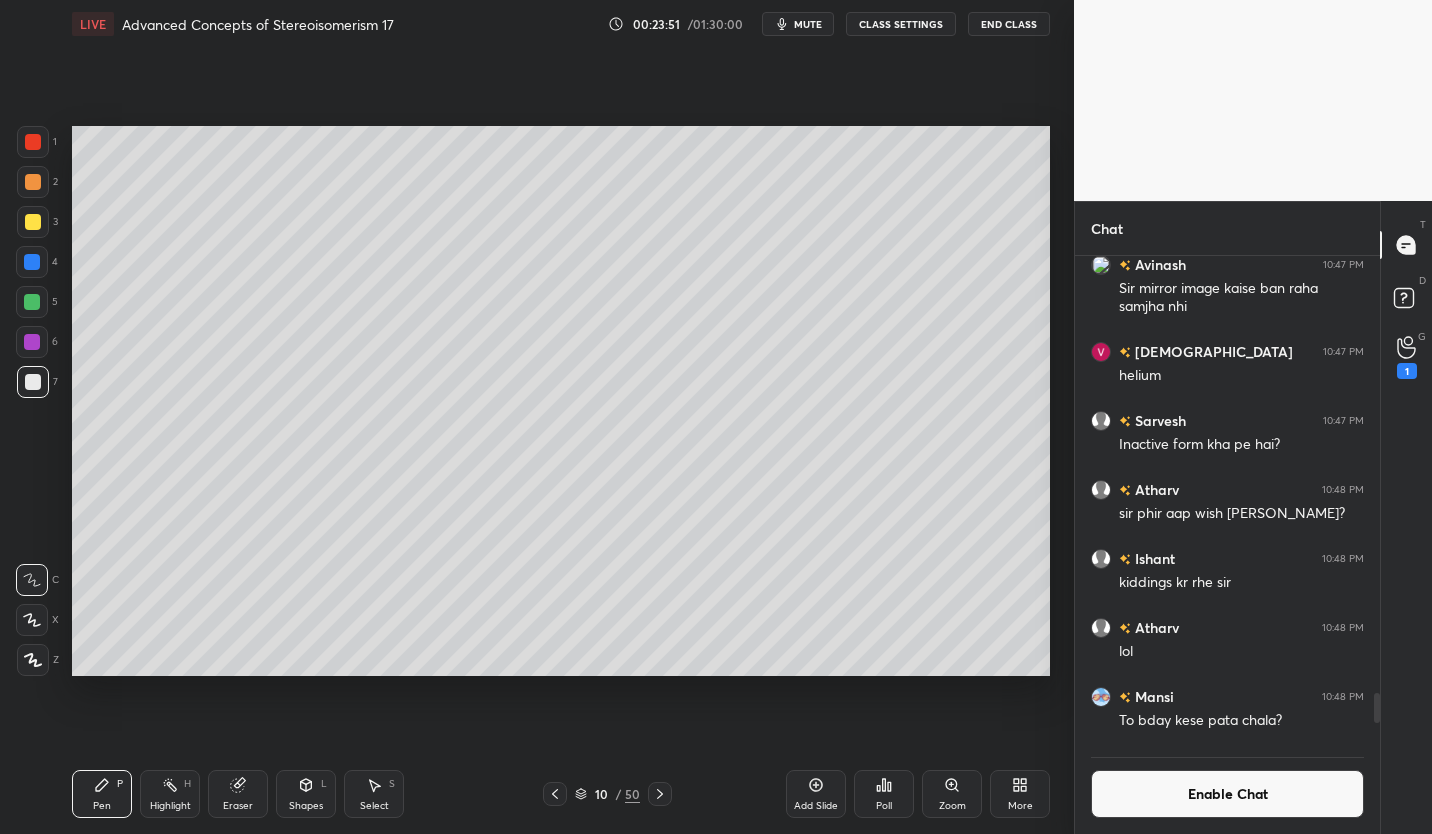 click on "Eraser" at bounding box center [238, 794] 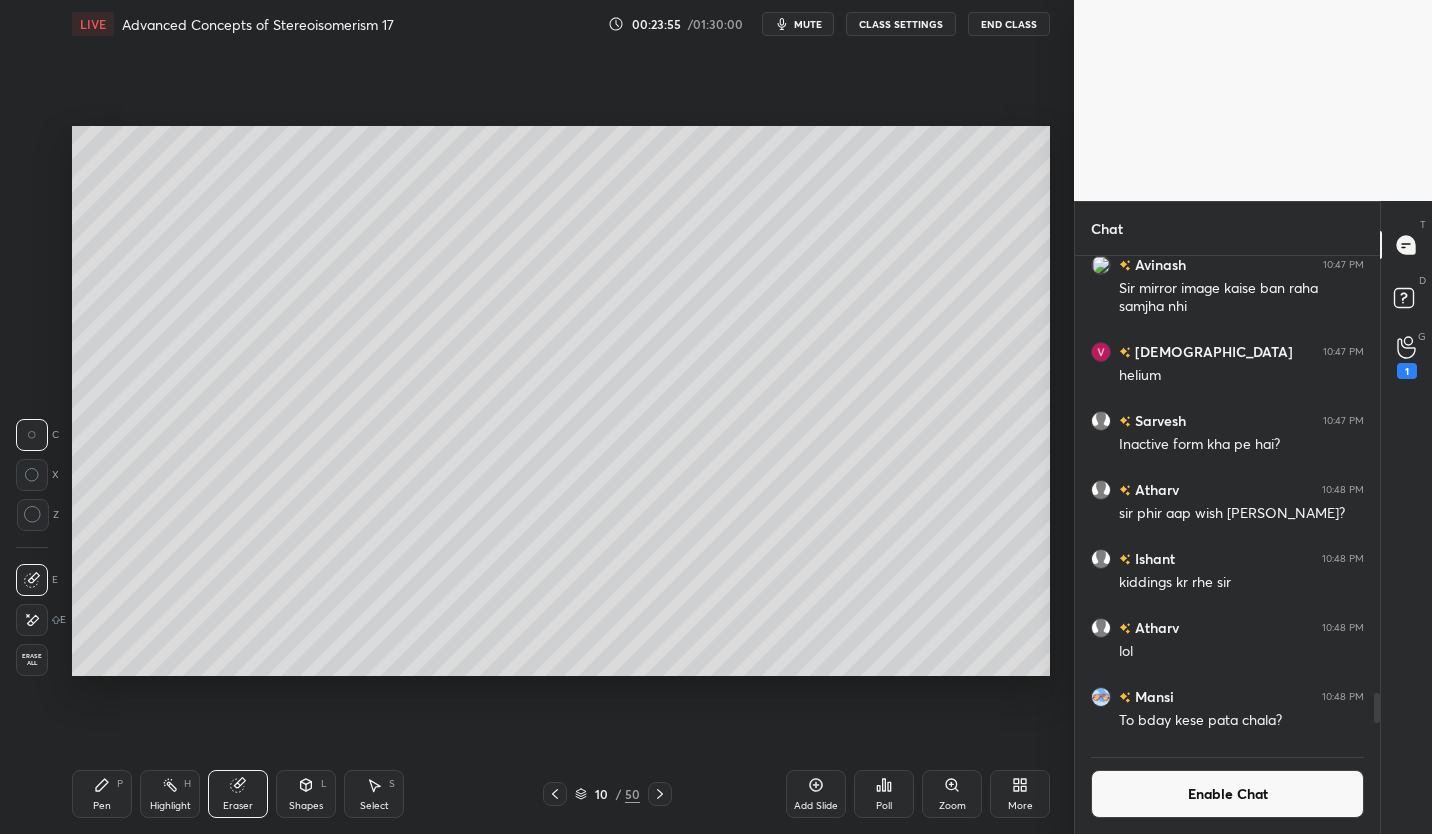 click on "Pen P" at bounding box center [102, 794] 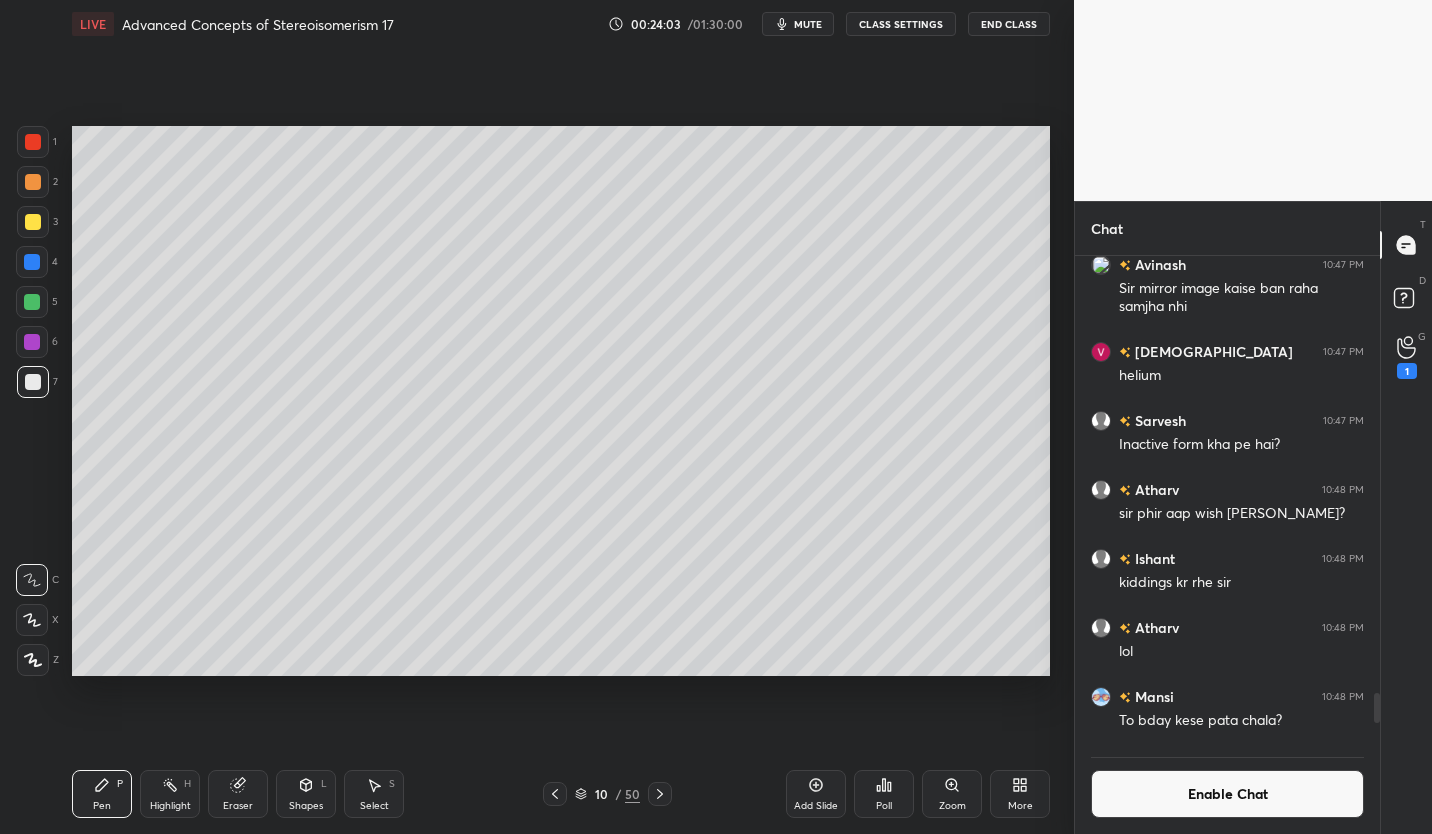 click on "Enable Chat" at bounding box center [1227, 794] 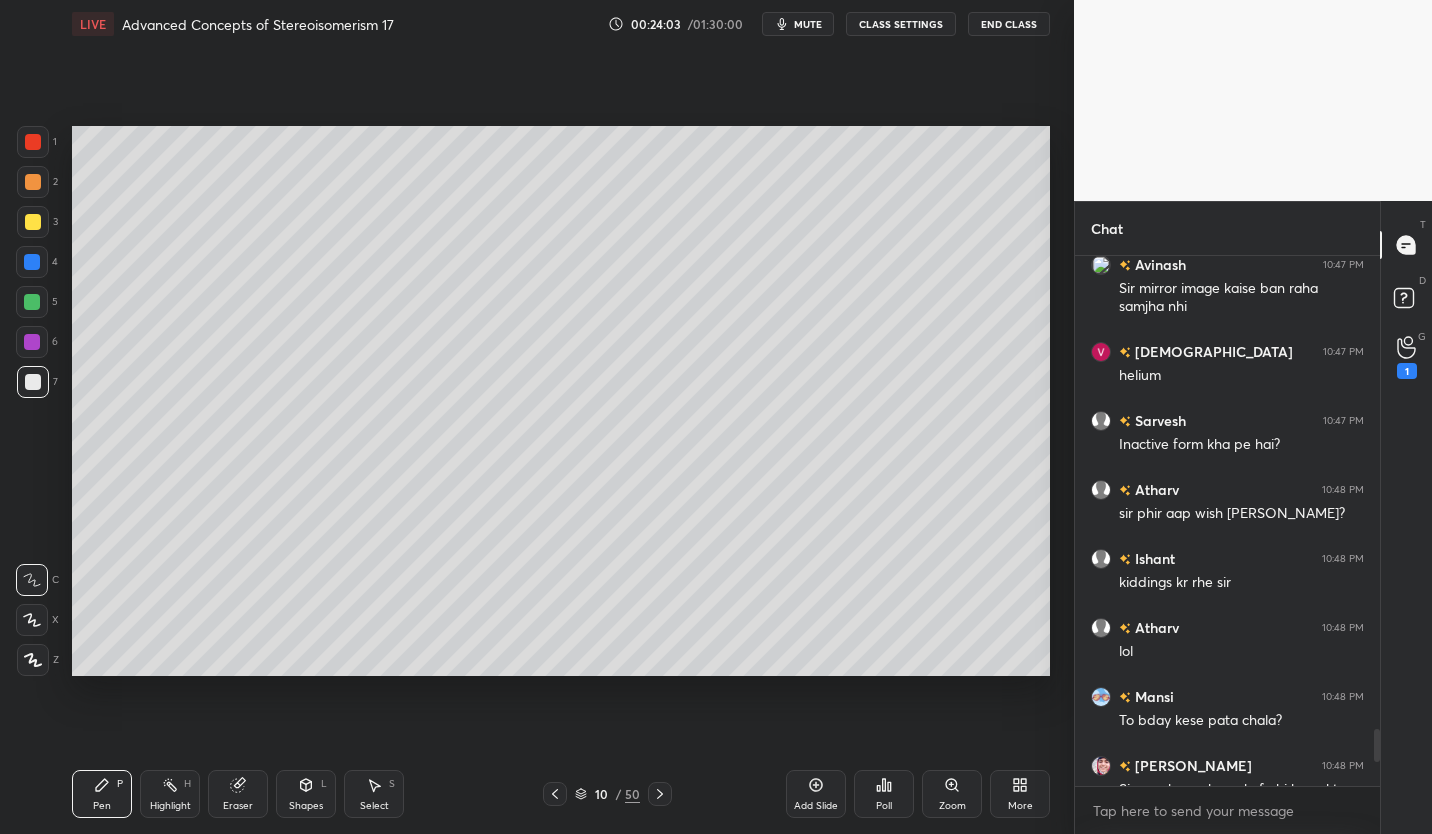 scroll, scrollTop: 7, scrollLeft: 7, axis: both 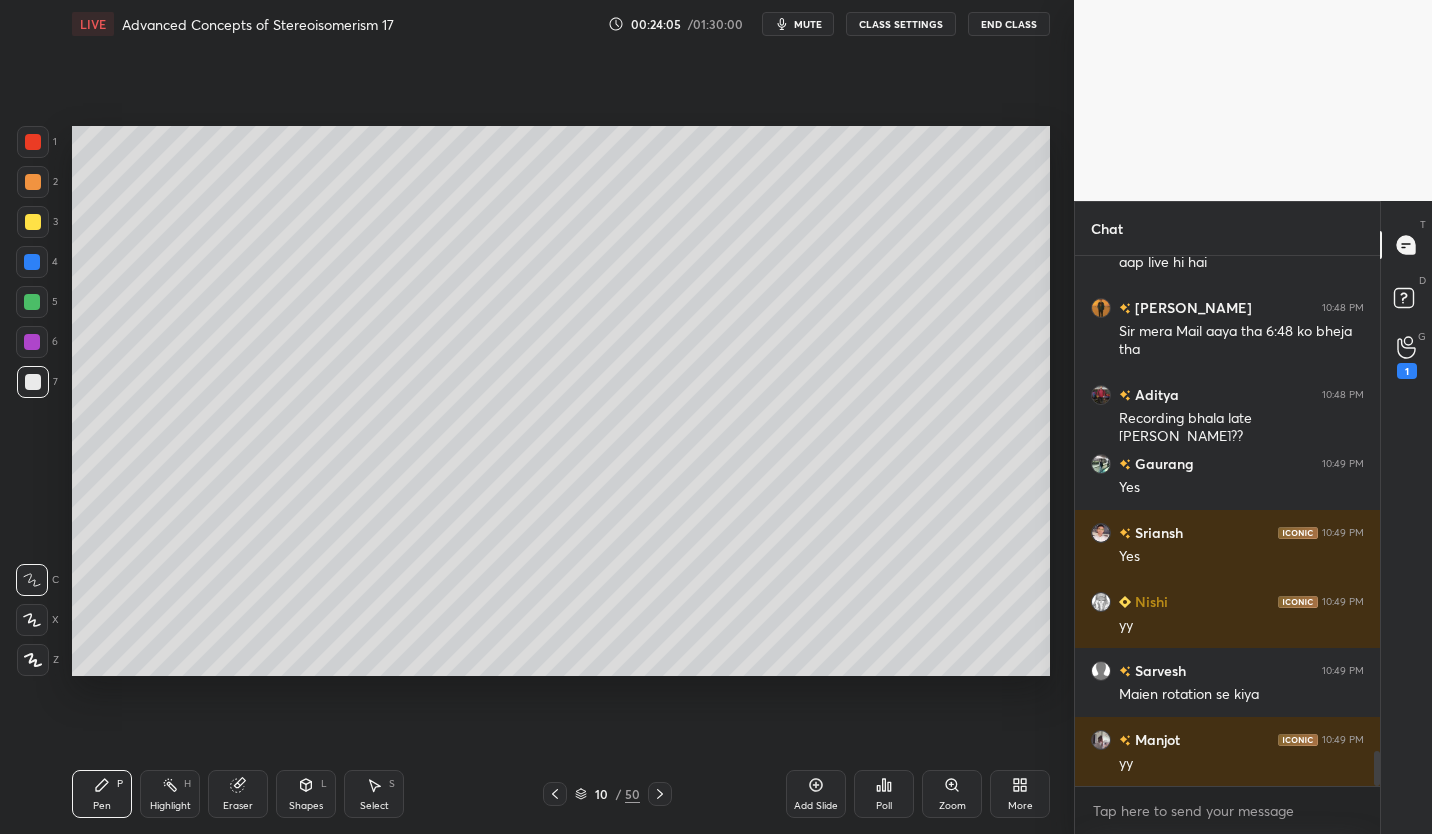 click 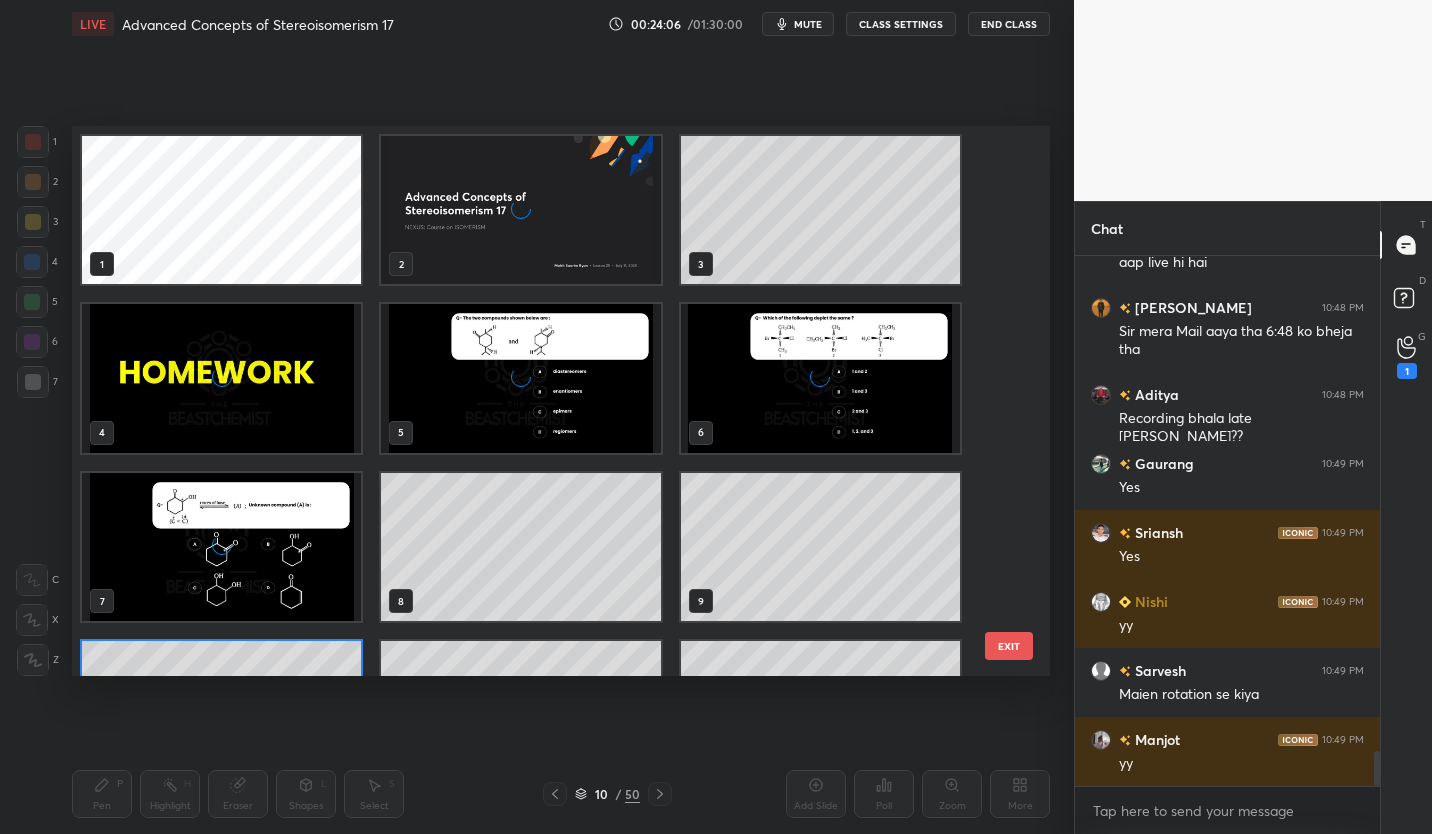 scroll, scrollTop: 123, scrollLeft: 0, axis: vertical 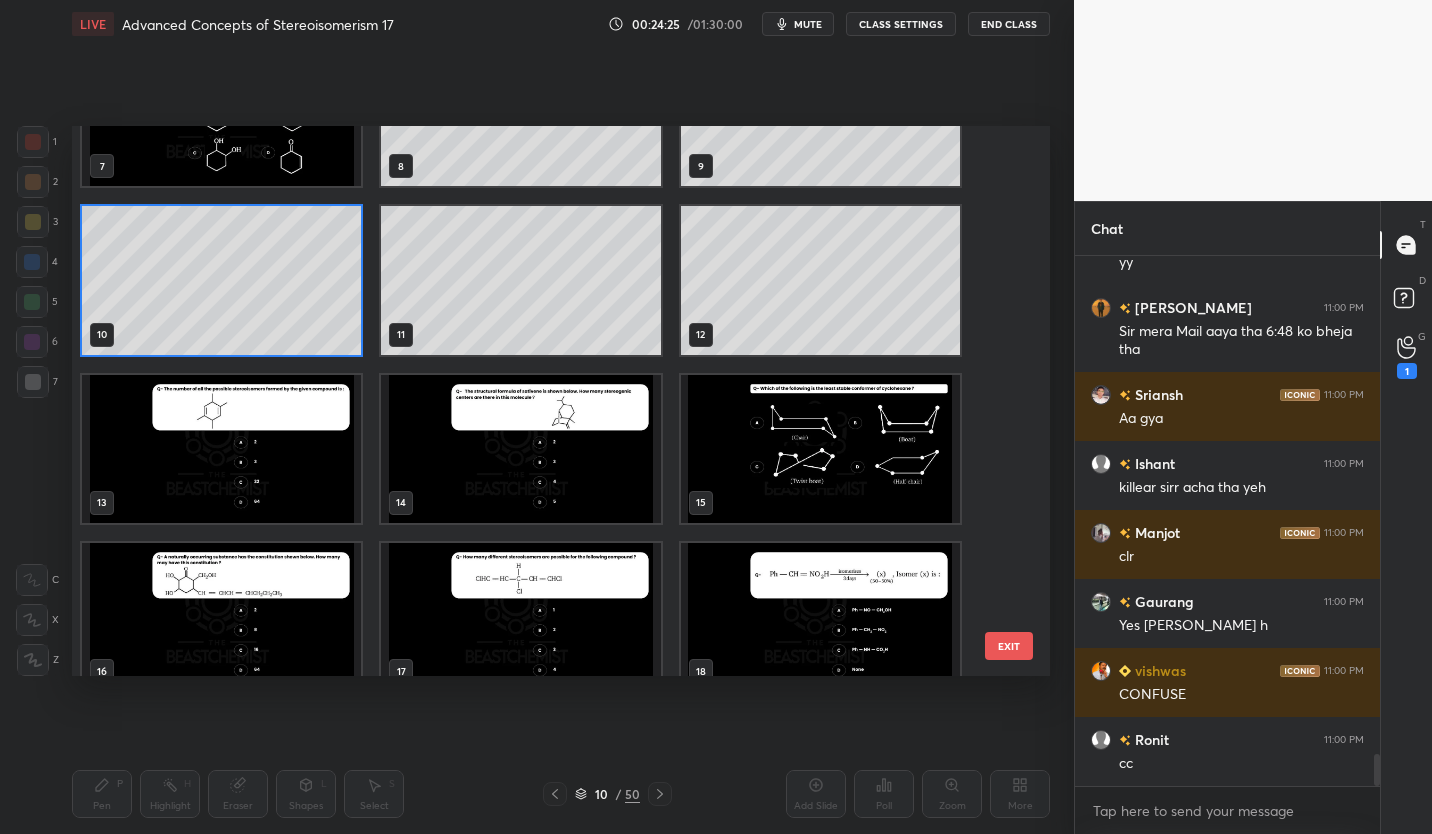click at bounding box center (221, 448) 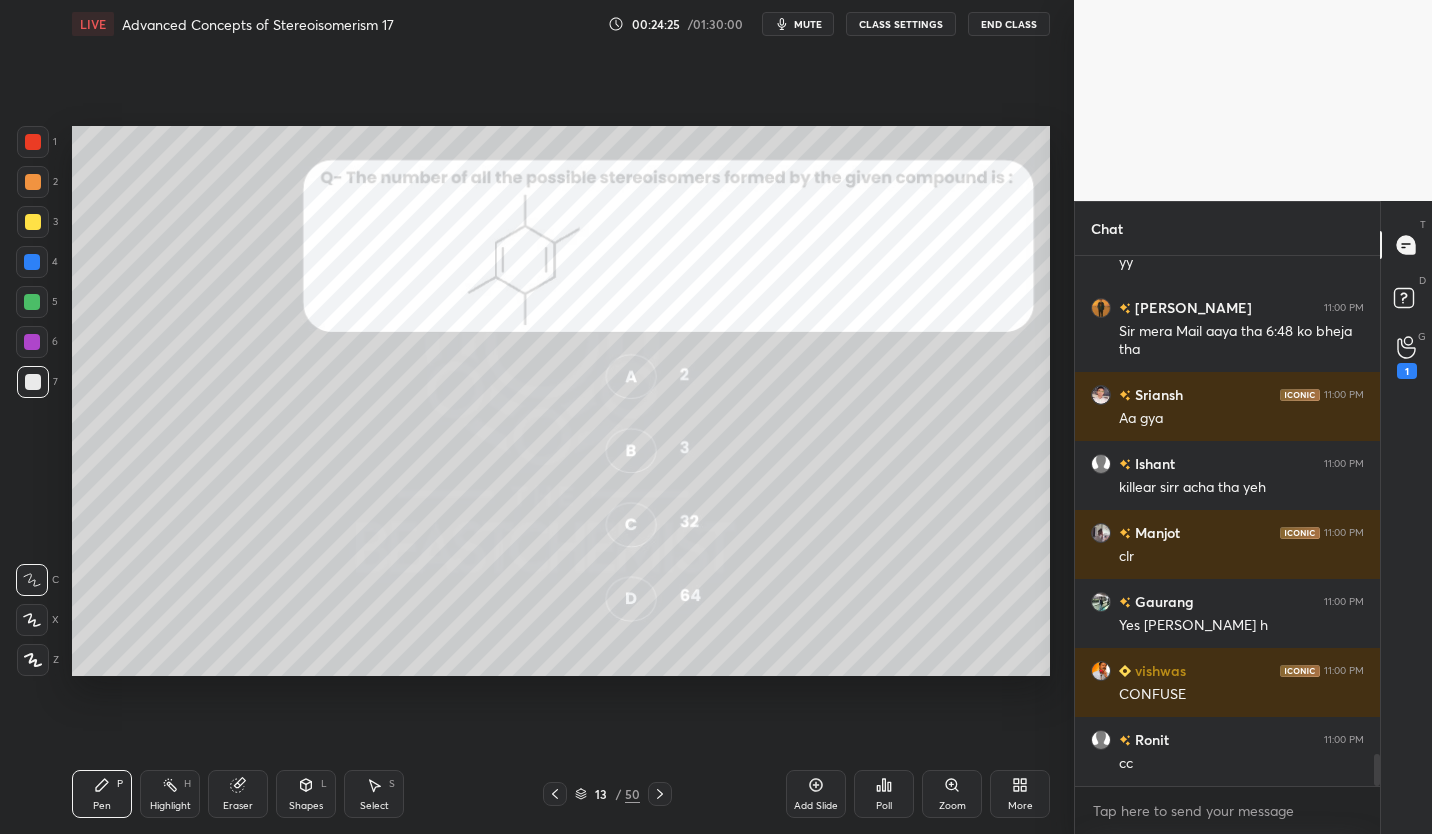 click at bounding box center [221, 448] 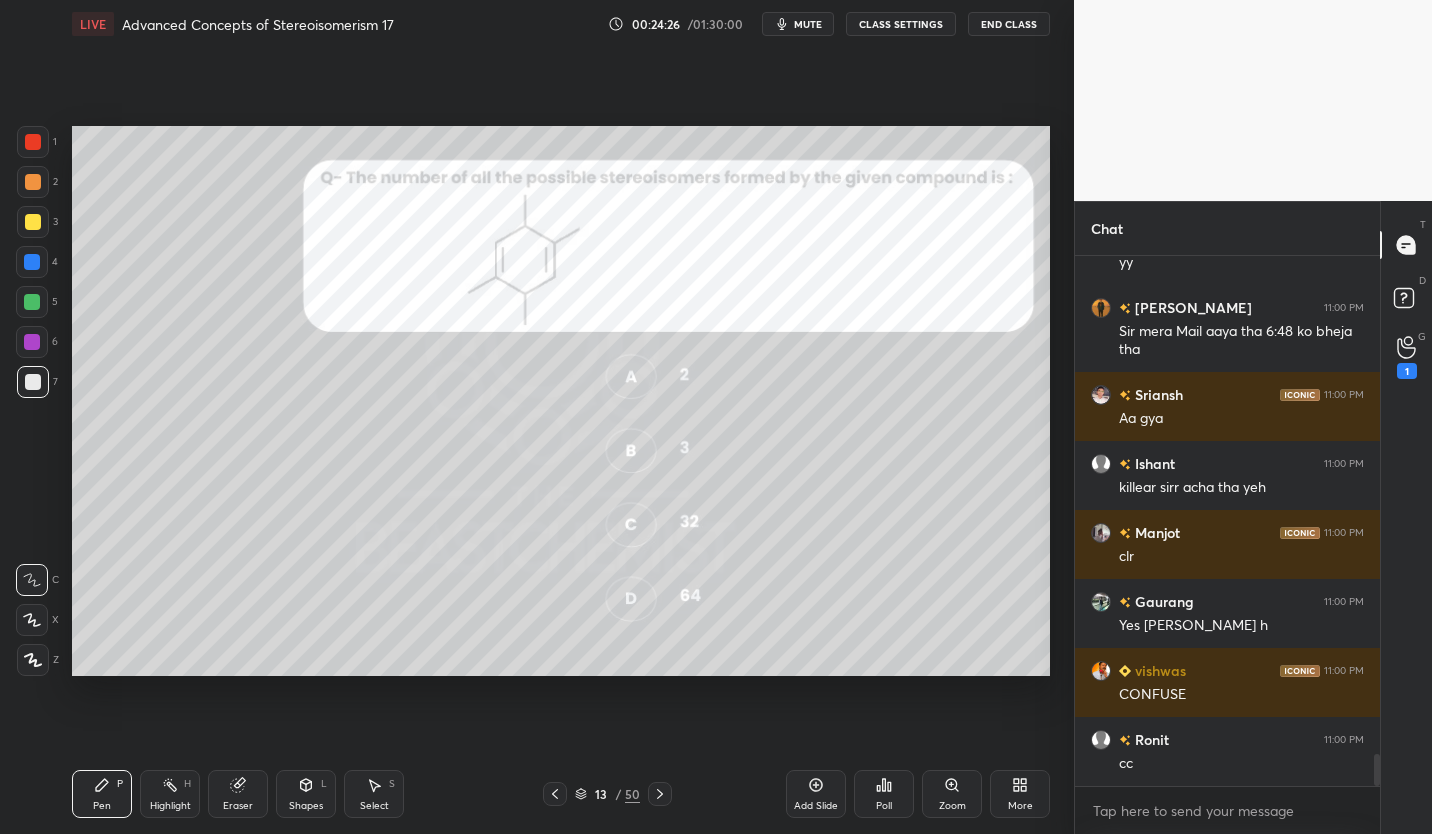 click on "CLASS SETTINGS" at bounding box center (901, 24) 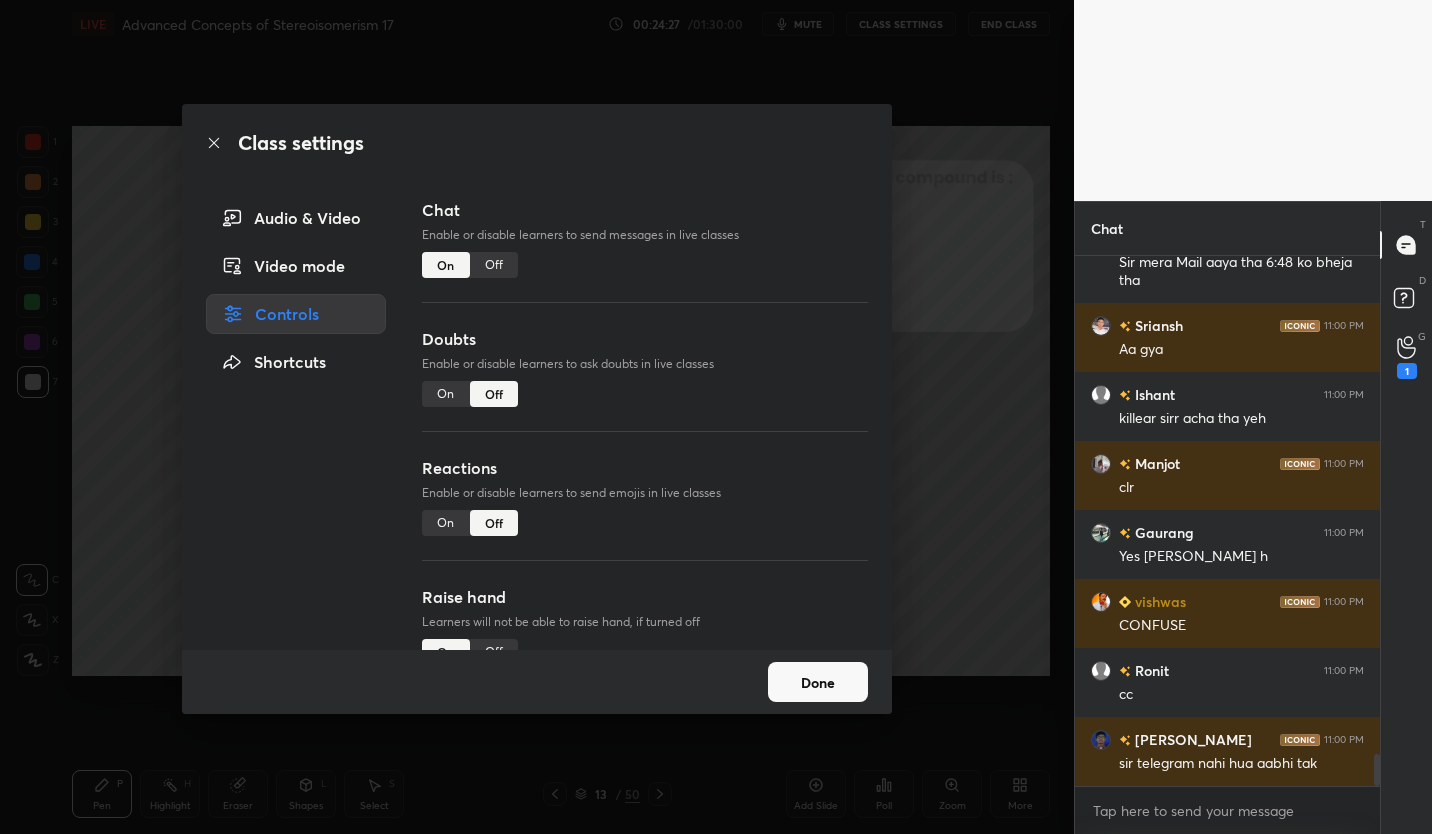 click on "Off" at bounding box center (494, 265) 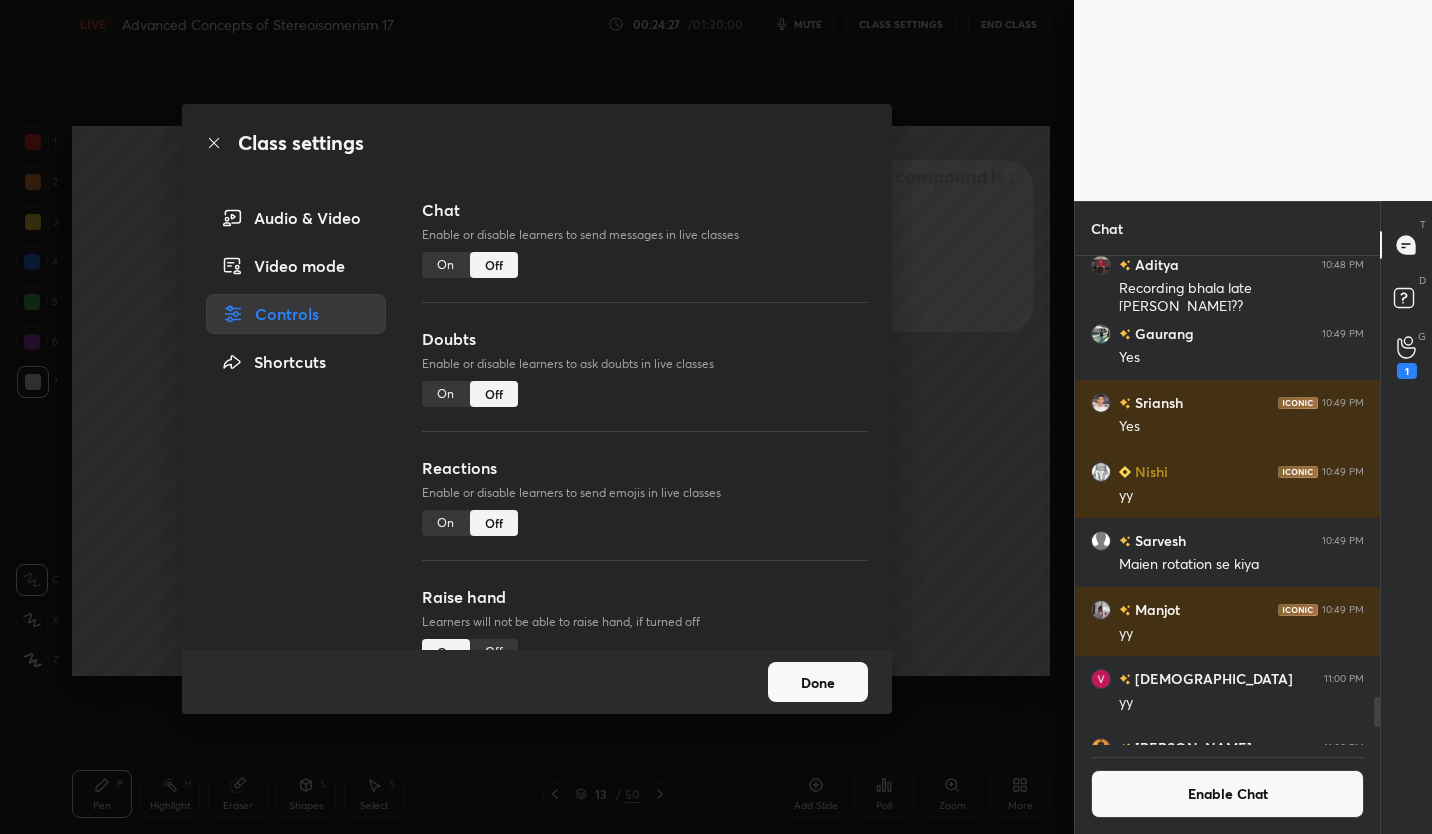 scroll, scrollTop: 483, scrollLeft: 299, axis: both 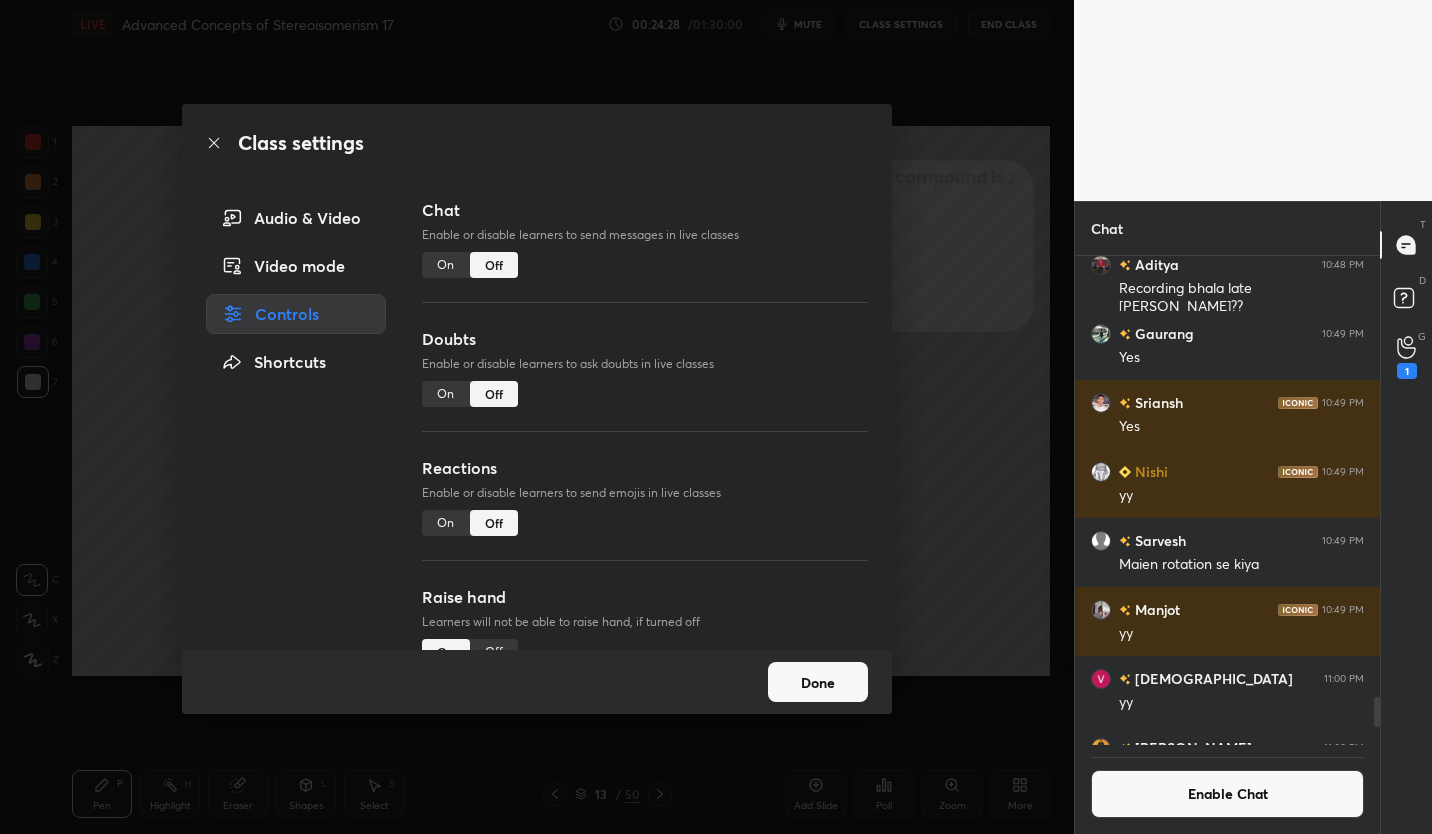 click on "Done" at bounding box center [818, 682] 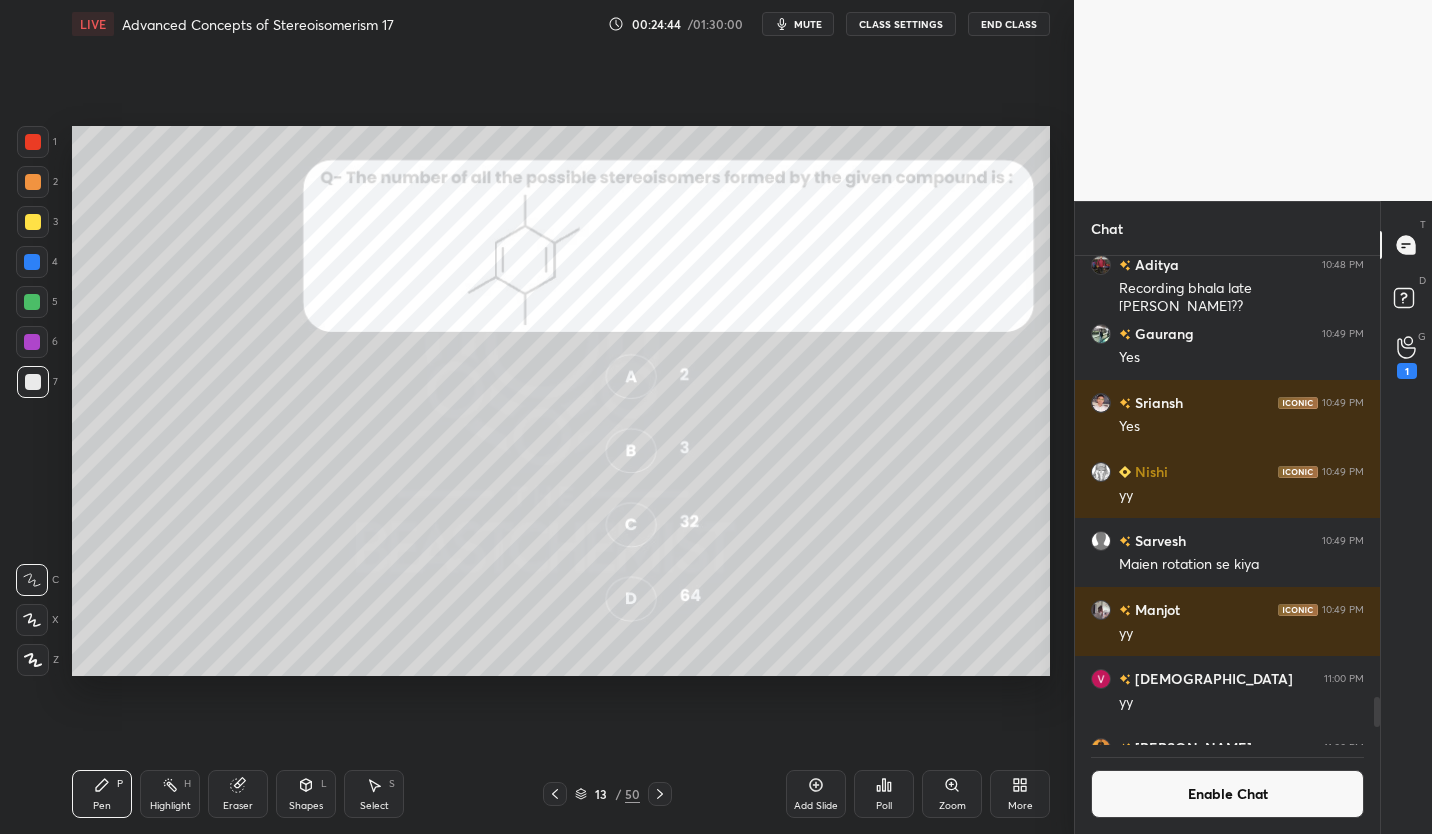 click at bounding box center (33, 222) 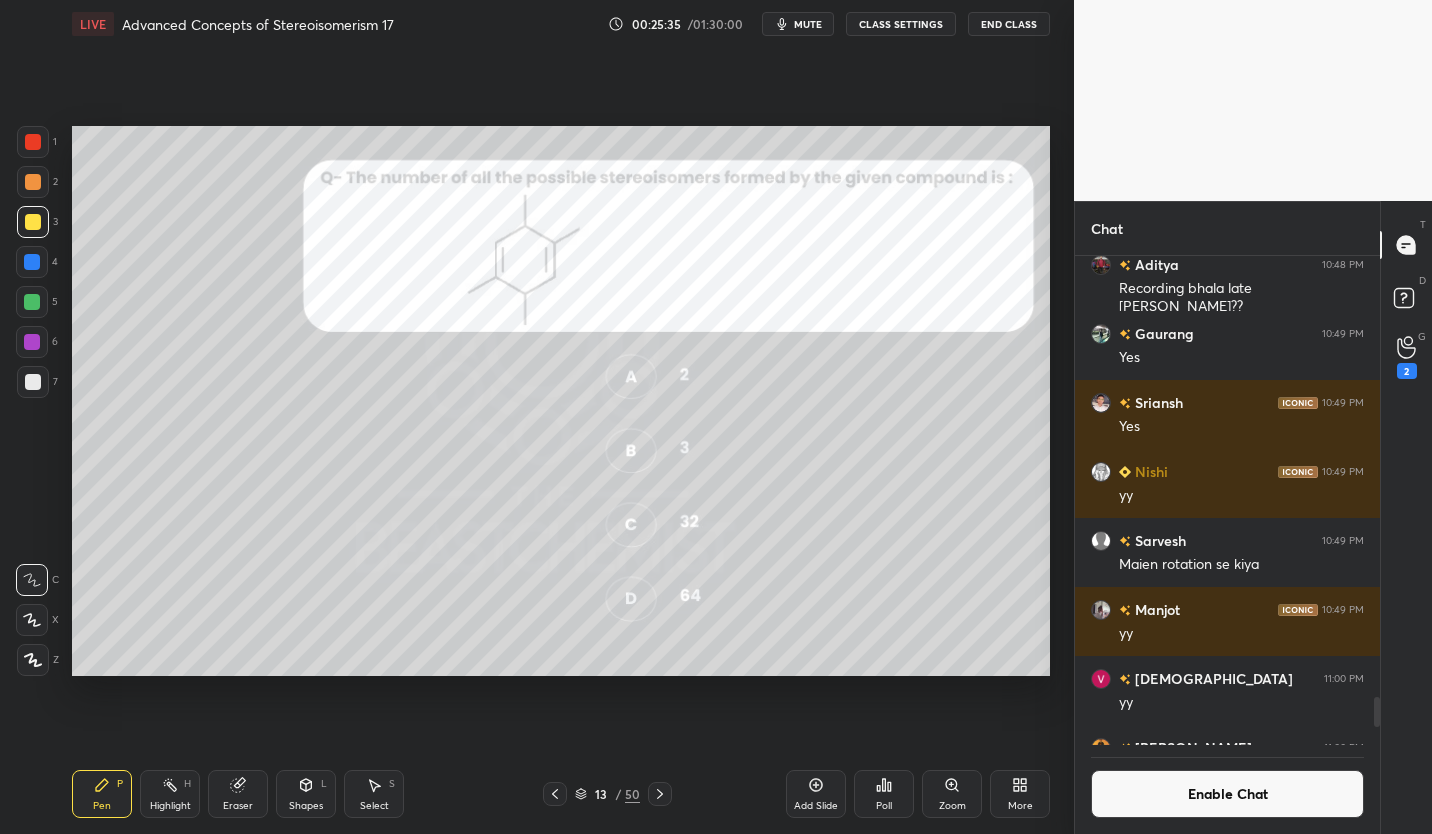 click at bounding box center (33, 382) 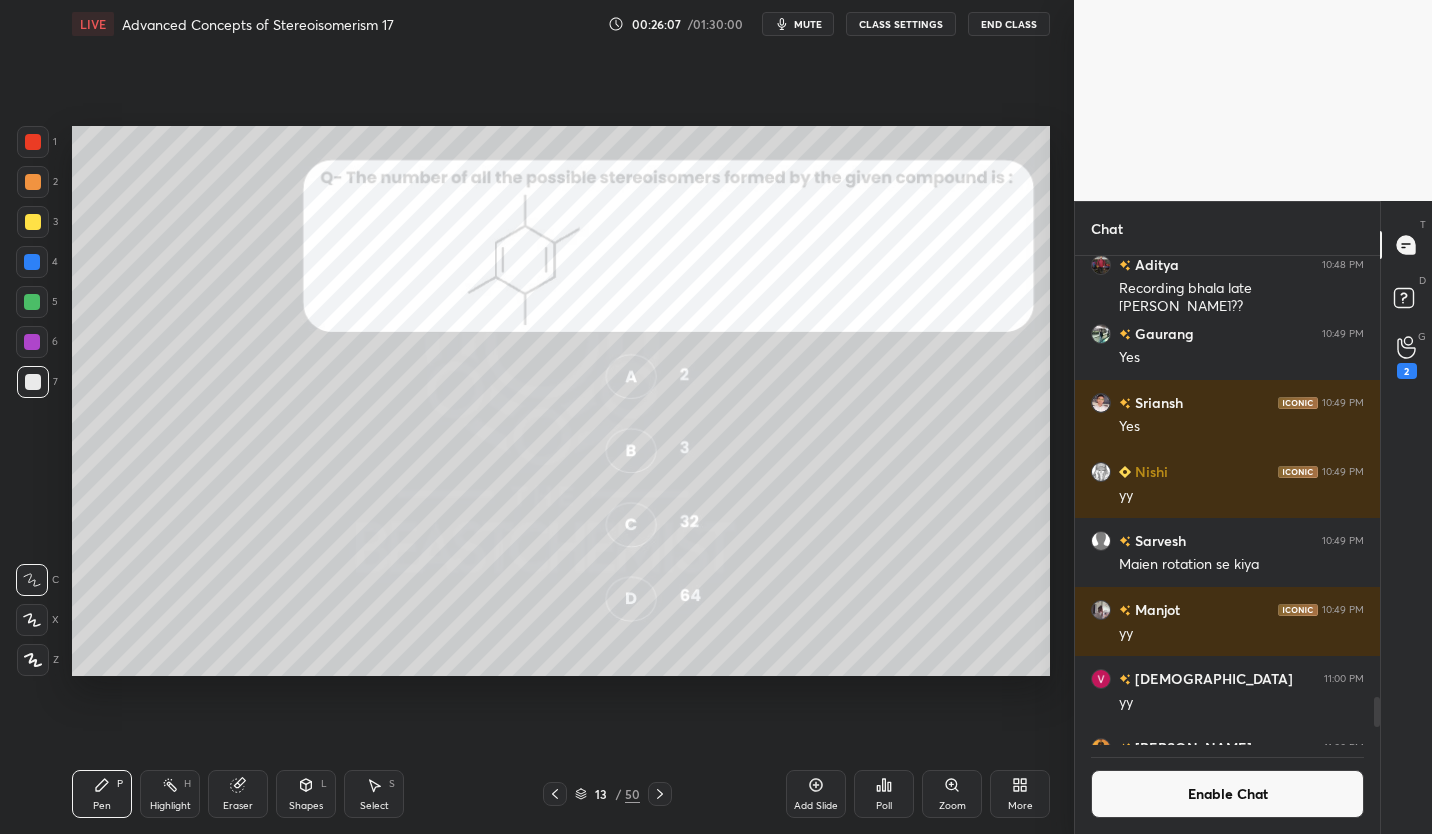 click at bounding box center [32, 302] 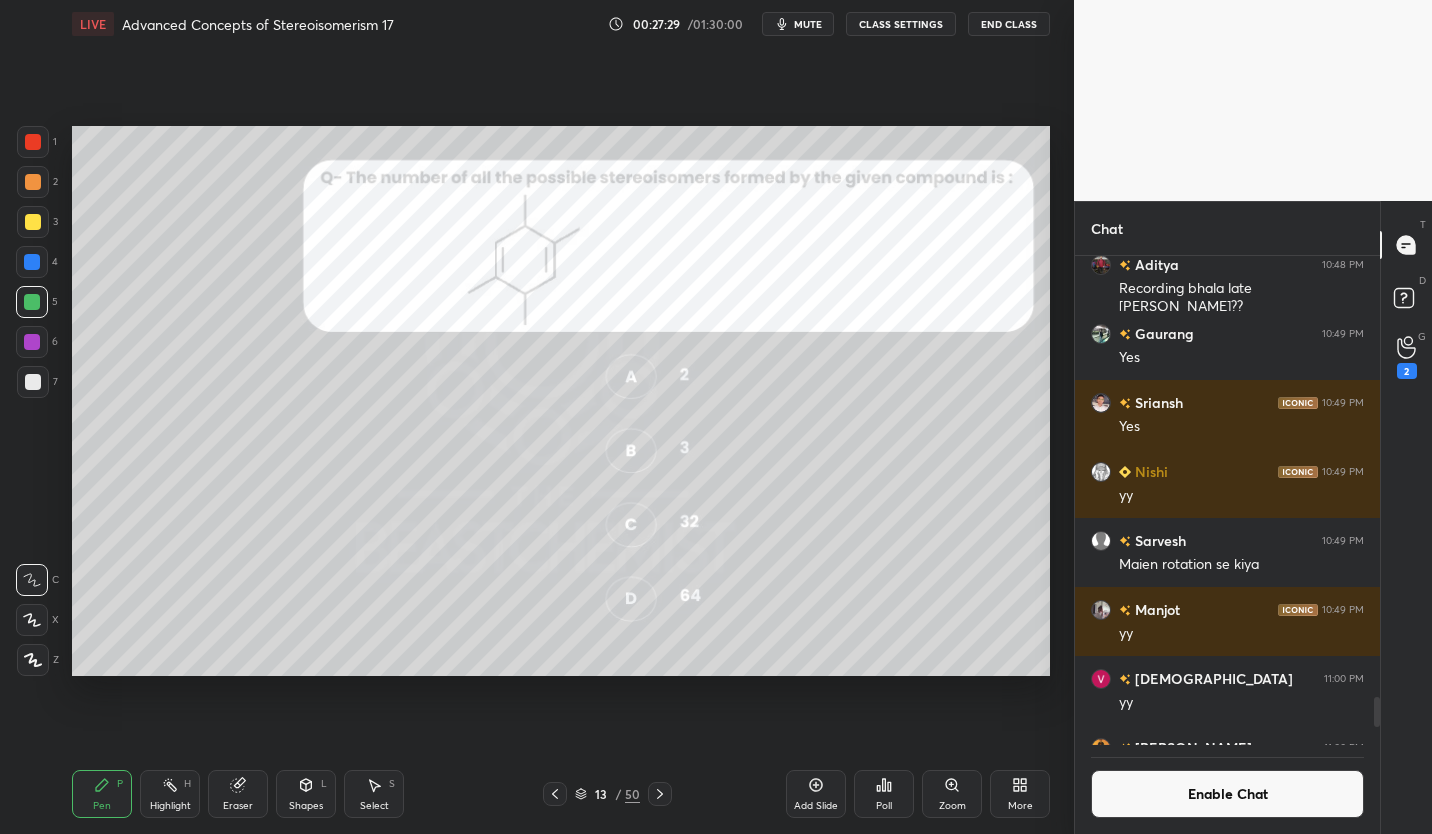 click on "Enable Chat" at bounding box center [1227, 794] 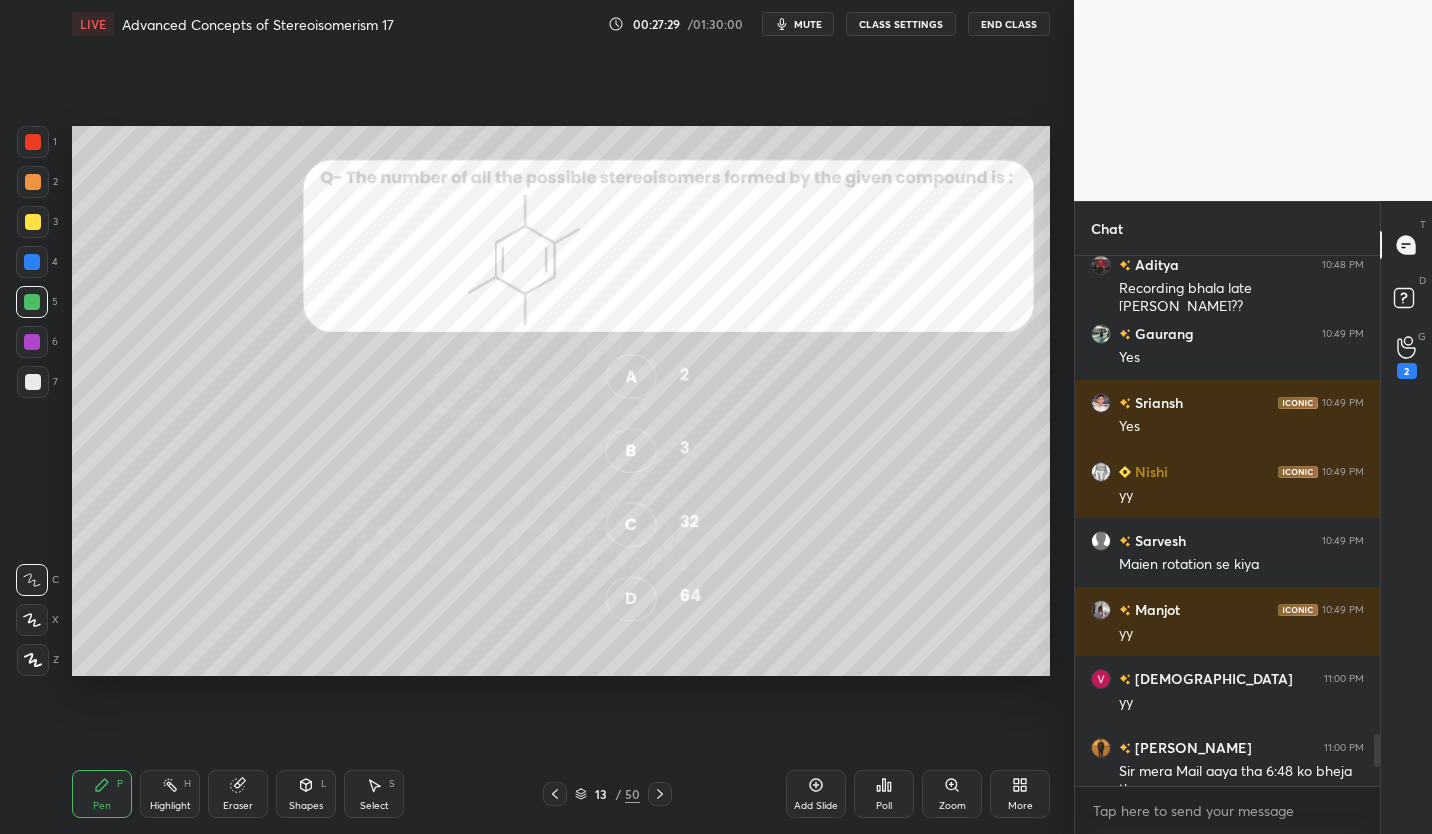 scroll, scrollTop: 7, scrollLeft: 7, axis: both 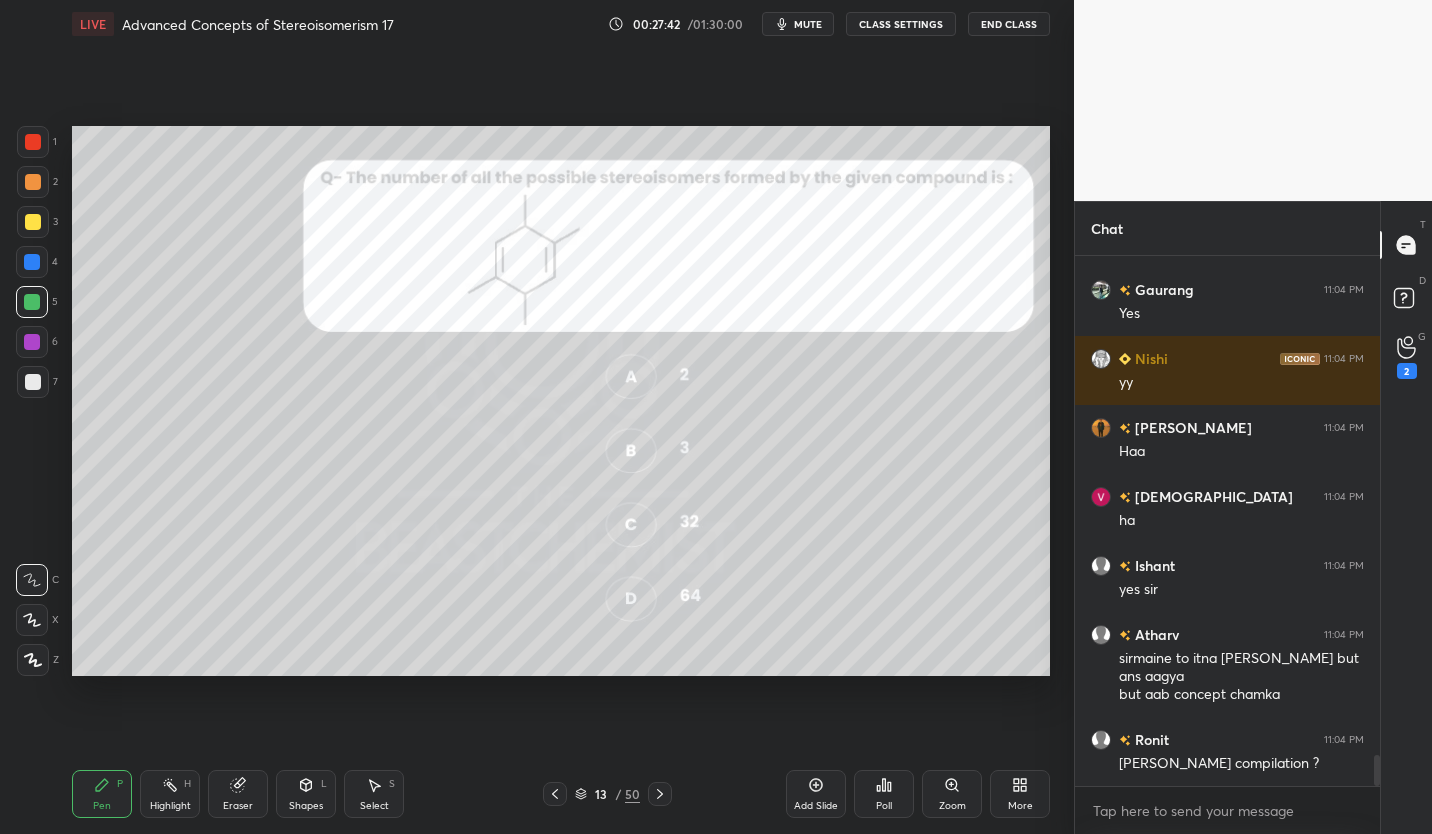 click on "CLASS SETTINGS" at bounding box center [901, 24] 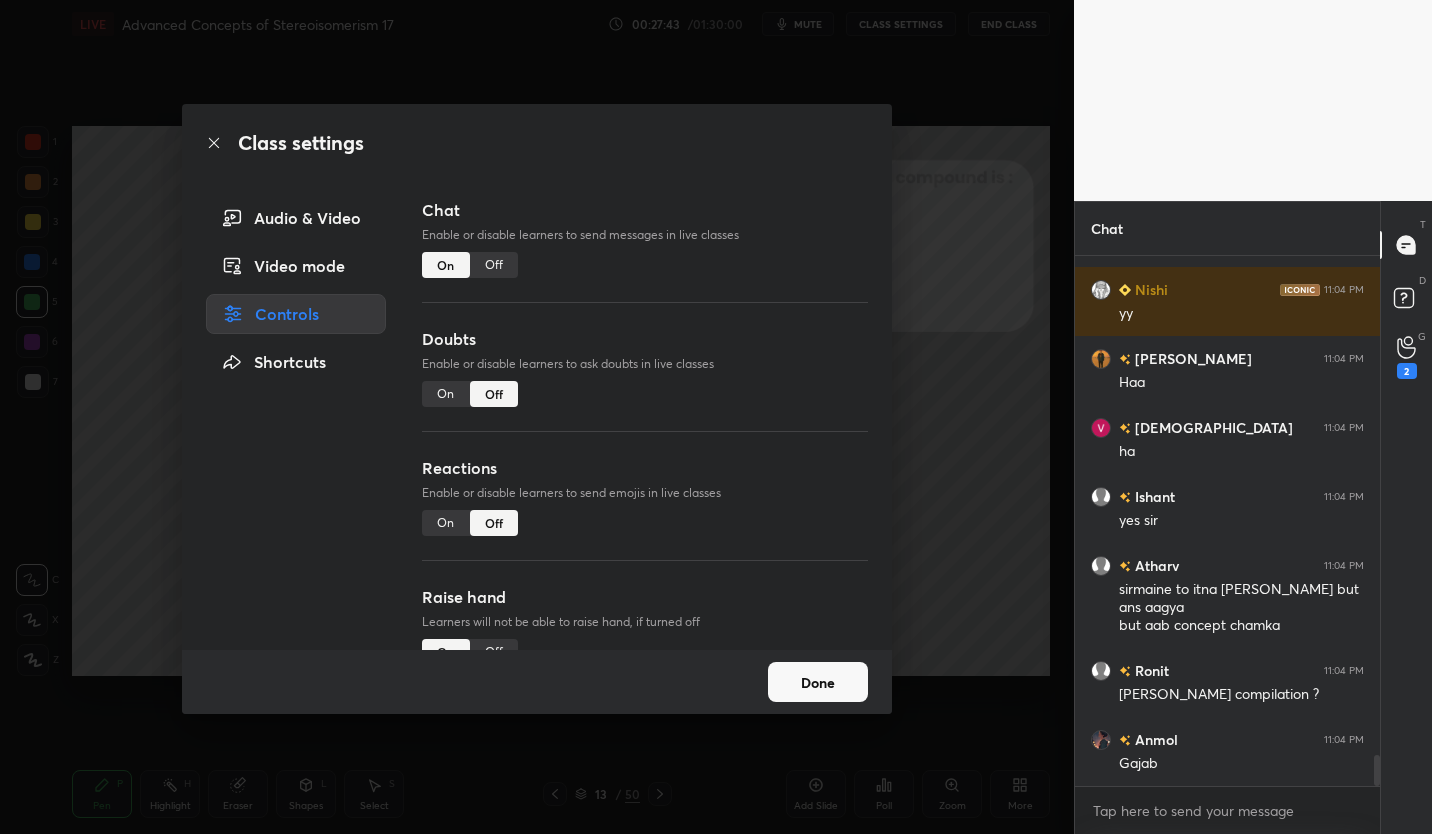 click on "Off" at bounding box center (494, 265) 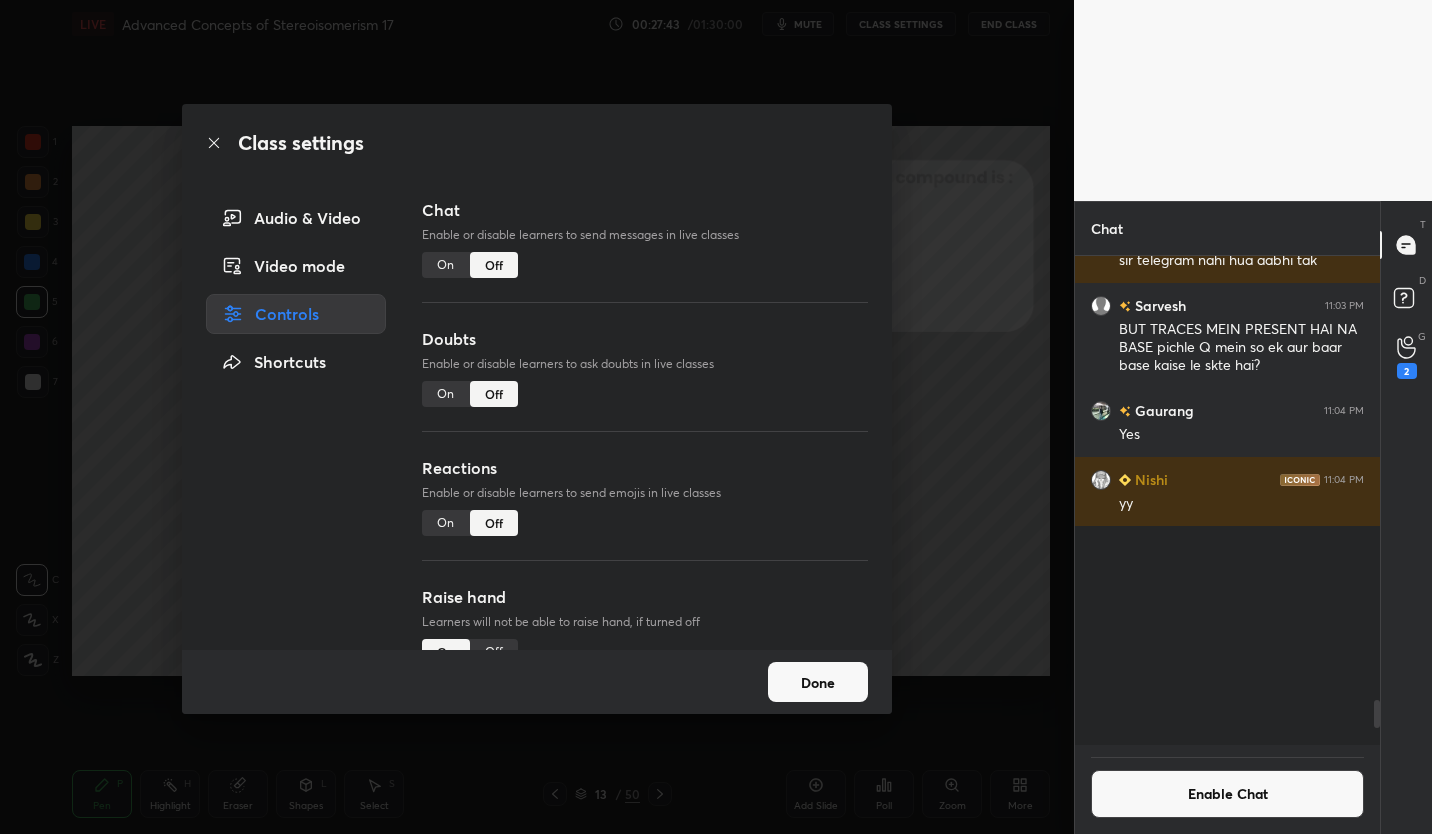 scroll, scrollTop: 7908, scrollLeft: 0, axis: vertical 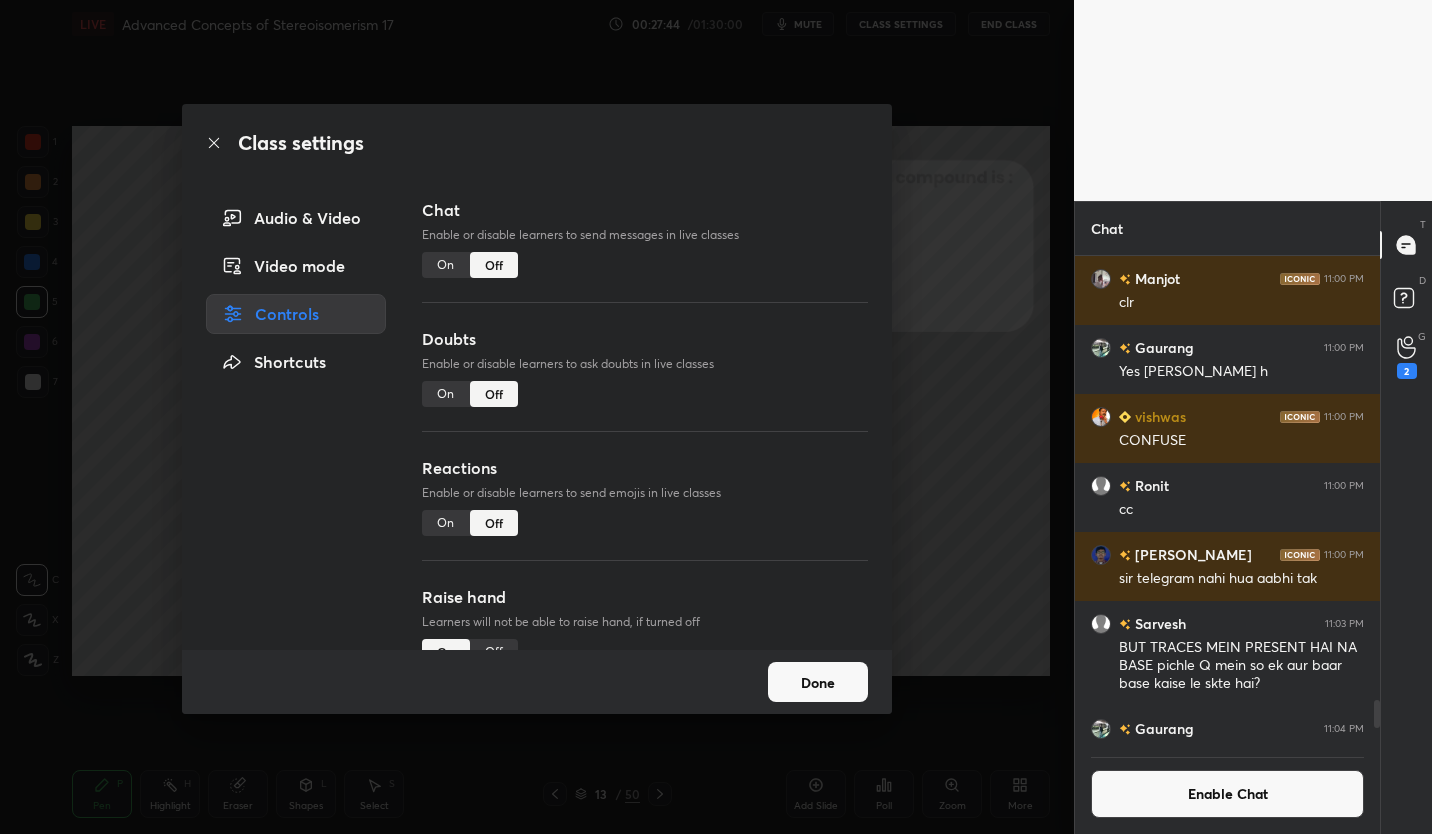 click on "Done" at bounding box center [818, 682] 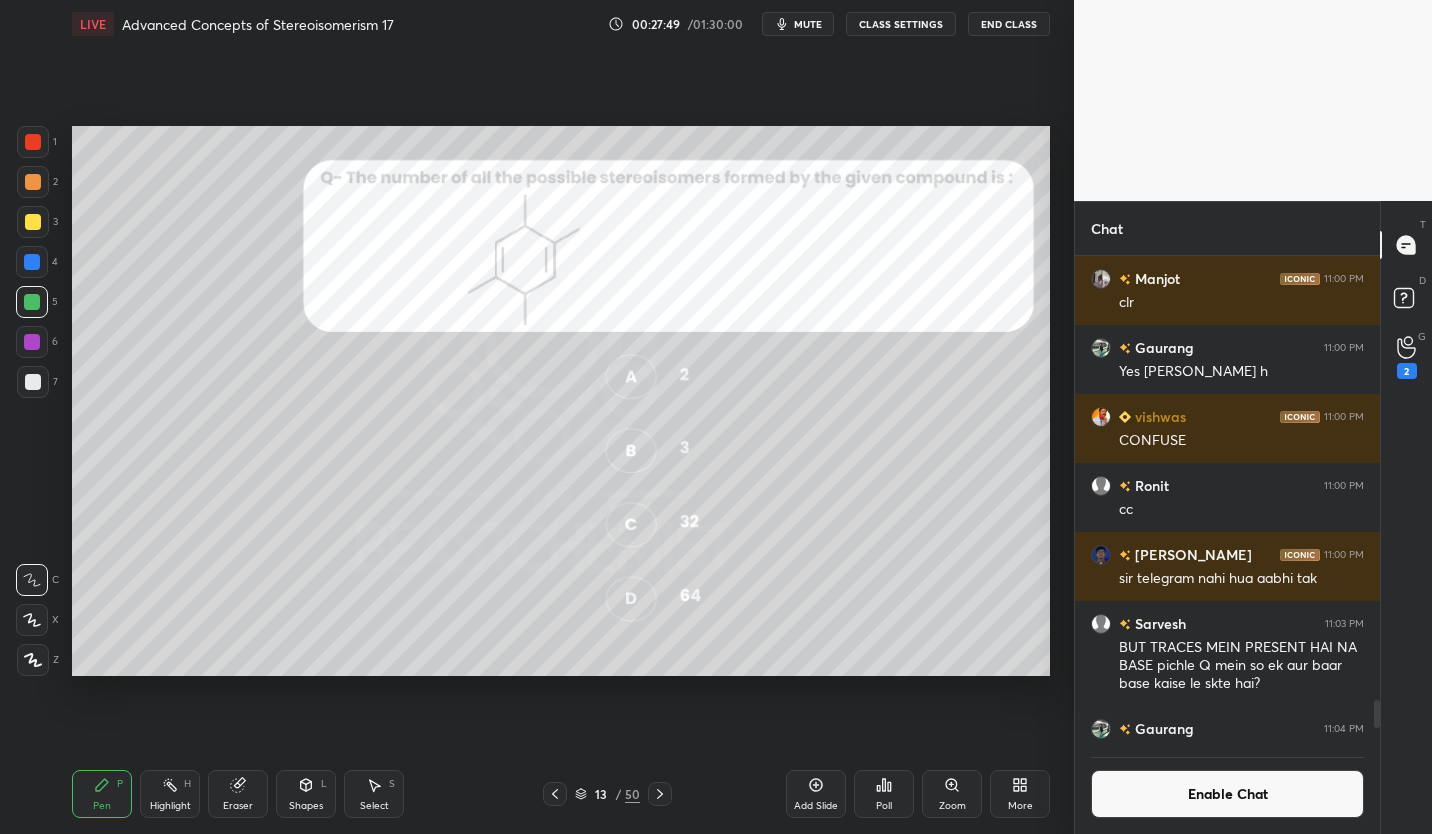 click 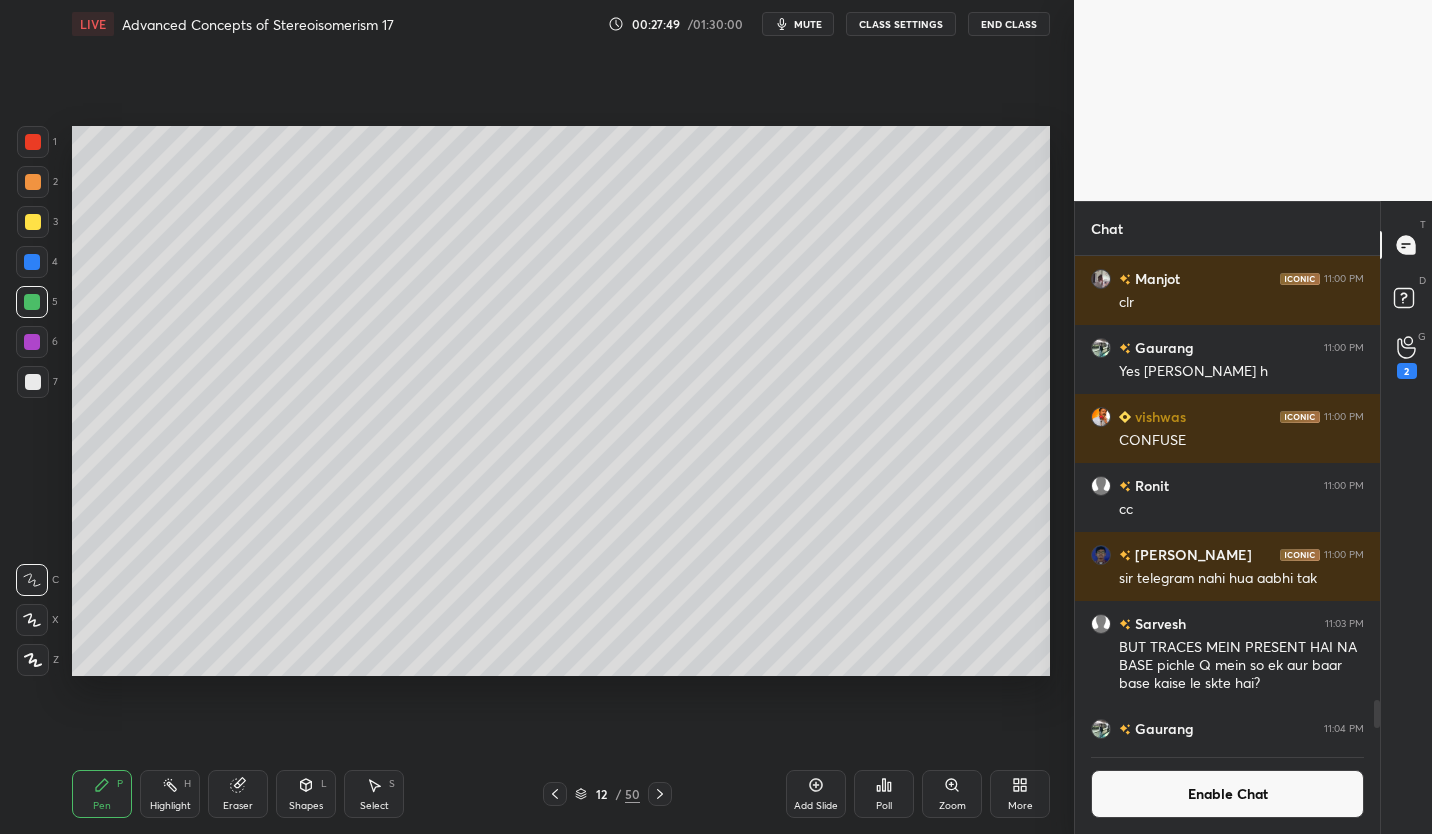 click 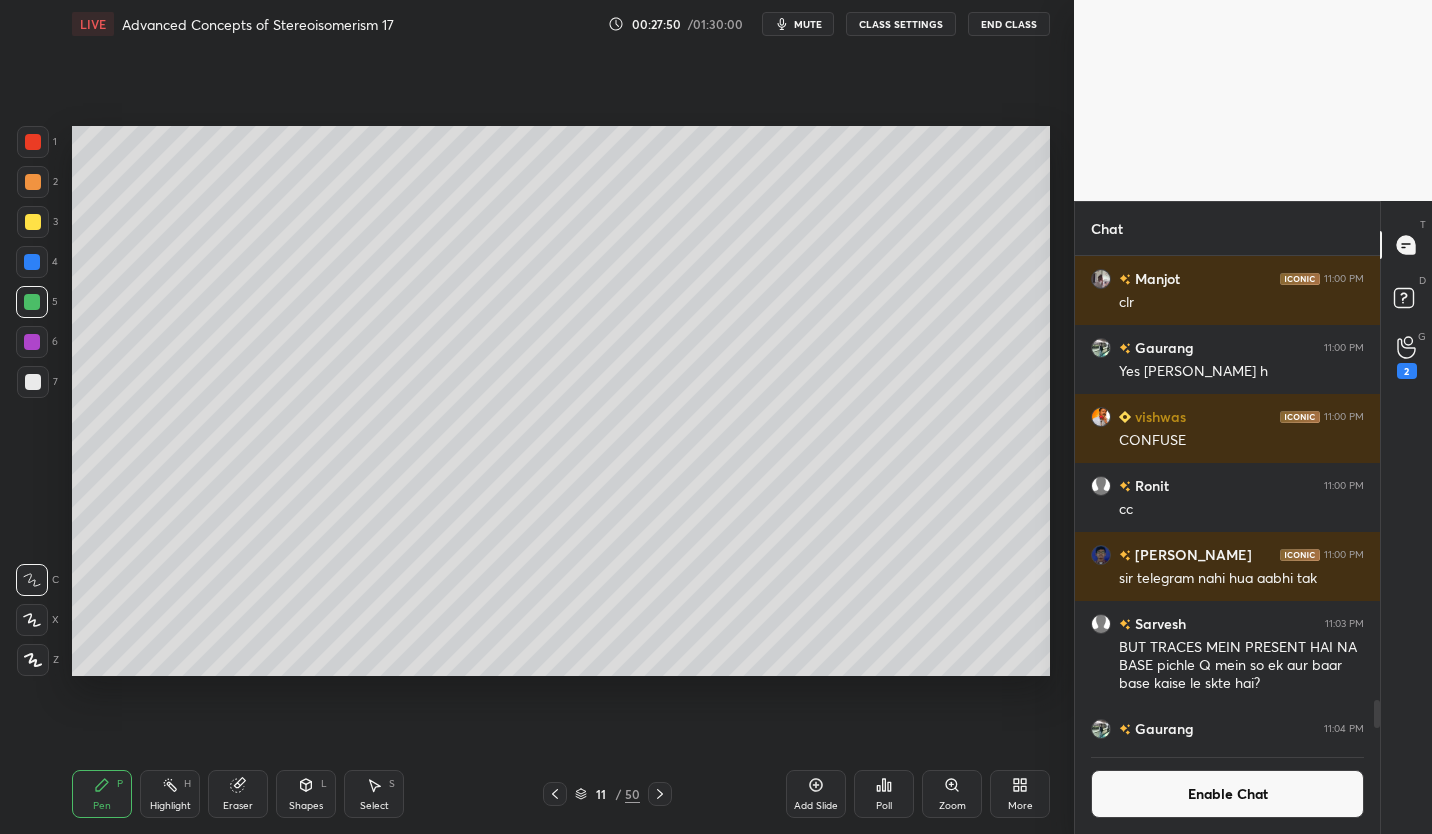 click at bounding box center (555, 794) 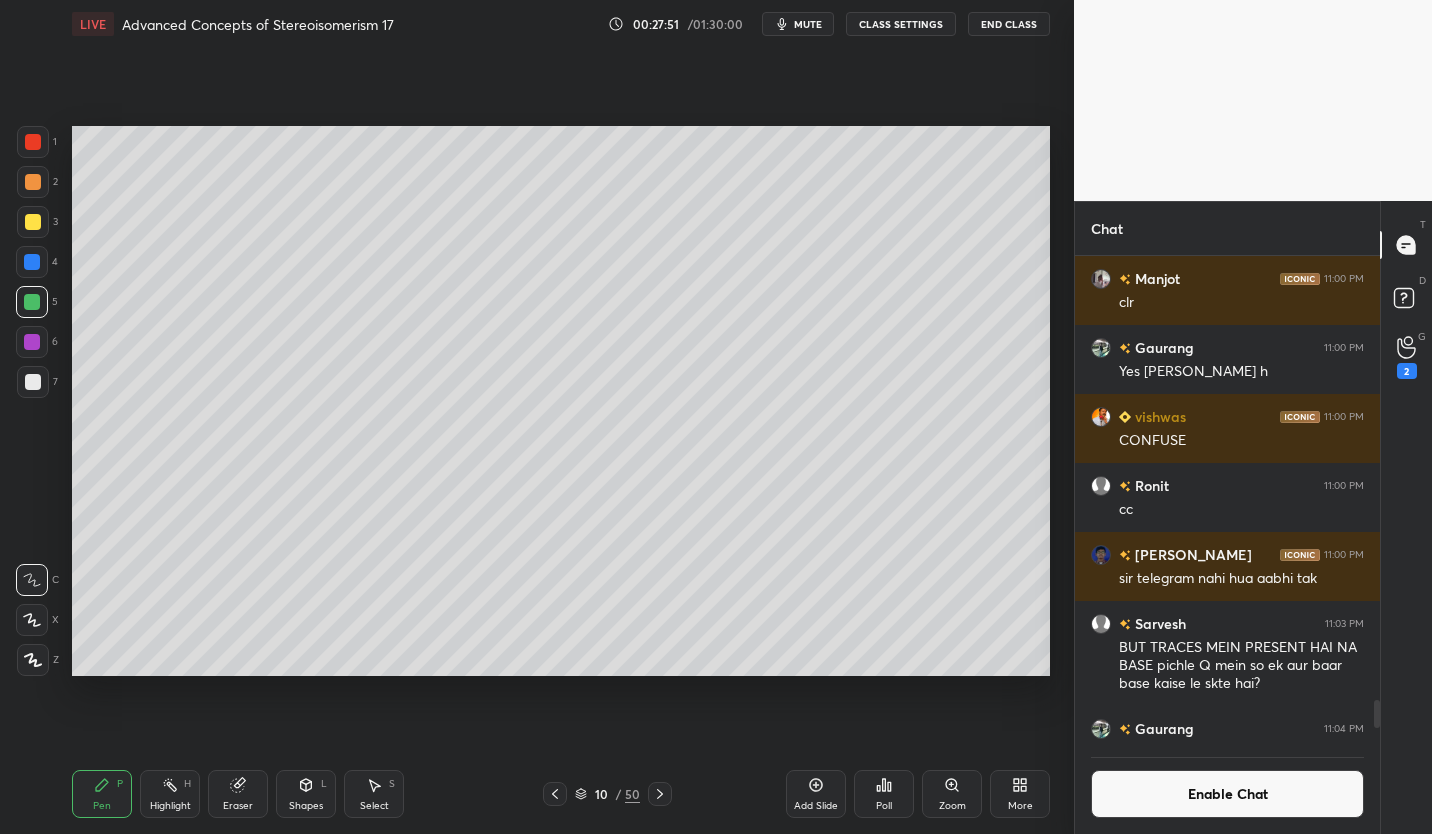 click 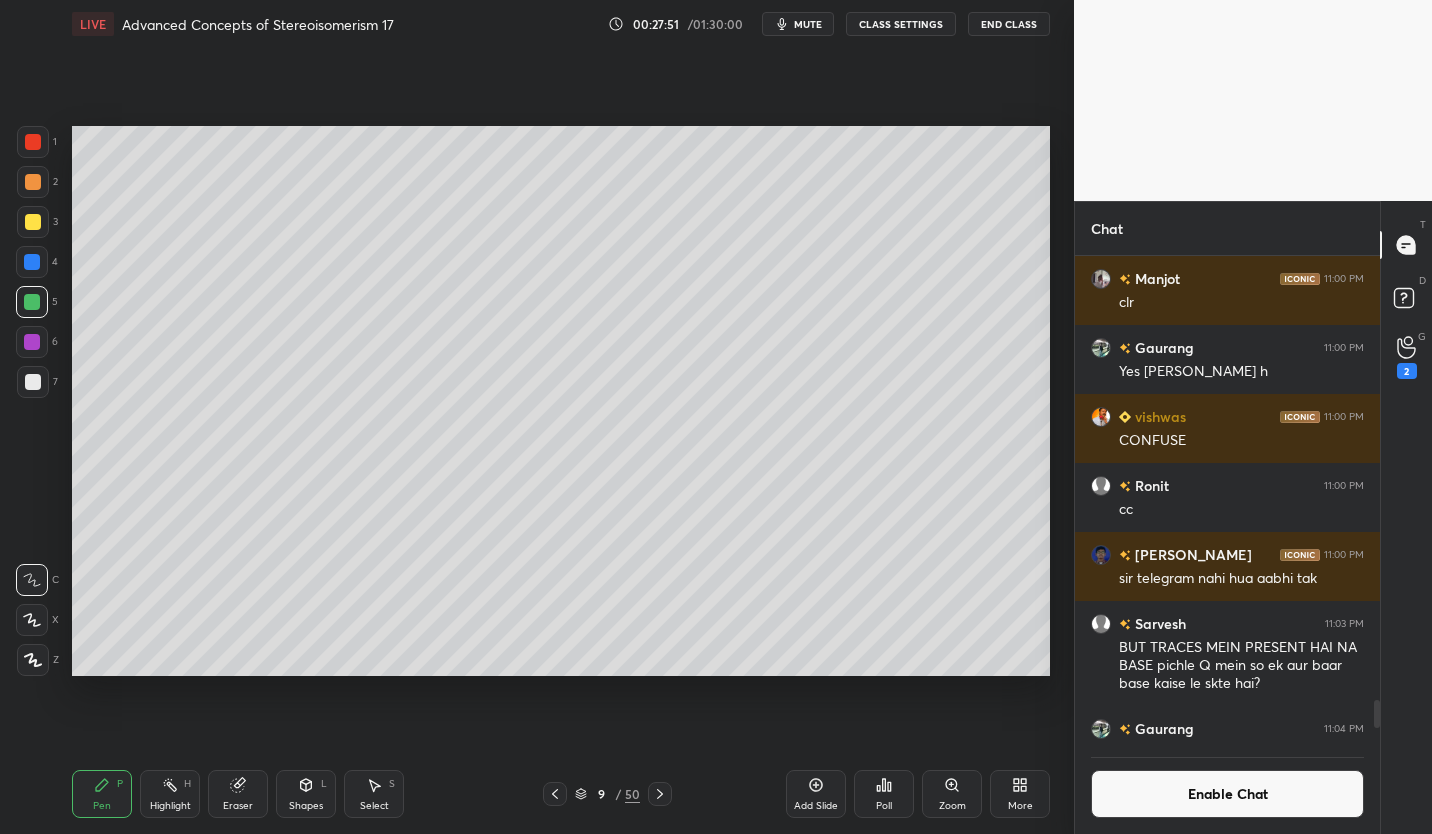 click at bounding box center (555, 794) 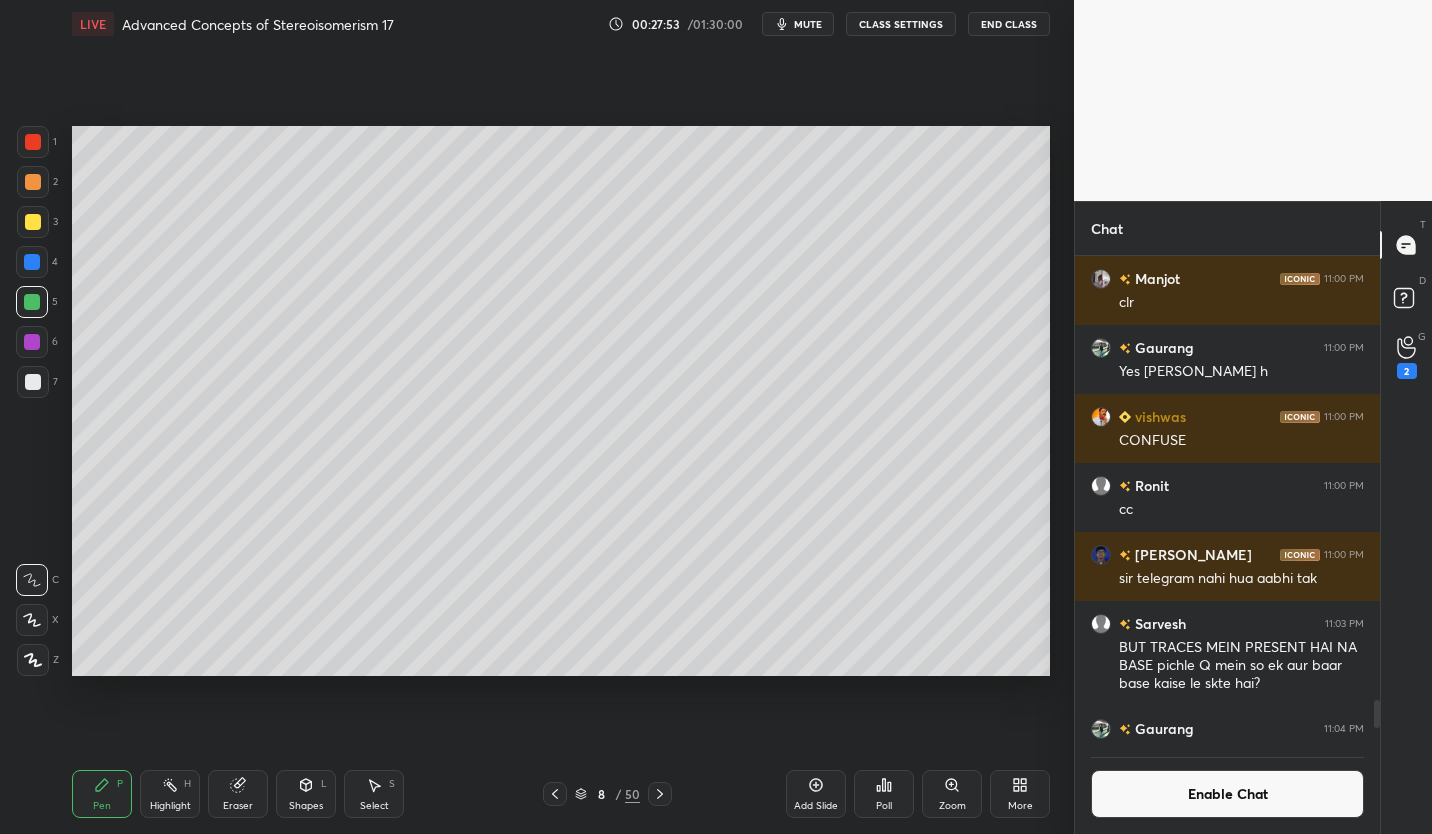 click at bounding box center [555, 794] 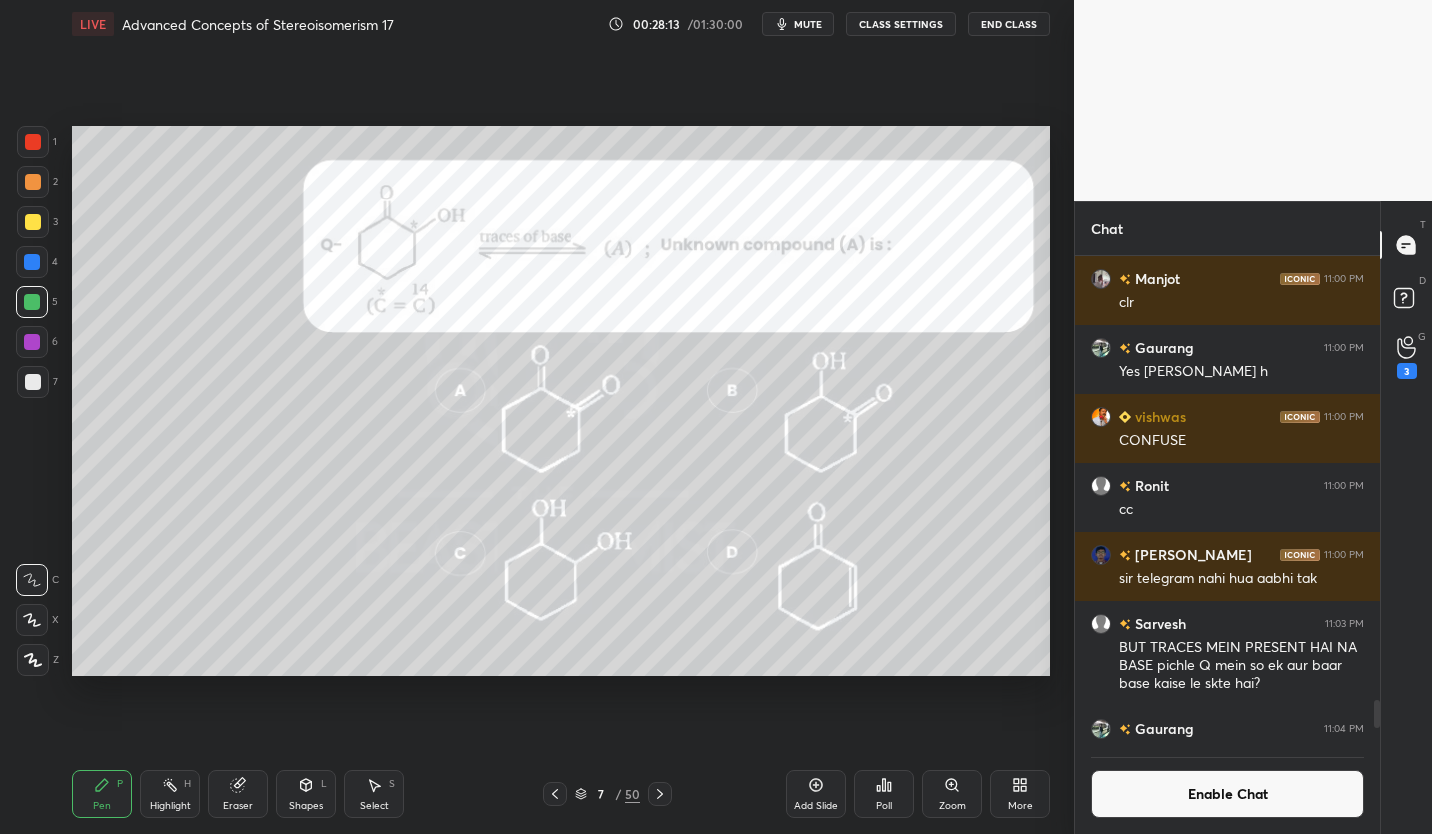 click 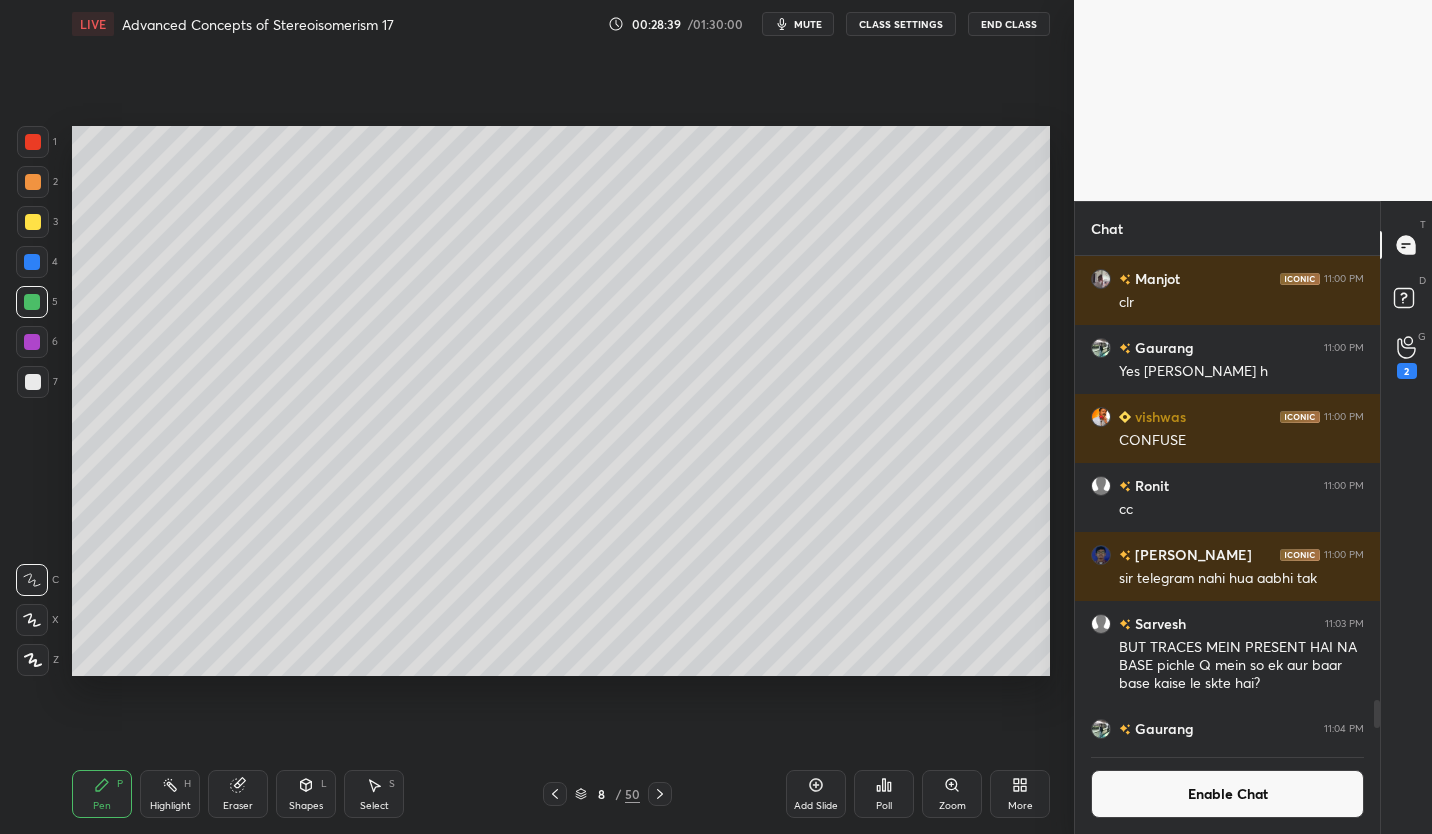 click on "8" at bounding box center [601, 794] 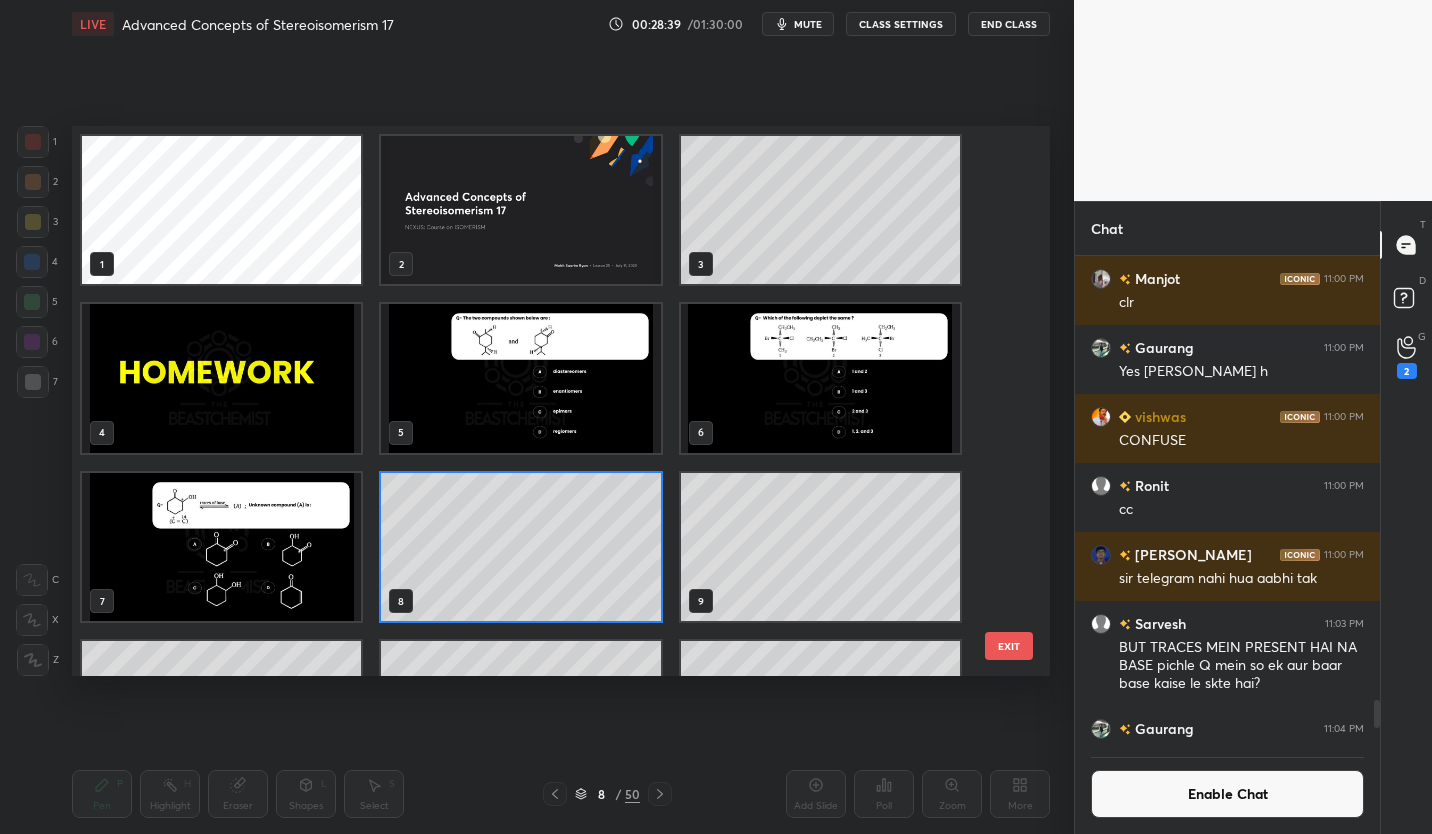 scroll, scrollTop: 7, scrollLeft: 11, axis: both 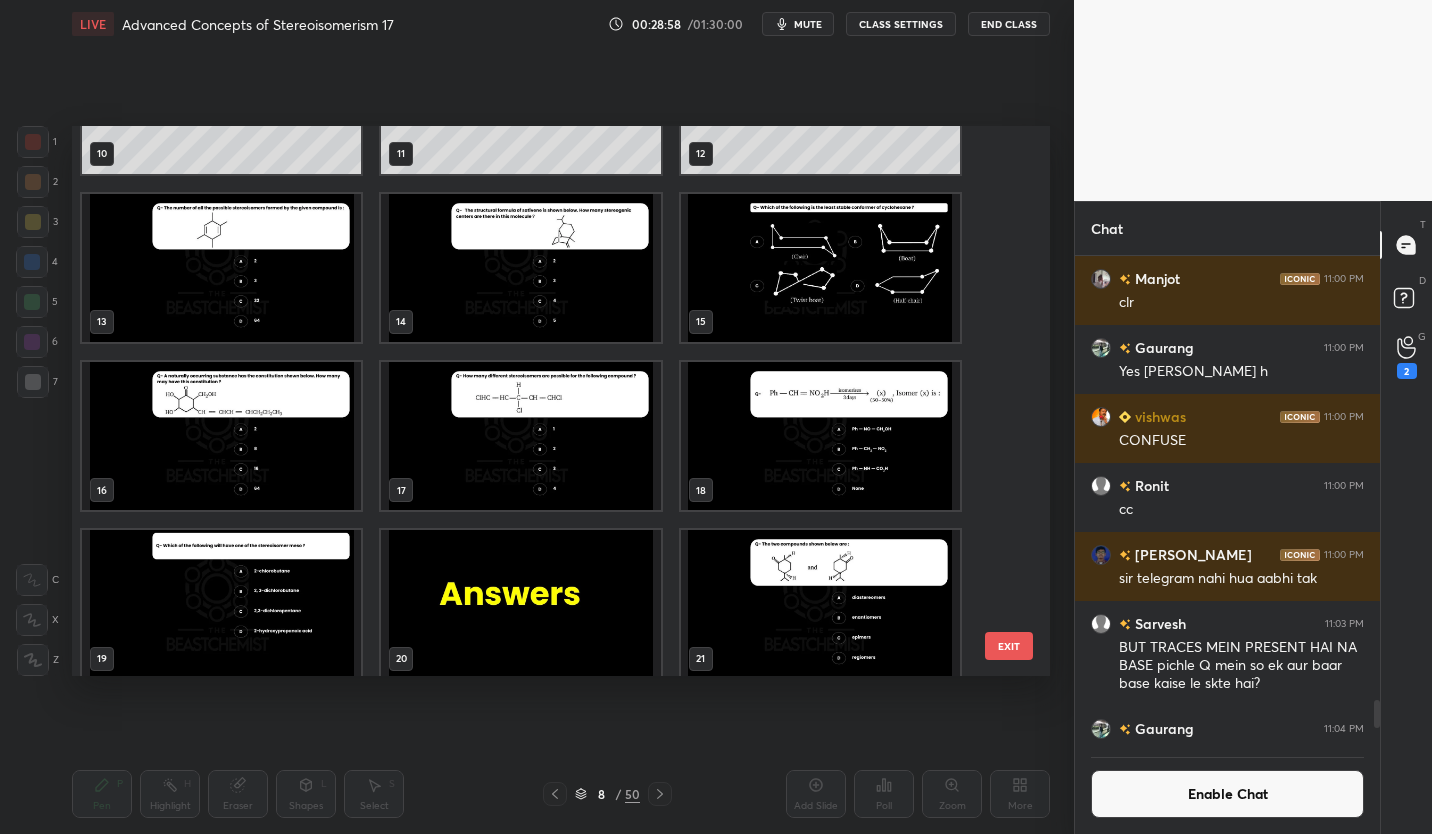 click at bounding box center [221, 267] 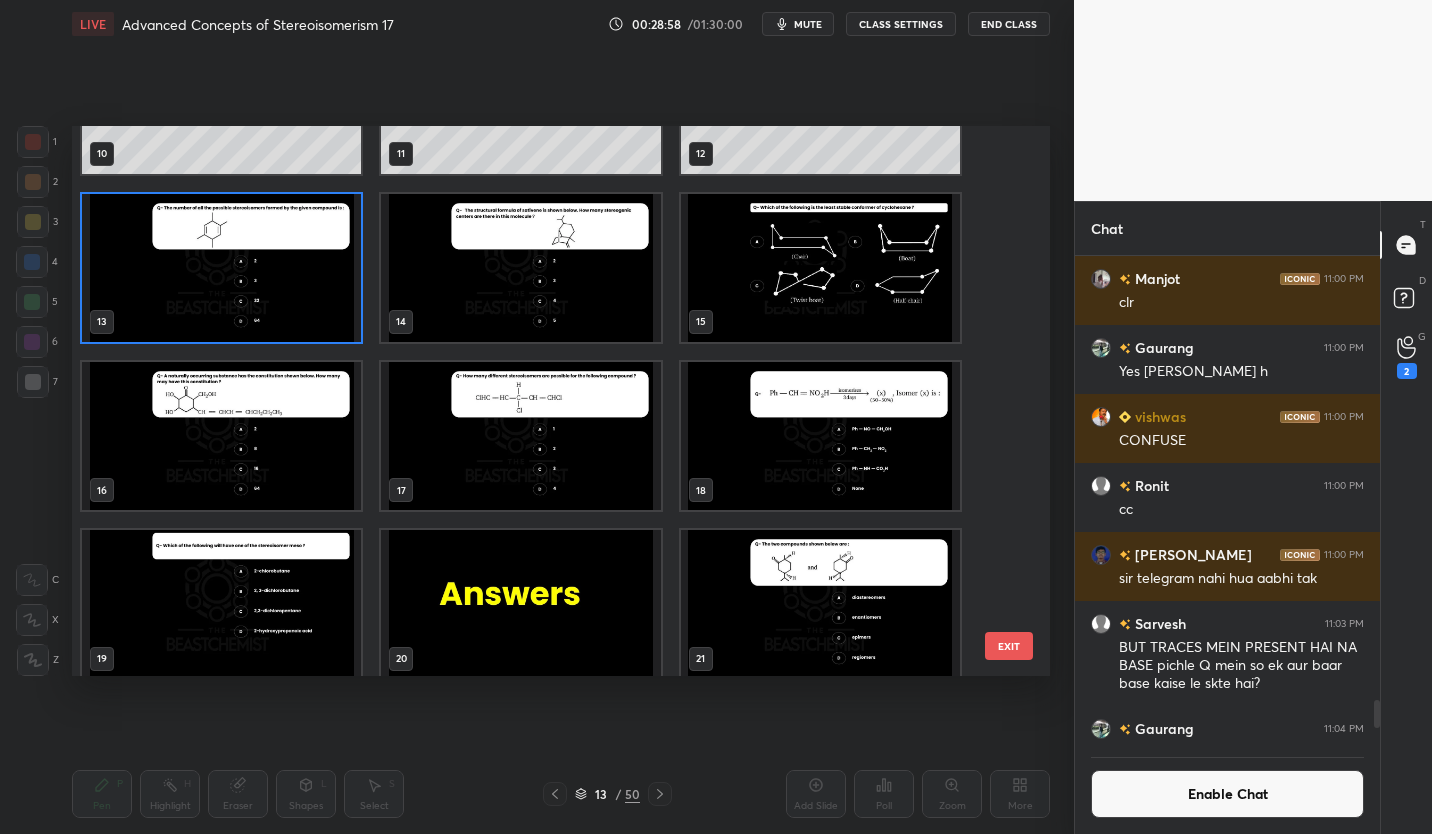click at bounding box center [221, 267] 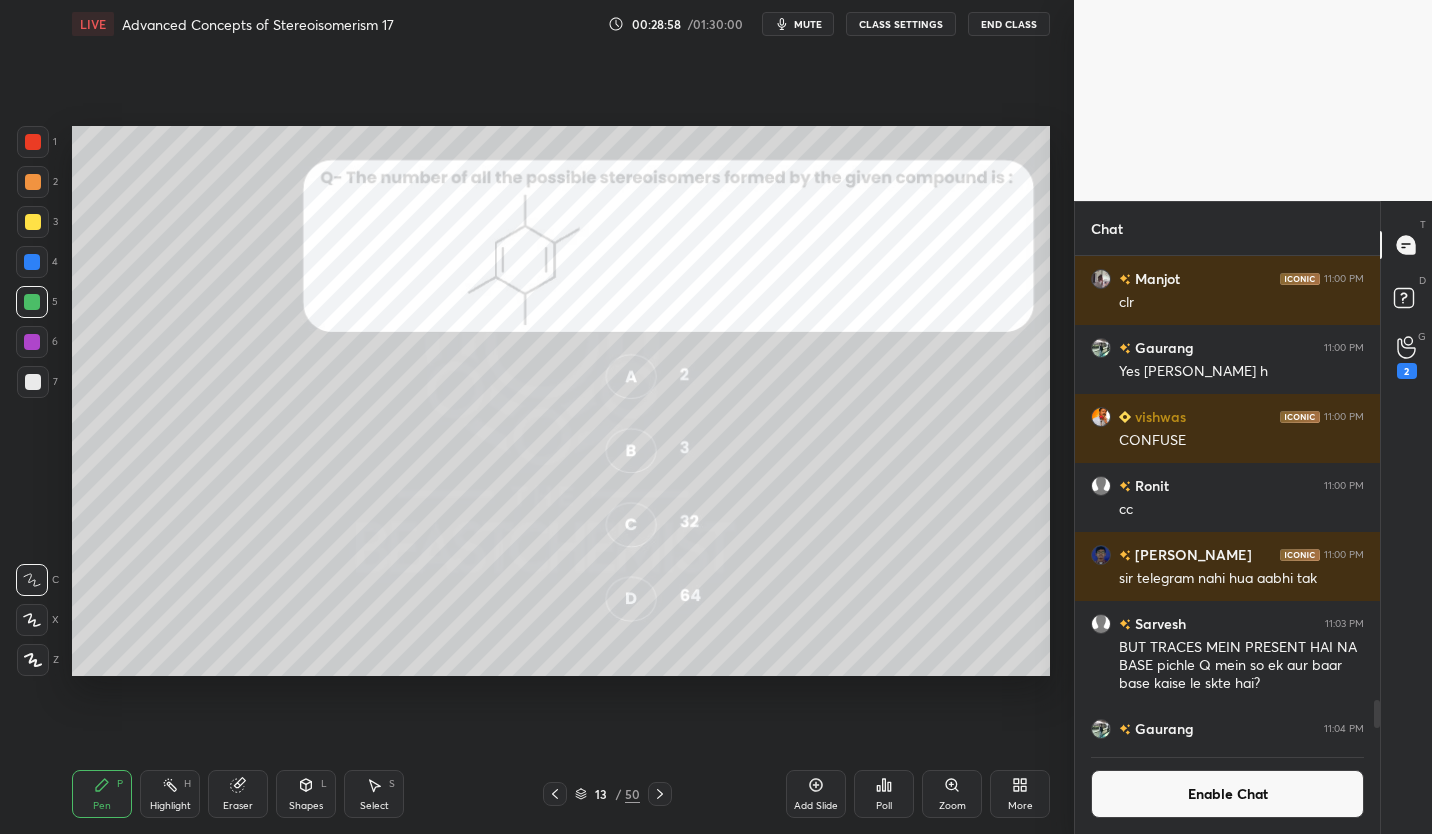 click at bounding box center [221, 267] 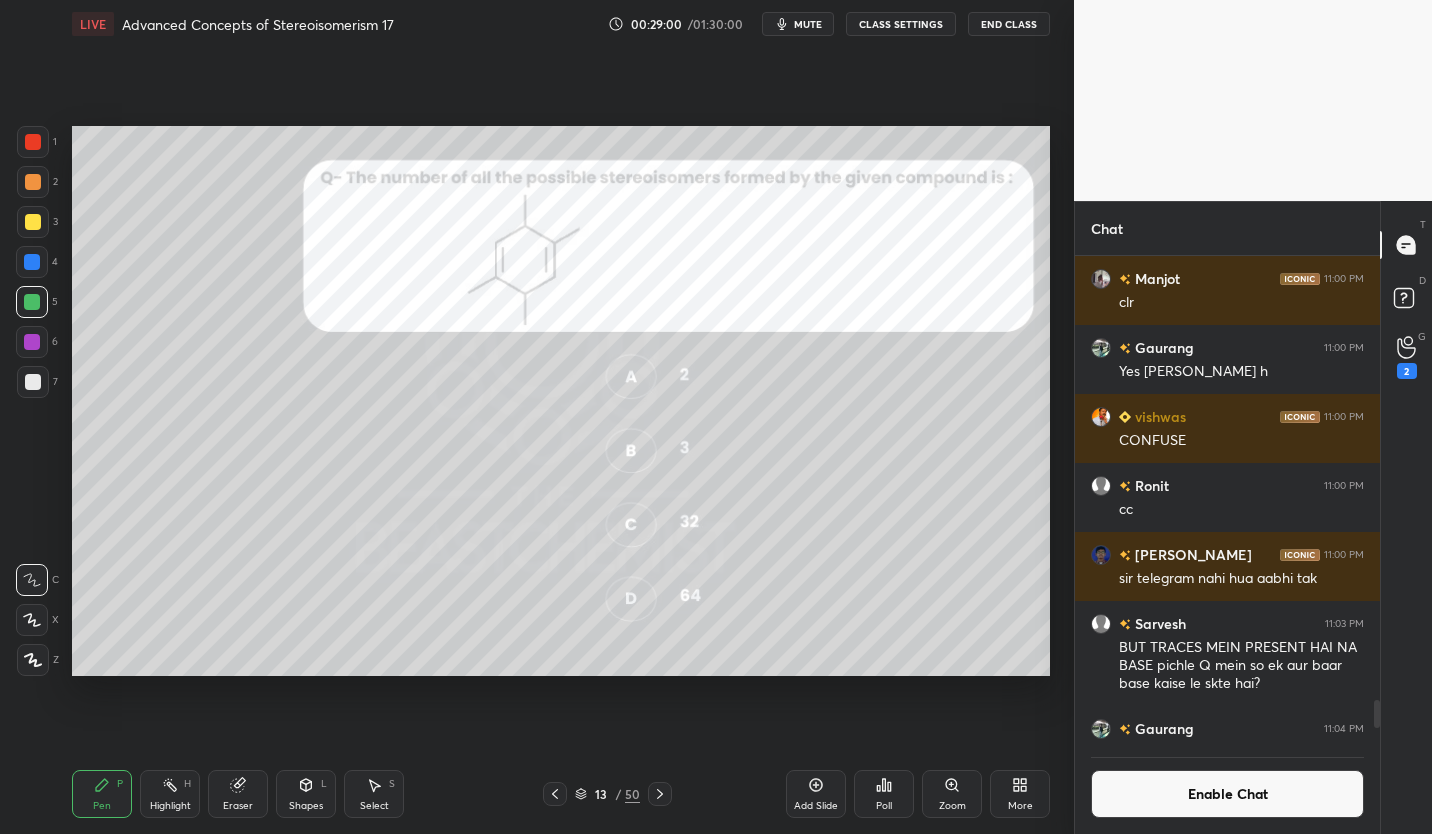 click at bounding box center [660, 794] 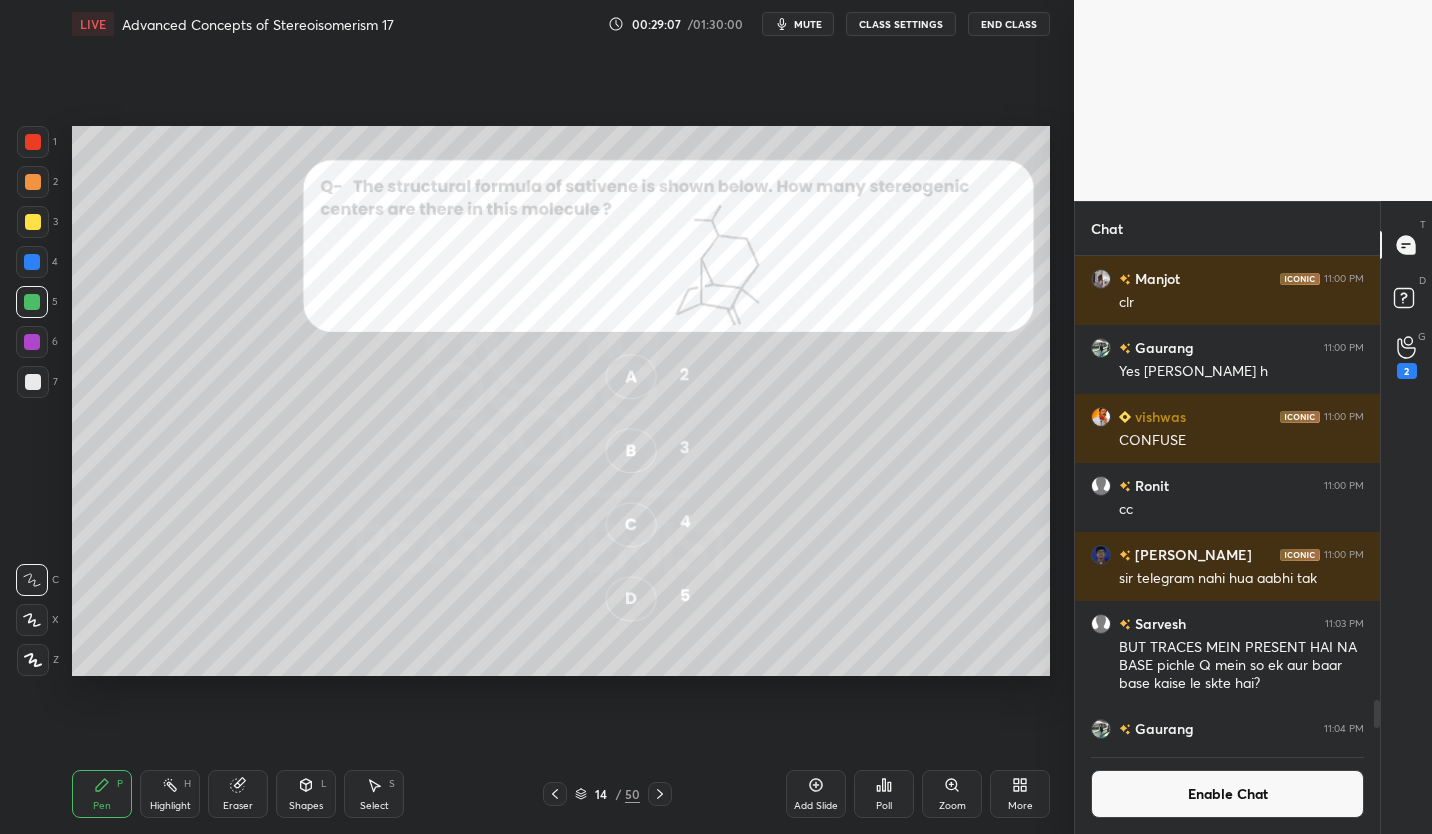 click on "14" at bounding box center [601, 794] 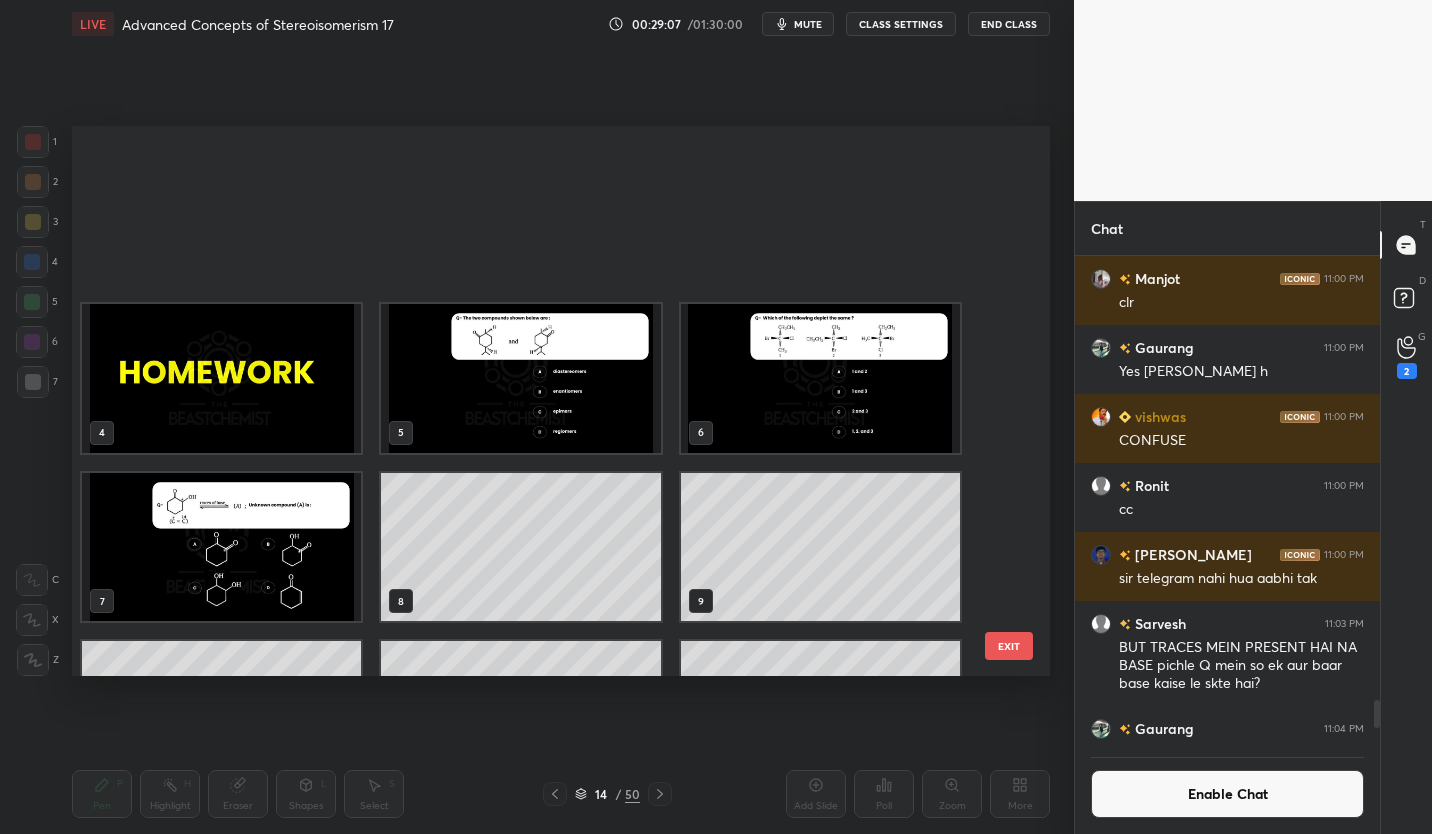 scroll, scrollTop: 292, scrollLeft: 0, axis: vertical 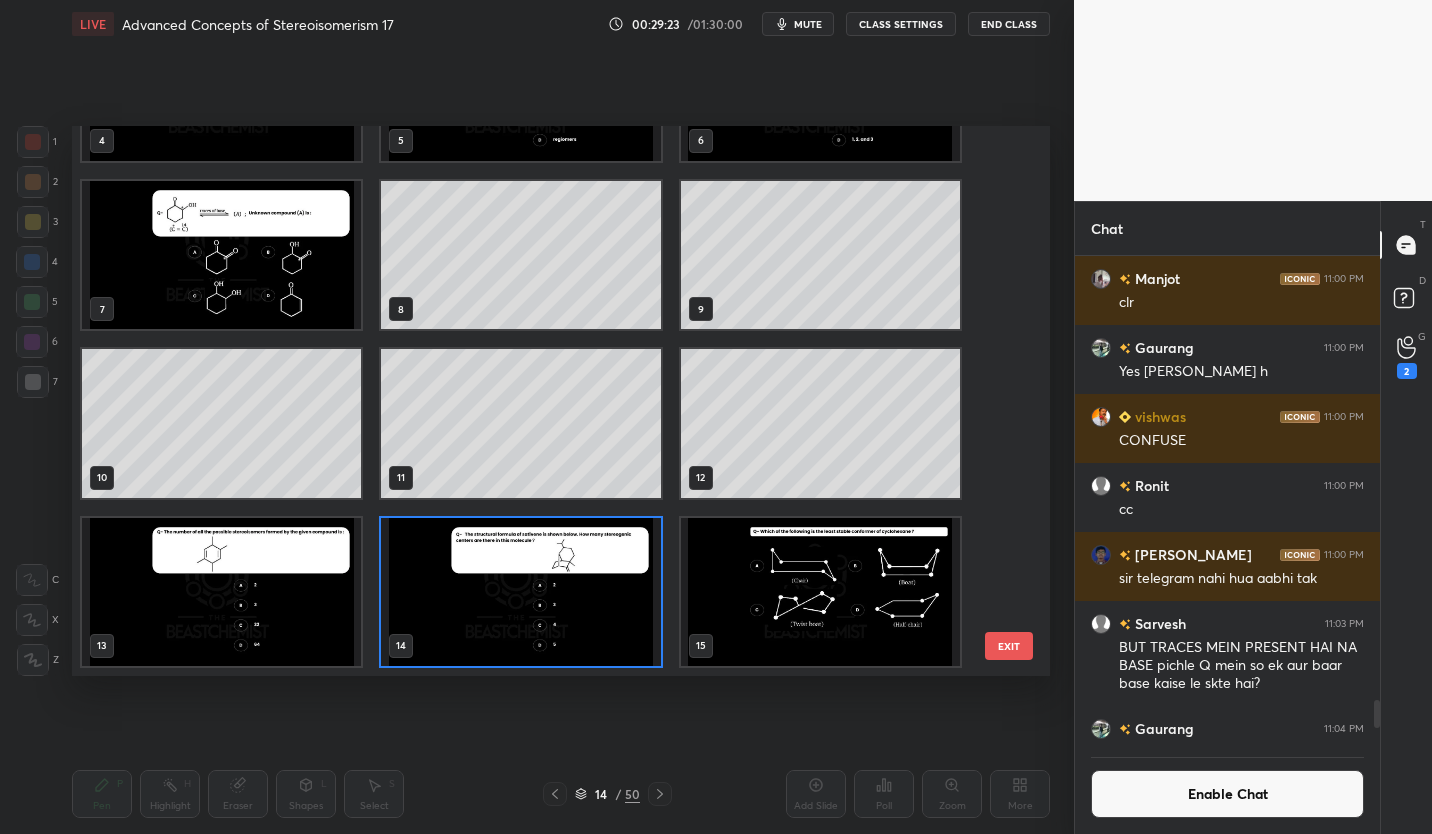 click at bounding box center [520, 591] 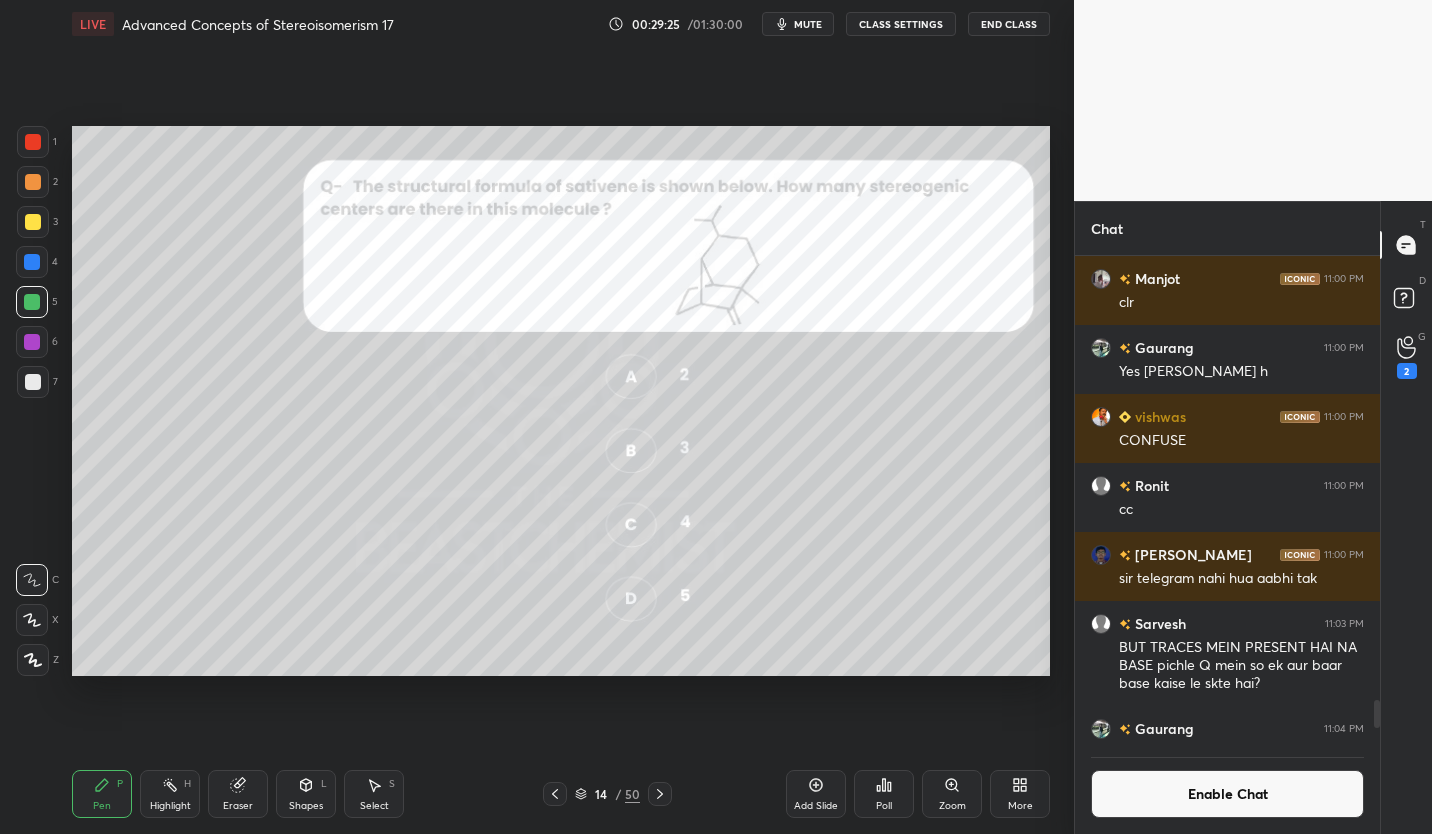 click at bounding box center (33, 142) 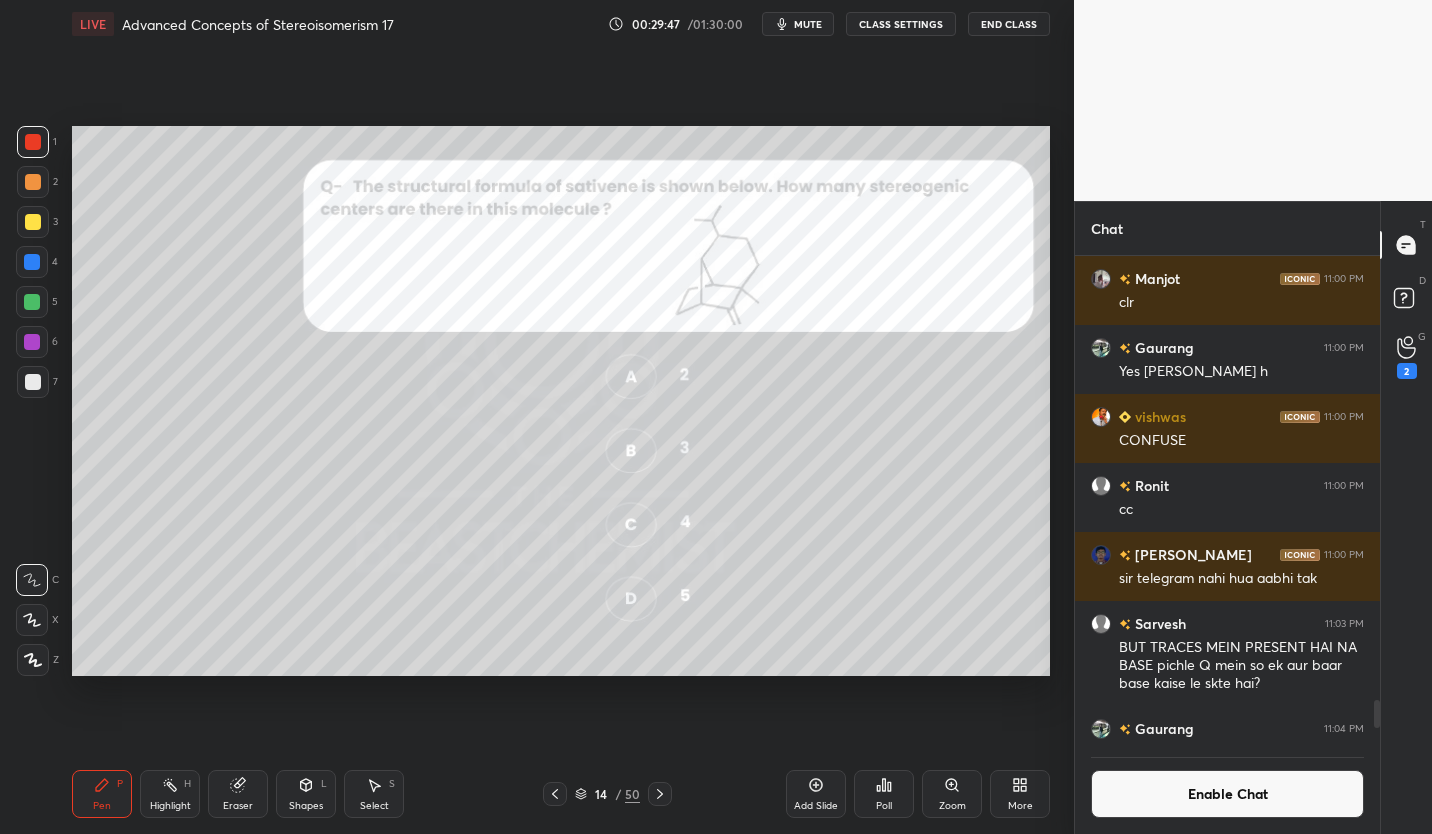 click 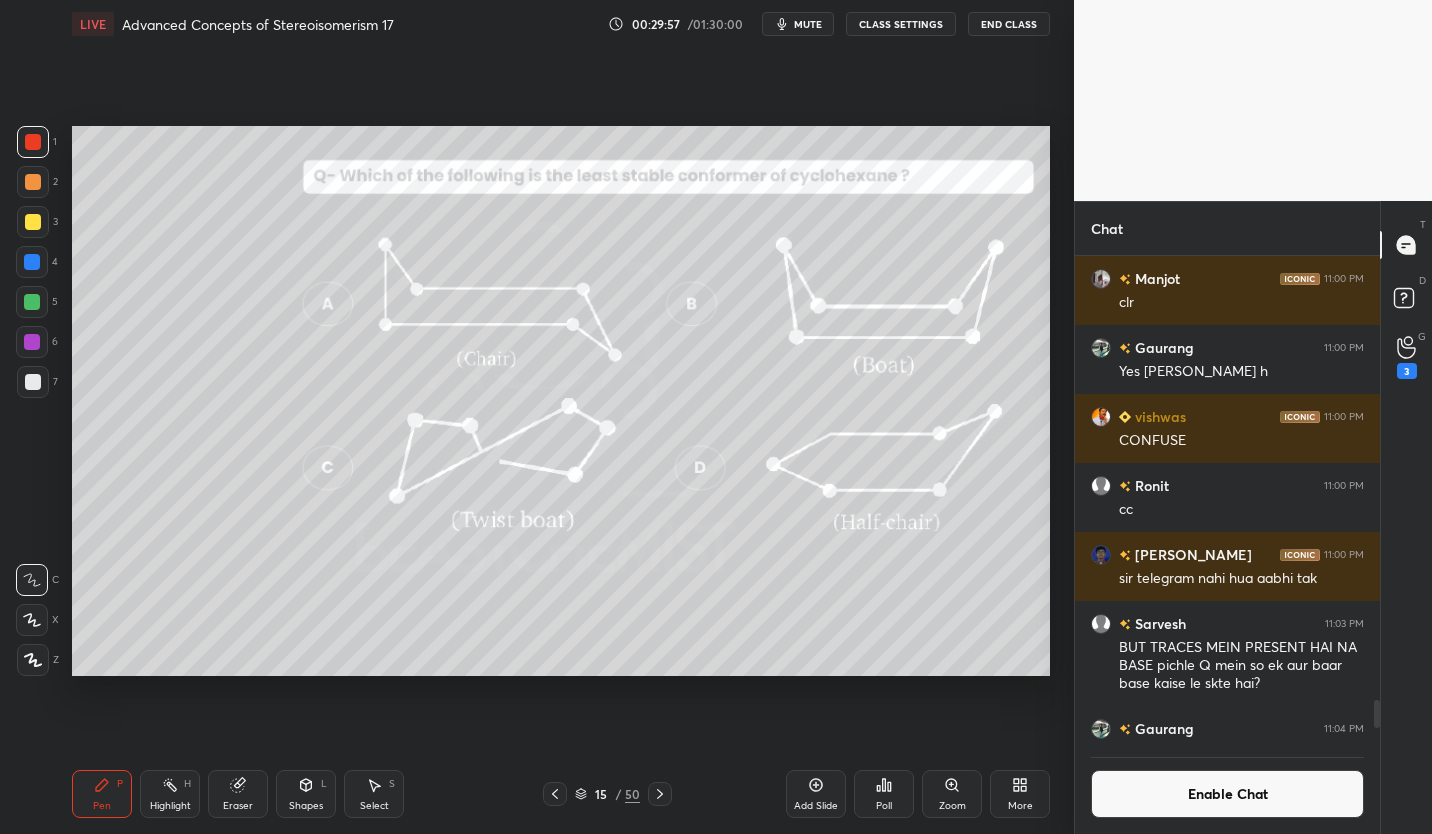 click 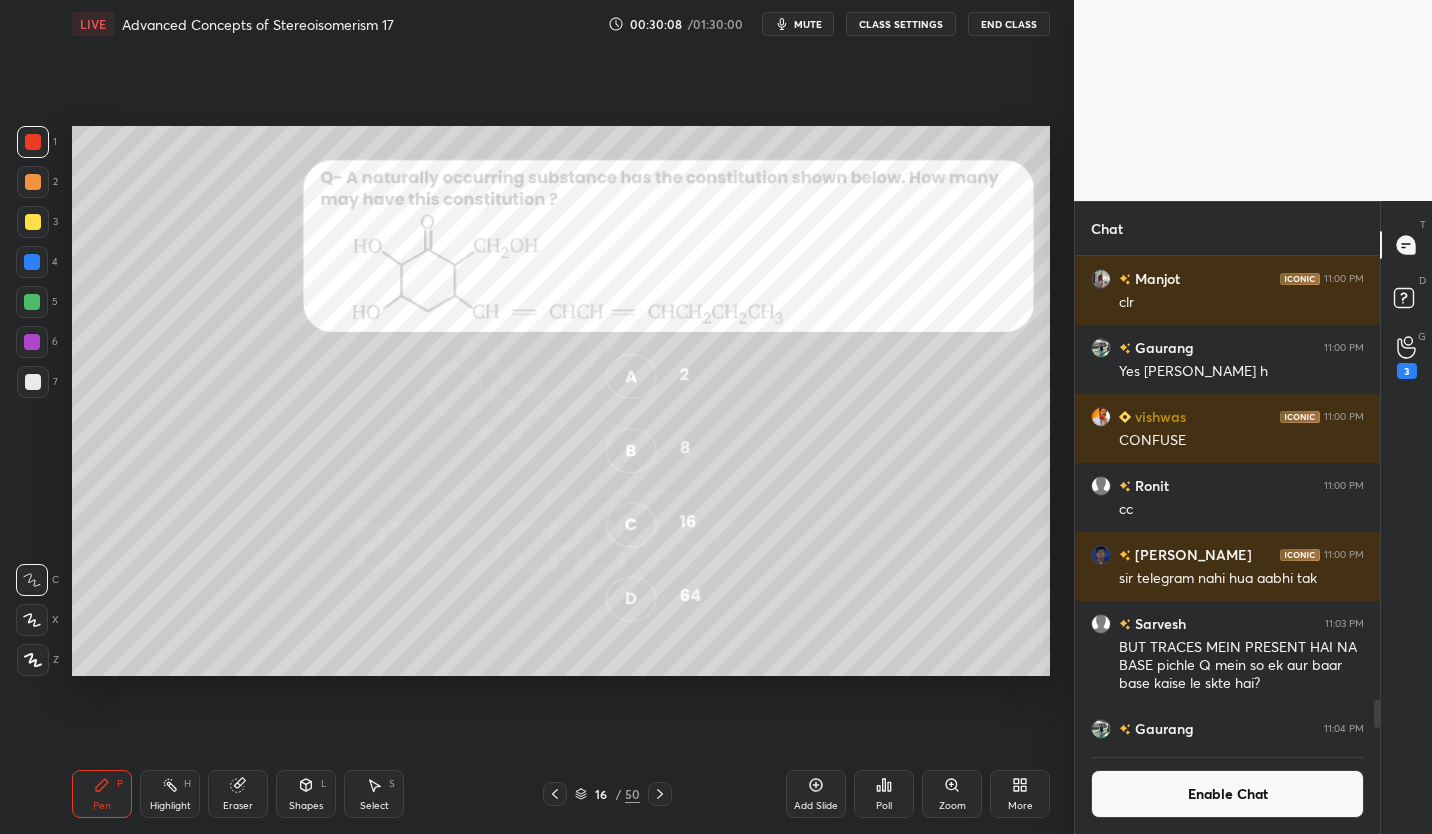 click on "16" at bounding box center [601, 794] 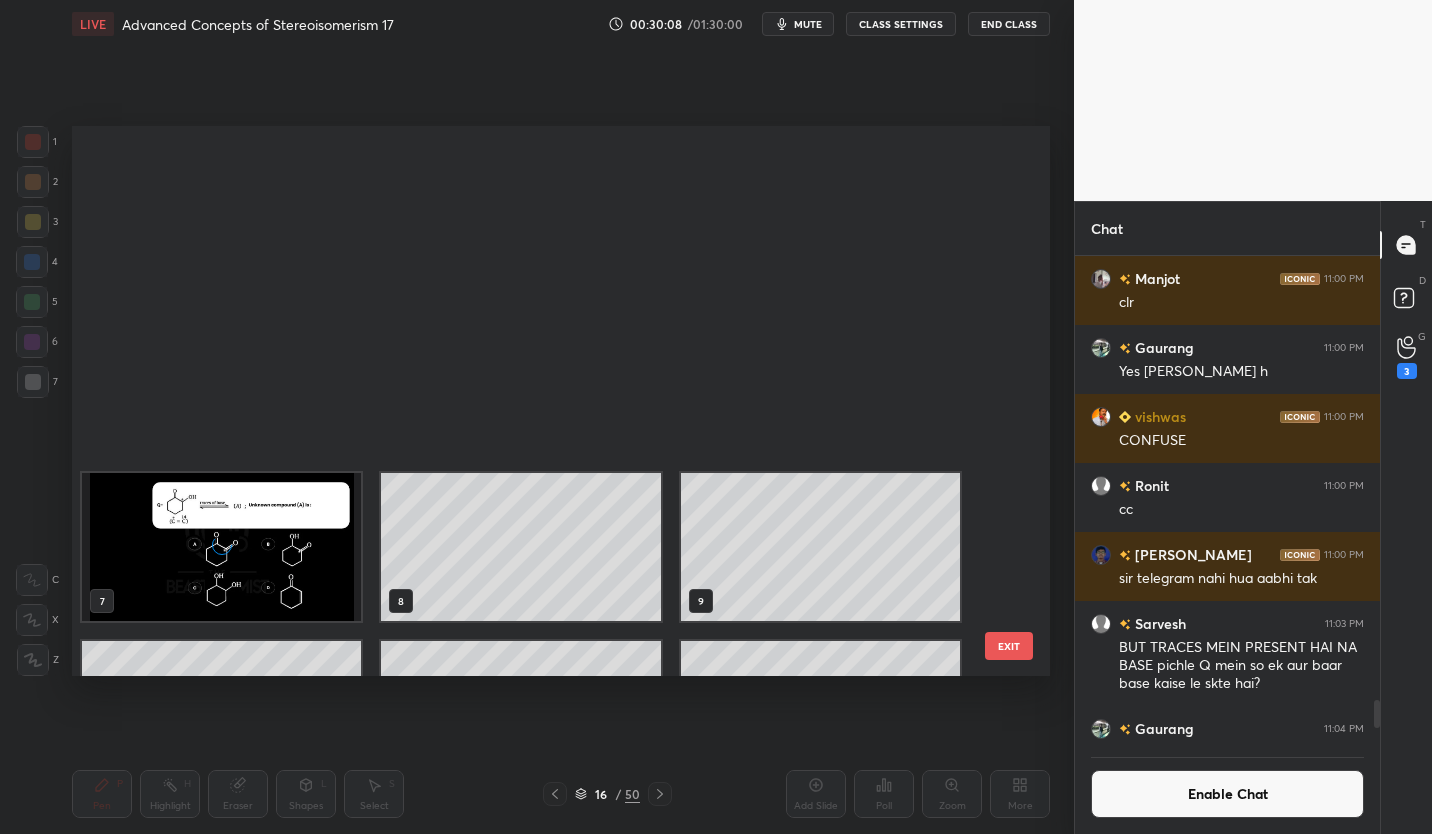 scroll, scrollTop: 460, scrollLeft: 0, axis: vertical 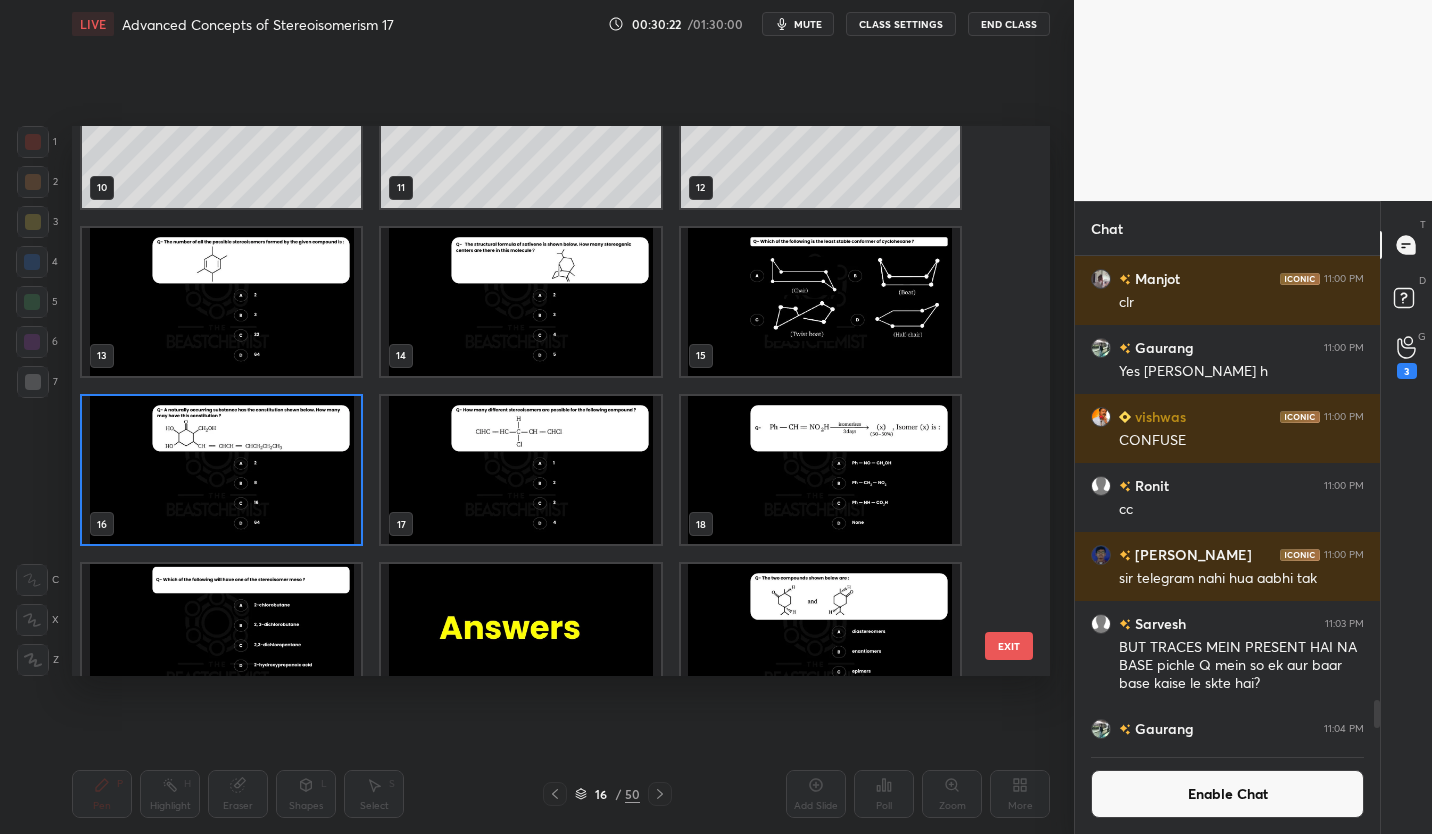click at bounding box center [221, 470] 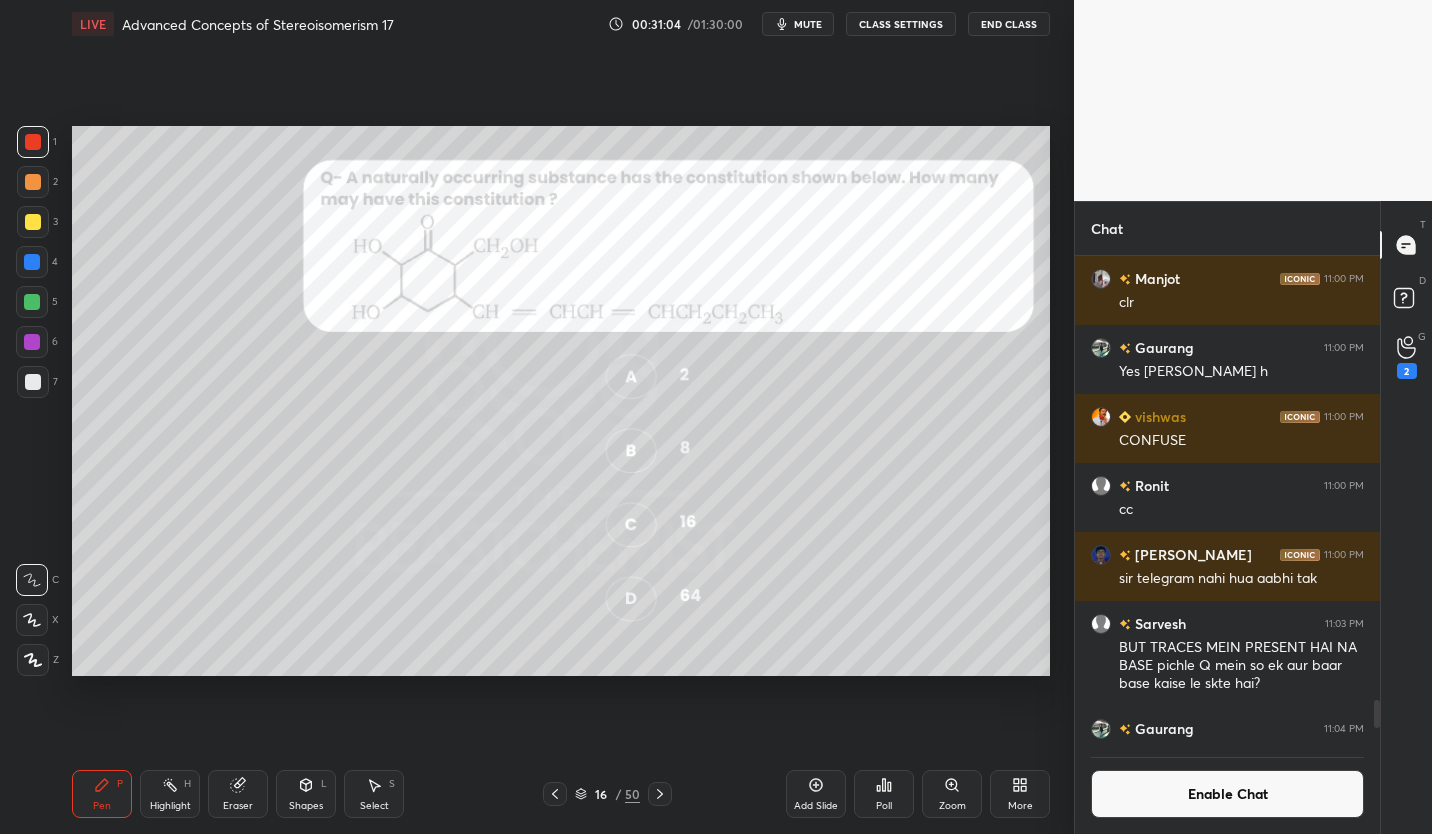 click on "Eraser" at bounding box center [238, 794] 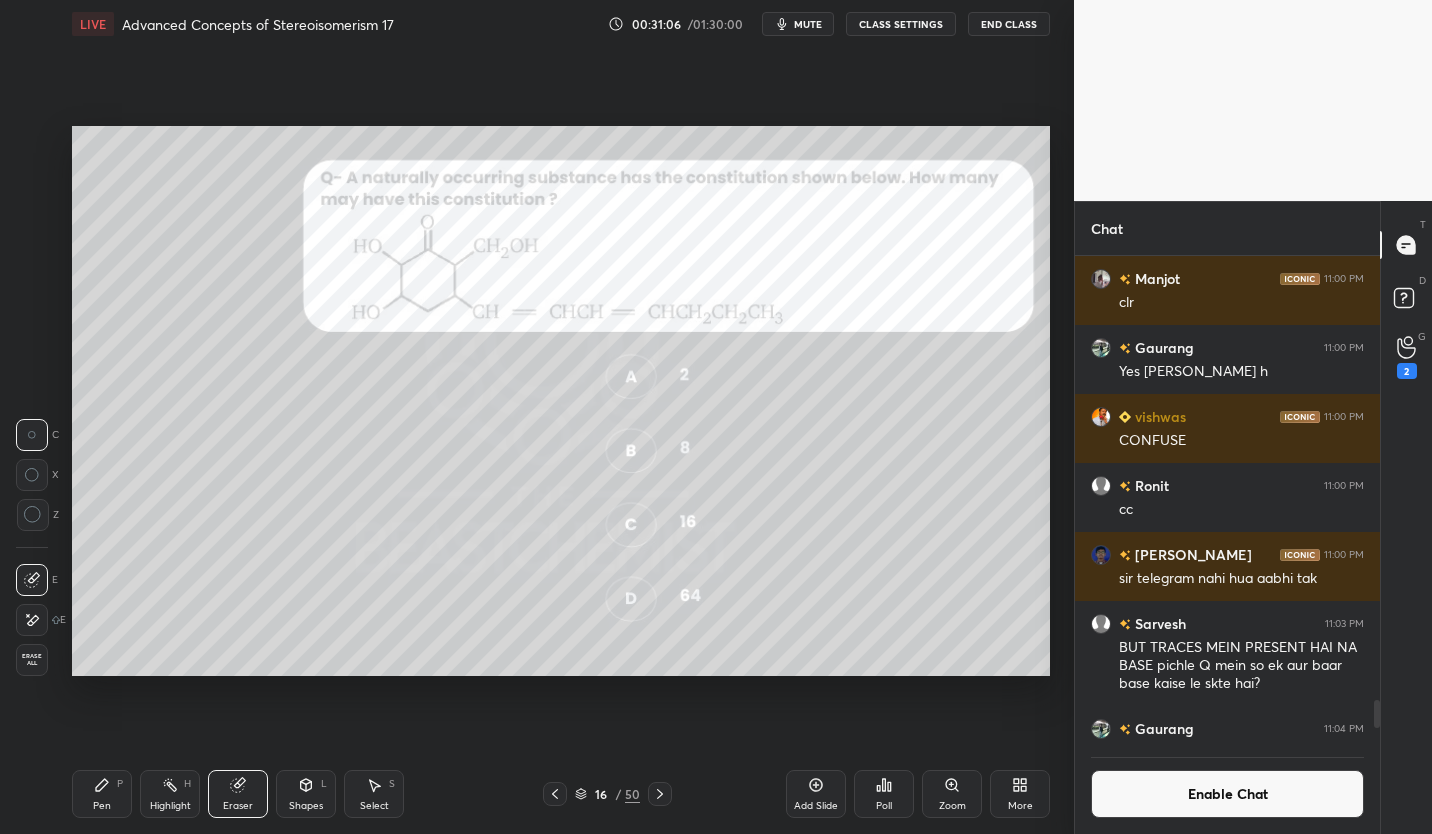 click on "Pen P" at bounding box center [102, 794] 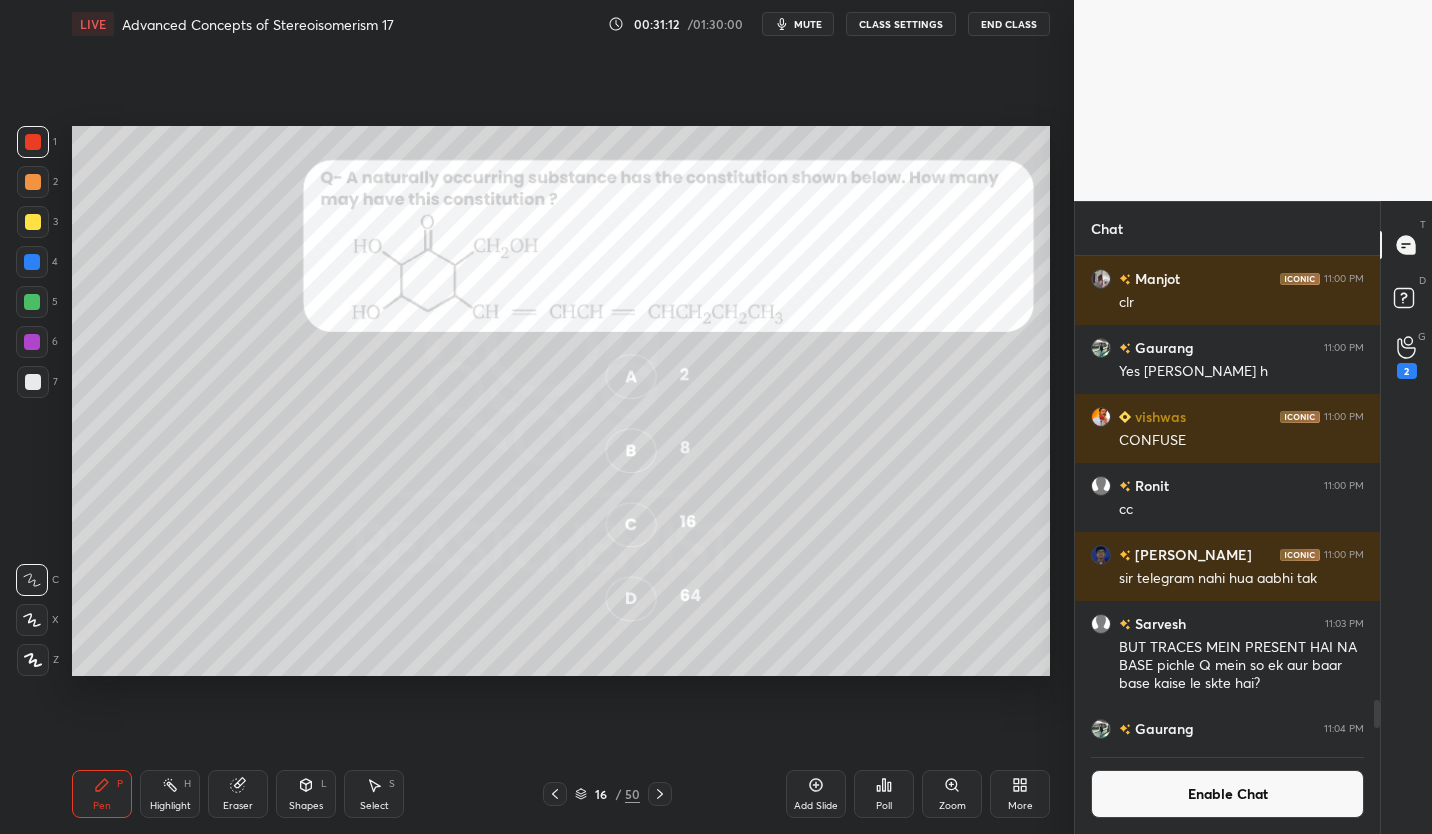 click at bounding box center [33, 382] 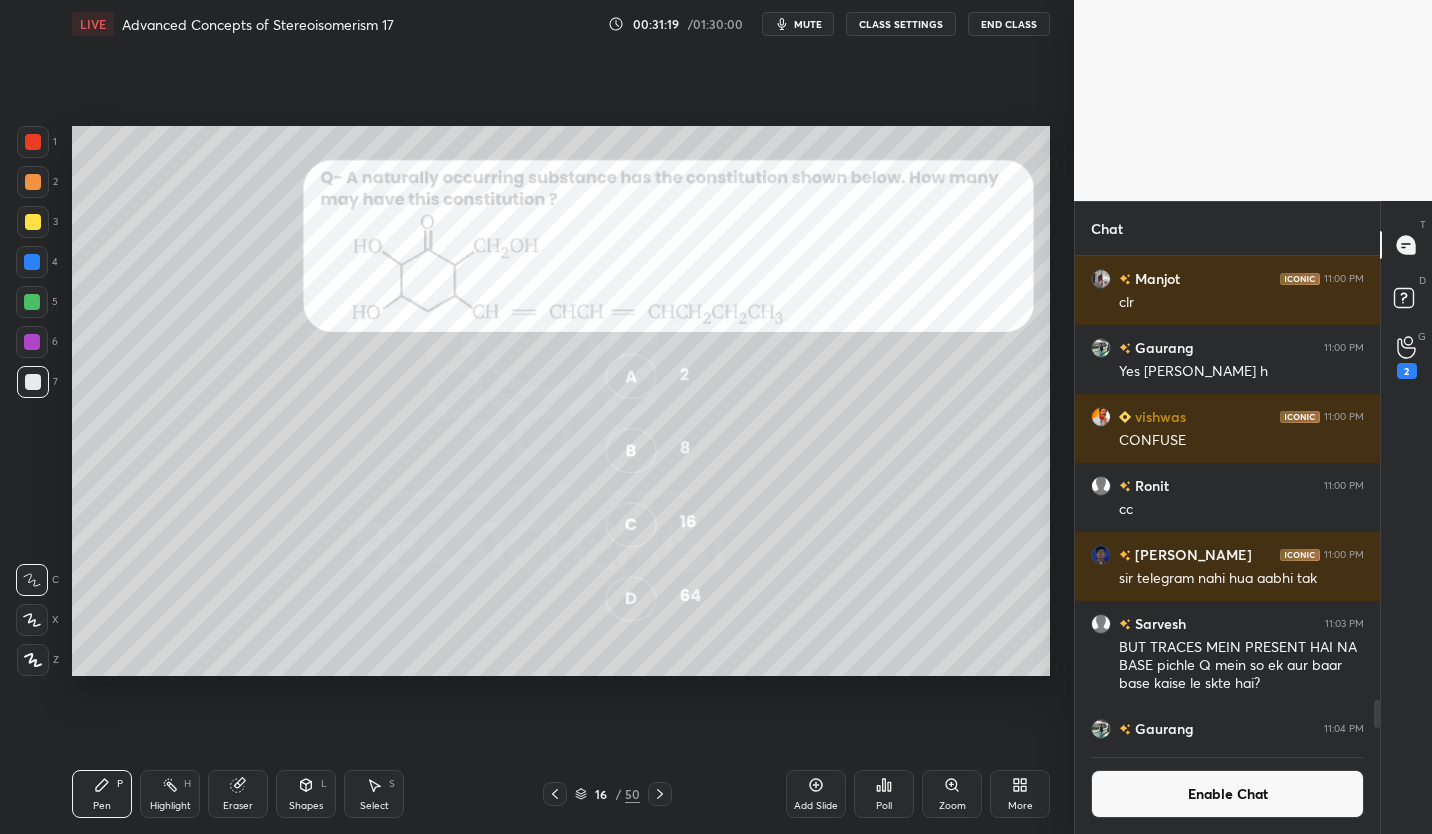 click on "50" at bounding box center [632, 794] 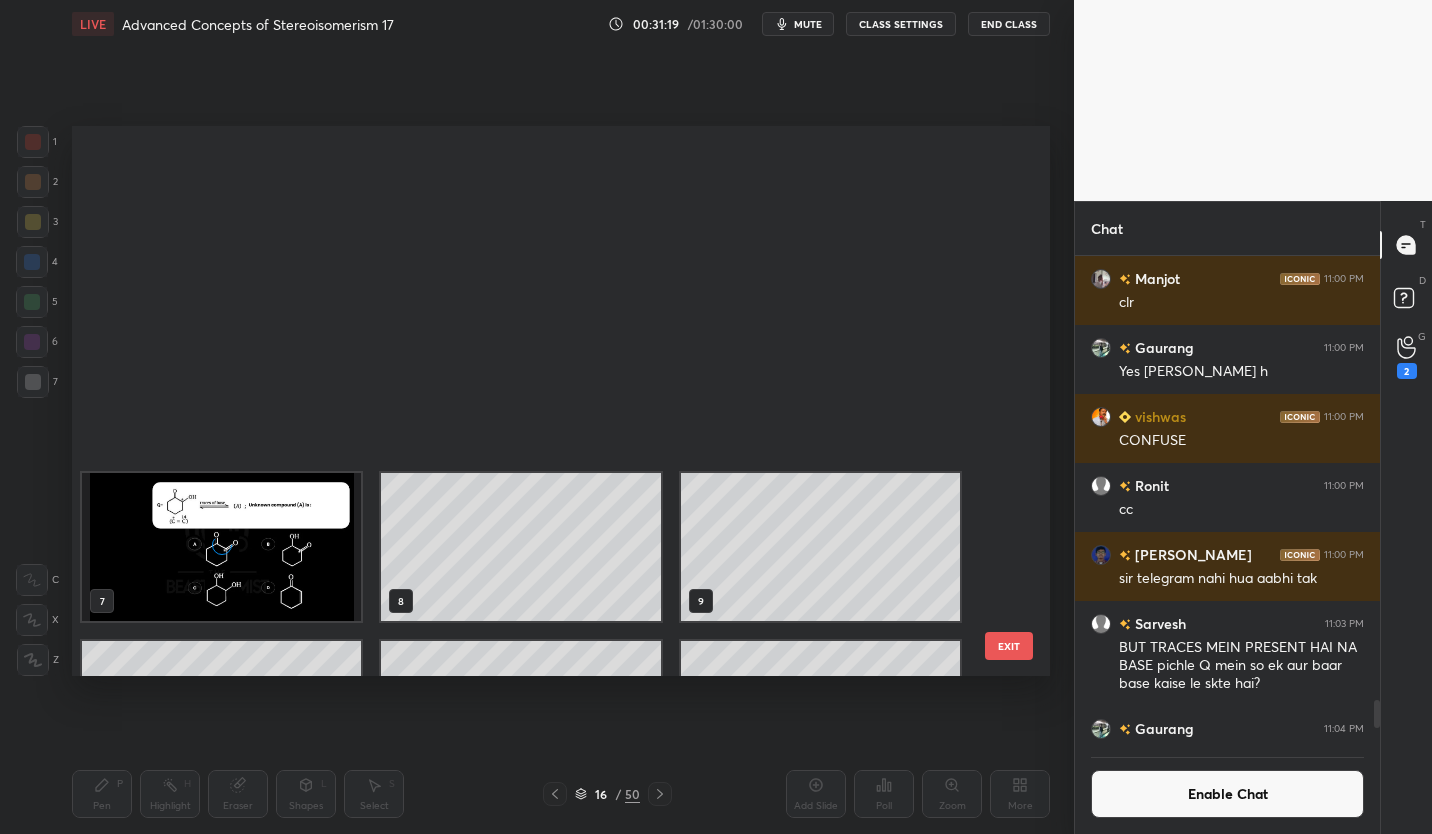 scroll, scrollTop: 460, scrollLeft: 0, axis: vertical 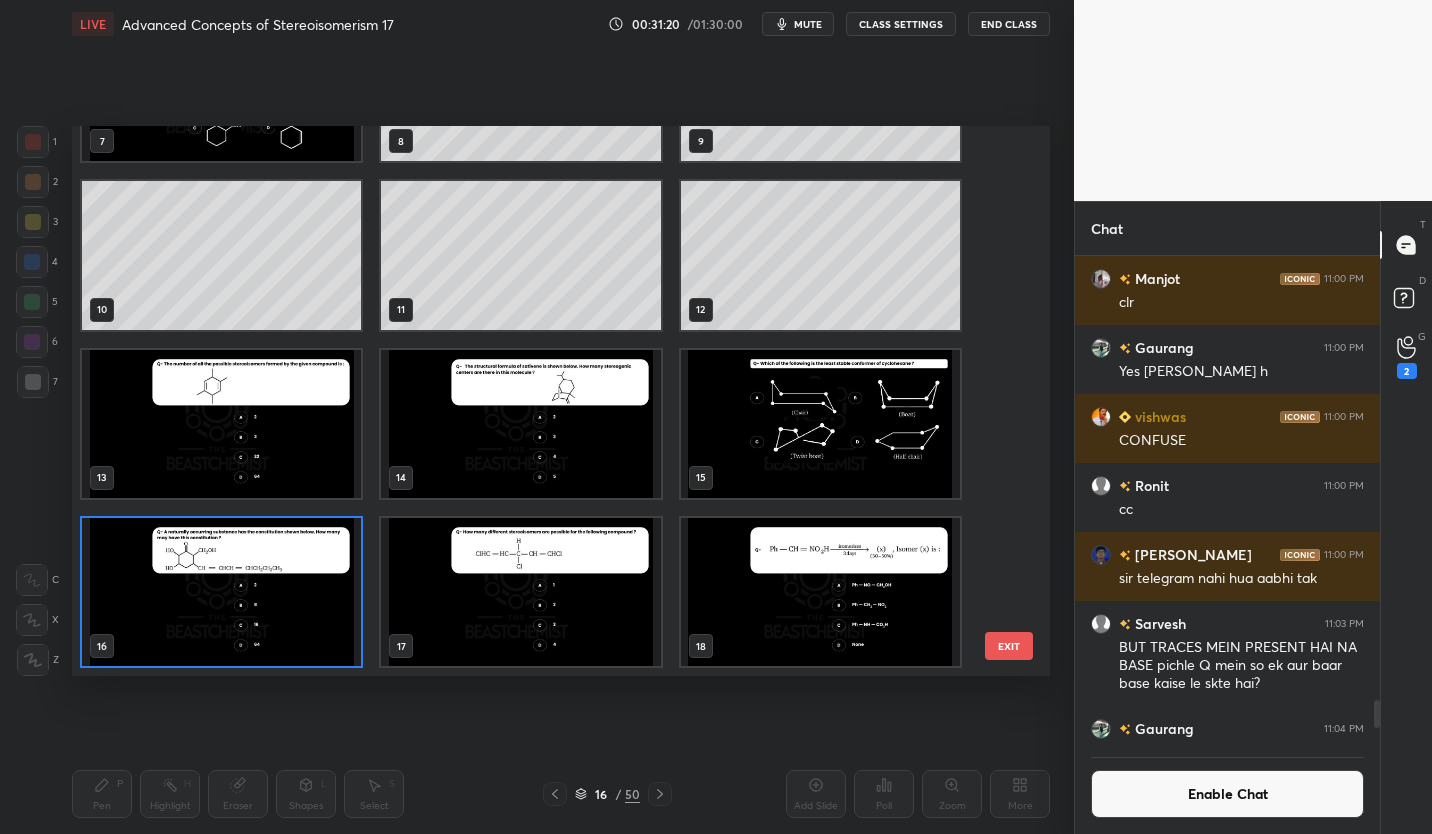 click at bounding box center [520, 592] 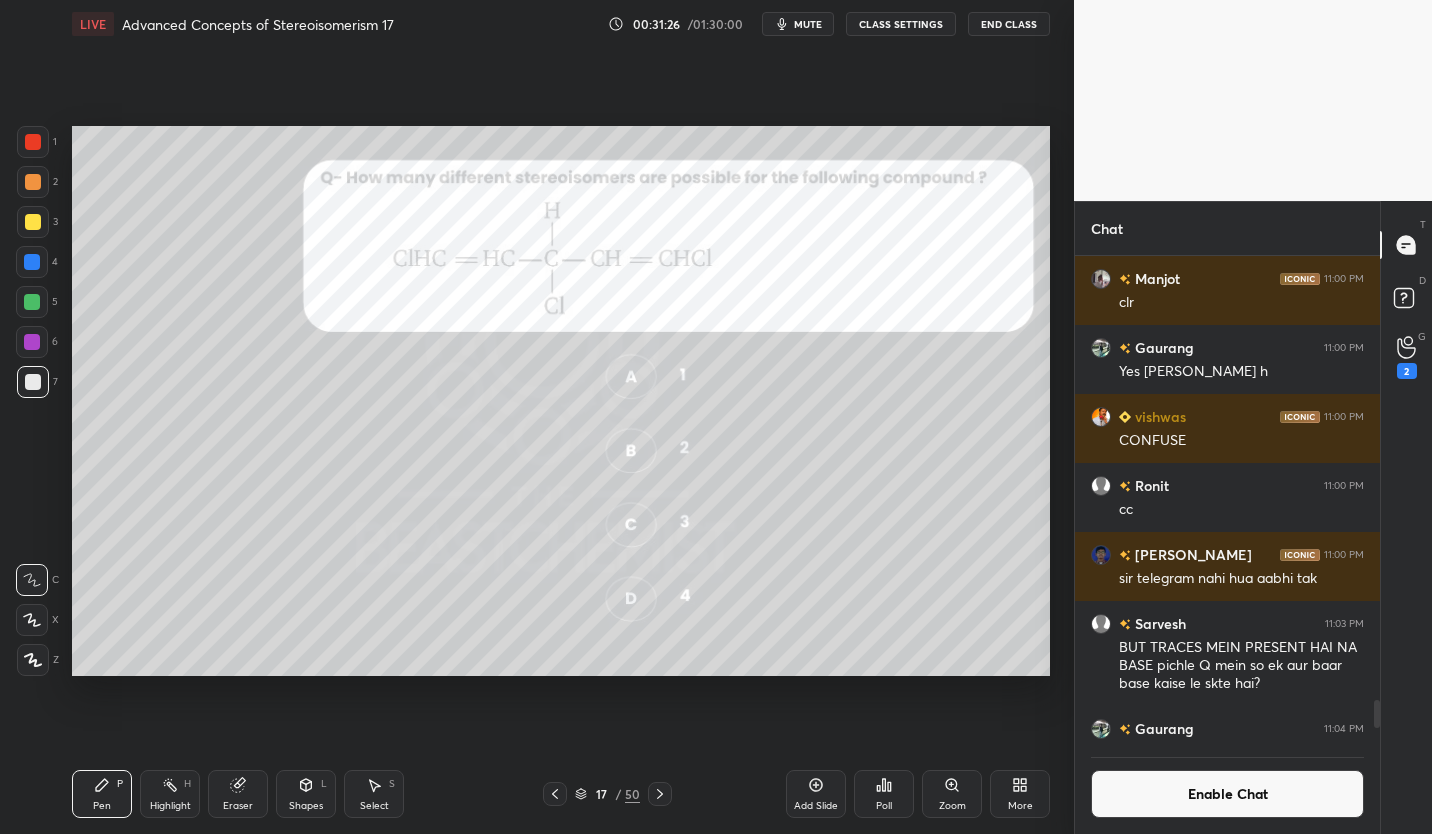 click at bounding box center (33, 222) 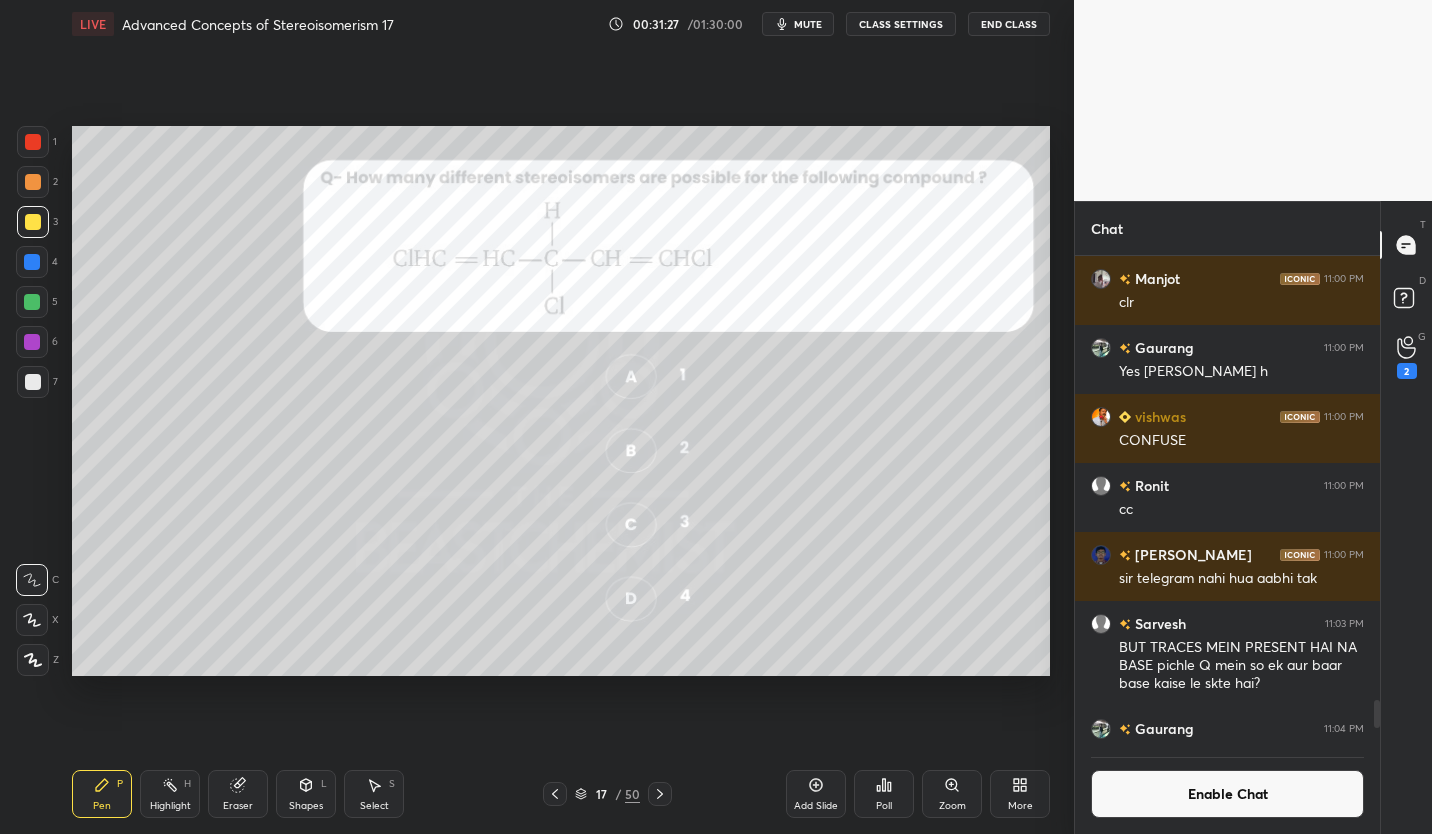click on "17" at bounding box center [601, 794] 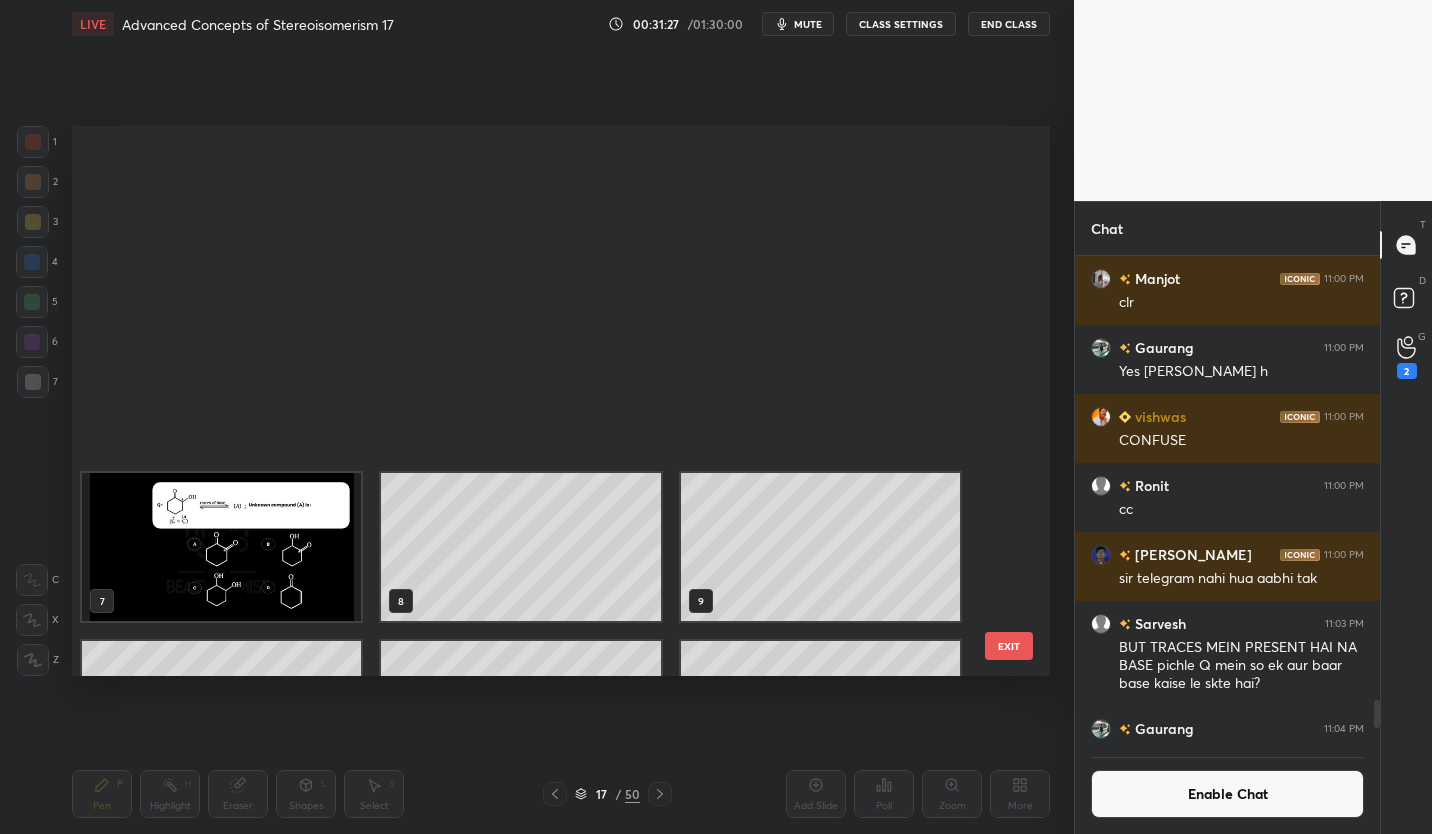 scroll, scrollTop: 460, scrollLeft: 0, axis: vertical 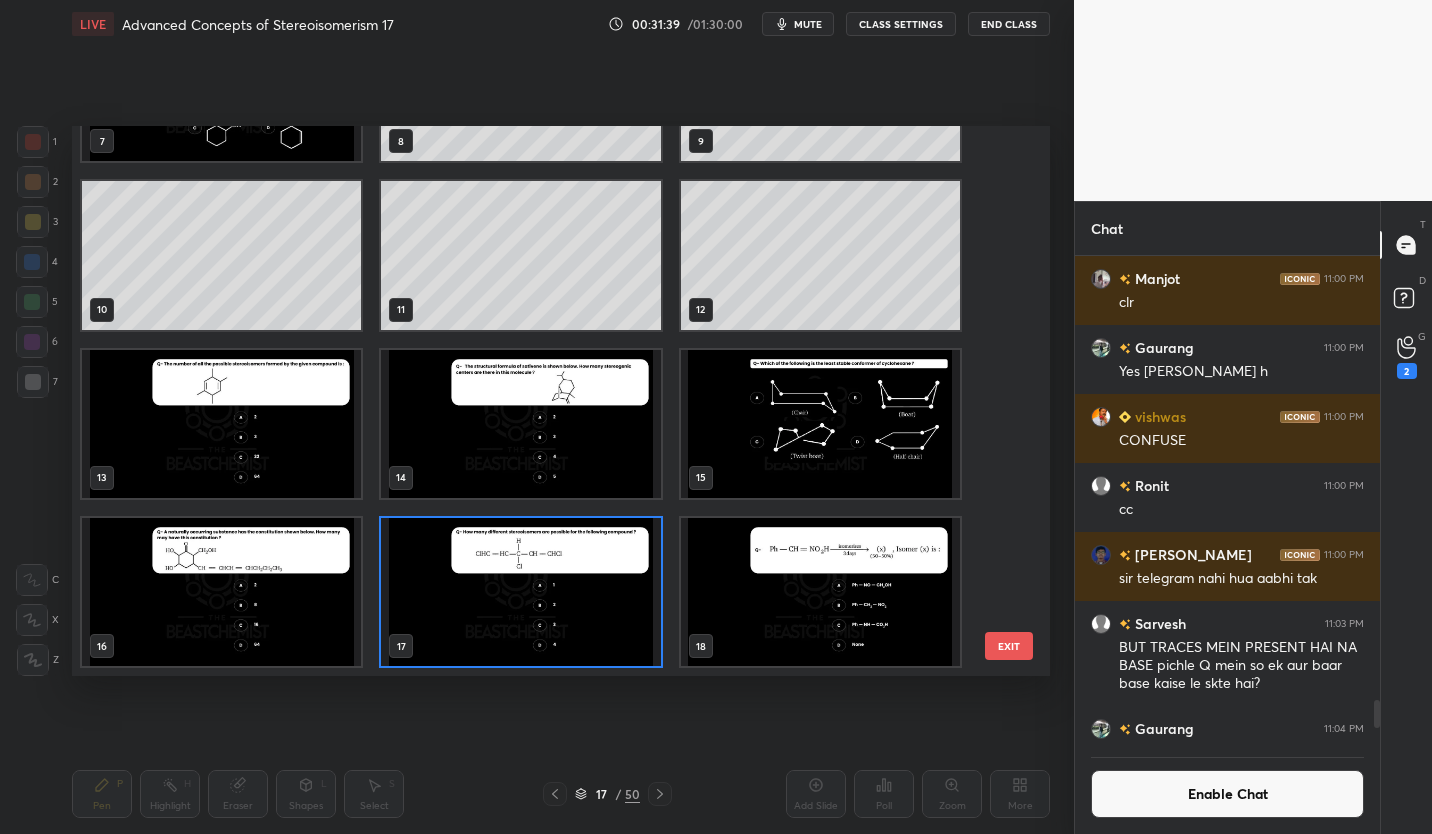 click at bounding box center (520, 592) 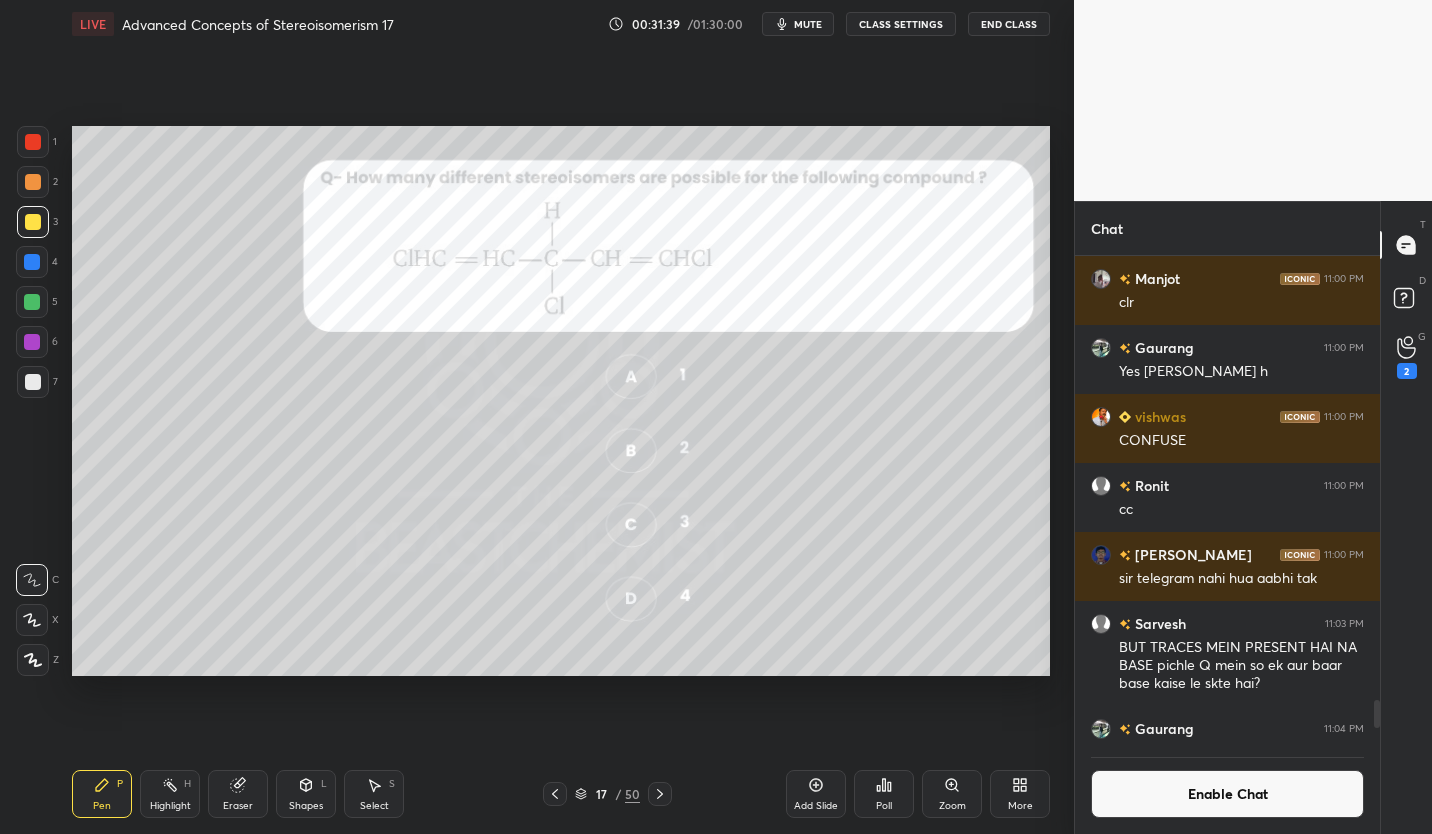 click at bounding box center (520, 592) 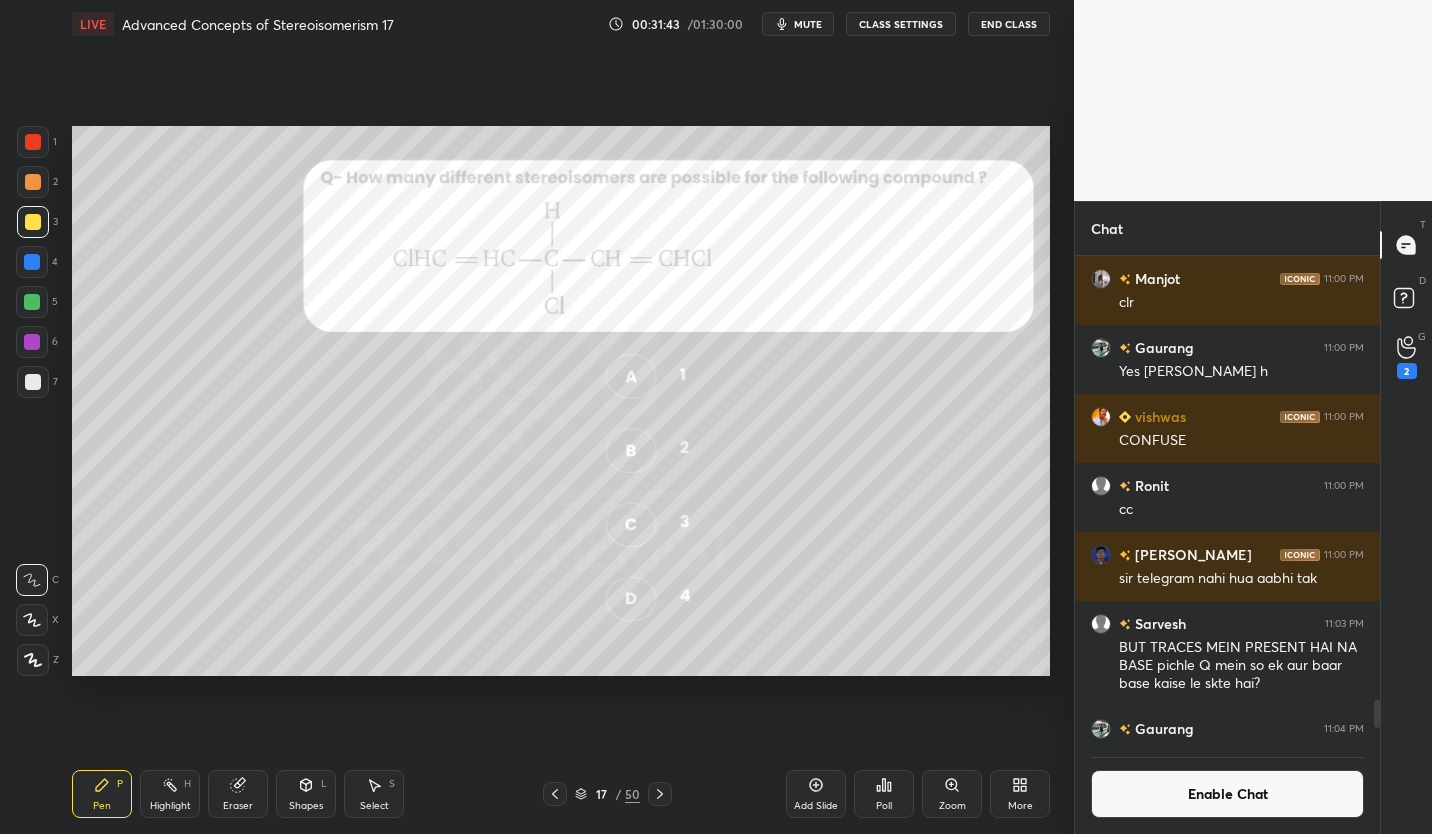 click at bounding box center (33, 142) 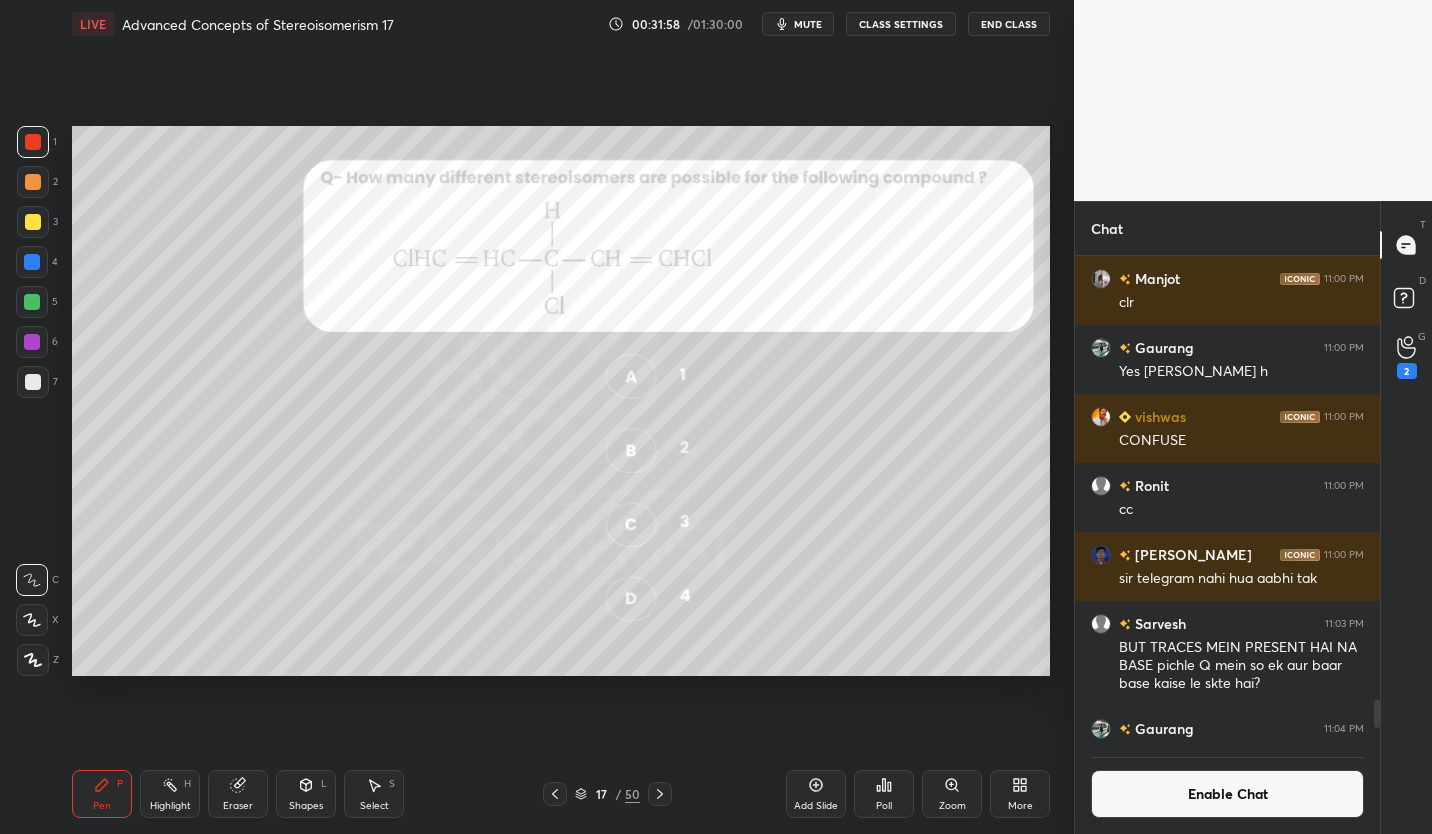 click on "Eraser" at bounding box center [238, 806] 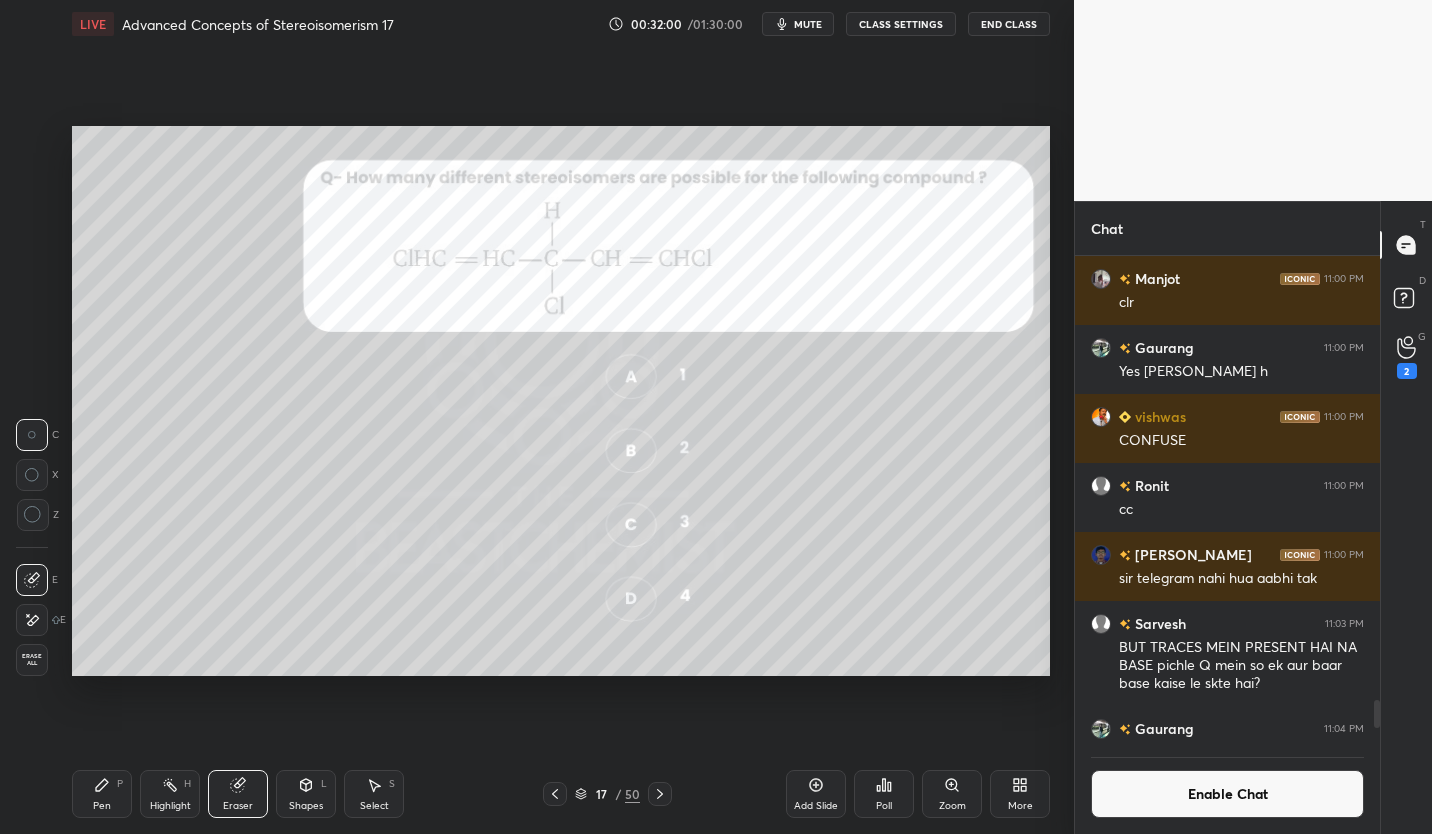 click on "Pen P" at bounding box center [102, 794] 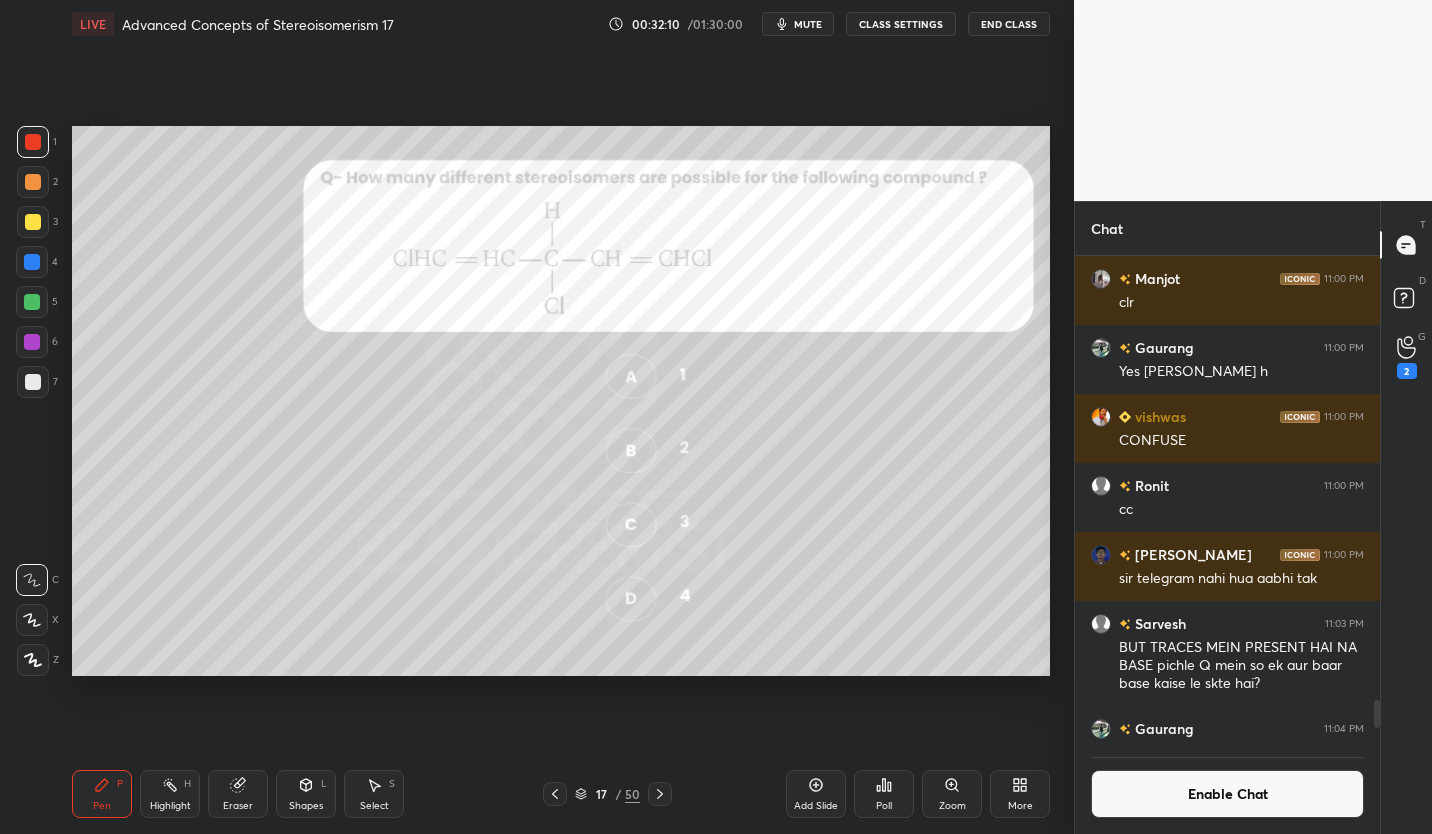 click at bounding box center [32, 302] 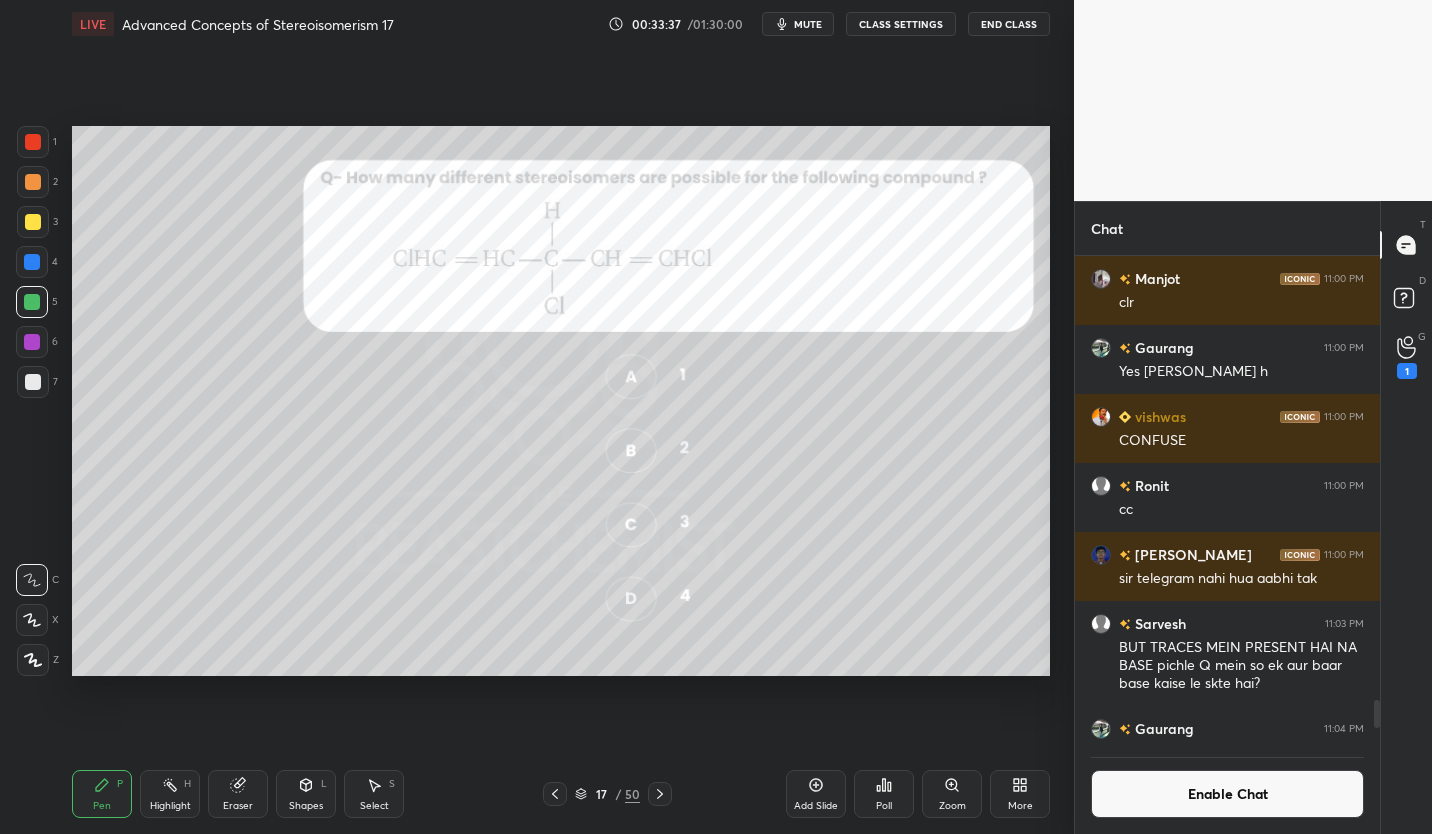 click at bounding box center [32, 342] 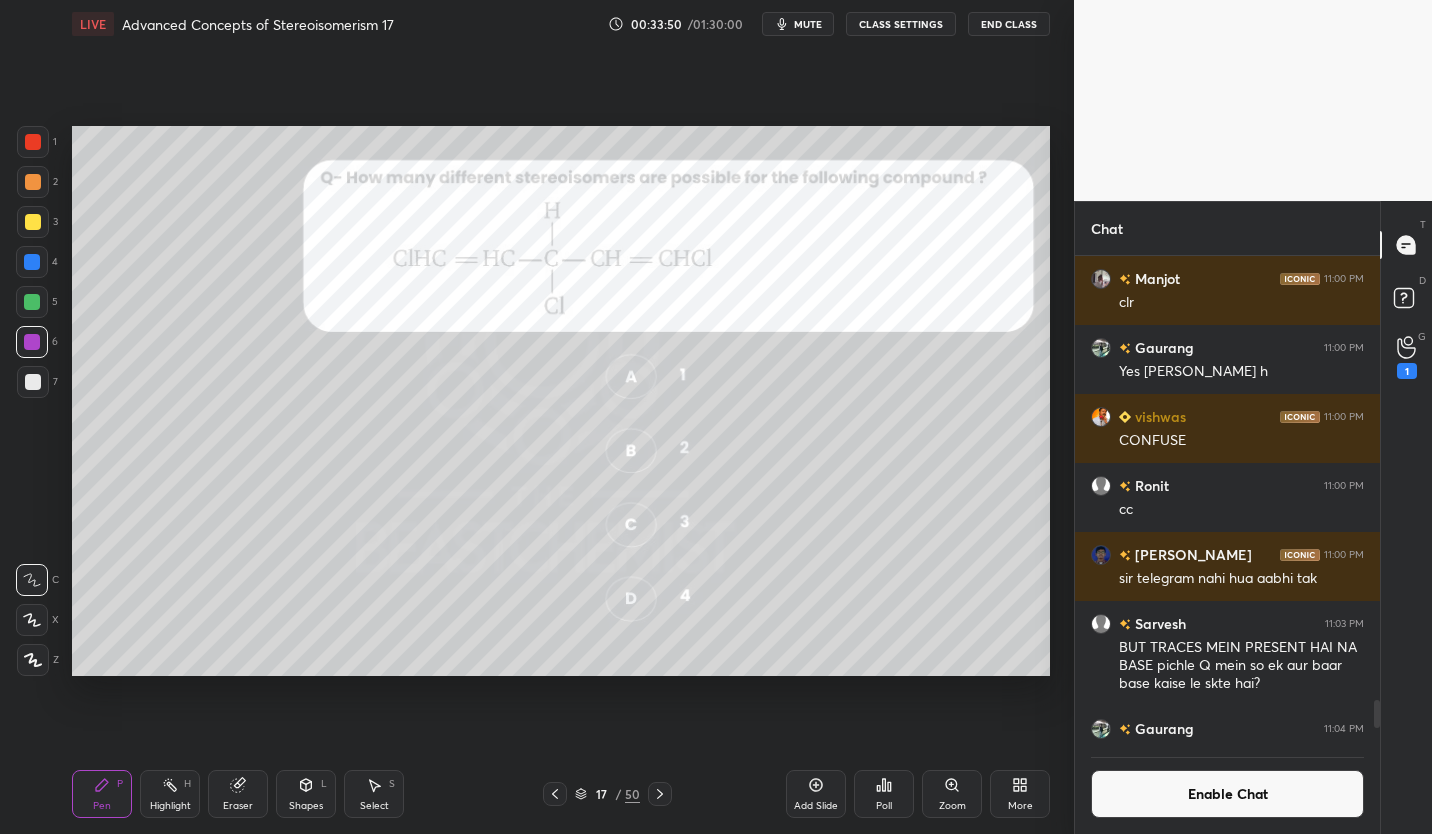click on "Eraser" at bounding box center (238, 794) 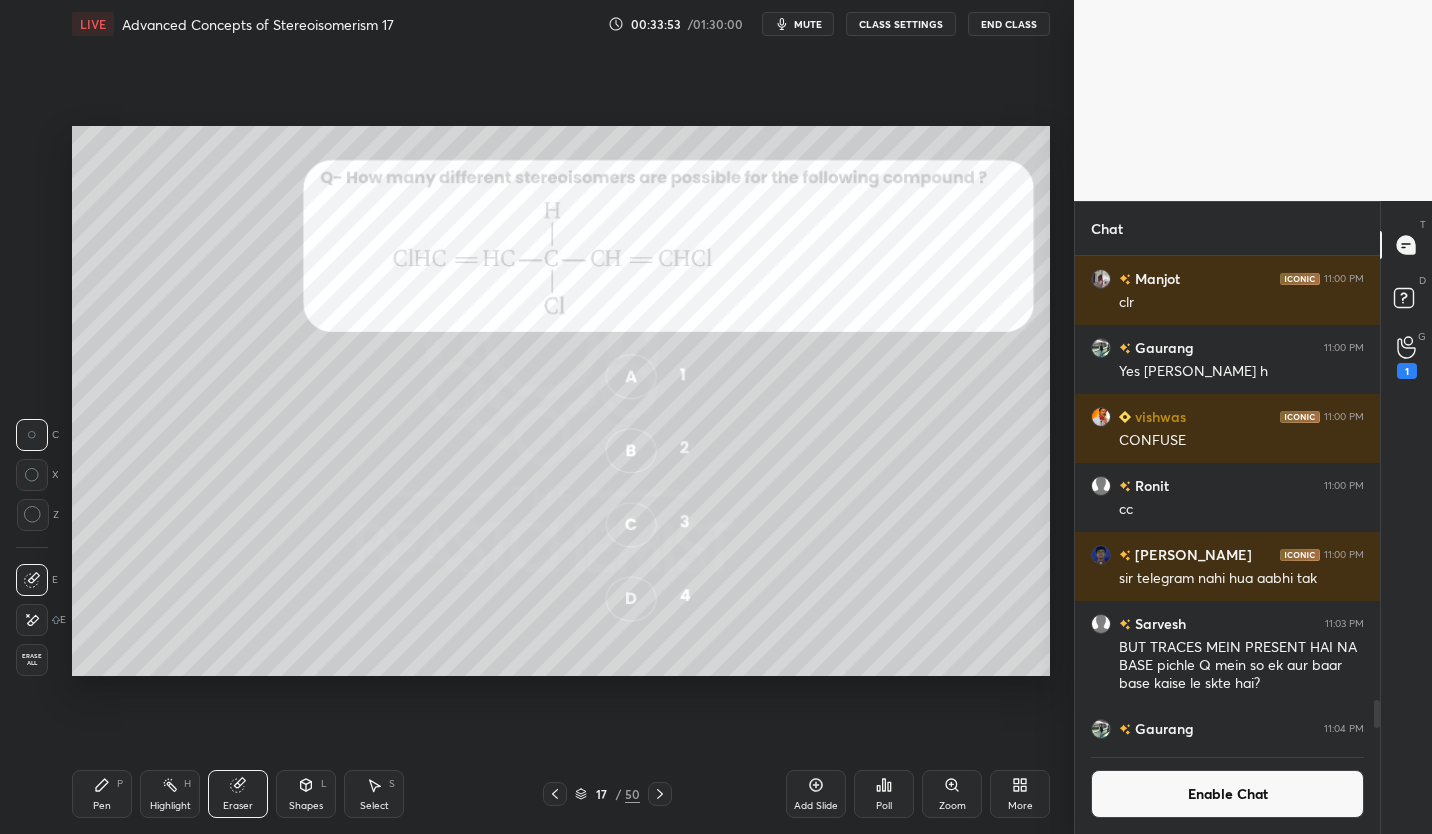 click on "Pen P" at bounding box center [102, 794] 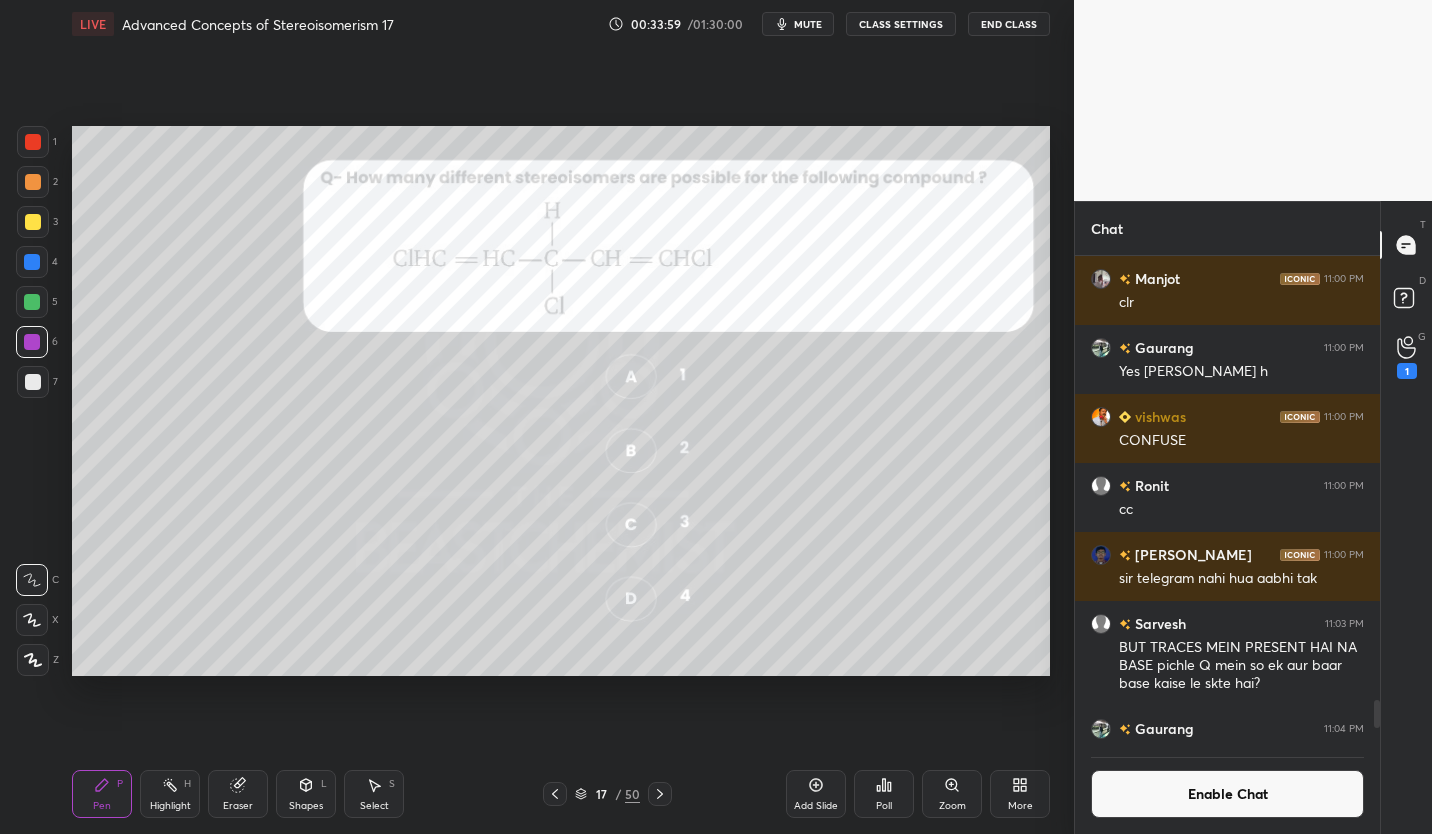 click on "Add Slide" at bounding box center (816, 794) 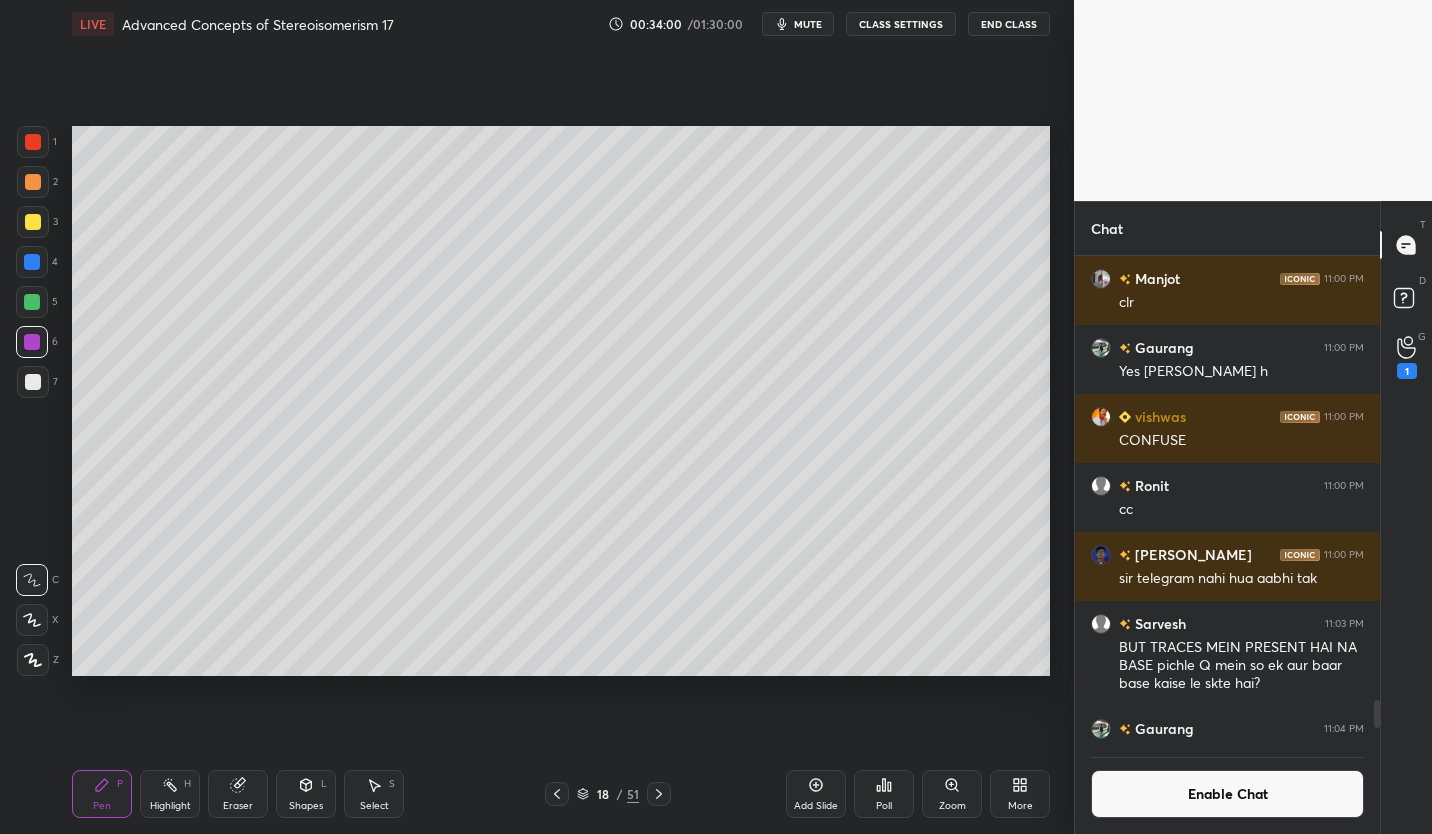 click at bounding box center (32, 302) 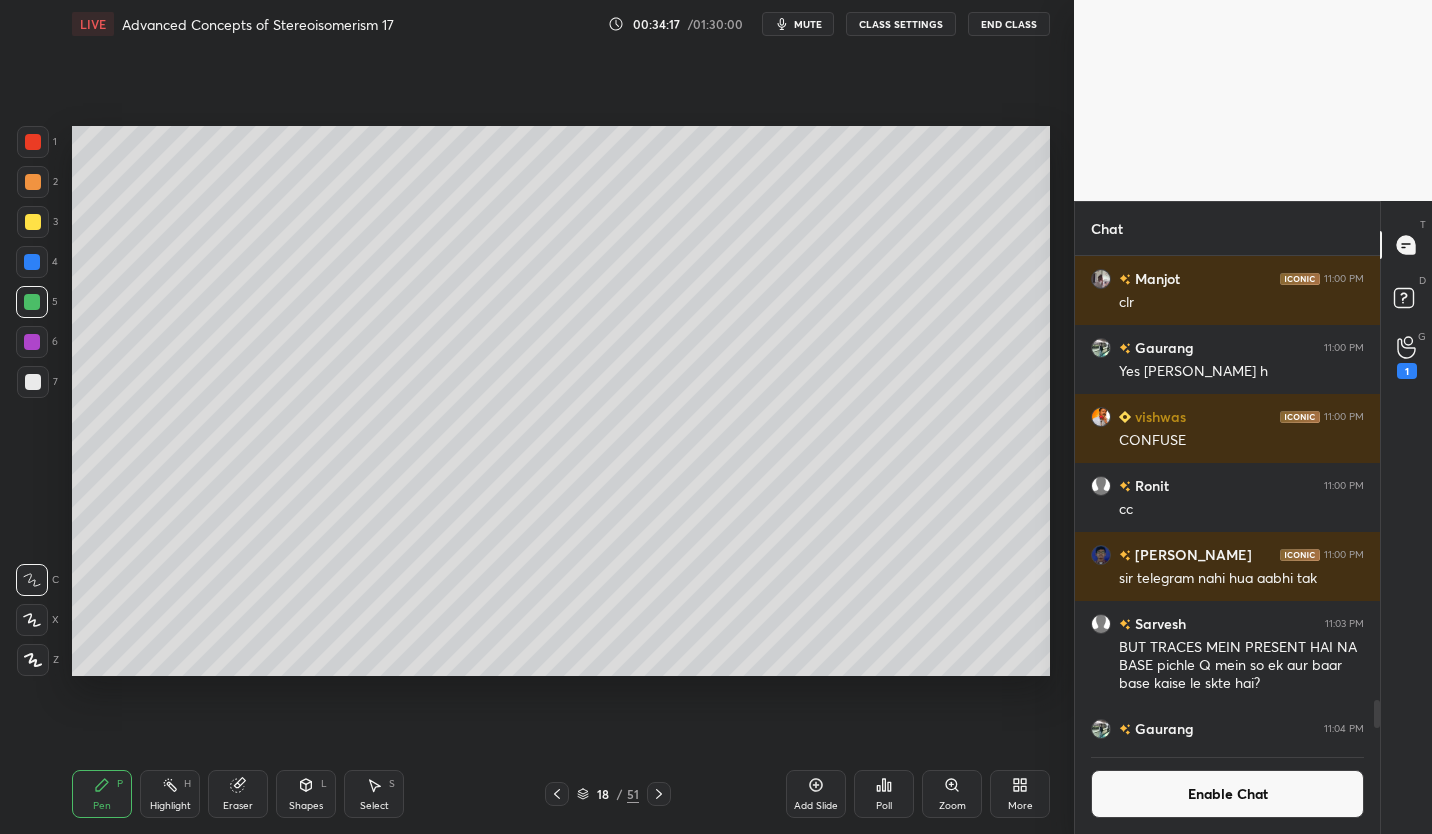 click at bounding box center [33, 382] 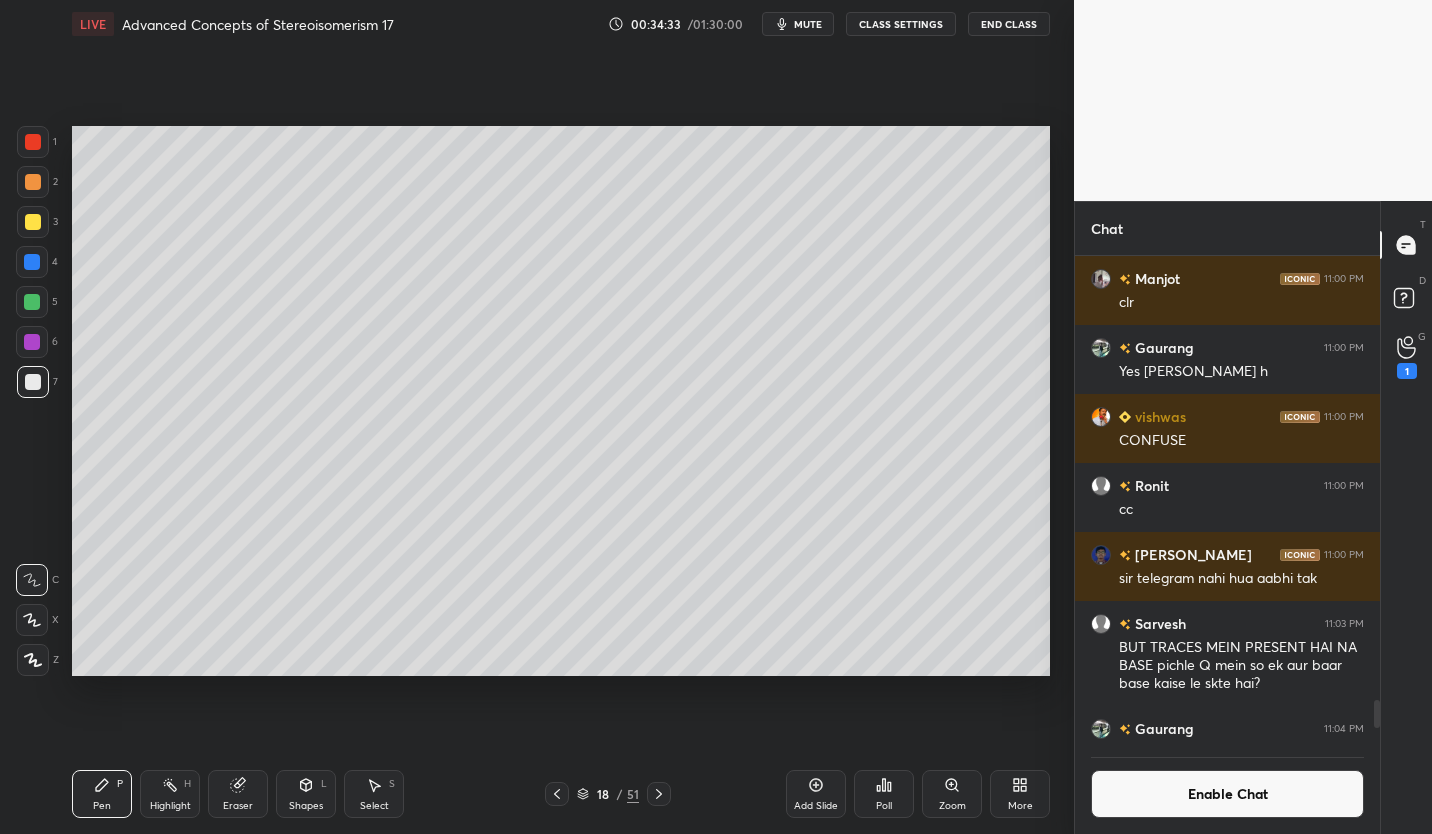click 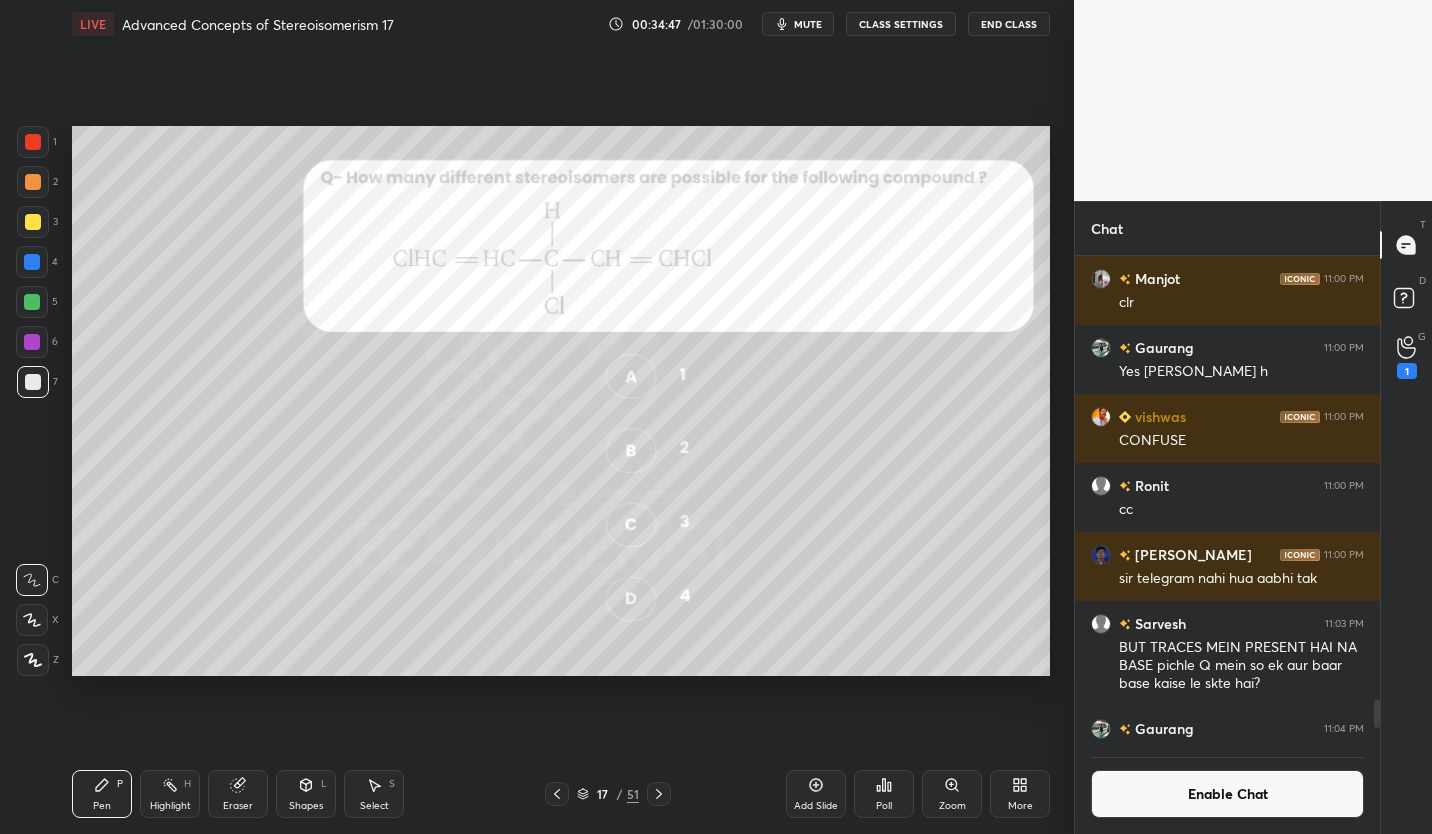 click 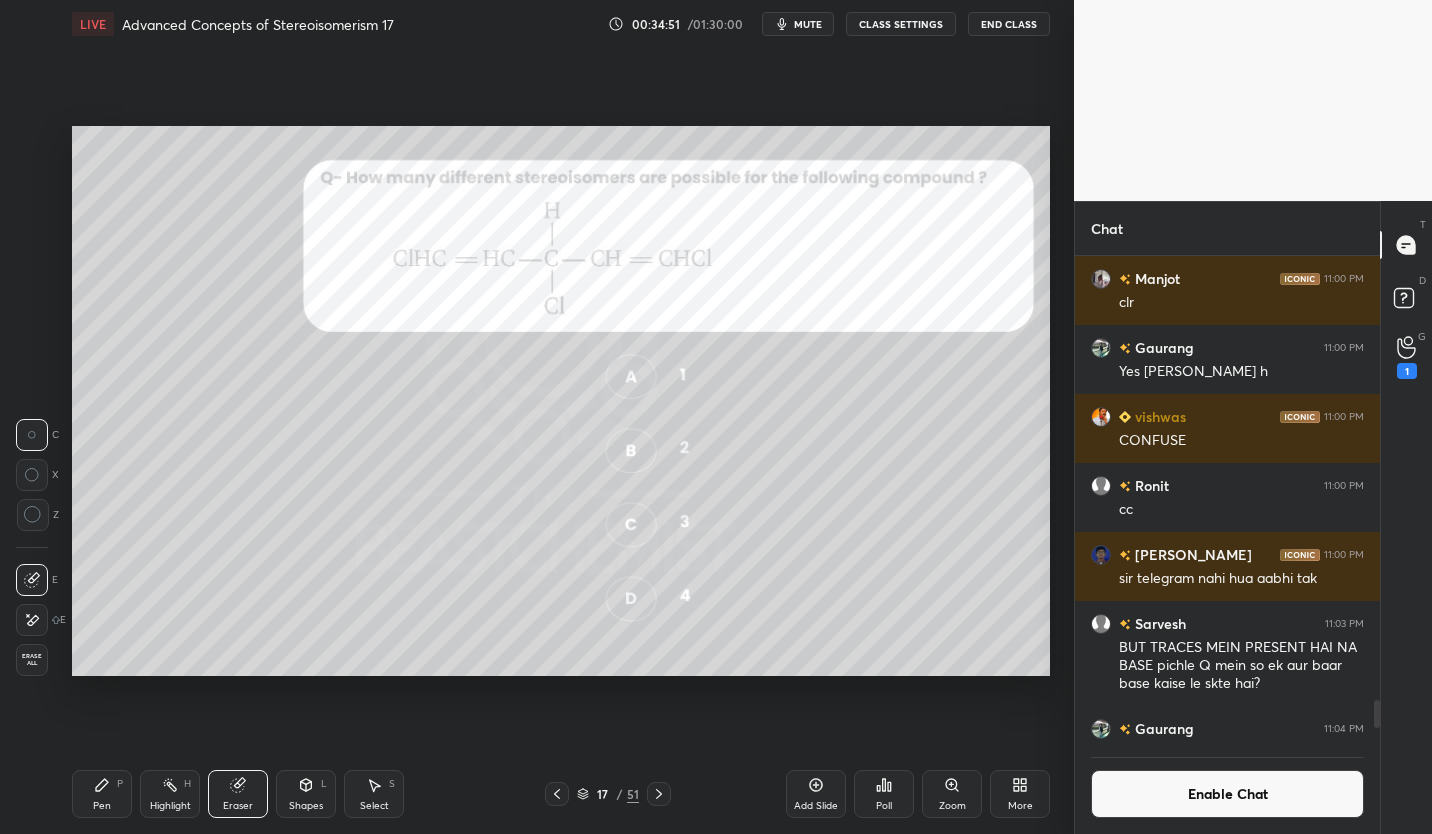 click 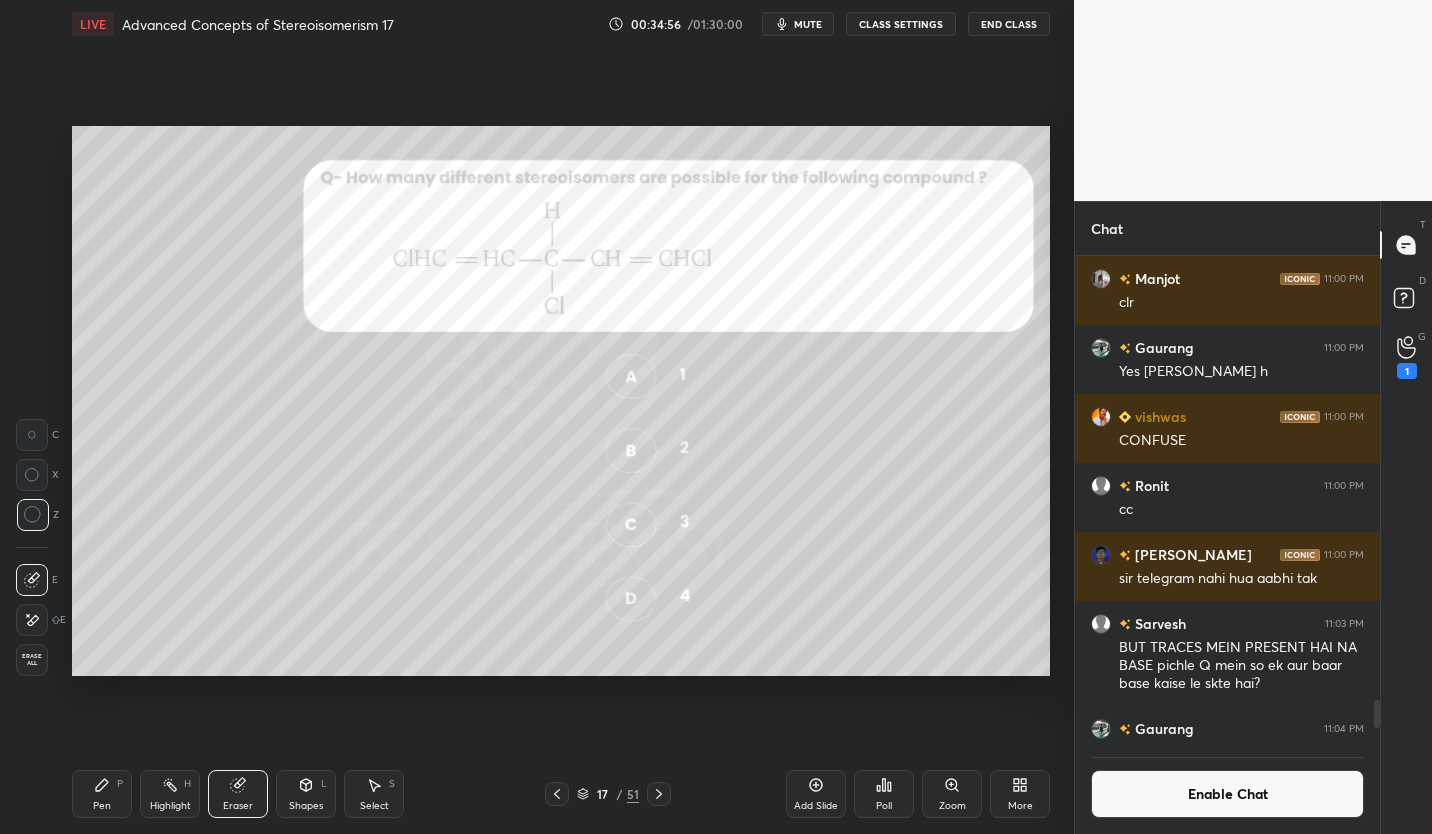 click on "Pen P" at bounding box center (102, 794) 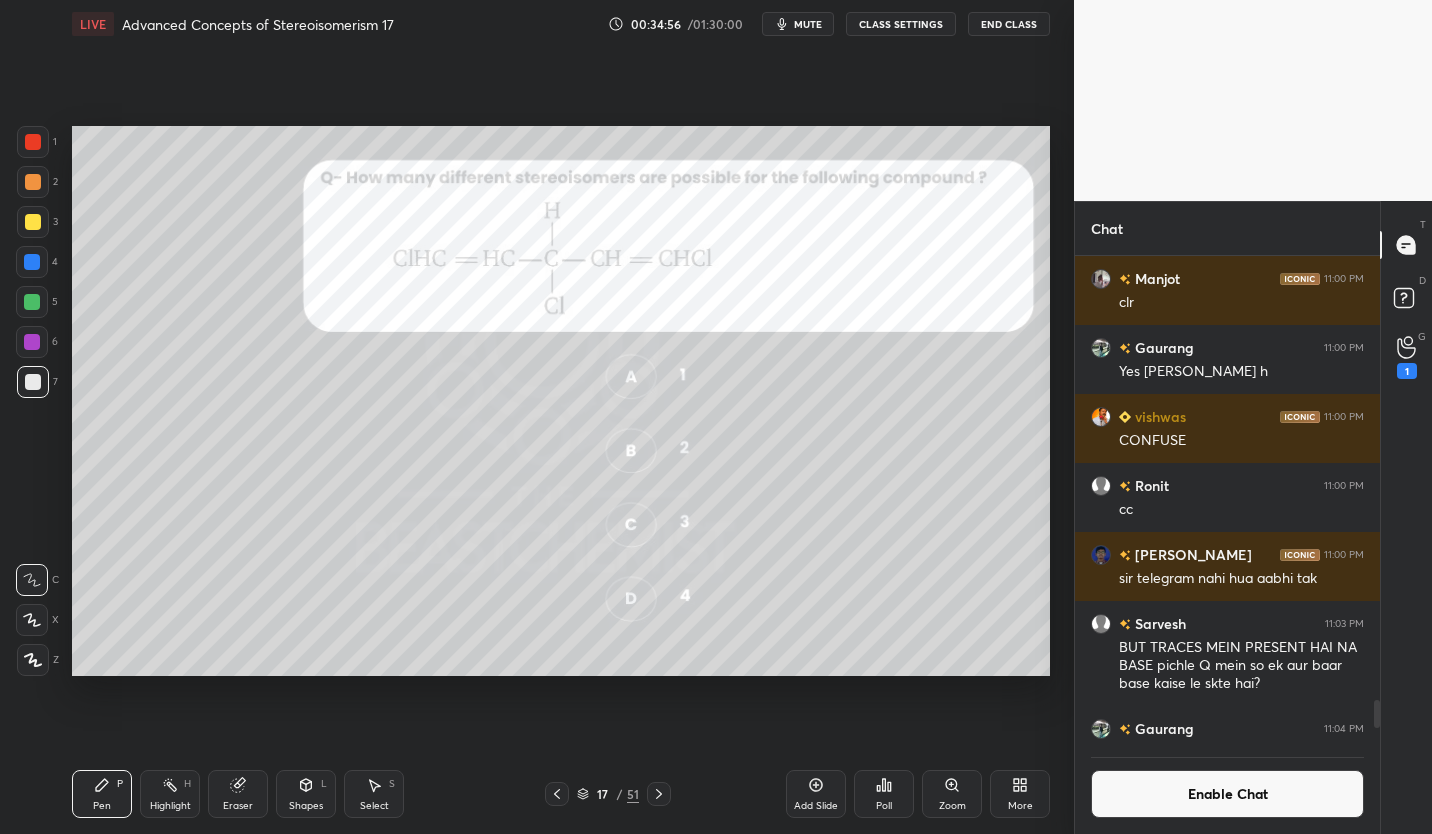 click on "Pen P" at bounding box center (102, 794) 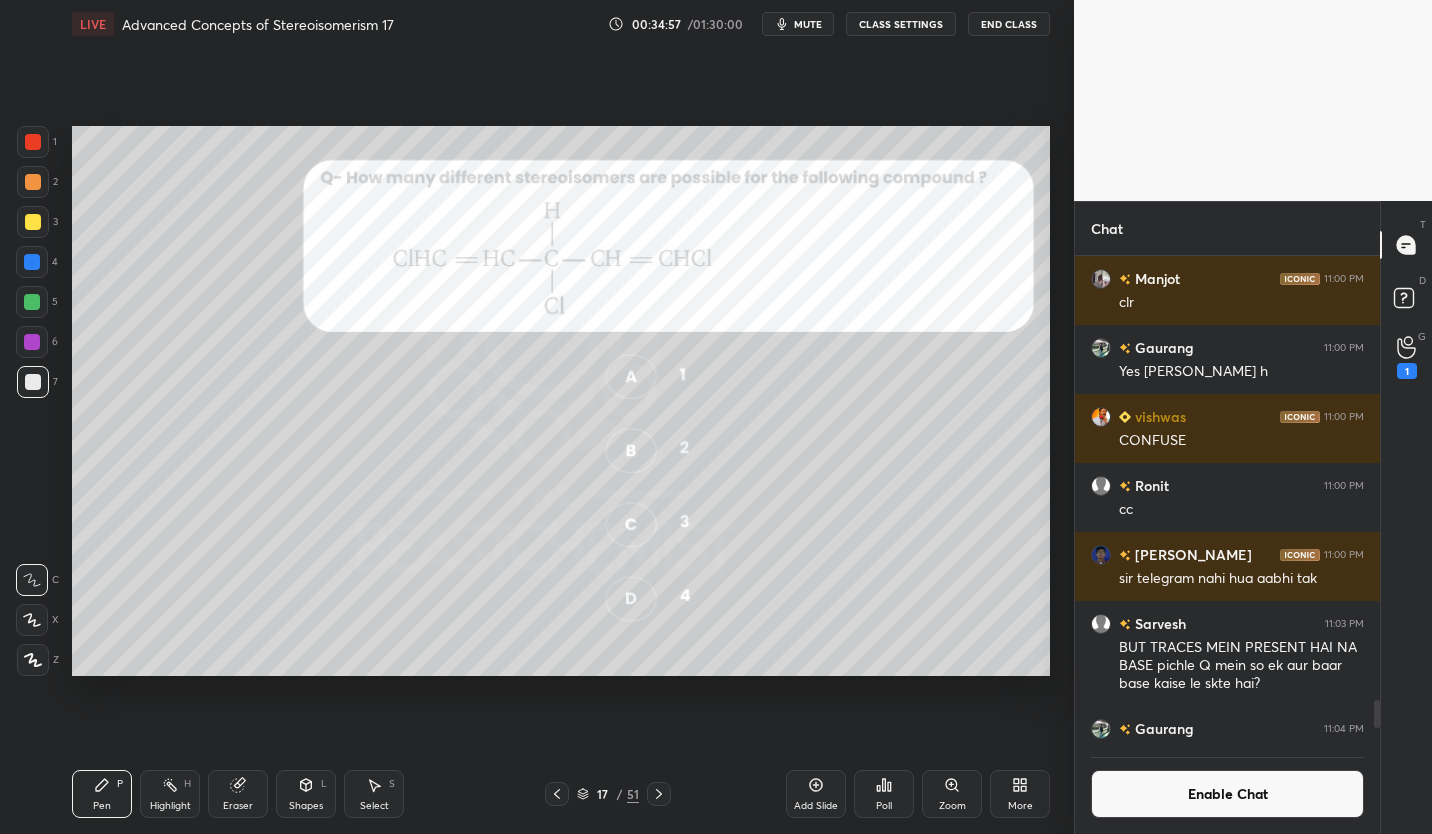 click at bounding box center (32, 342) 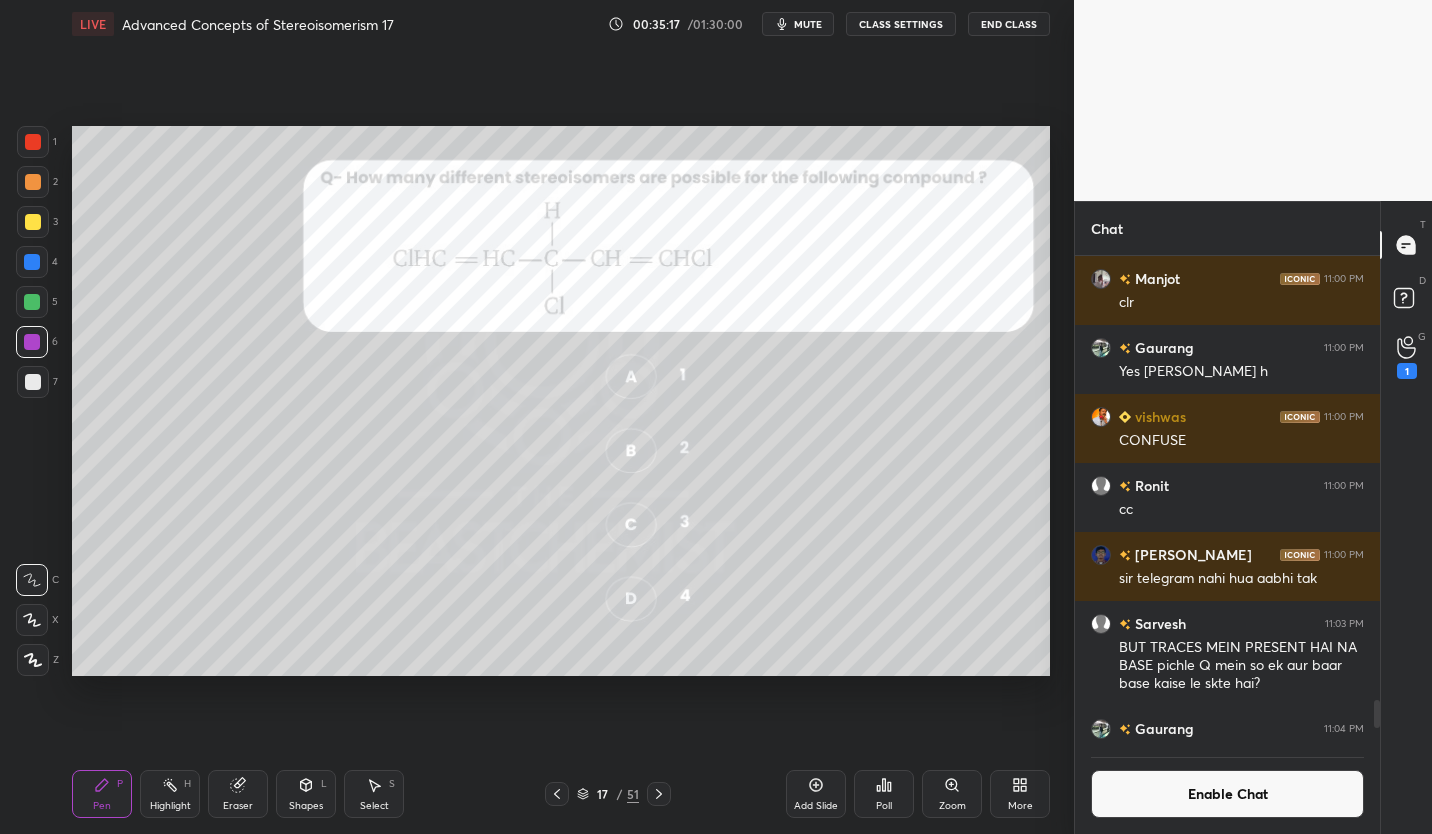 click 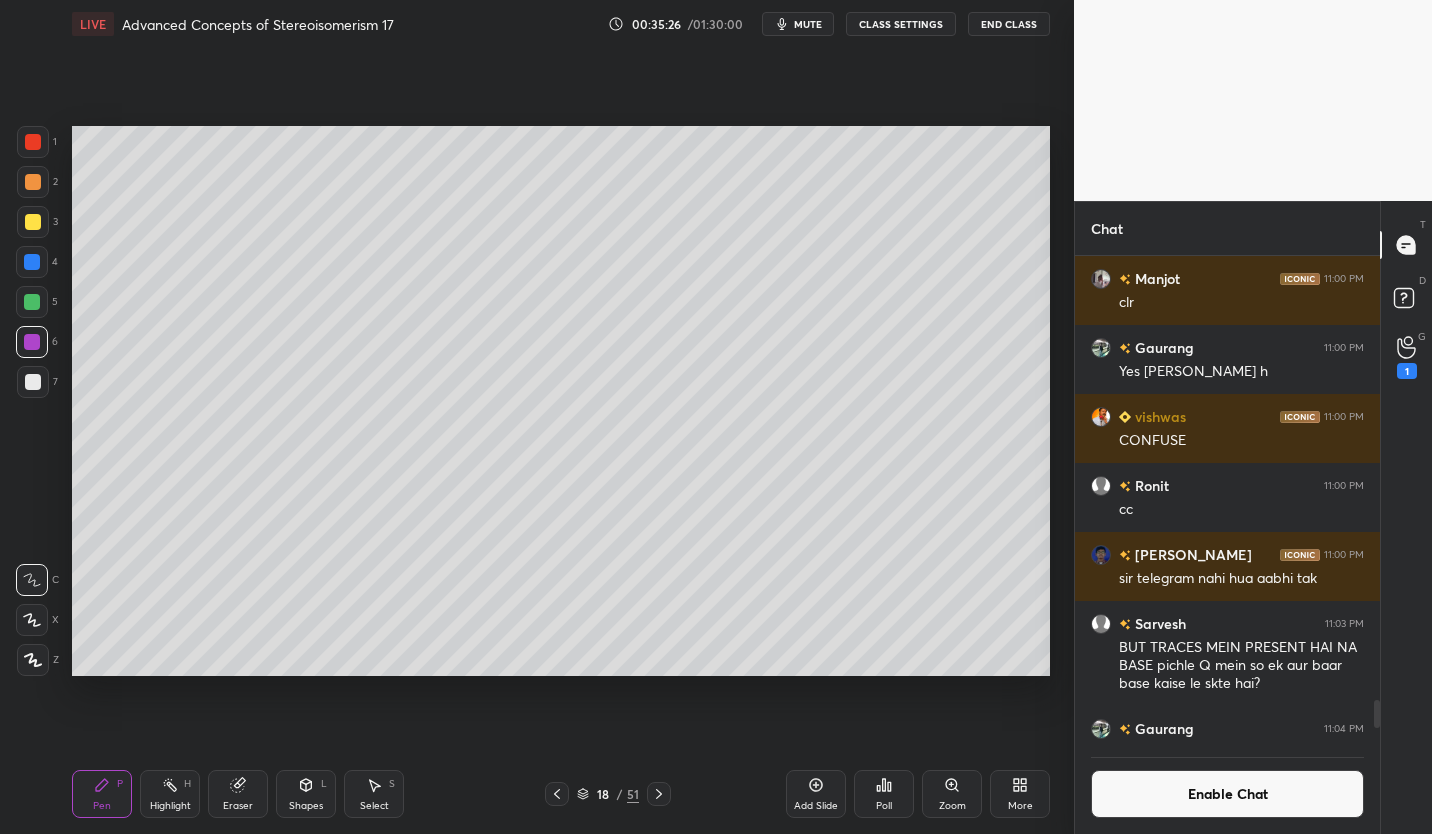 click on "18" at bounding box center (603, 794) 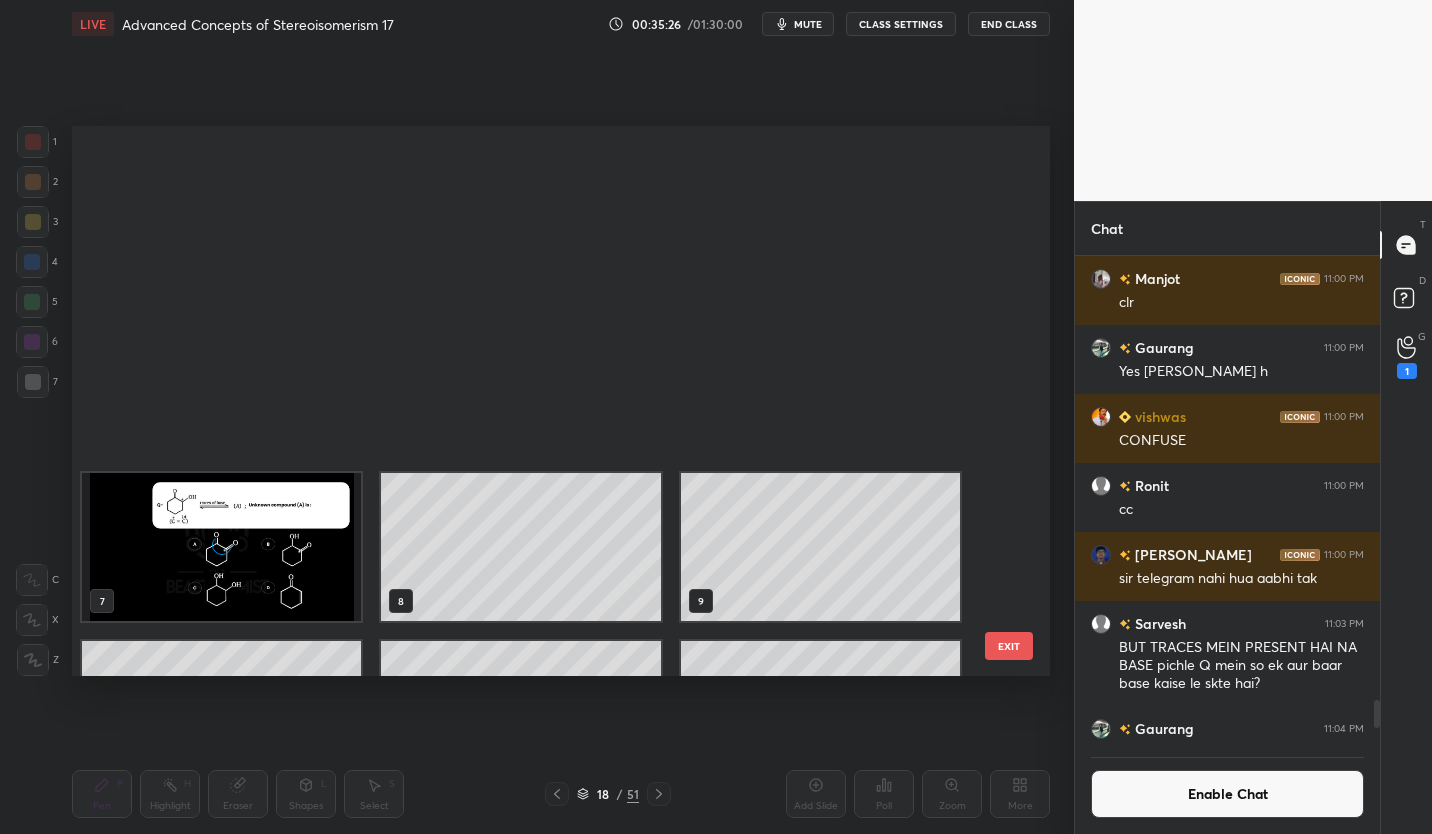 scroll, scrollTop: 460, scrollLeft: 0, axis: vertical 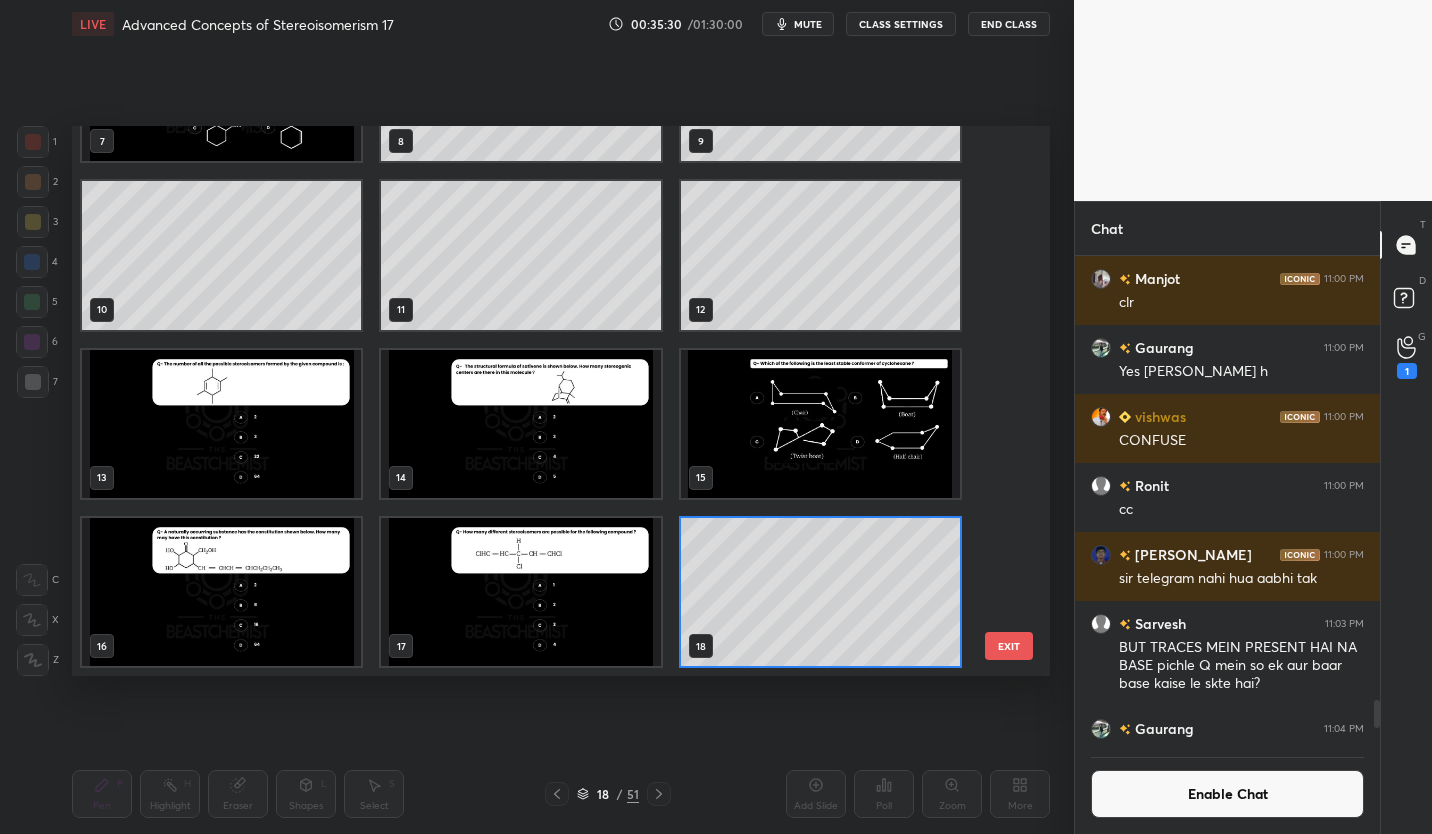 click at bounding box center [520, 592] 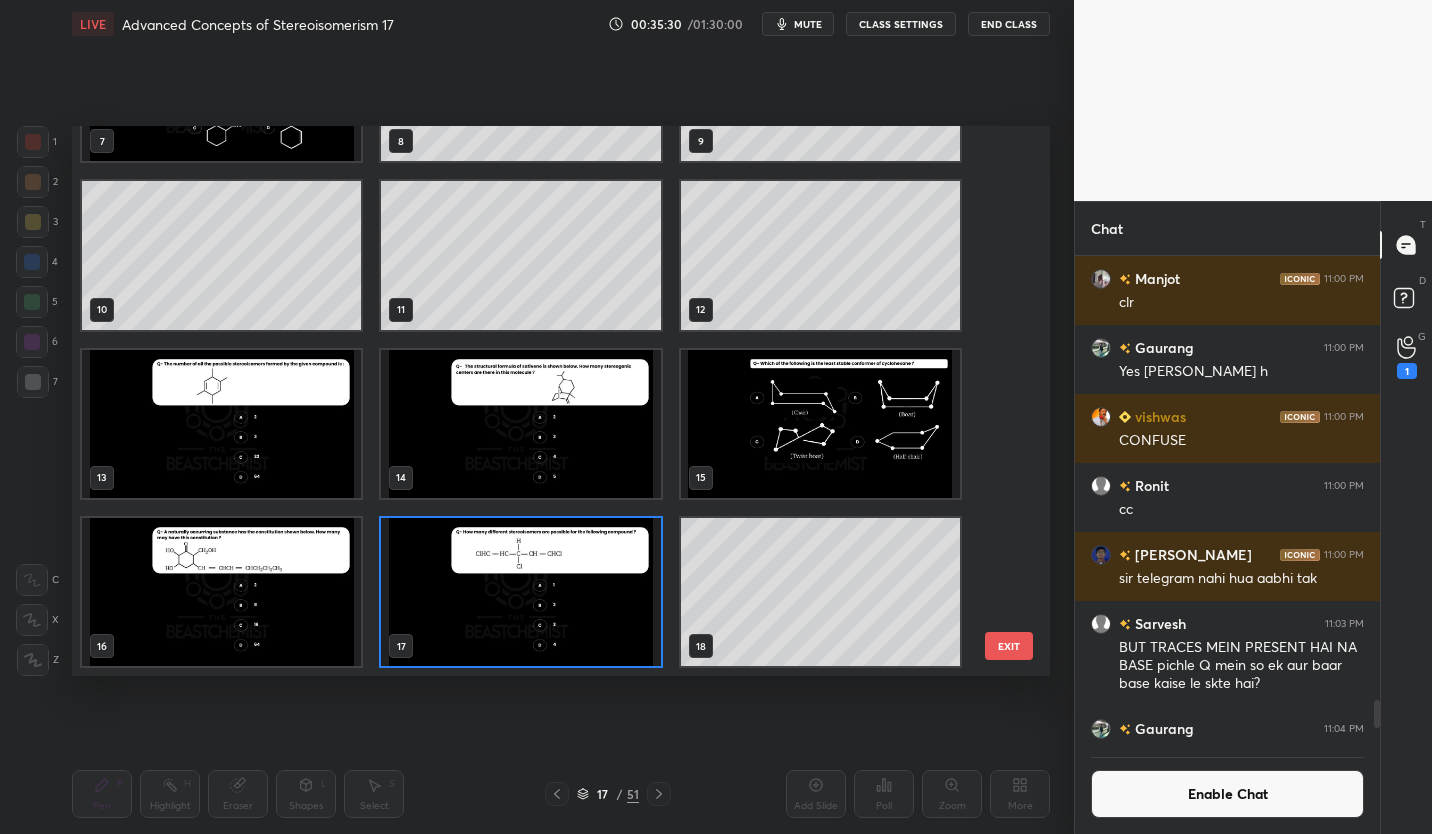 click at bounding box center [520, 592] 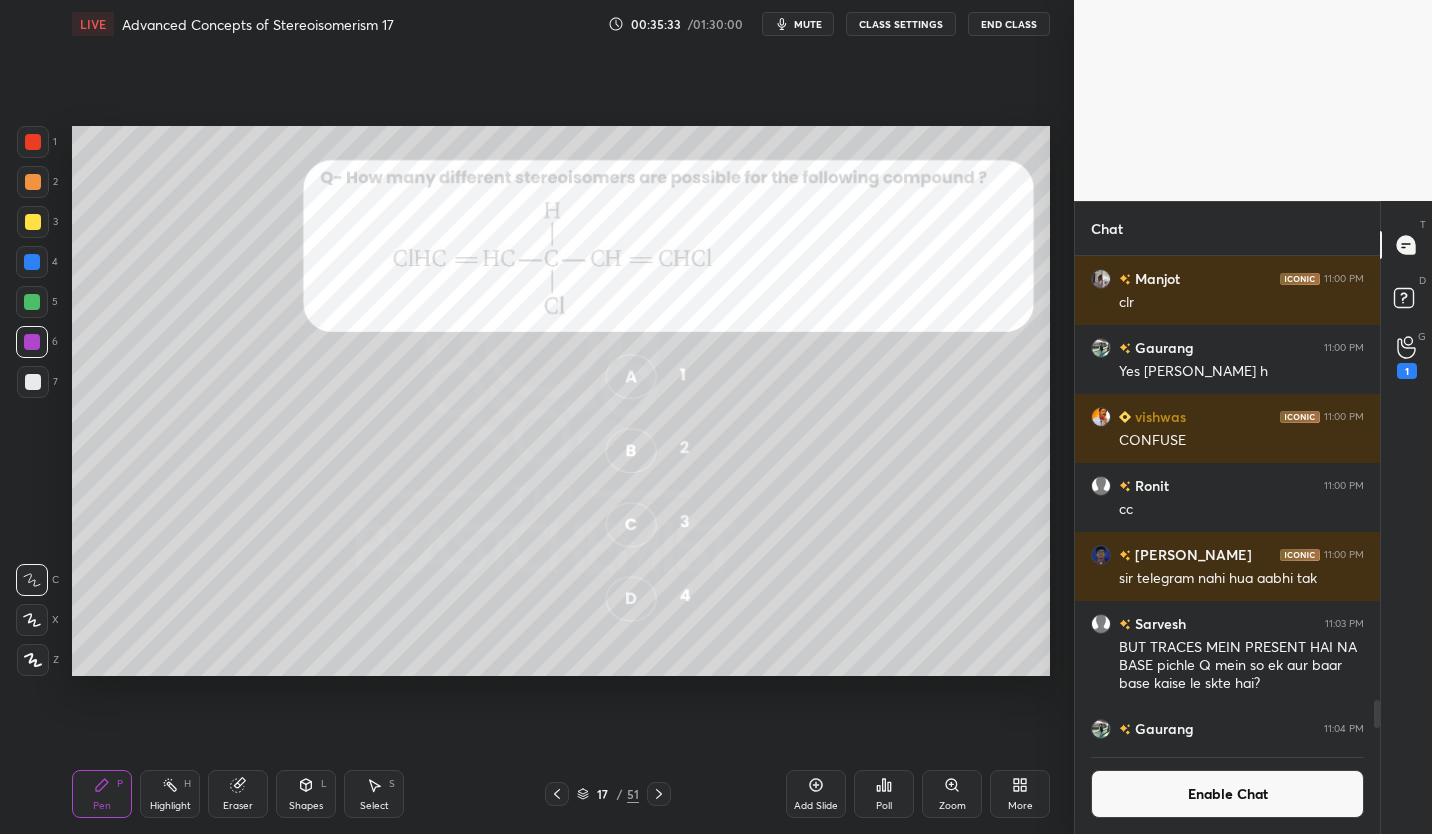 click 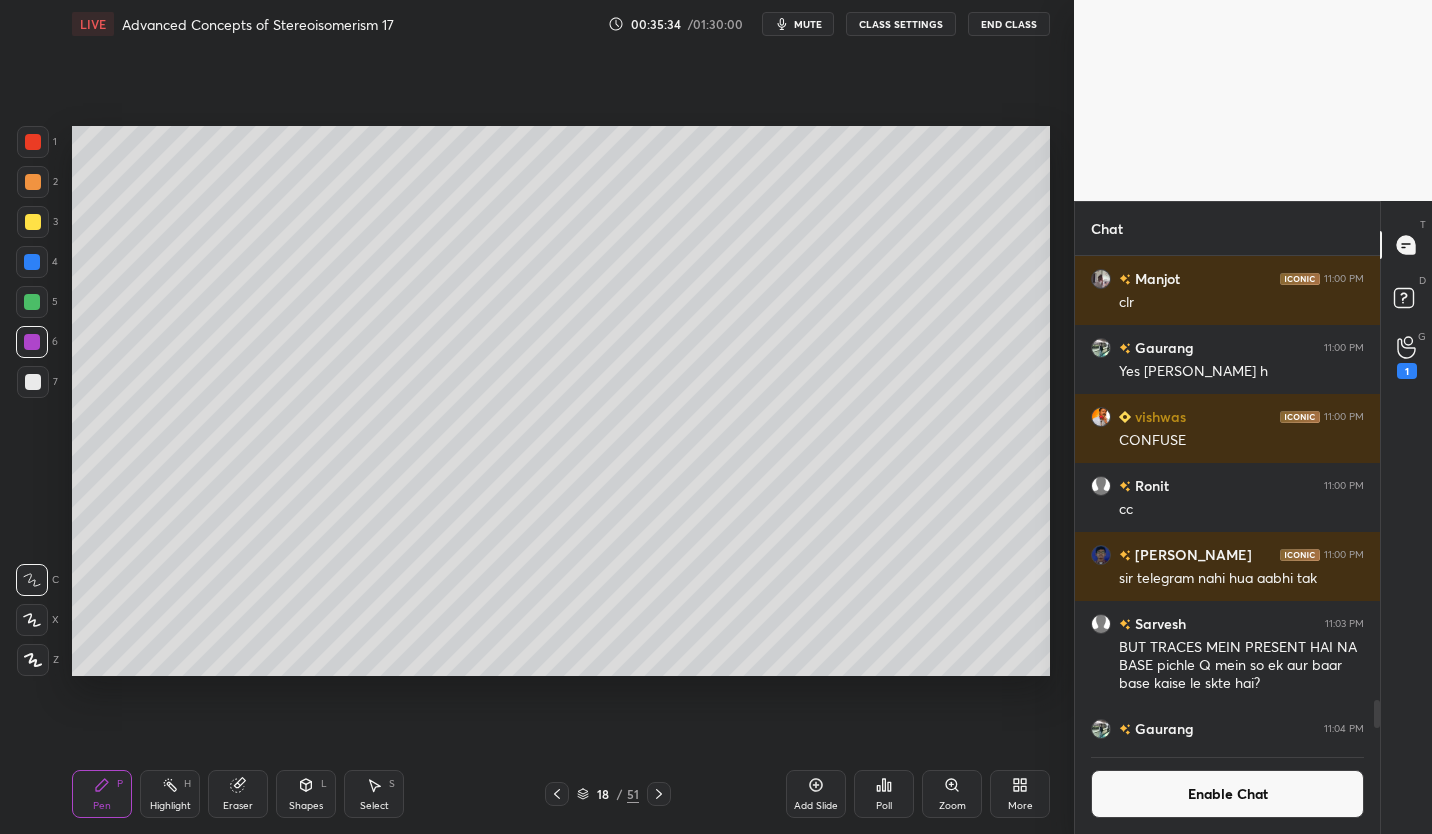 click at bounding box center [659, 794] 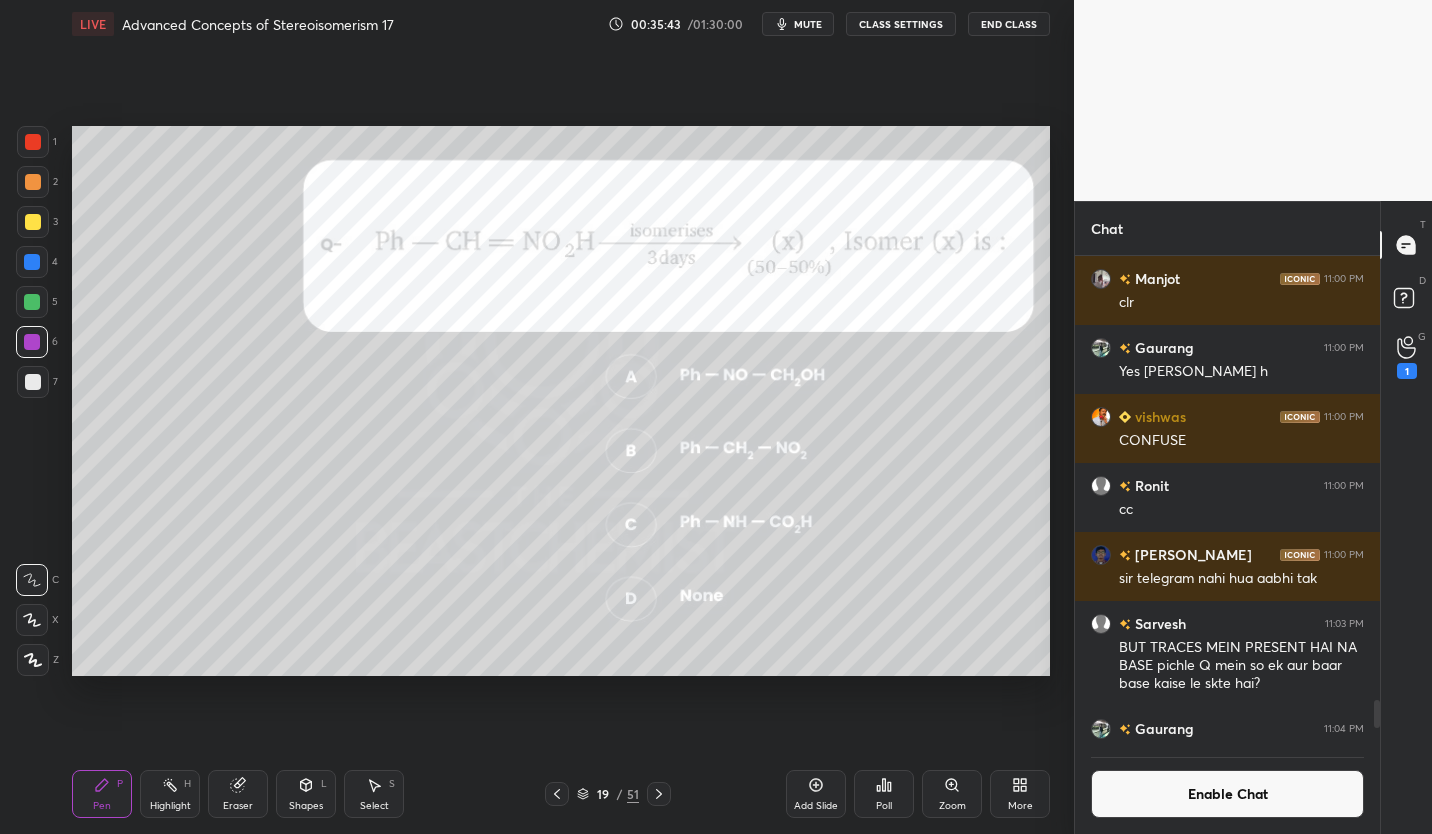 click at bounding box center [33, 222] 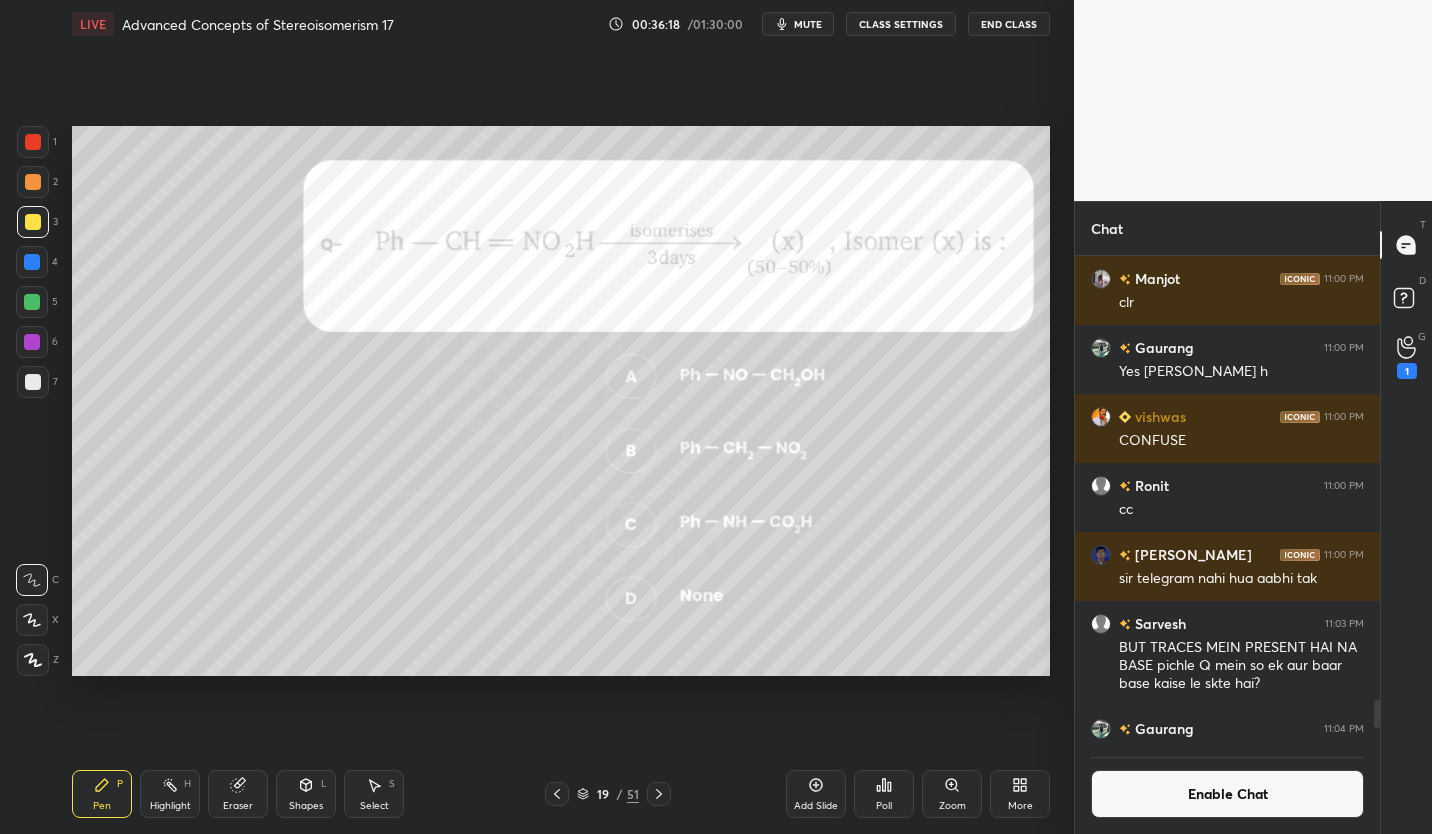 click at bounding box center [33, 142] 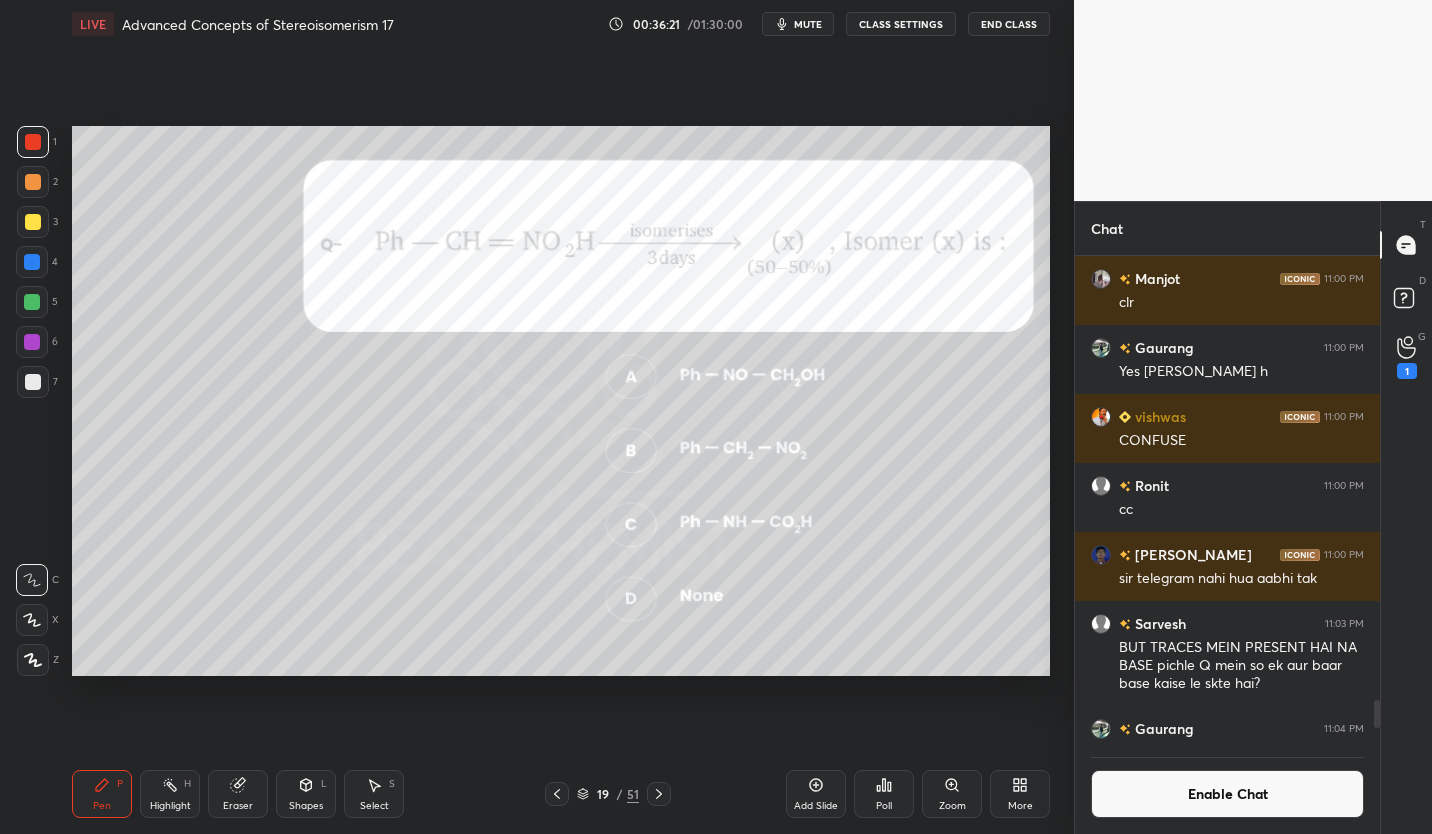 click 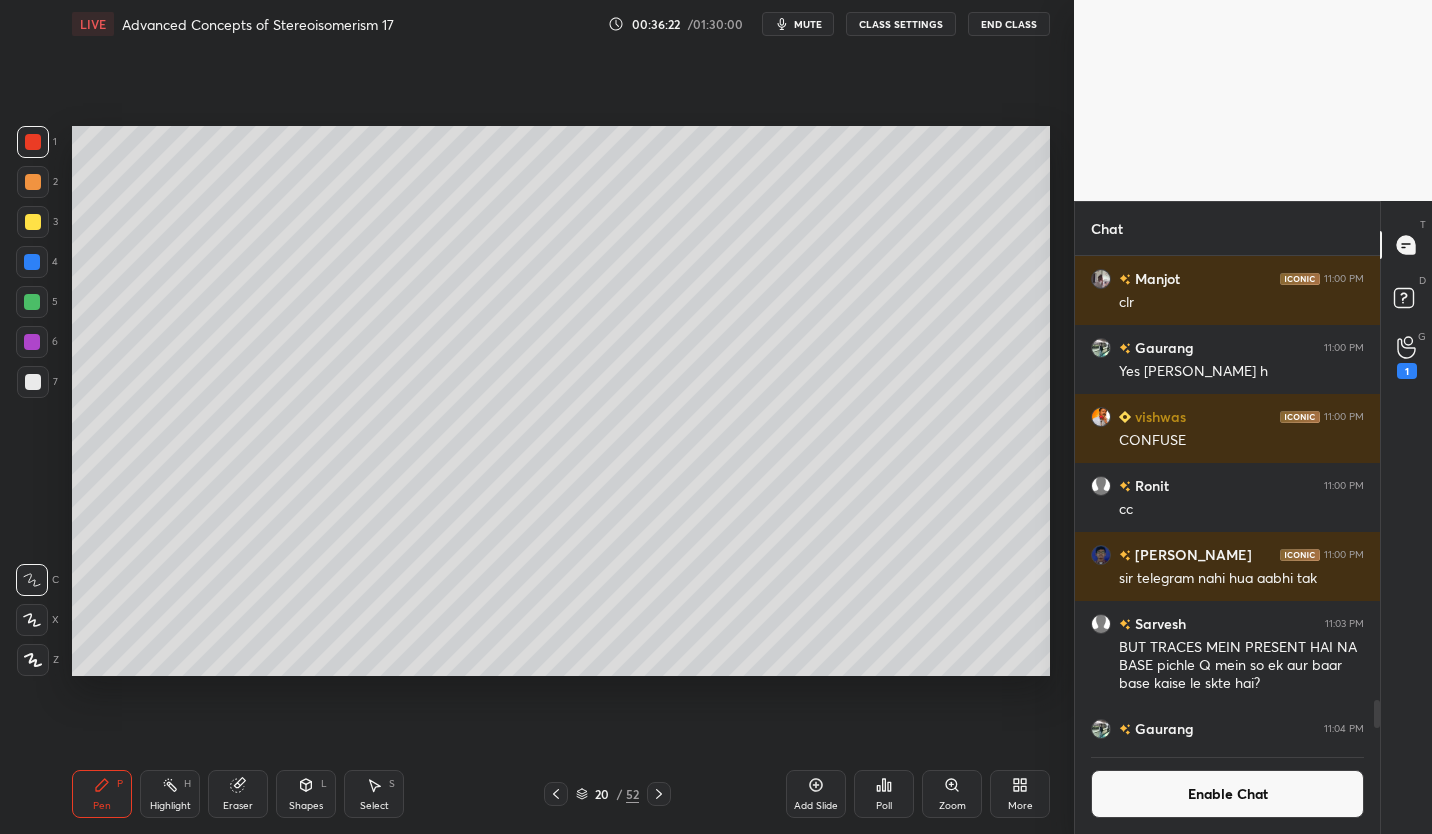 click at bounding box center [33, 382] 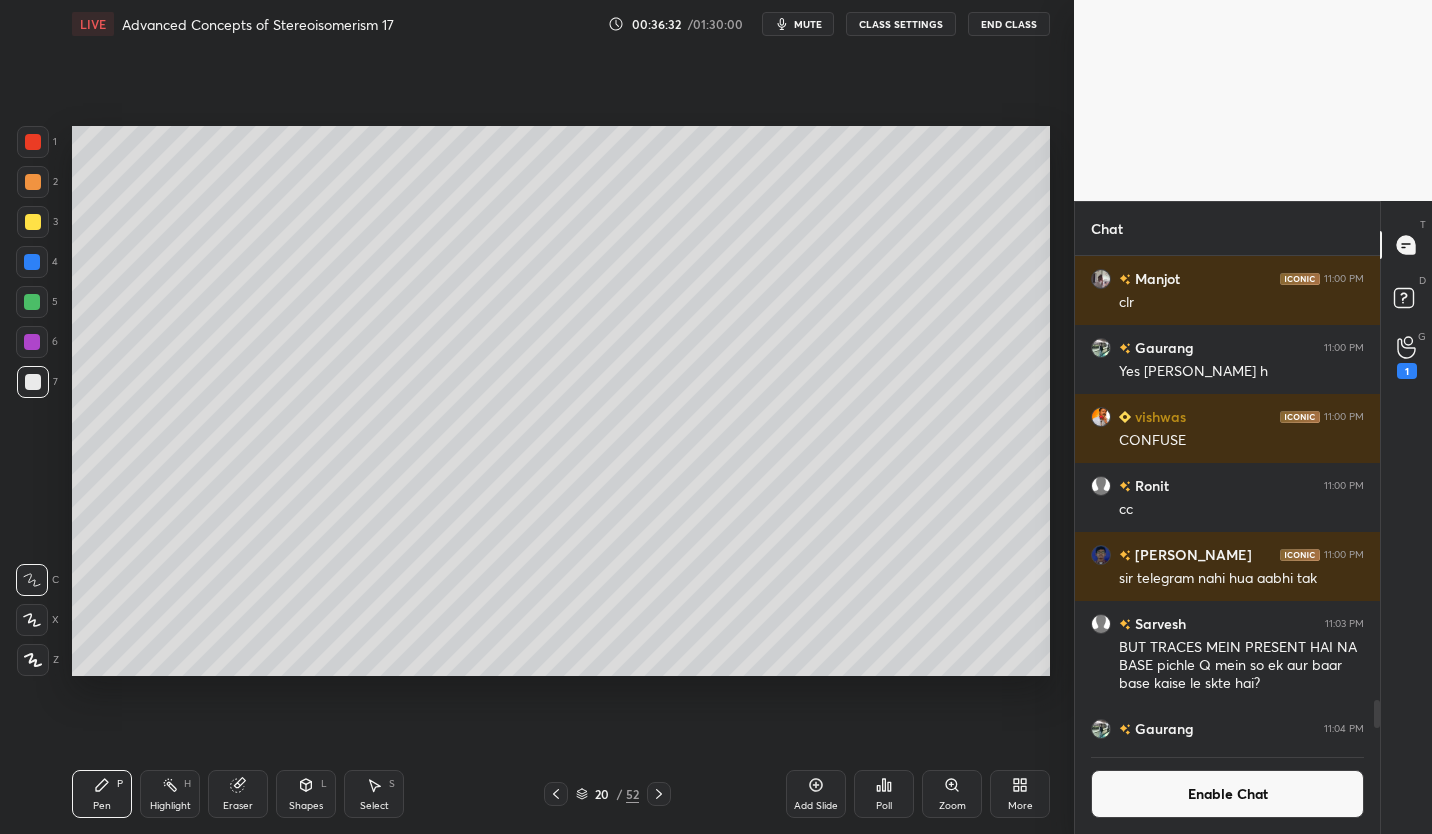 click on "20" at bounding box center [602, 794] 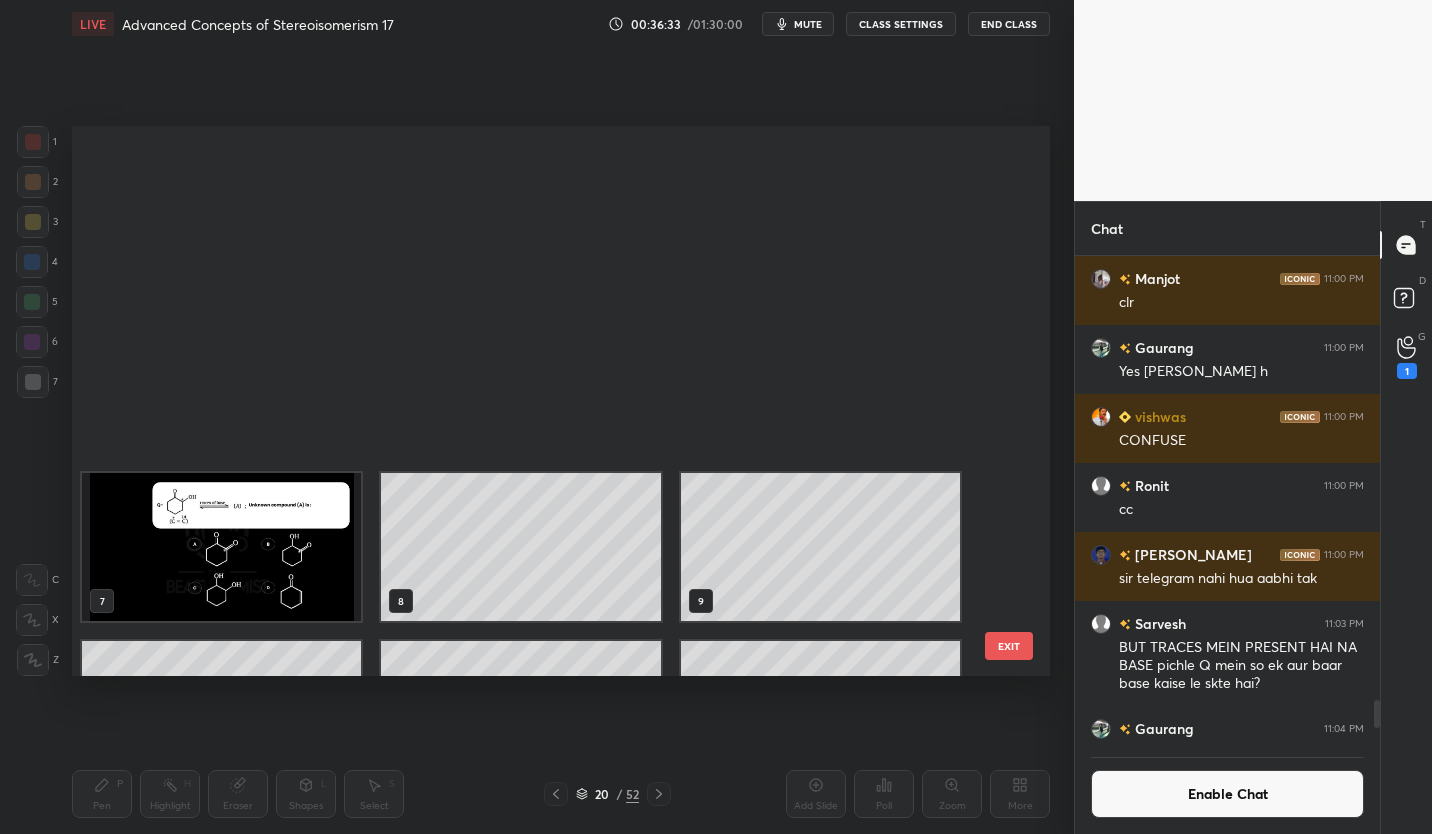 scroll, scrollTop: 628, scrollLeft: 0, axis: vertical 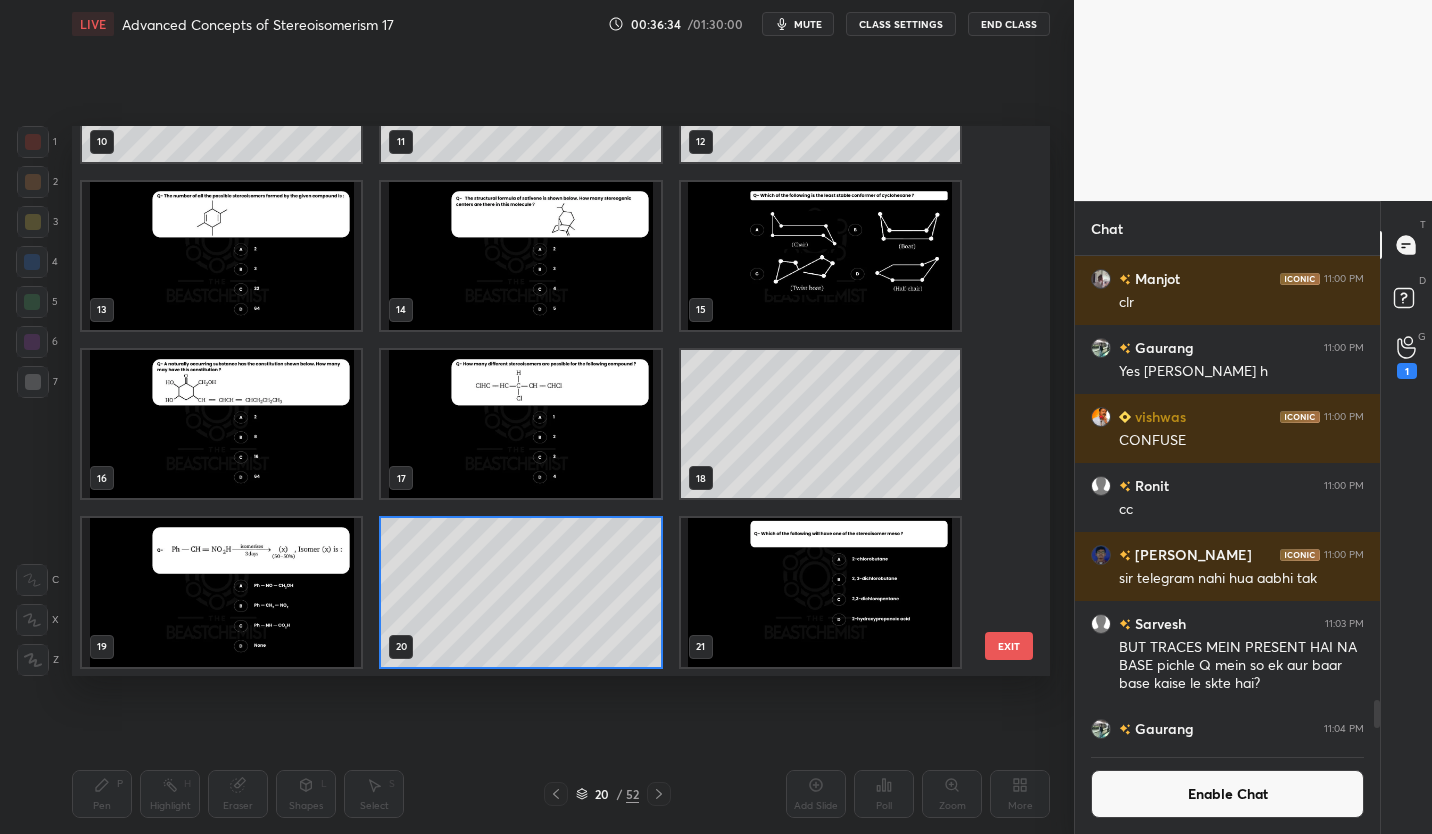 click at bounding box center (221, 592) 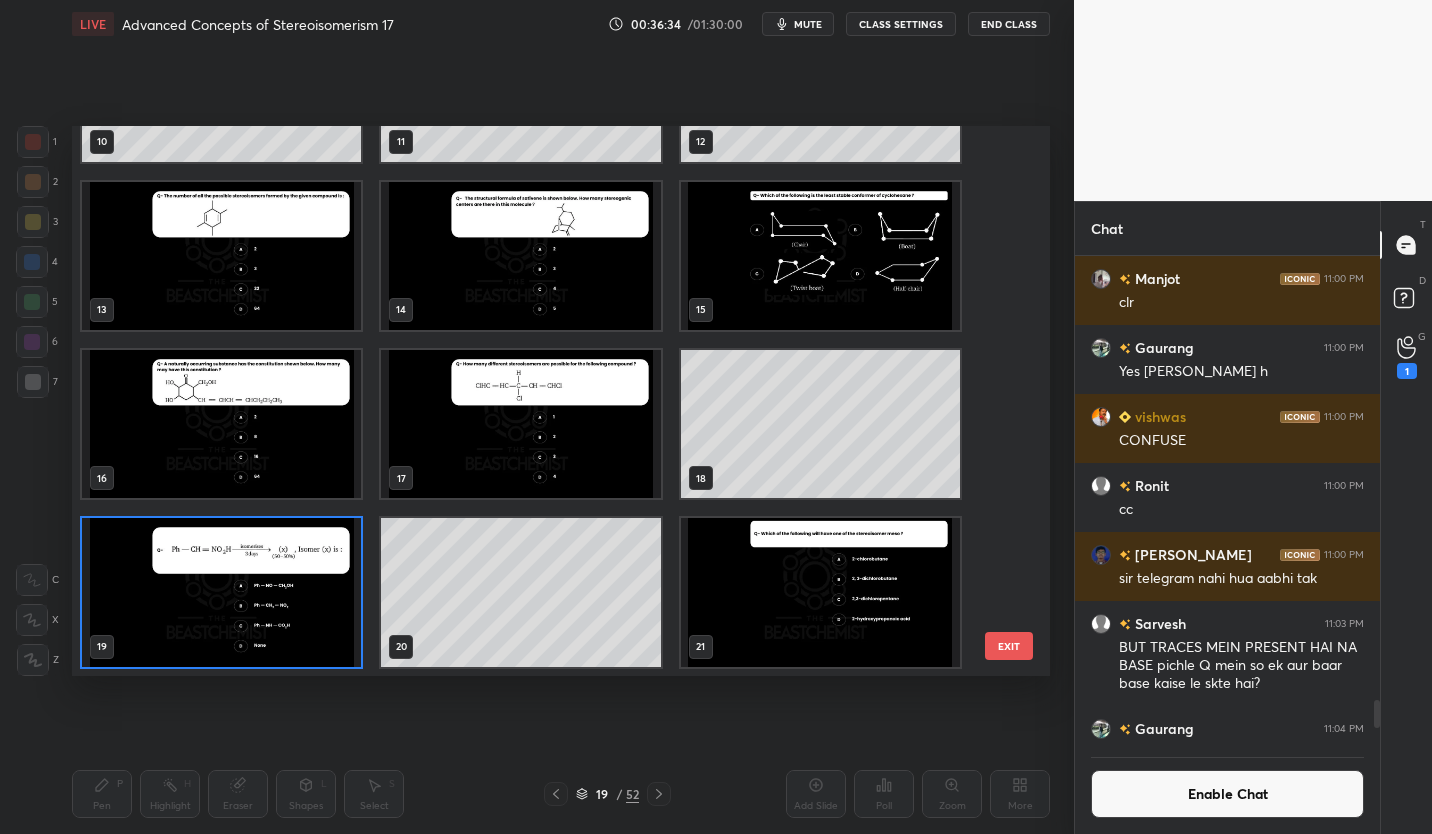 click at bounding box center (221, 592) 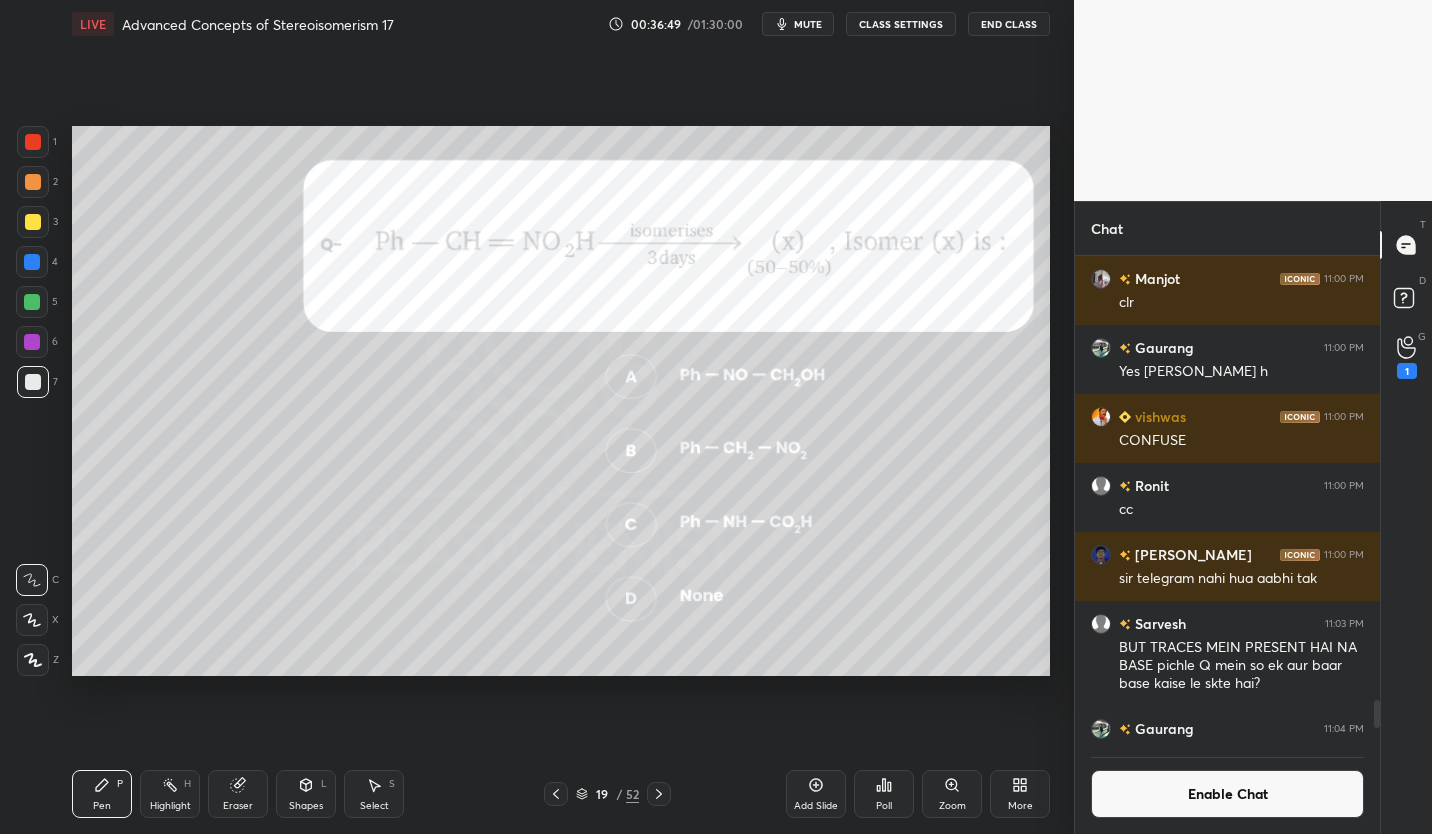click 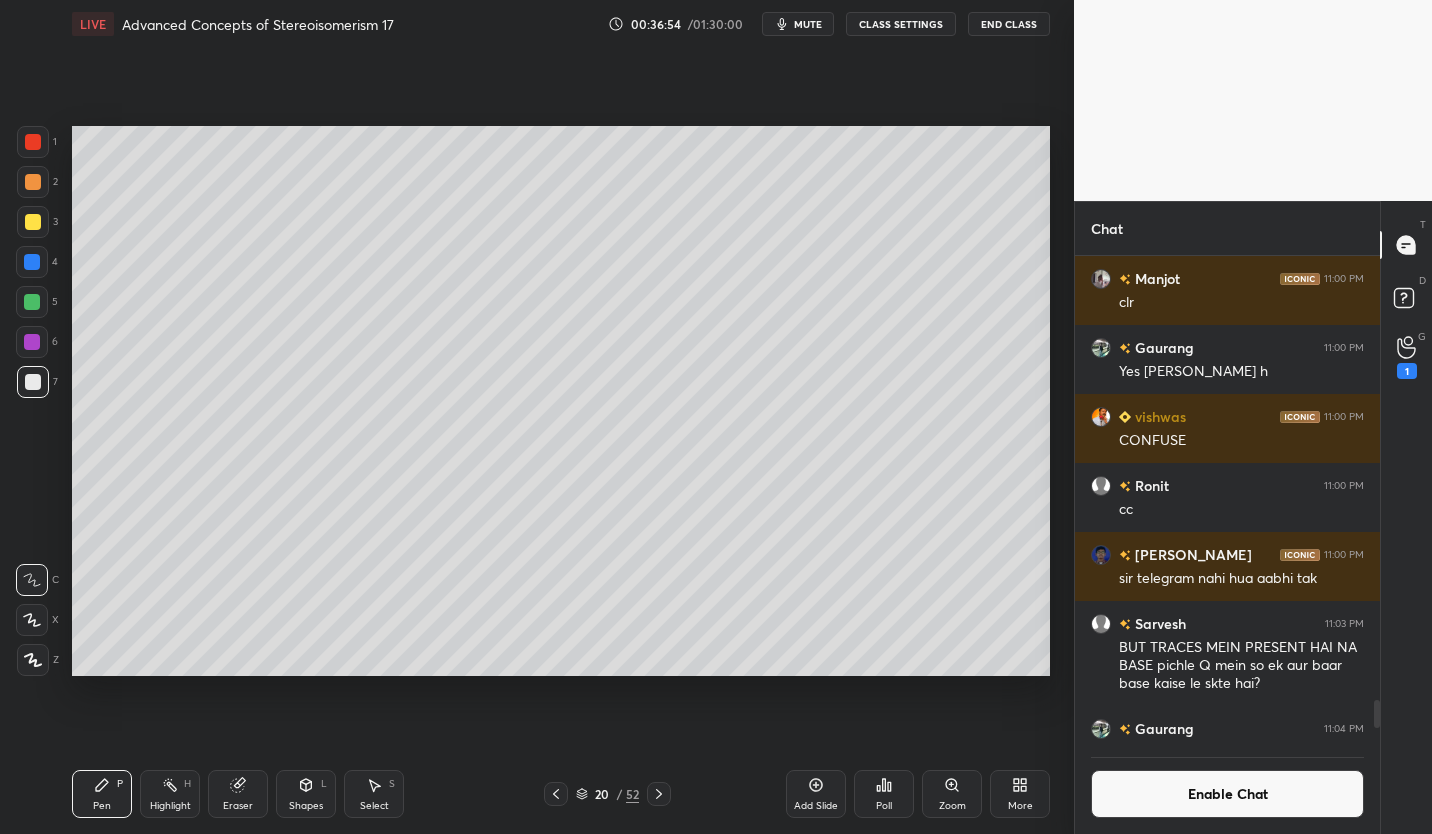 click 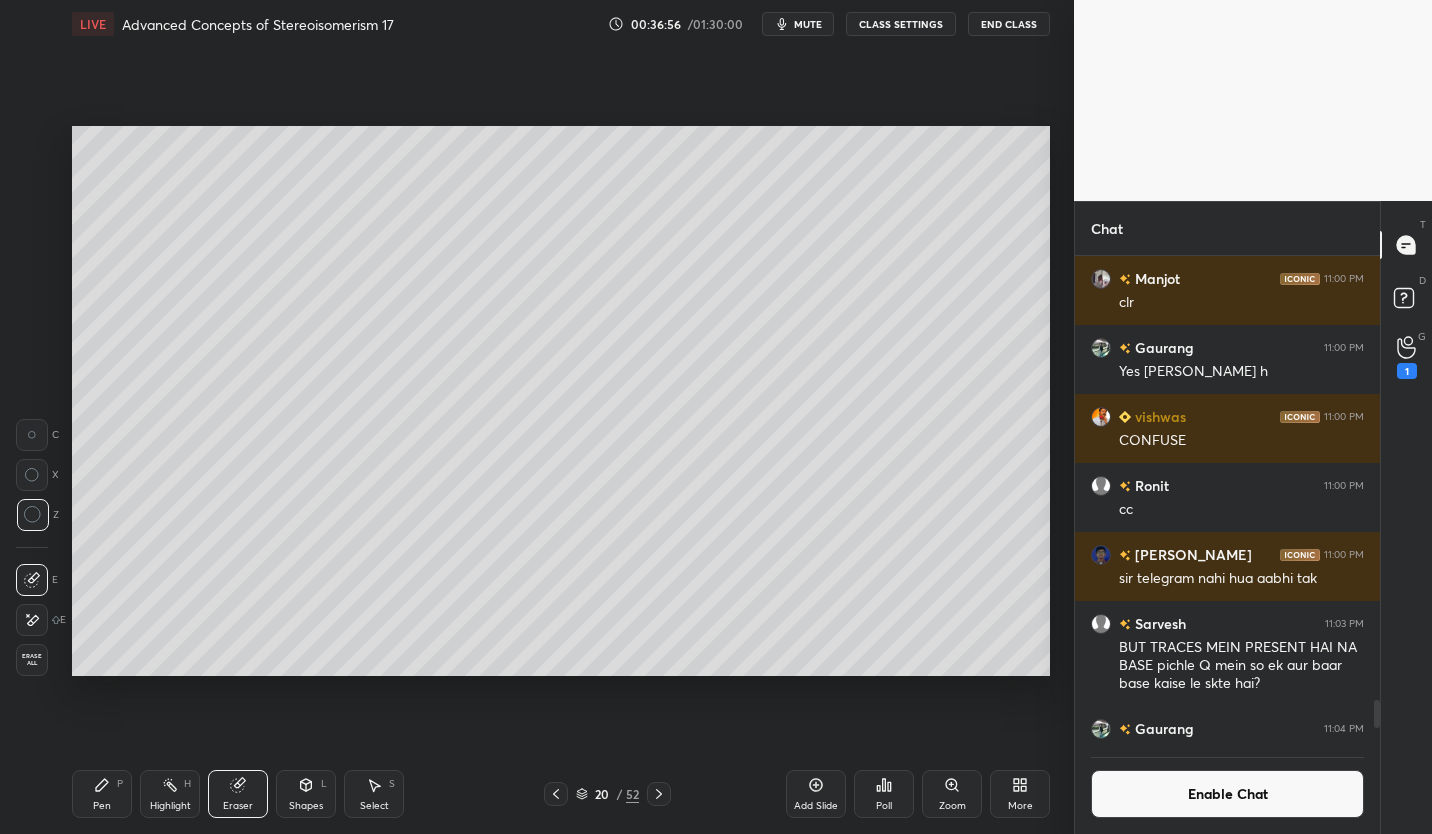 click 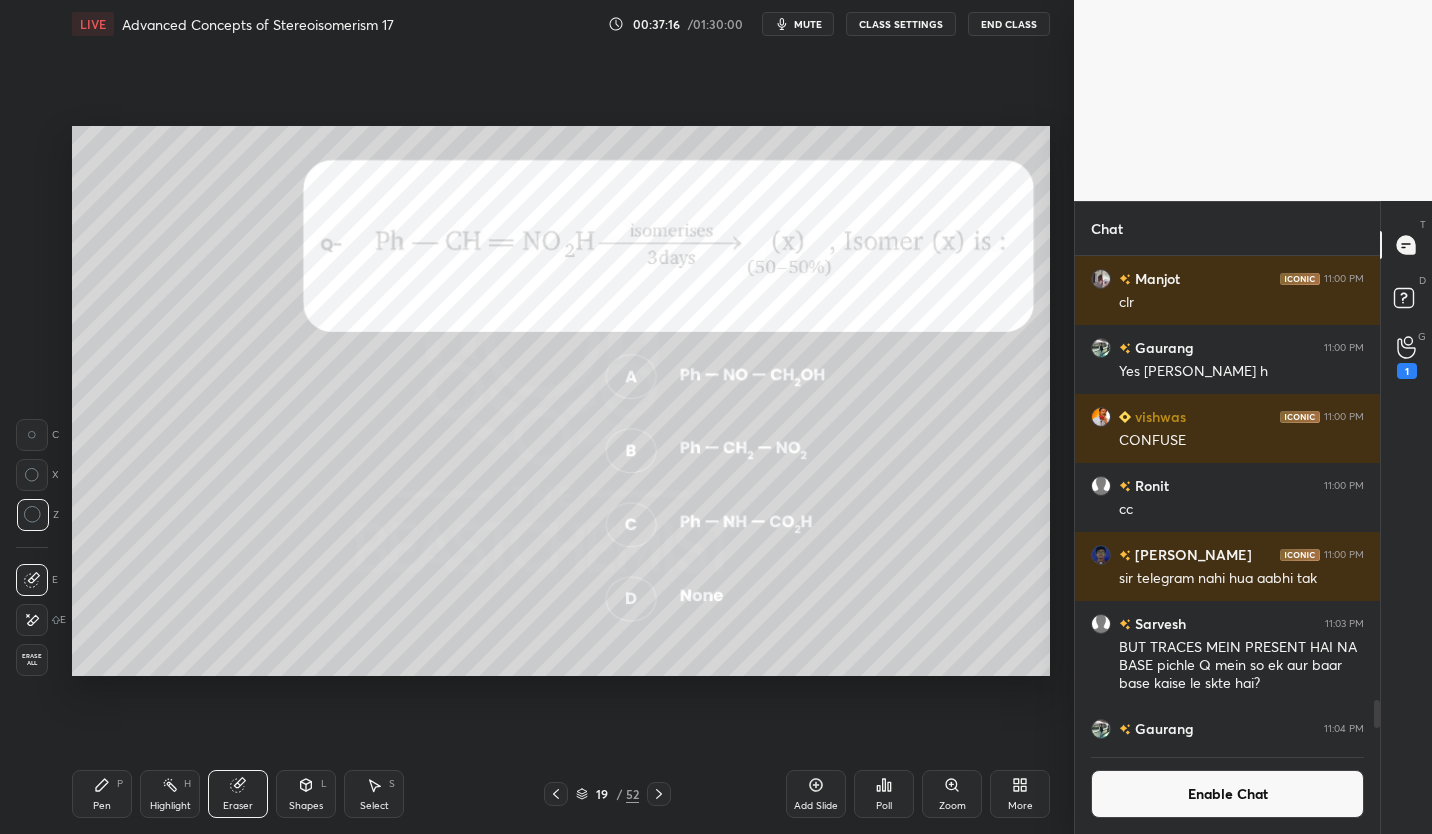 click 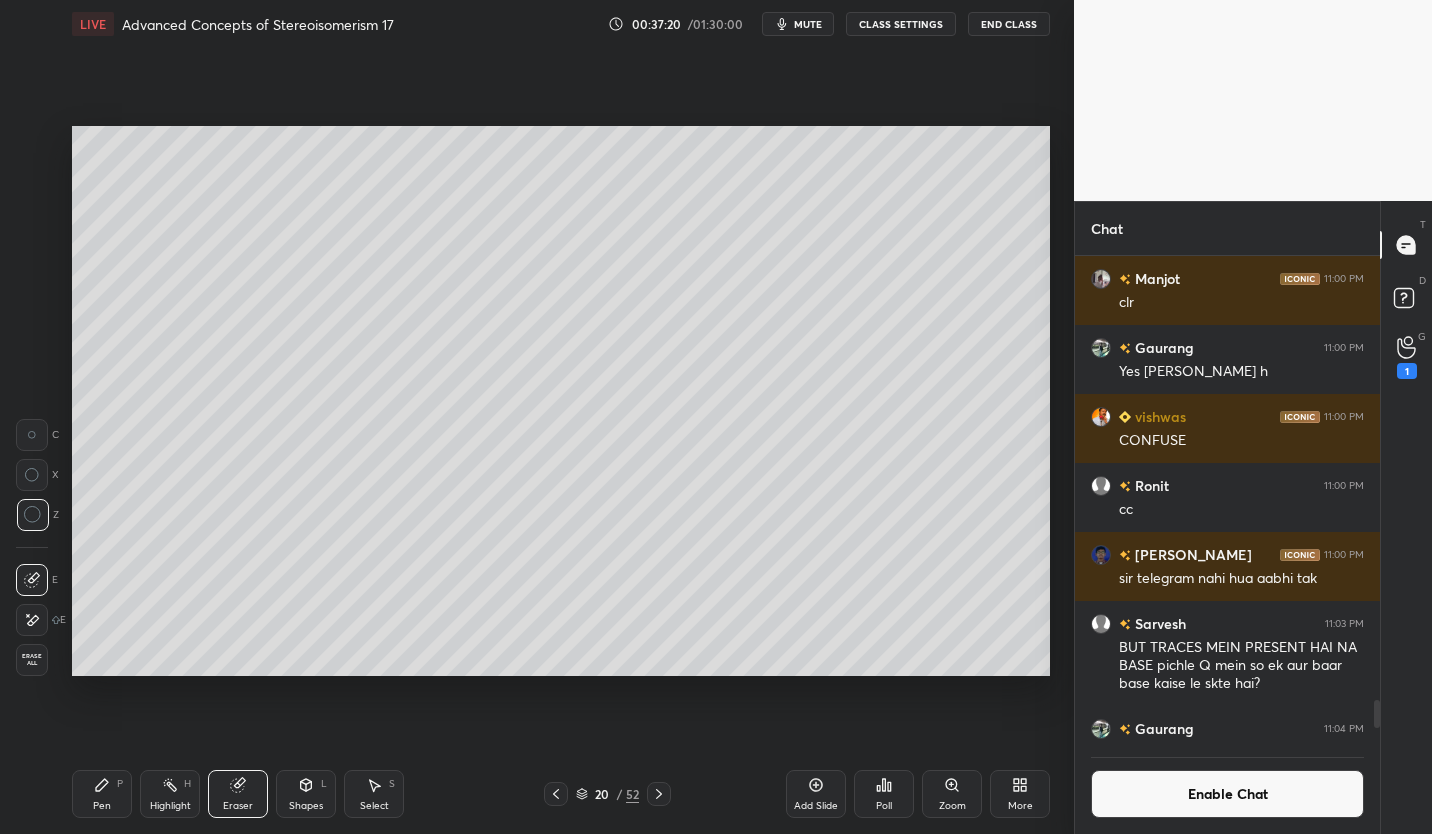 click on "Pen P" at bounding box center (102, 794) 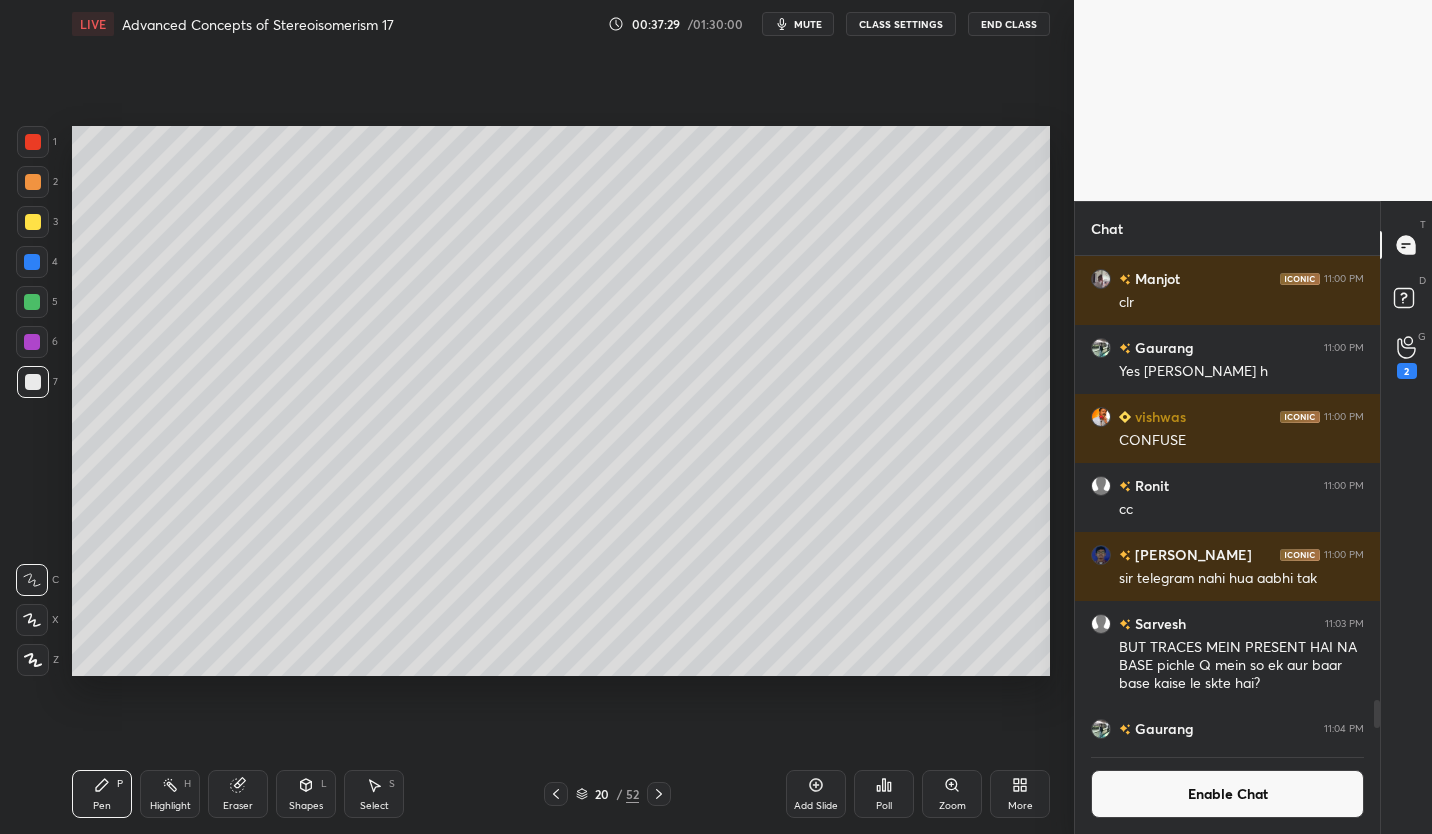 click on "Add Slide" at bounding box center [816, 794] 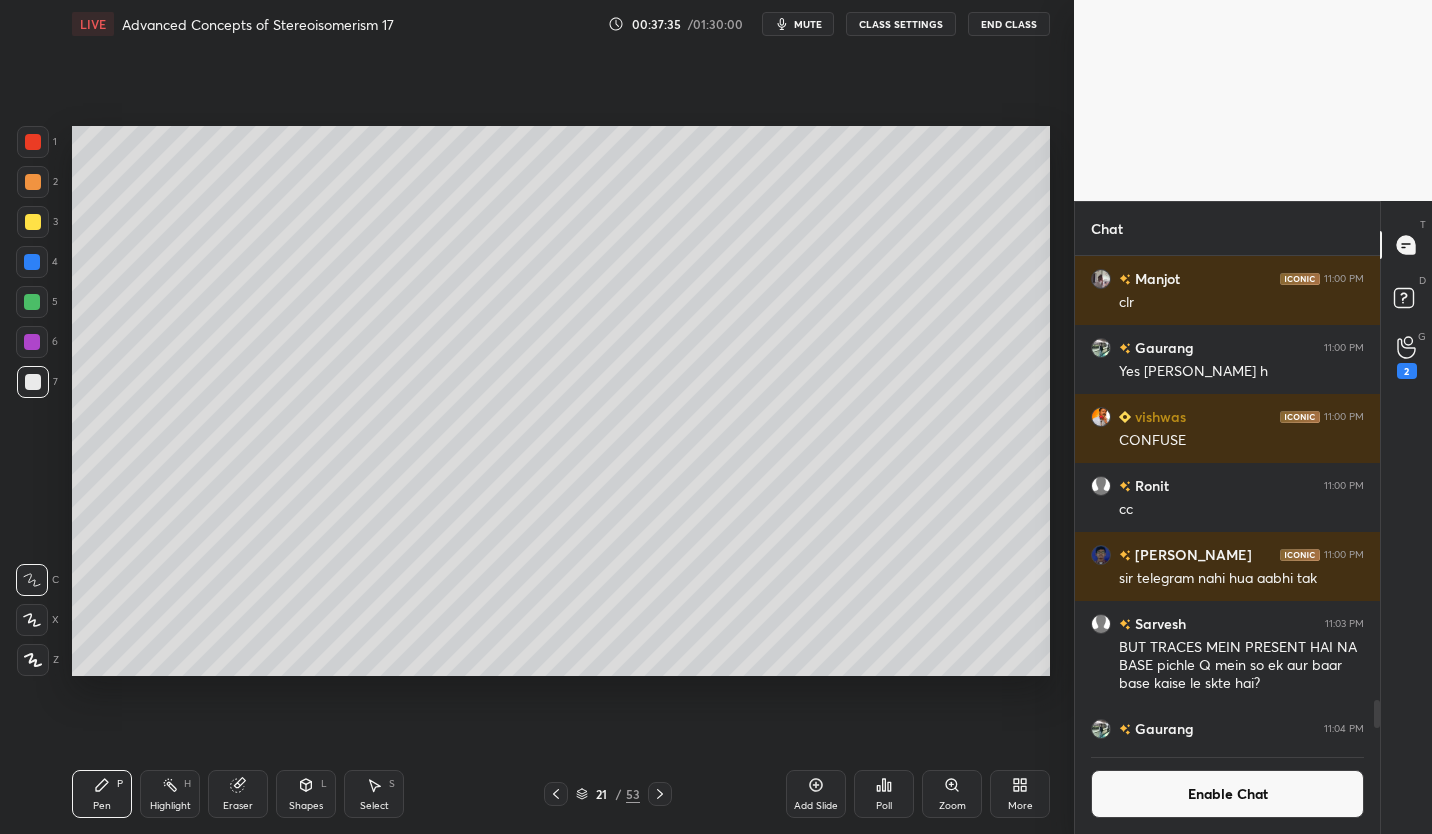 click at bounding box center [33, 222] 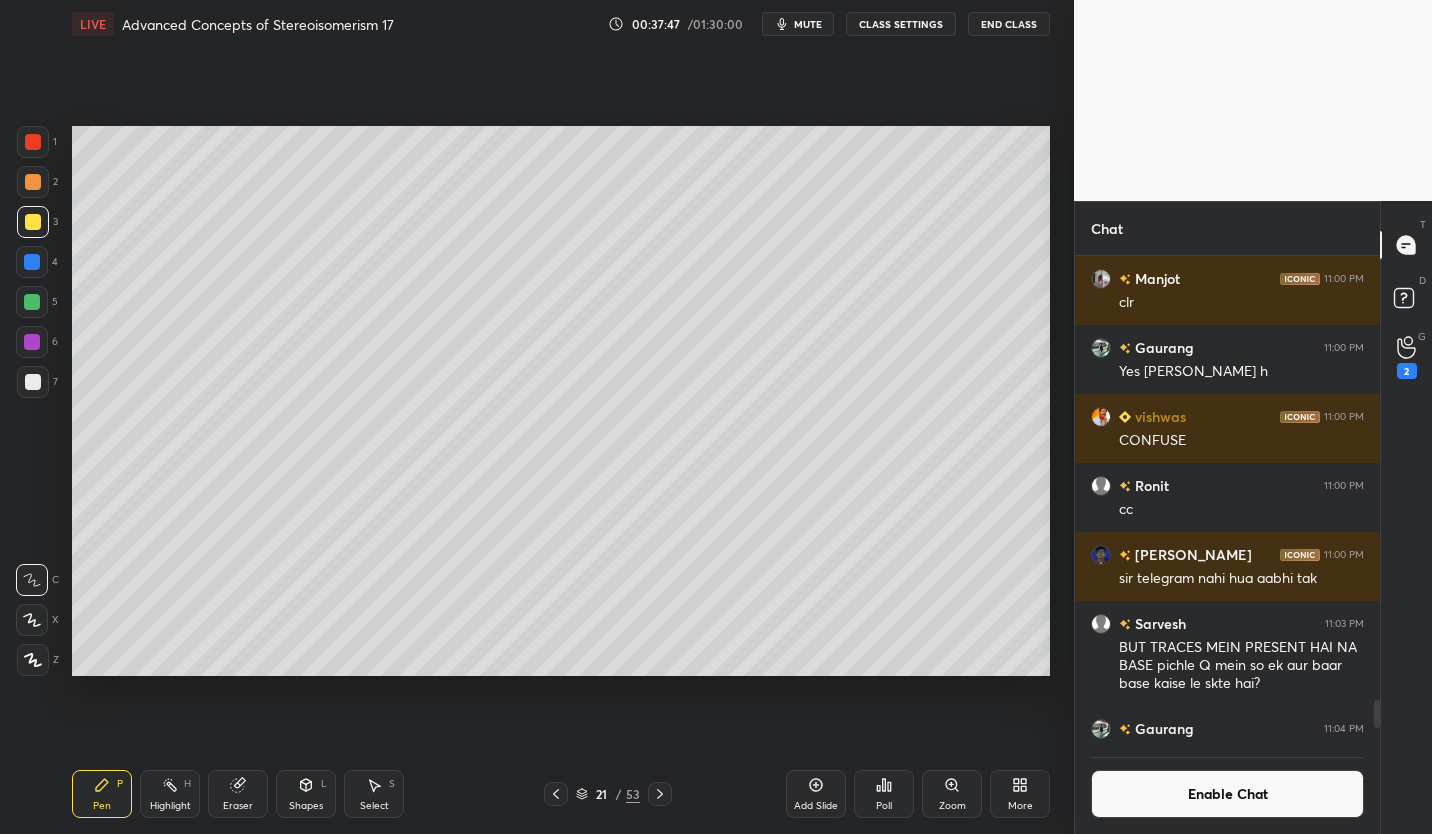 click at bounding box center [33, 382] 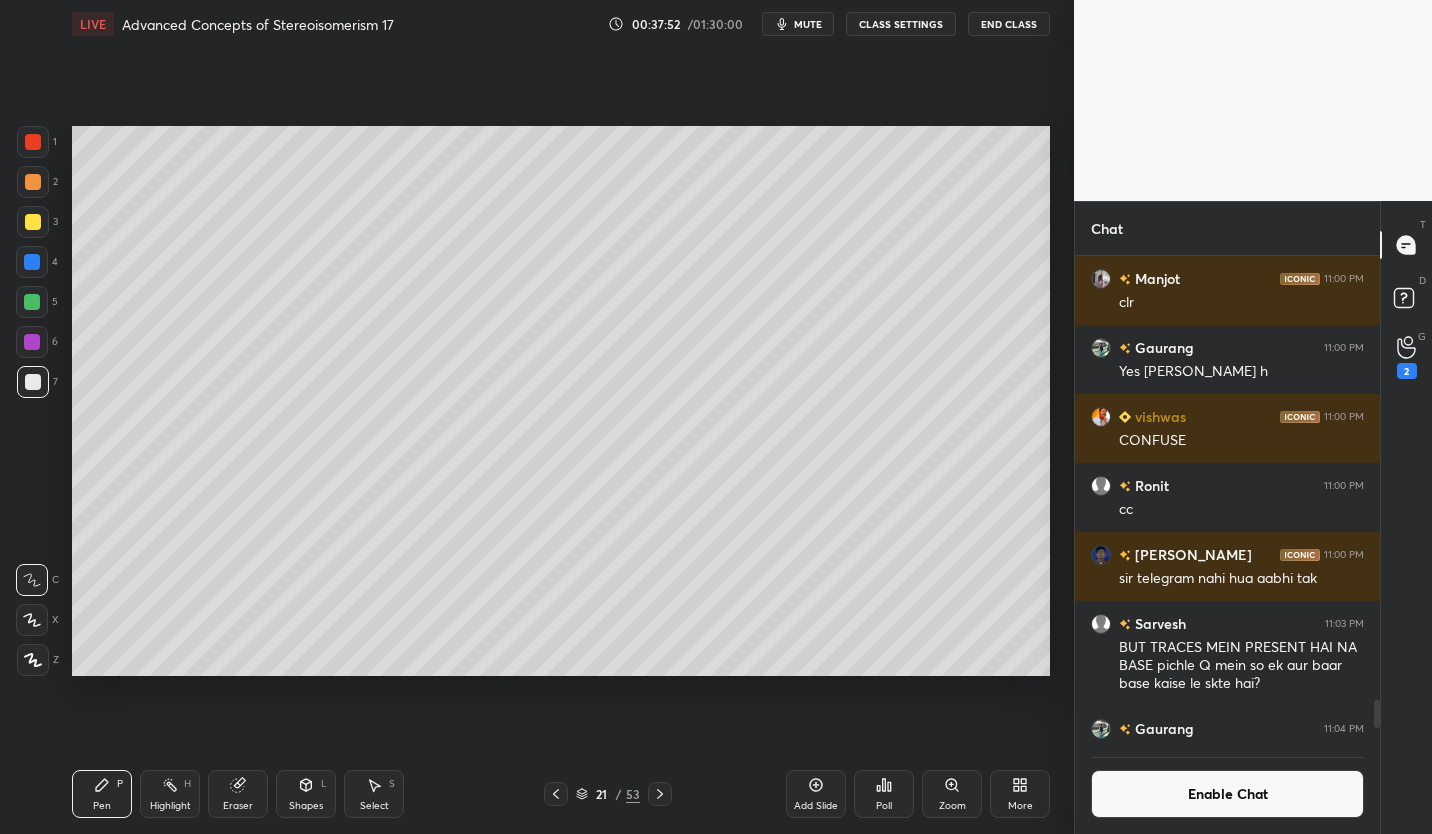 click 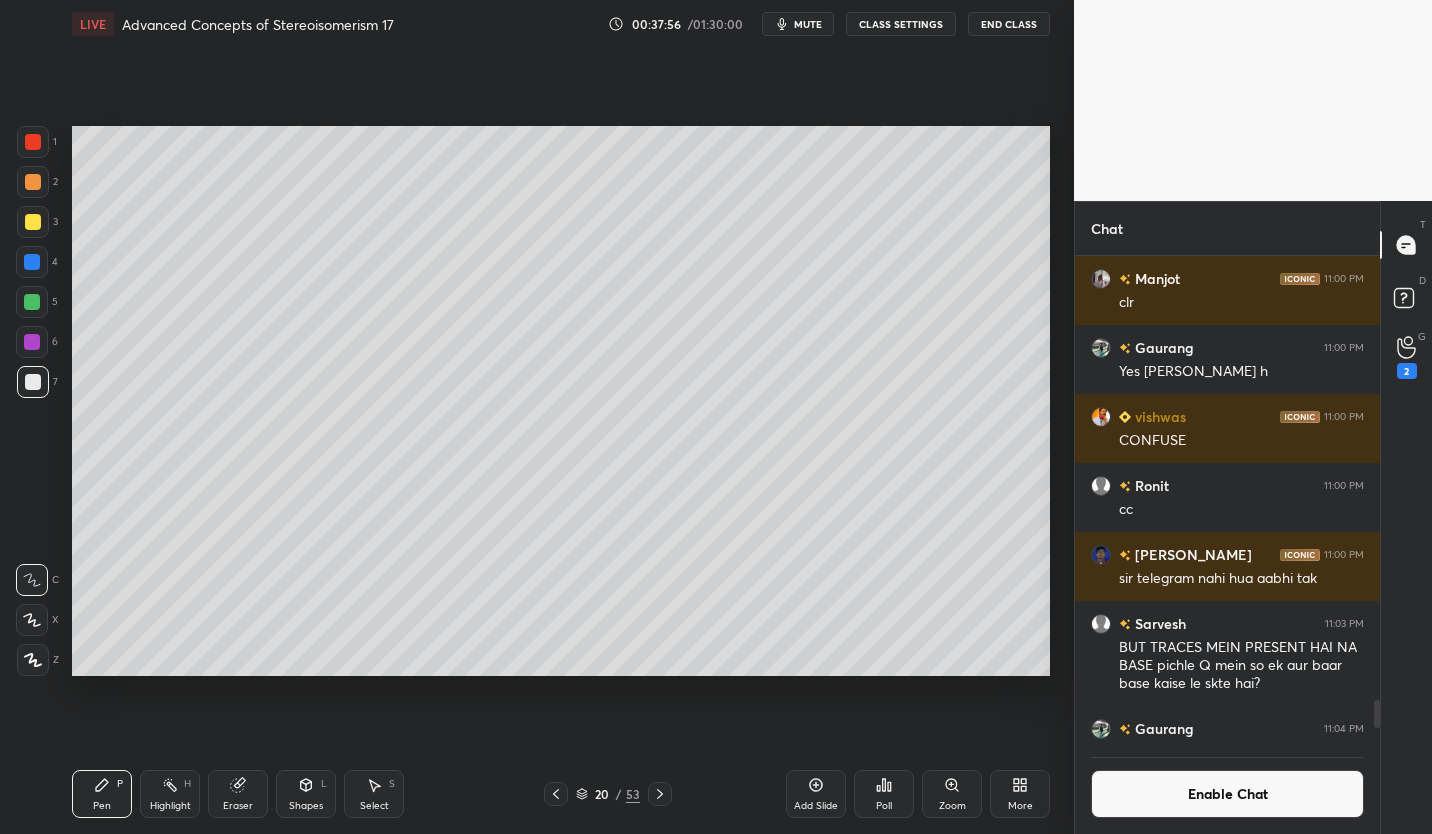 click at bounding box center [33, 222] 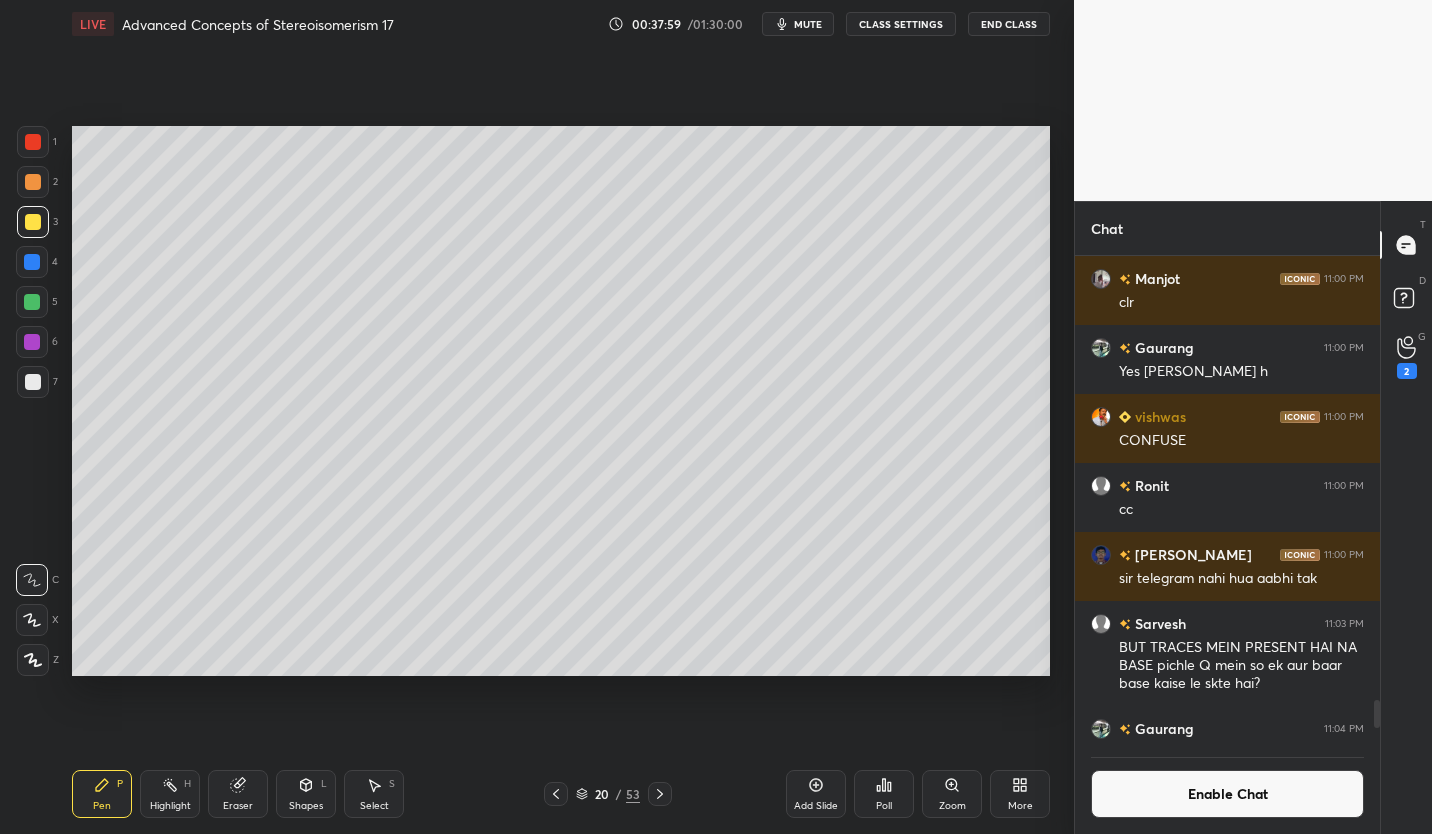 click at bounding box center [33, 382] 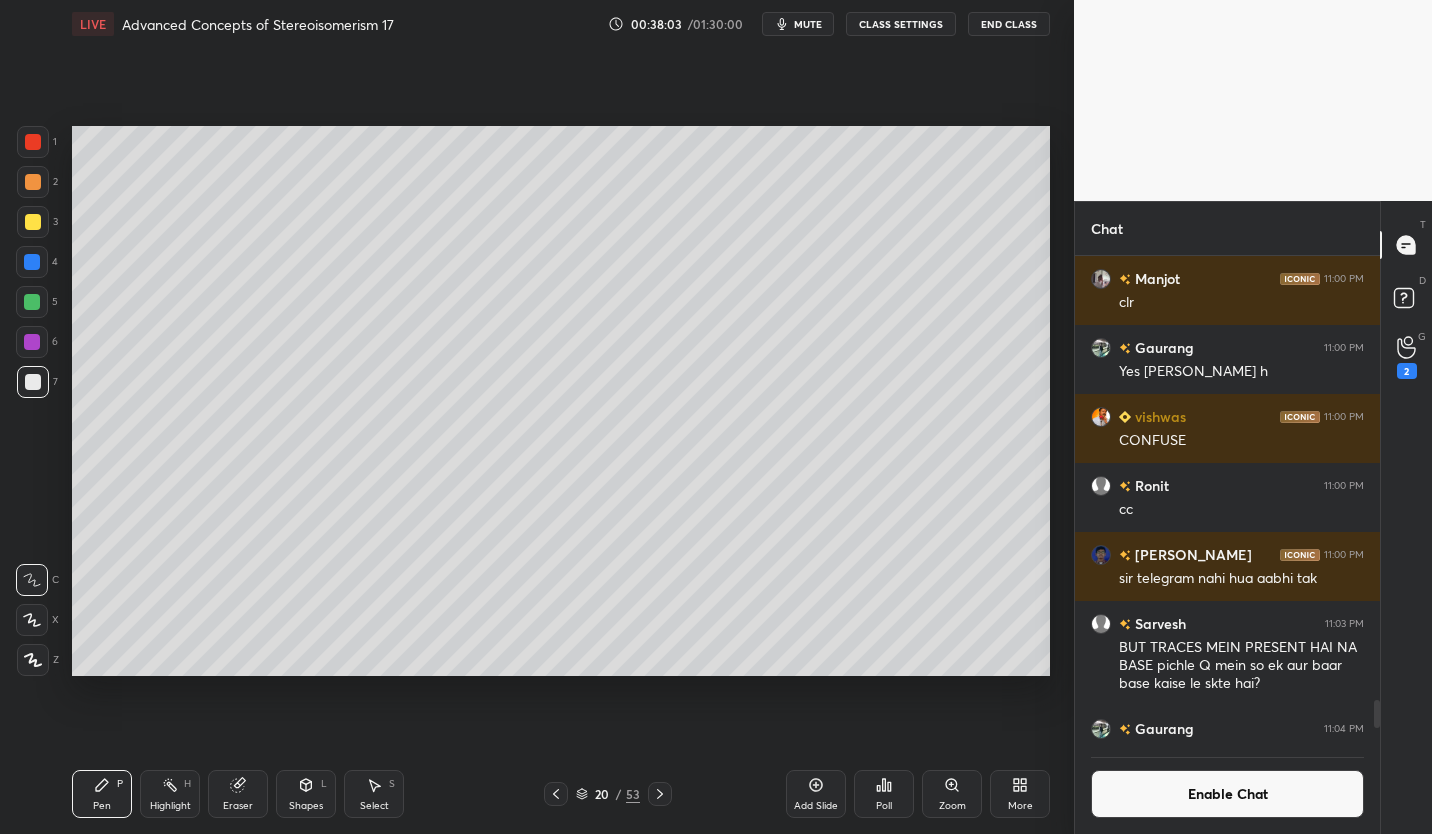 click at bounding box center [33, 222] 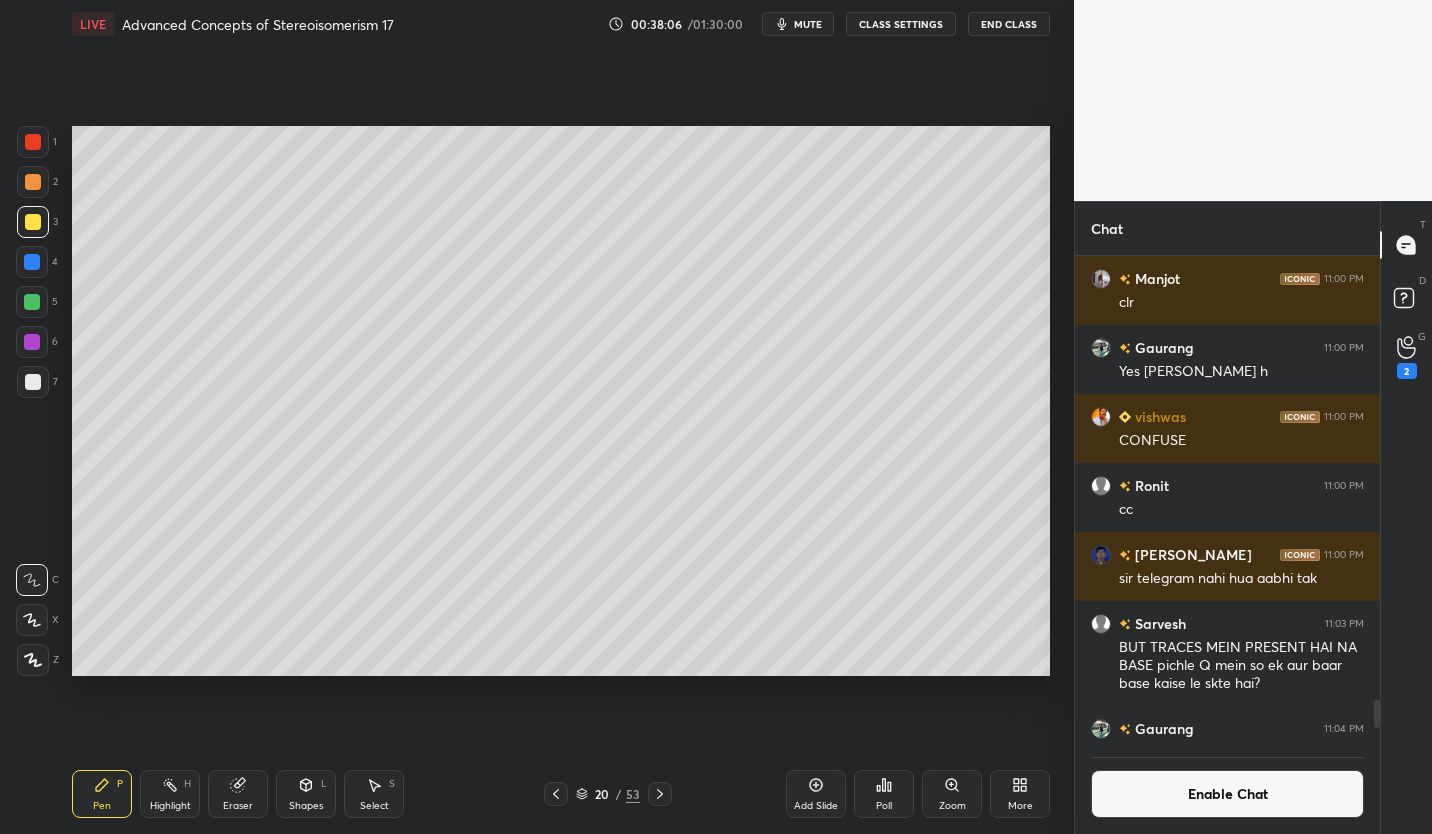 click at bounding box center [33, 382] 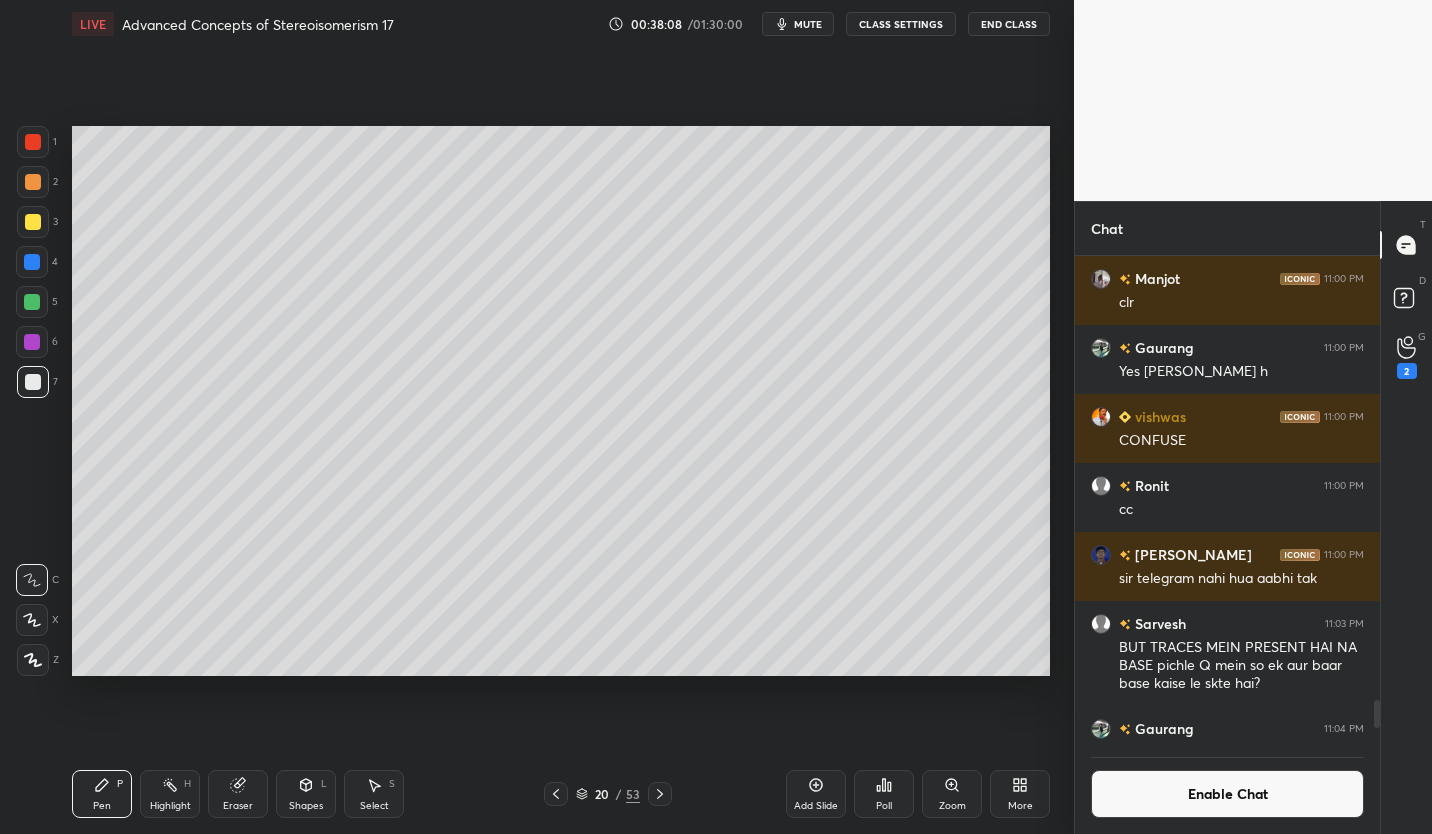 click at bounding box center (33, 222) 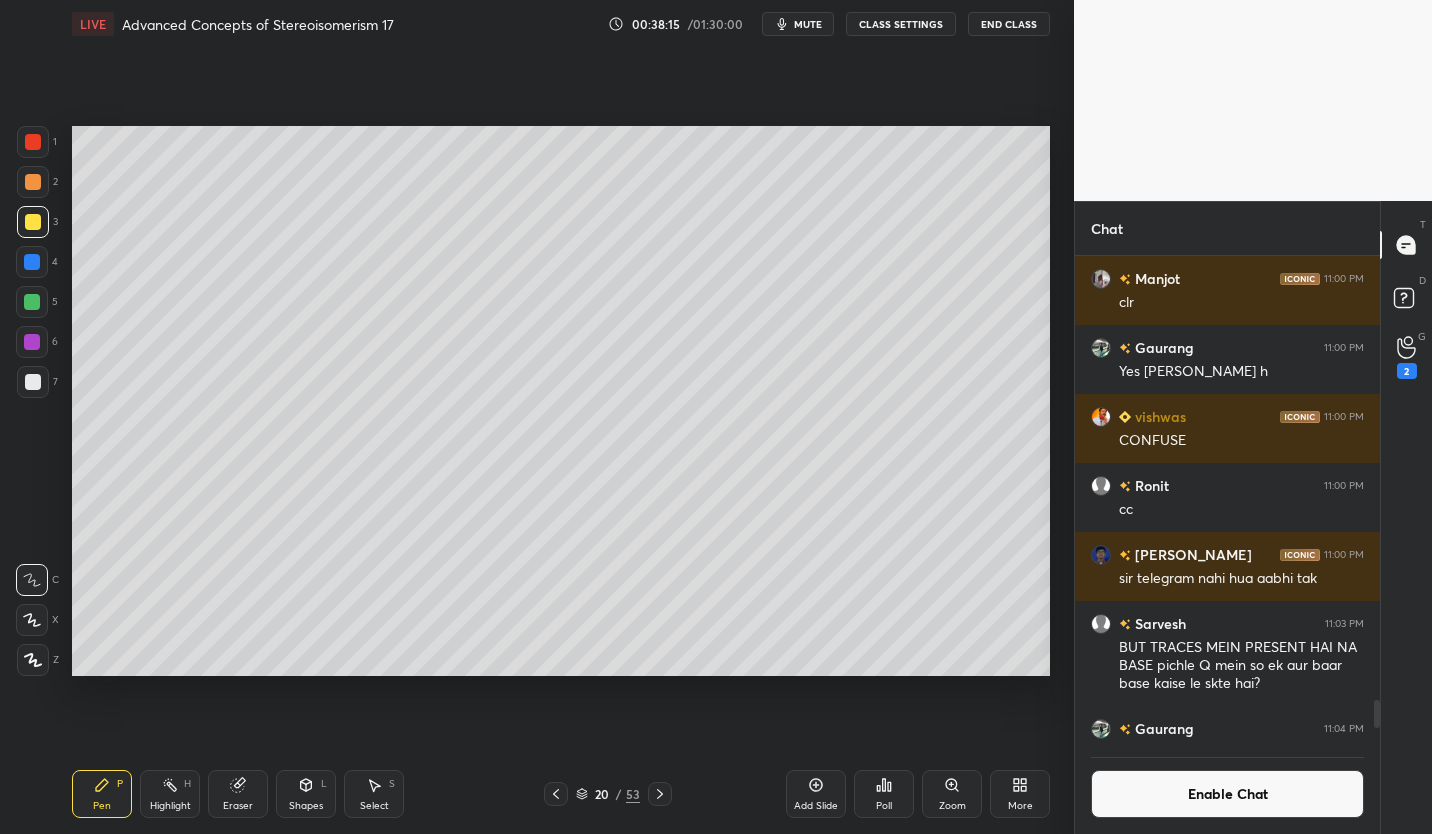 click 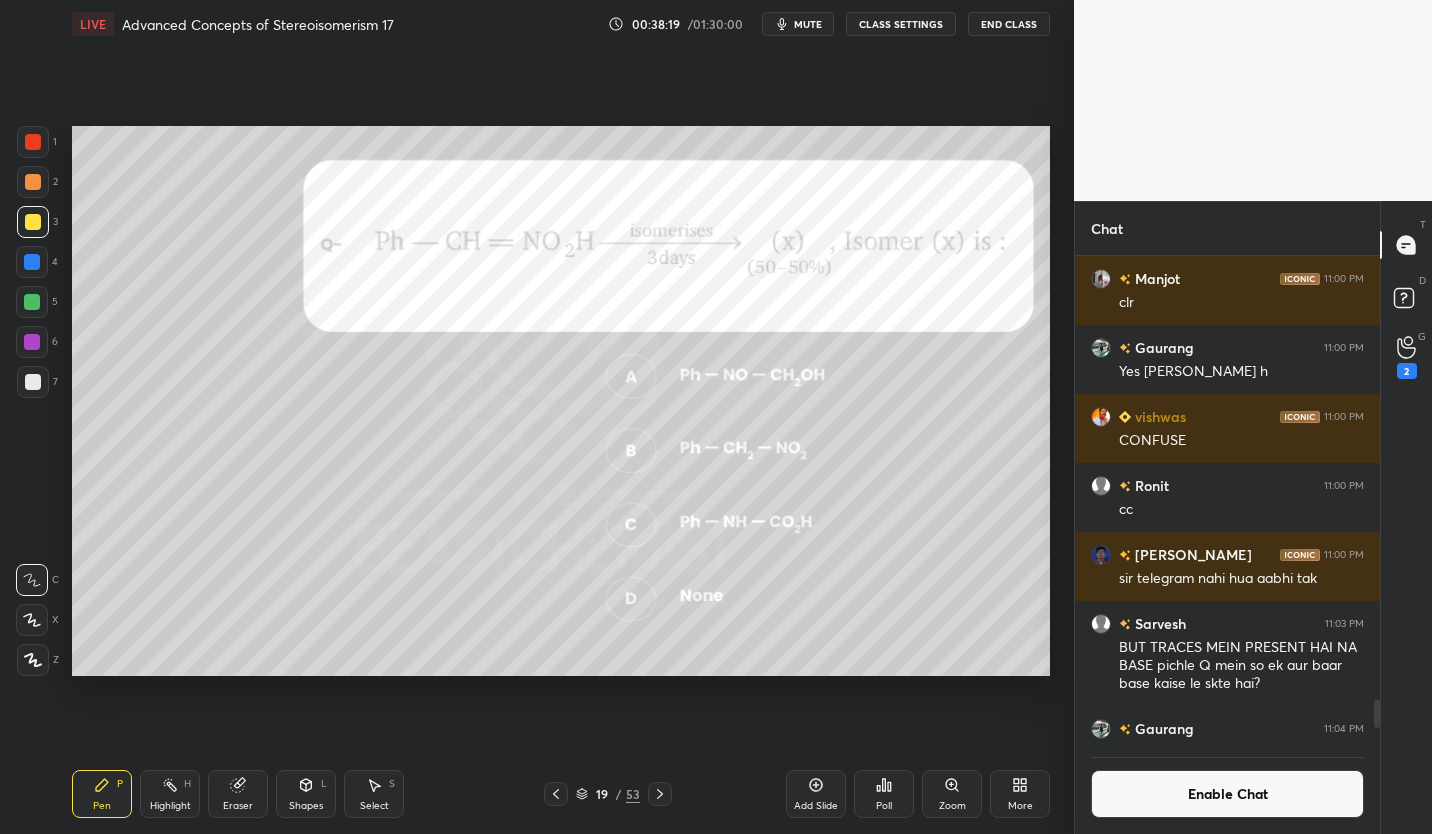 click 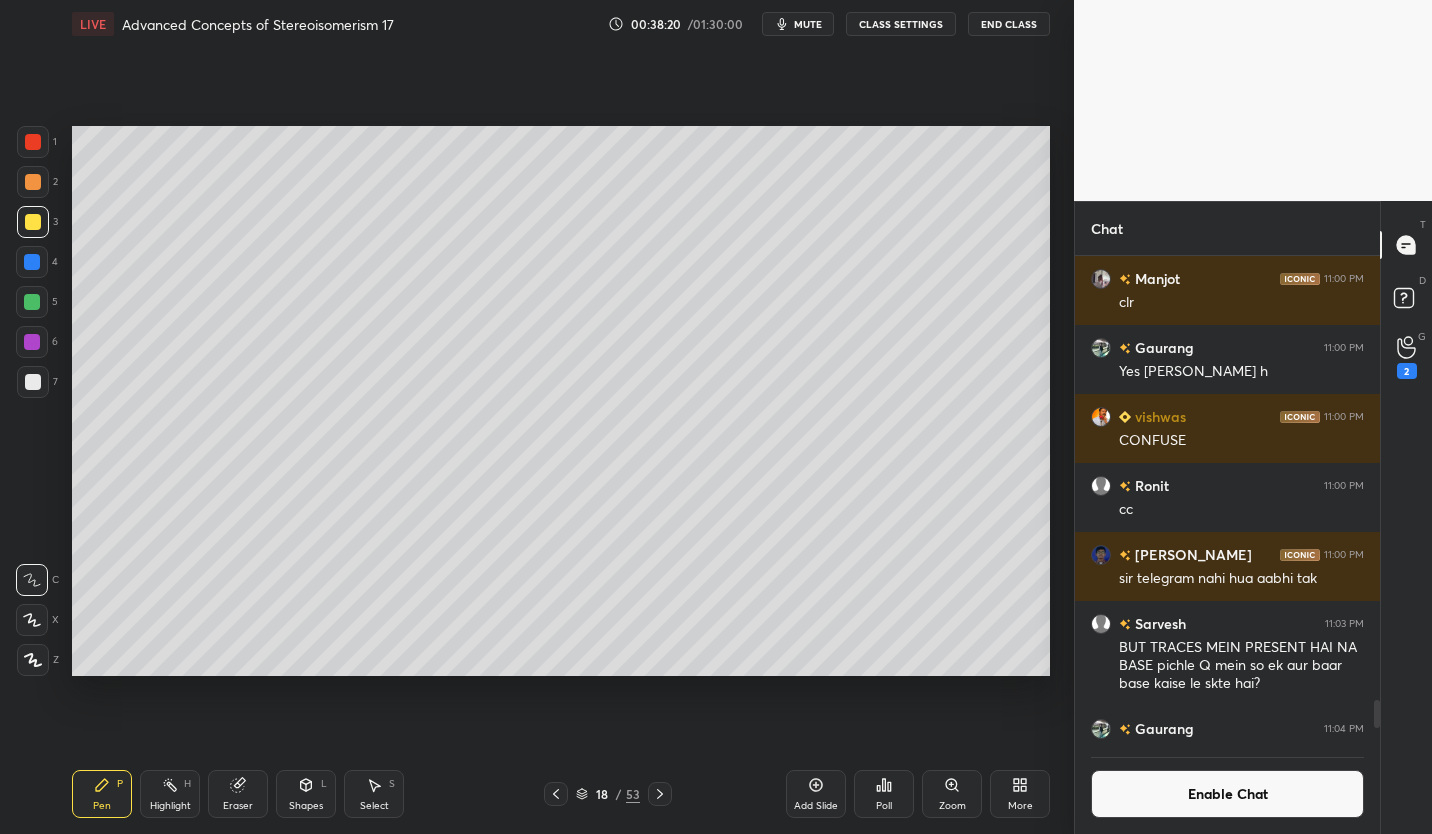 click 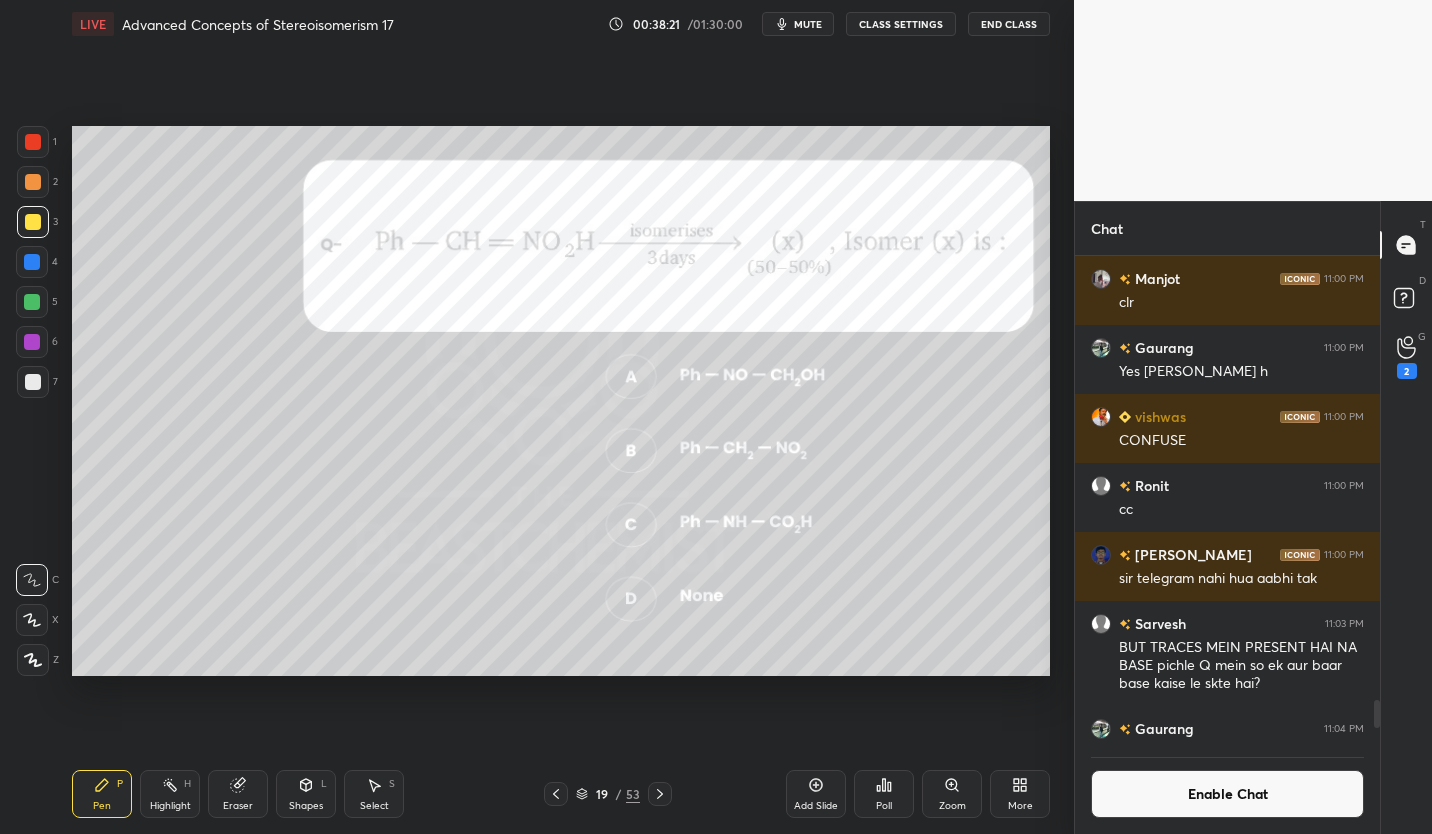 click on "19" at bounding box center [602, 794] 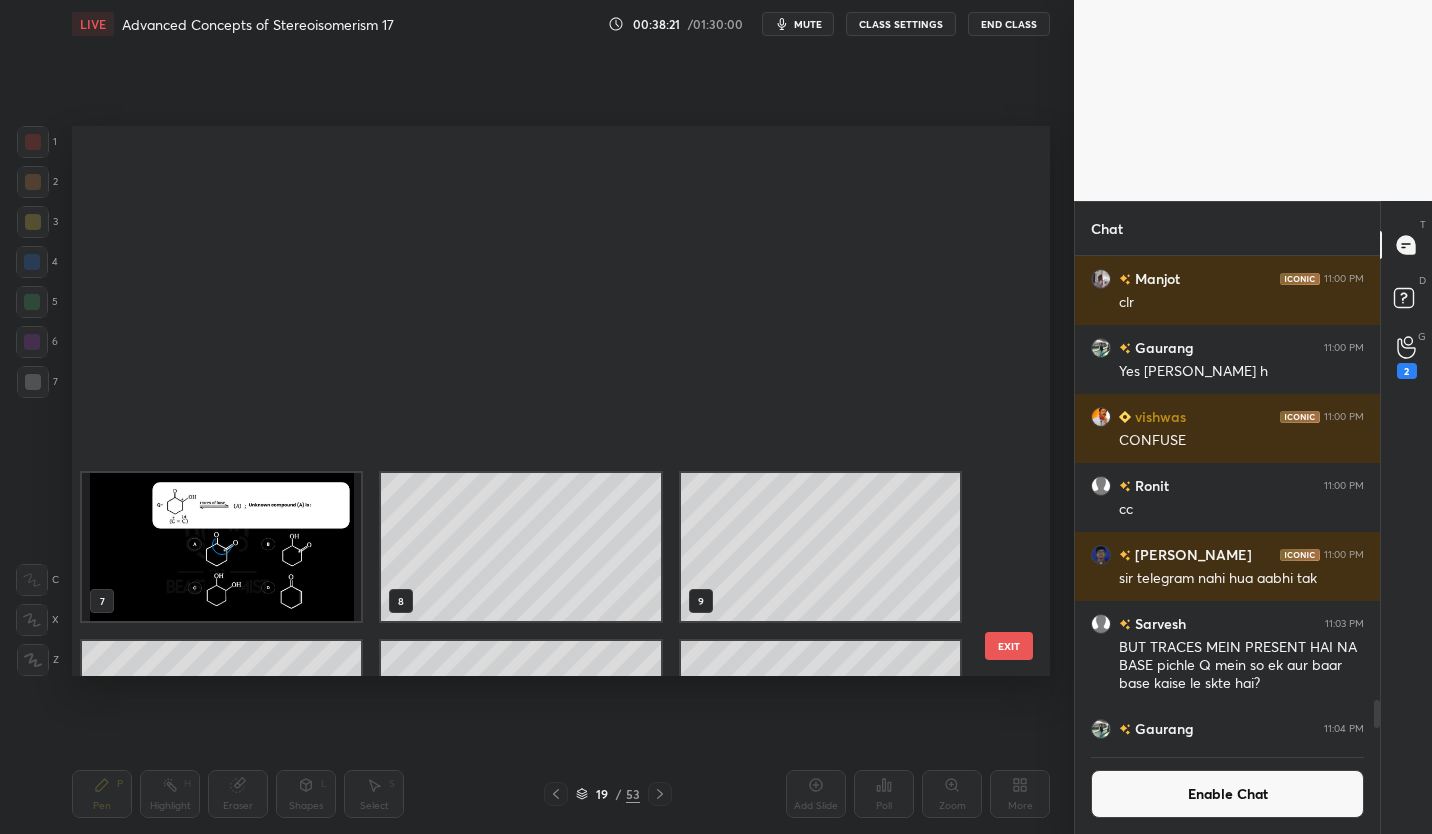 scroll, scrollTop: 628, scrollLeft: 0, axis: vertical 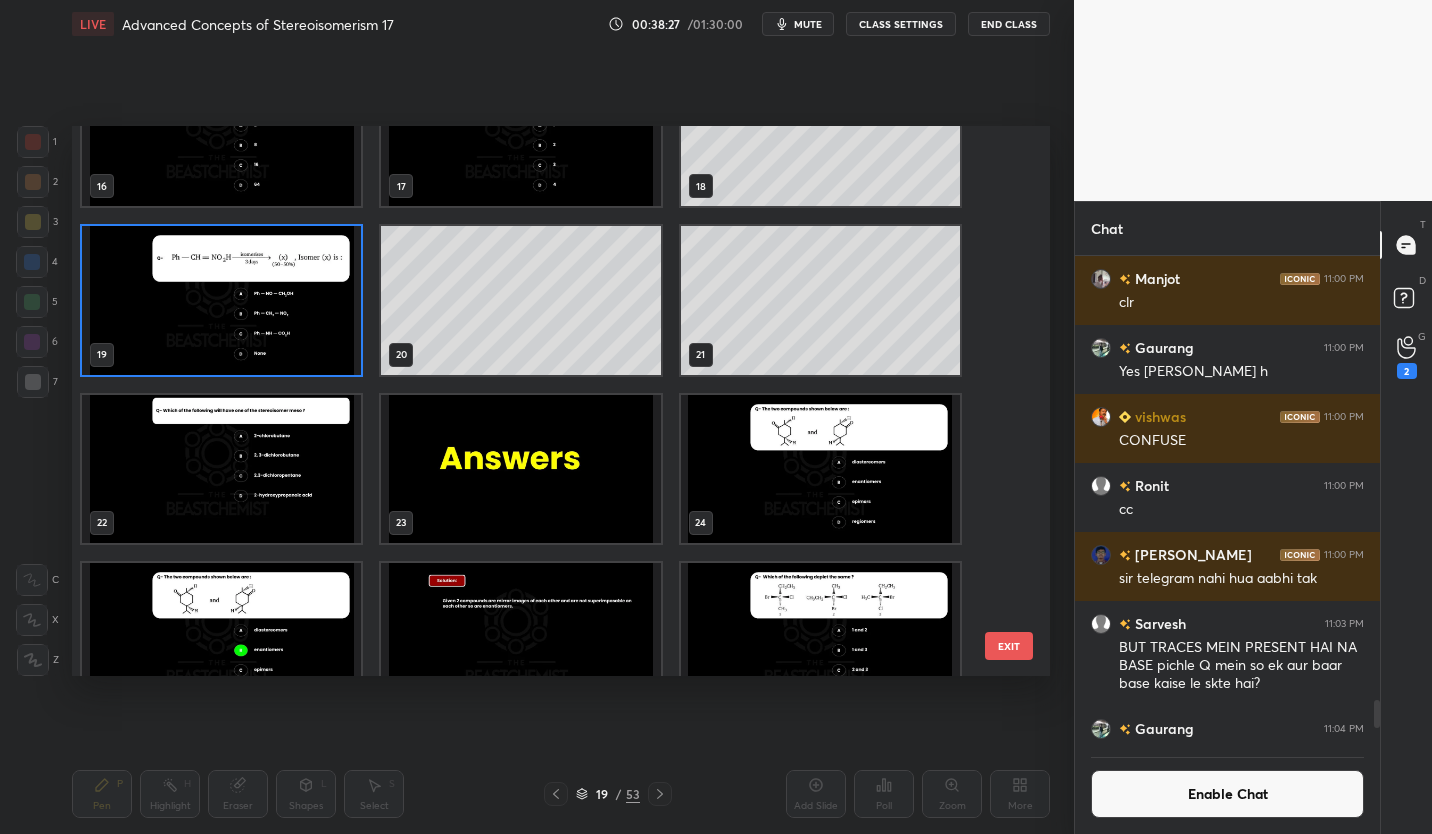 click at bounding box center (221, 469) 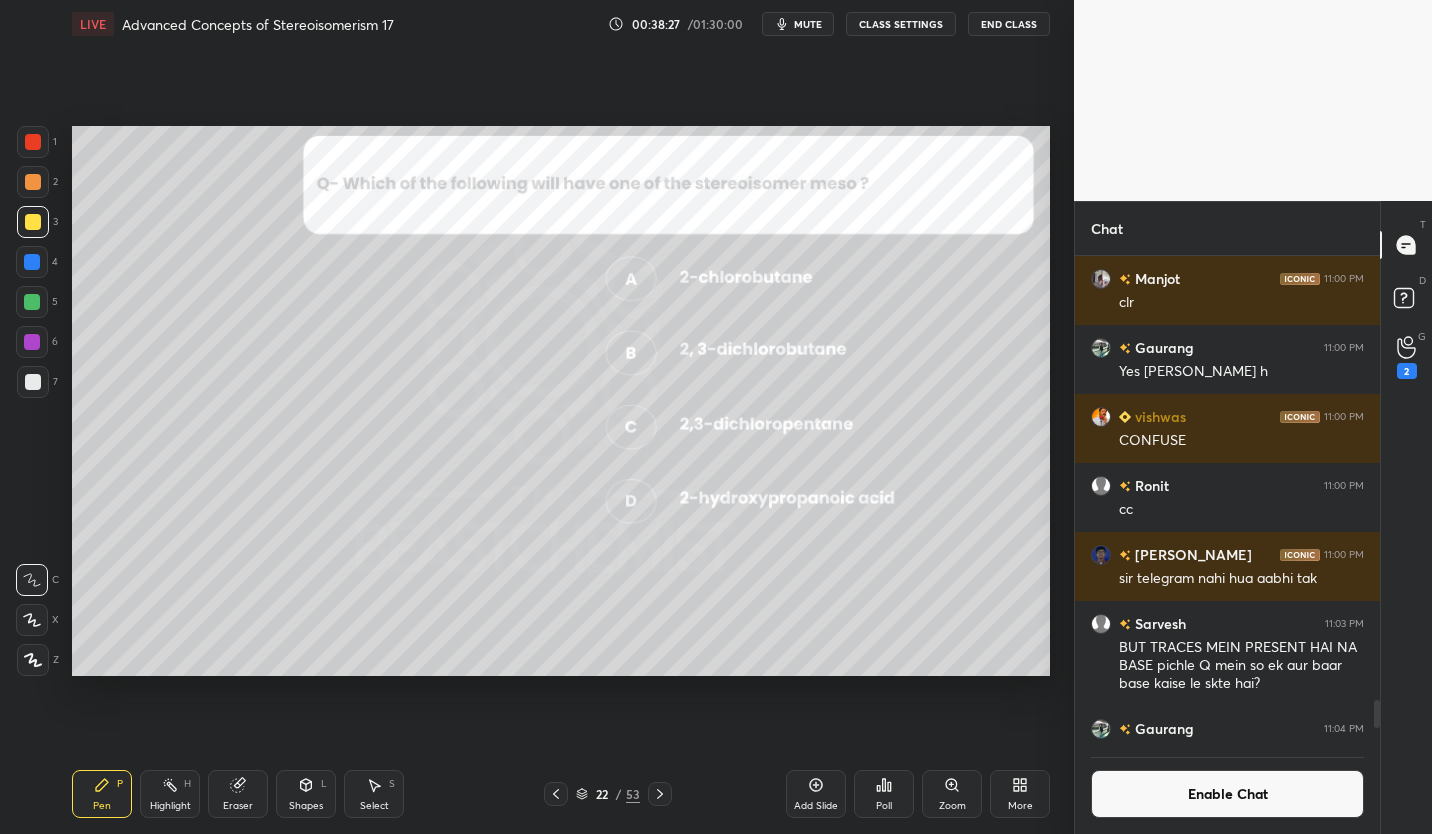 click at bounding box center [221, 469] 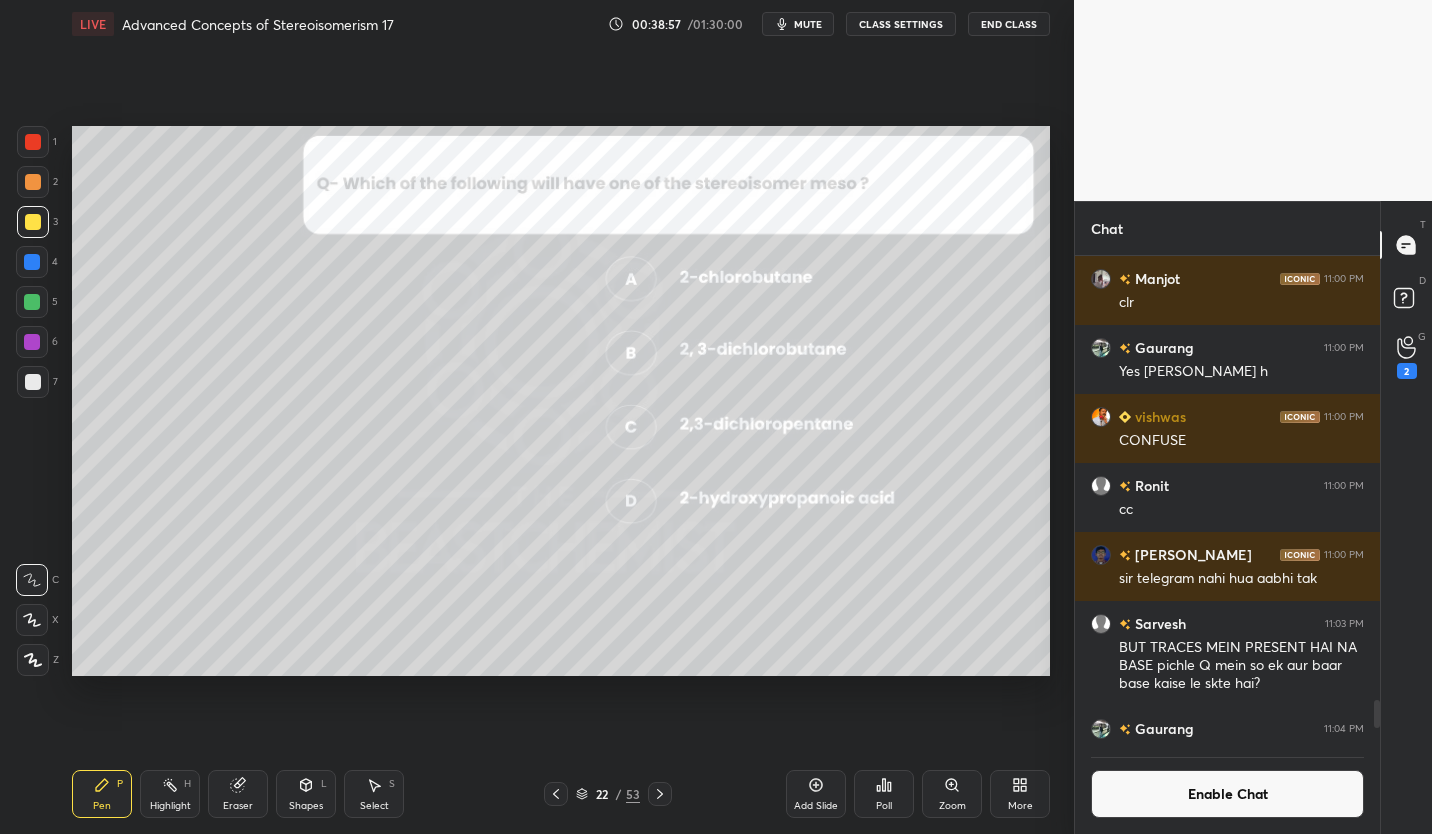 click at bounding box center [33, 382] 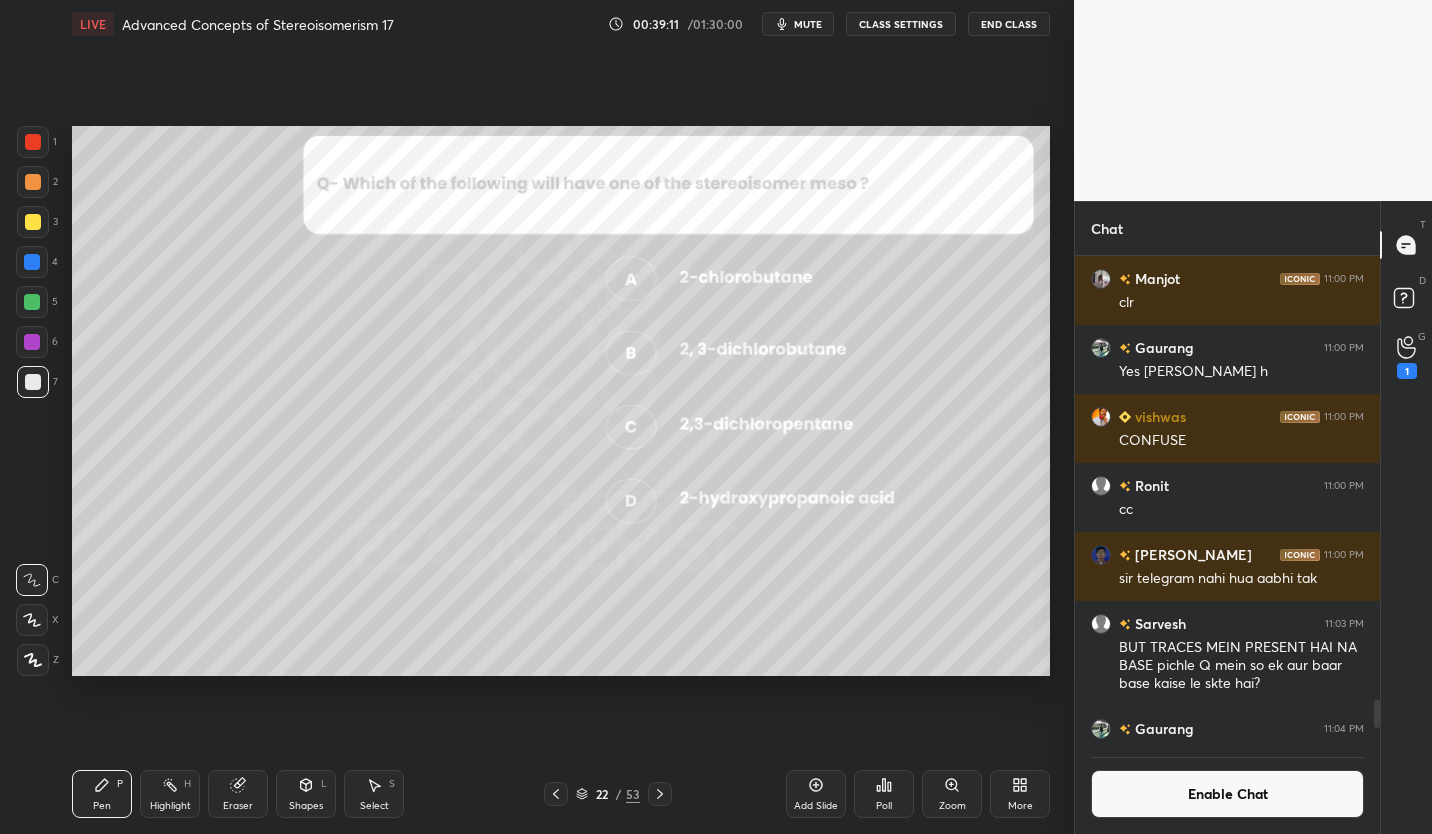 click on "Eraser" at bounding box center [238, 794] 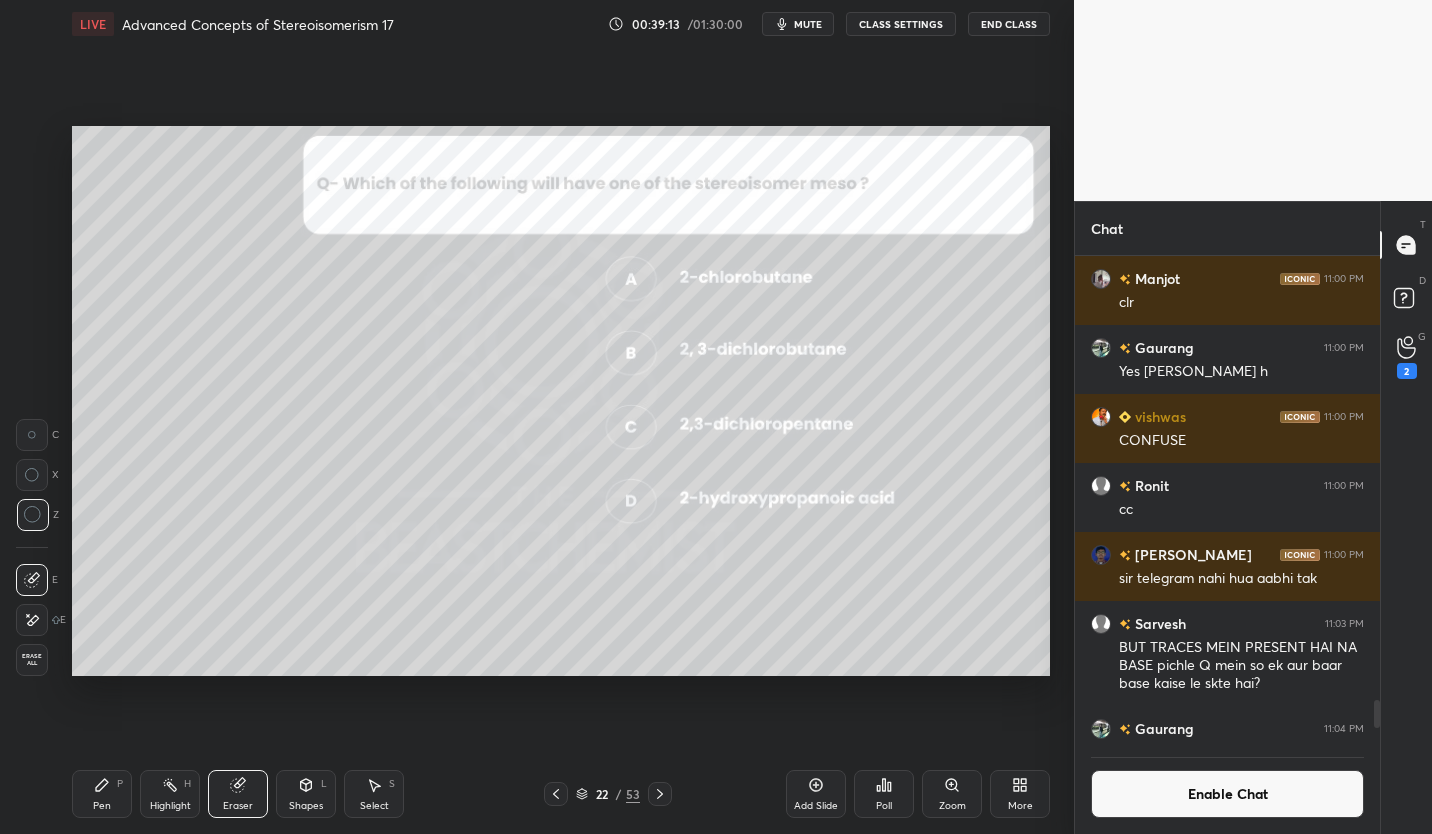 click on "Pen P" at bounding box center (102, 794) 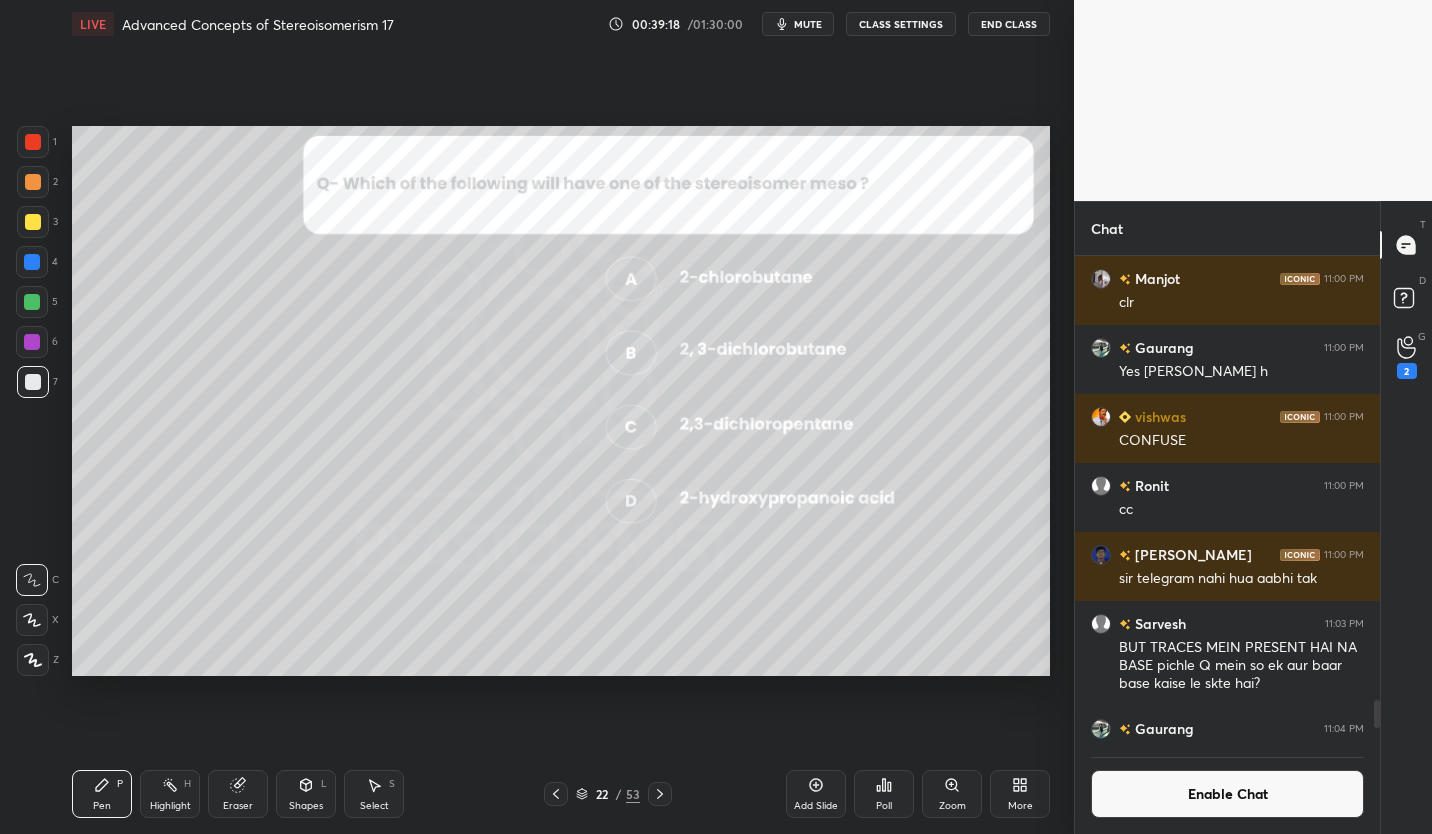 click on "Eraser" at bounding box center [238, 806] 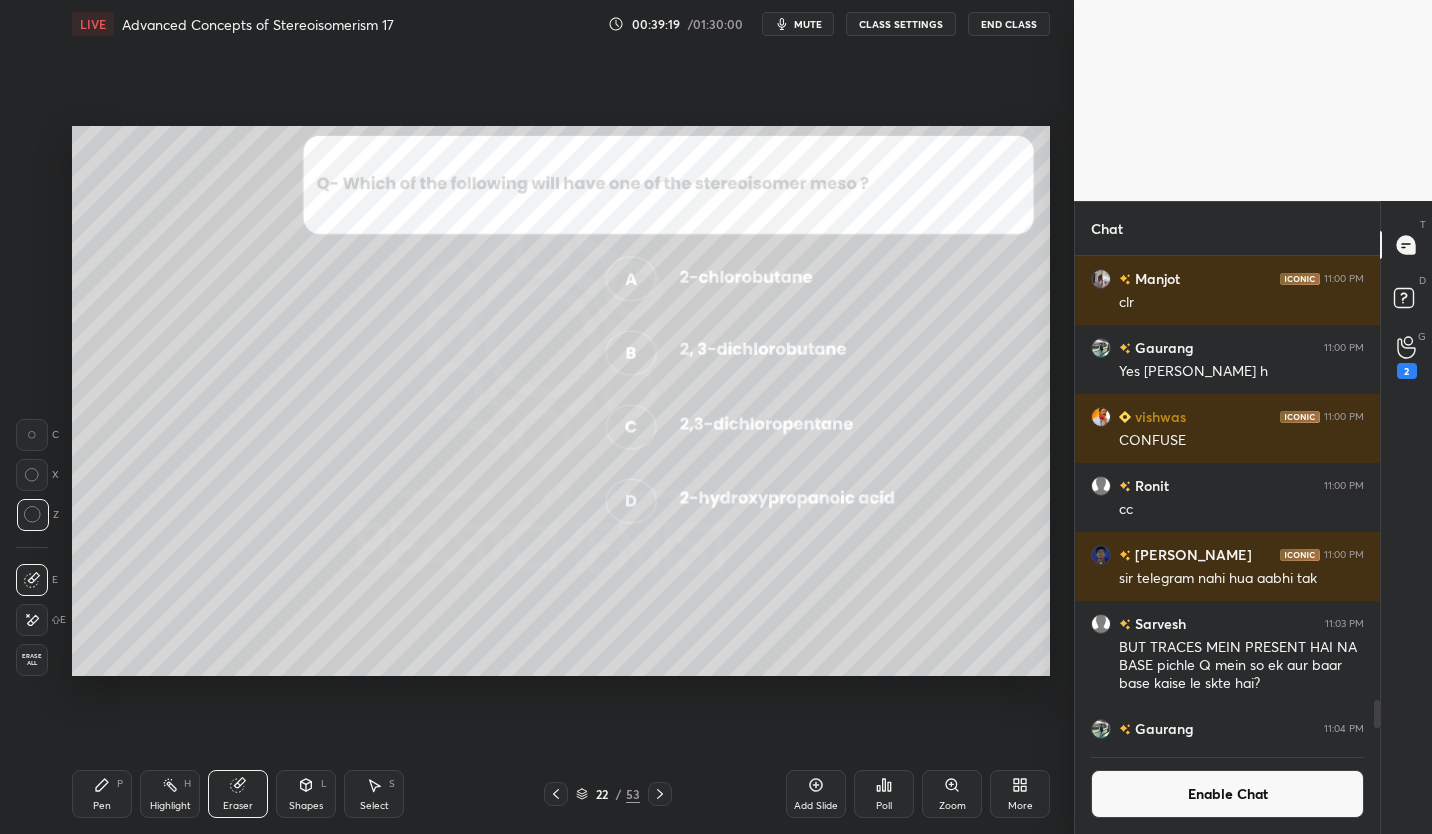 click on "Pen P" at bounding box center (102, 794) 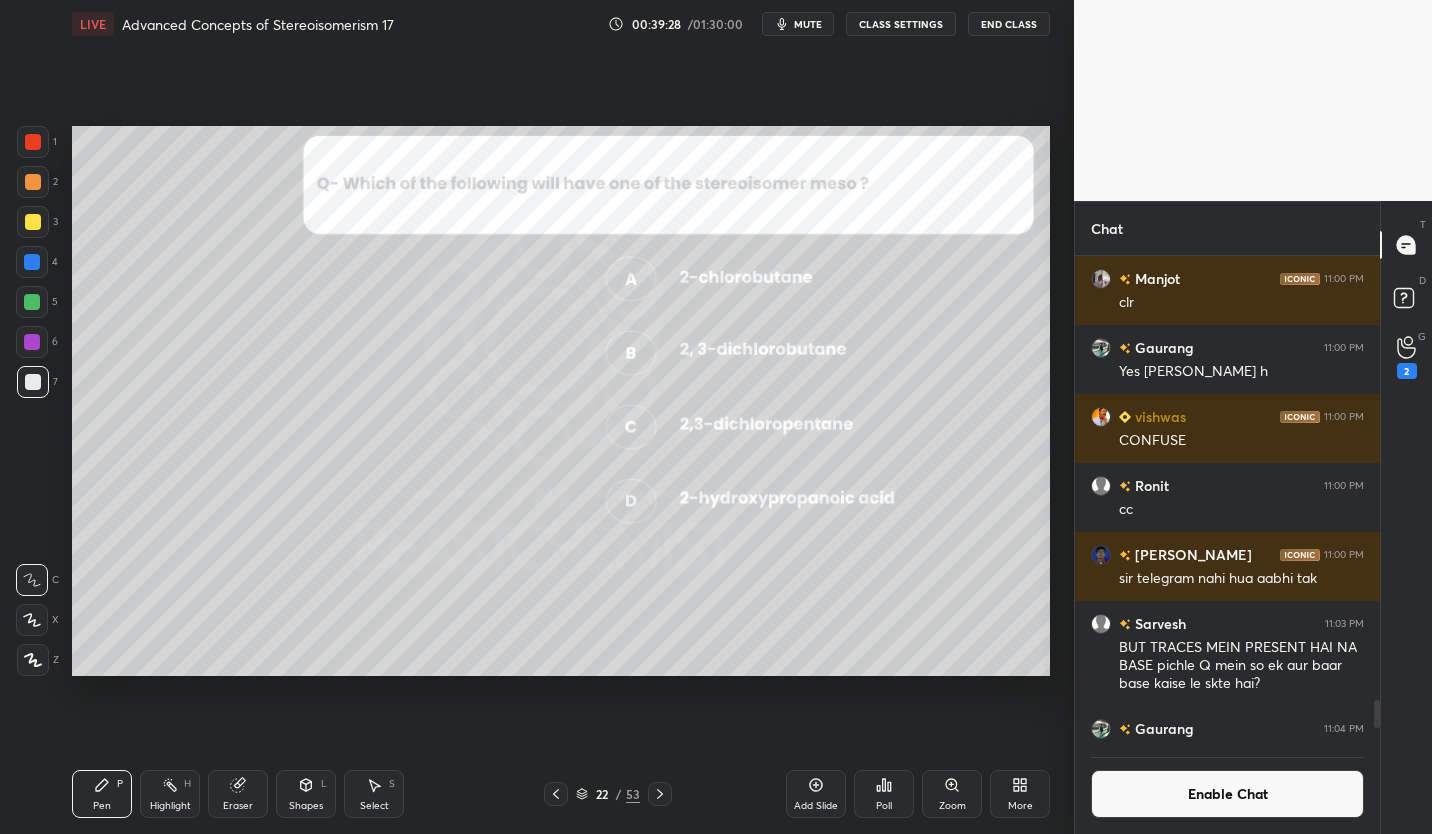click 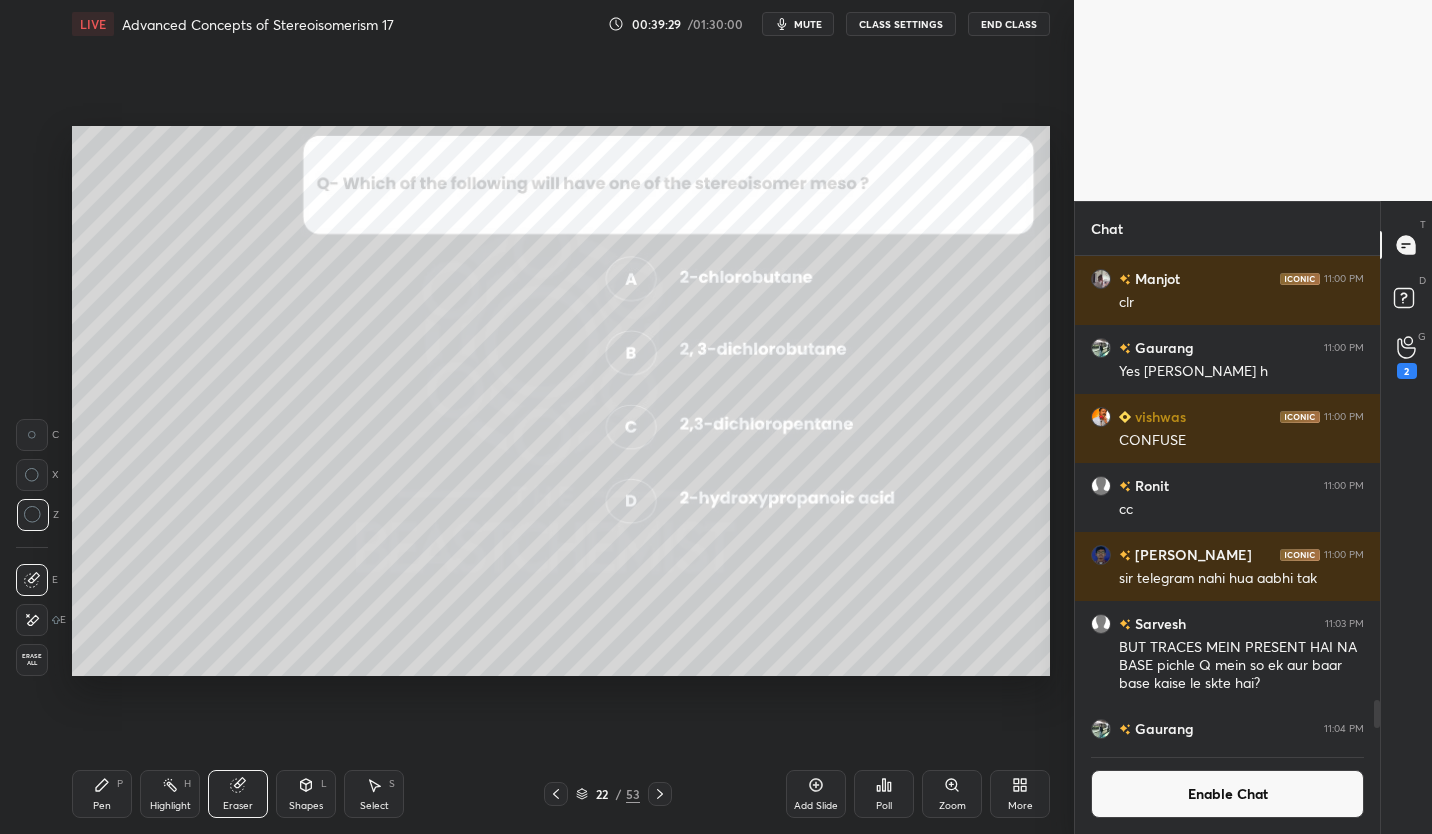 click on "Pen P" at bounding box center (102, 794) 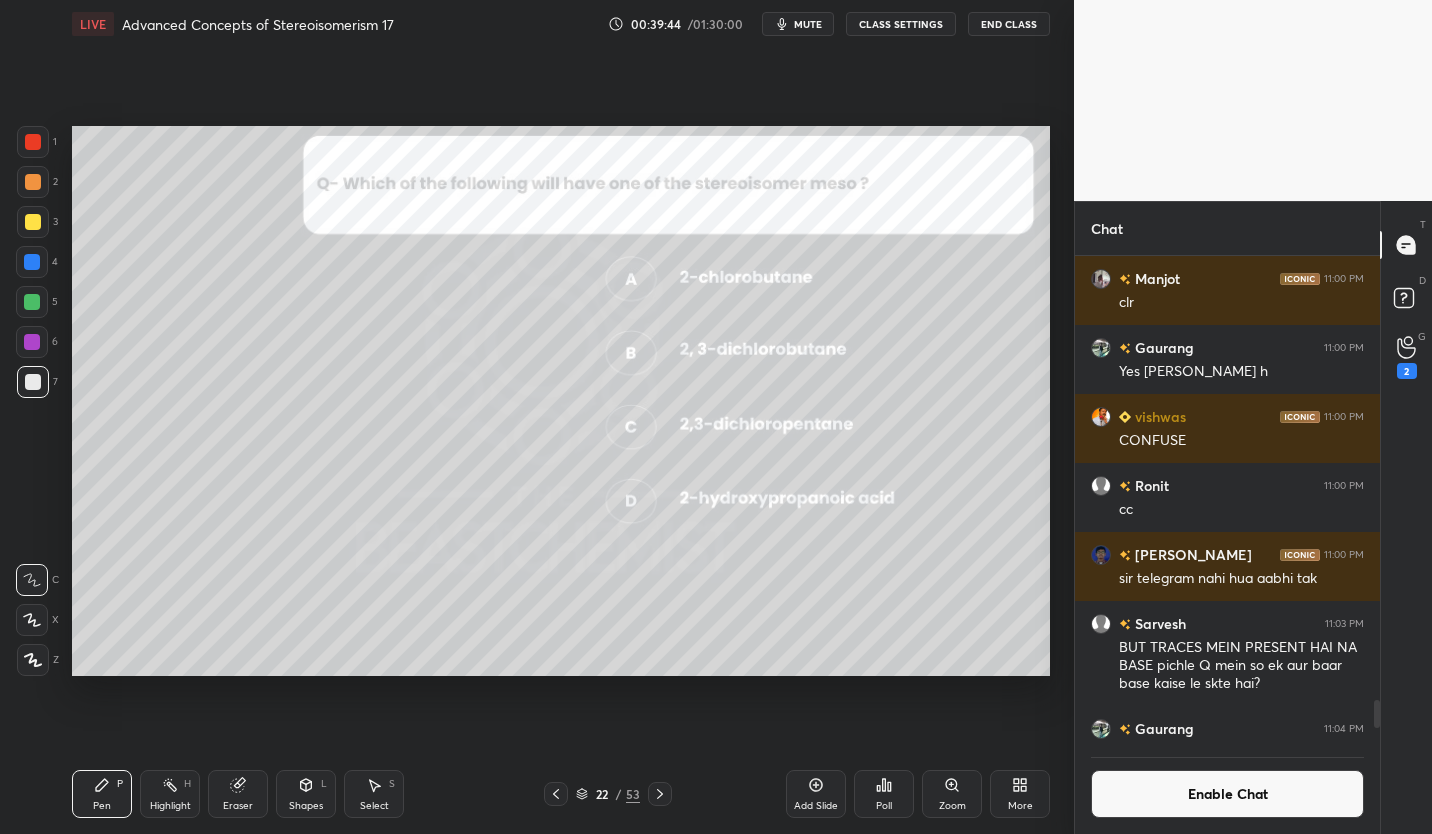click 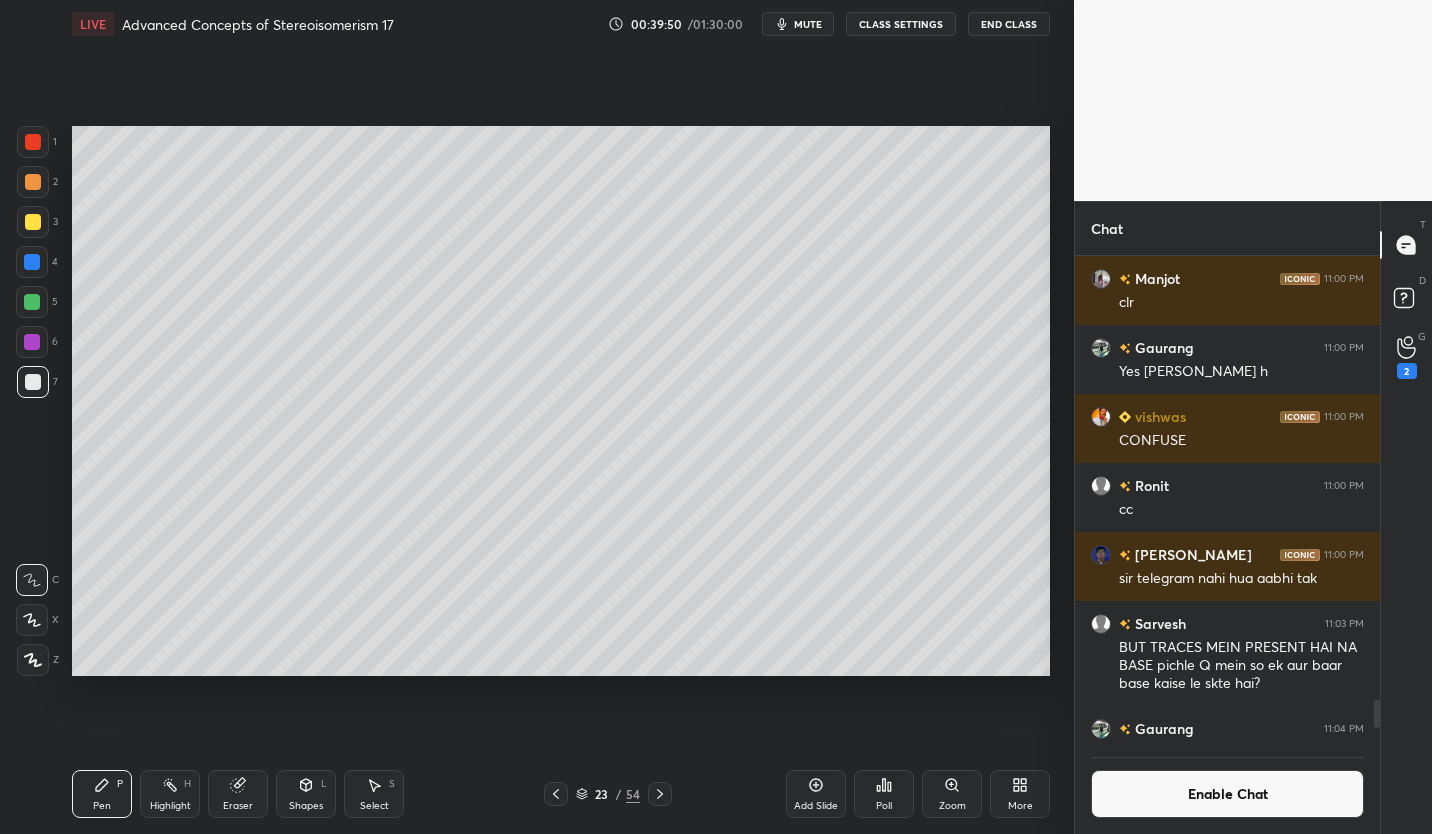 click at bounding box center [33, 222] 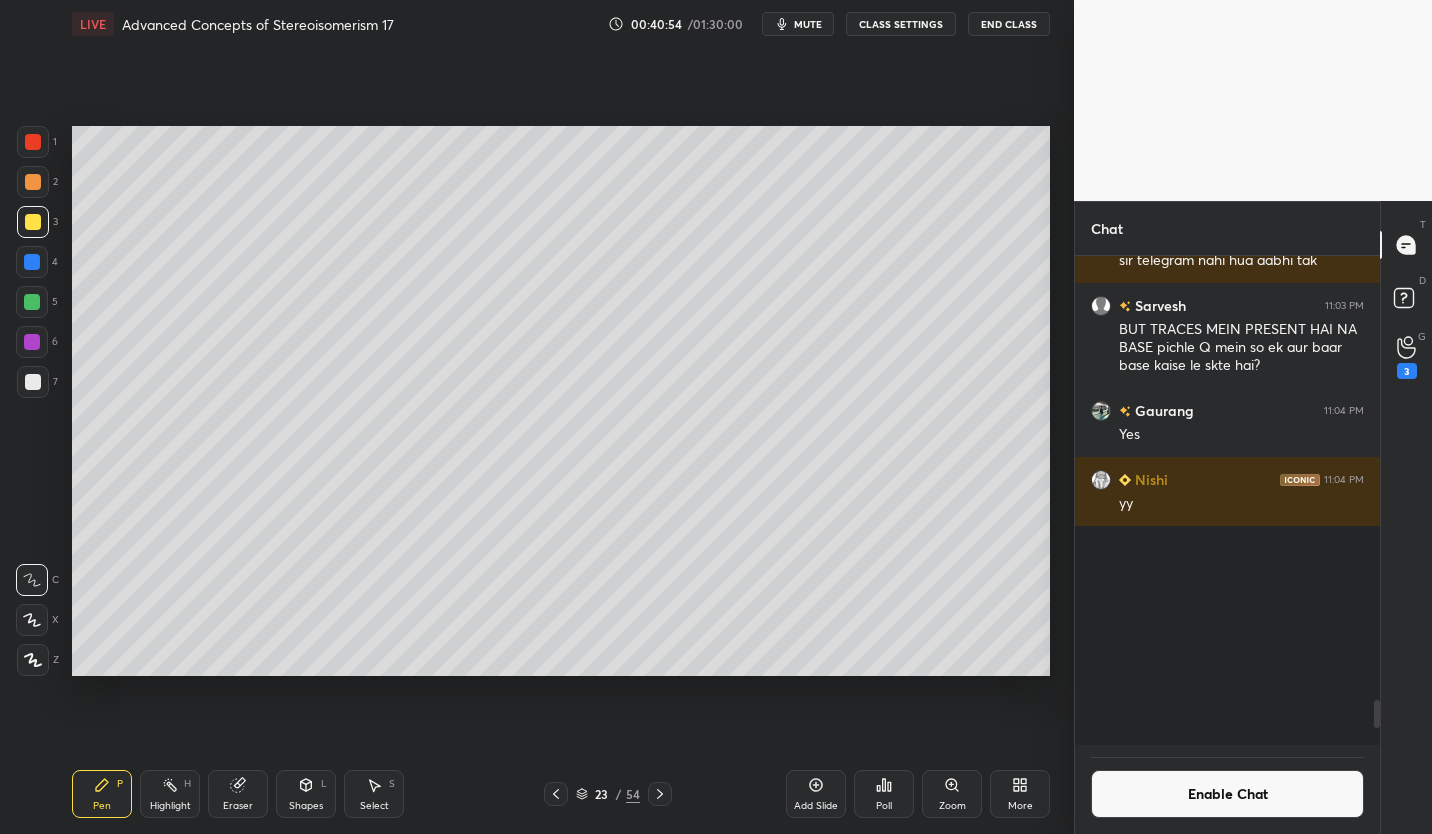 scroll, scrollTop: 8457, scrollLeft: 0, axis: vertical 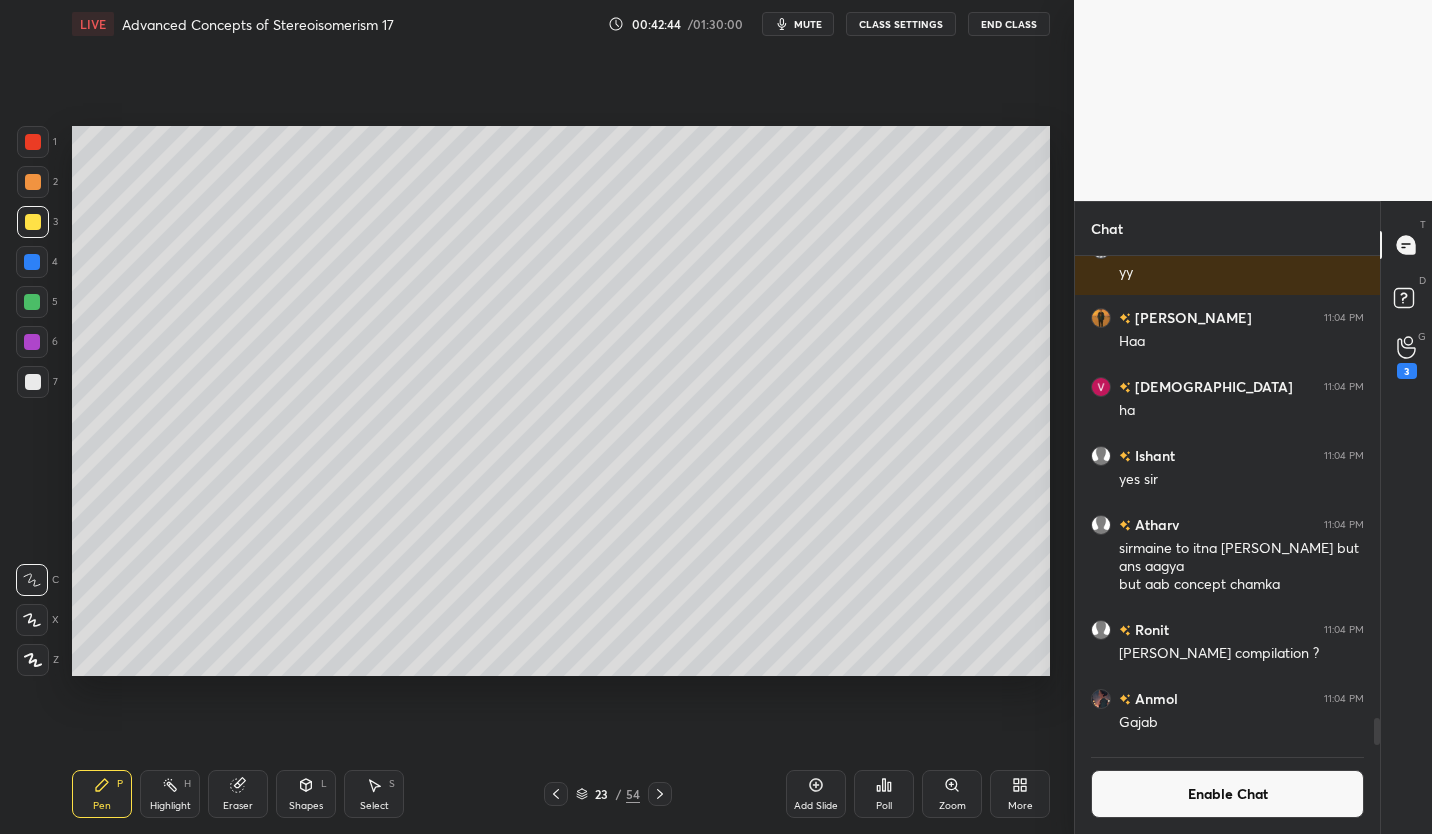 click on "Enable Chat" at bounding box center [1227, 794] 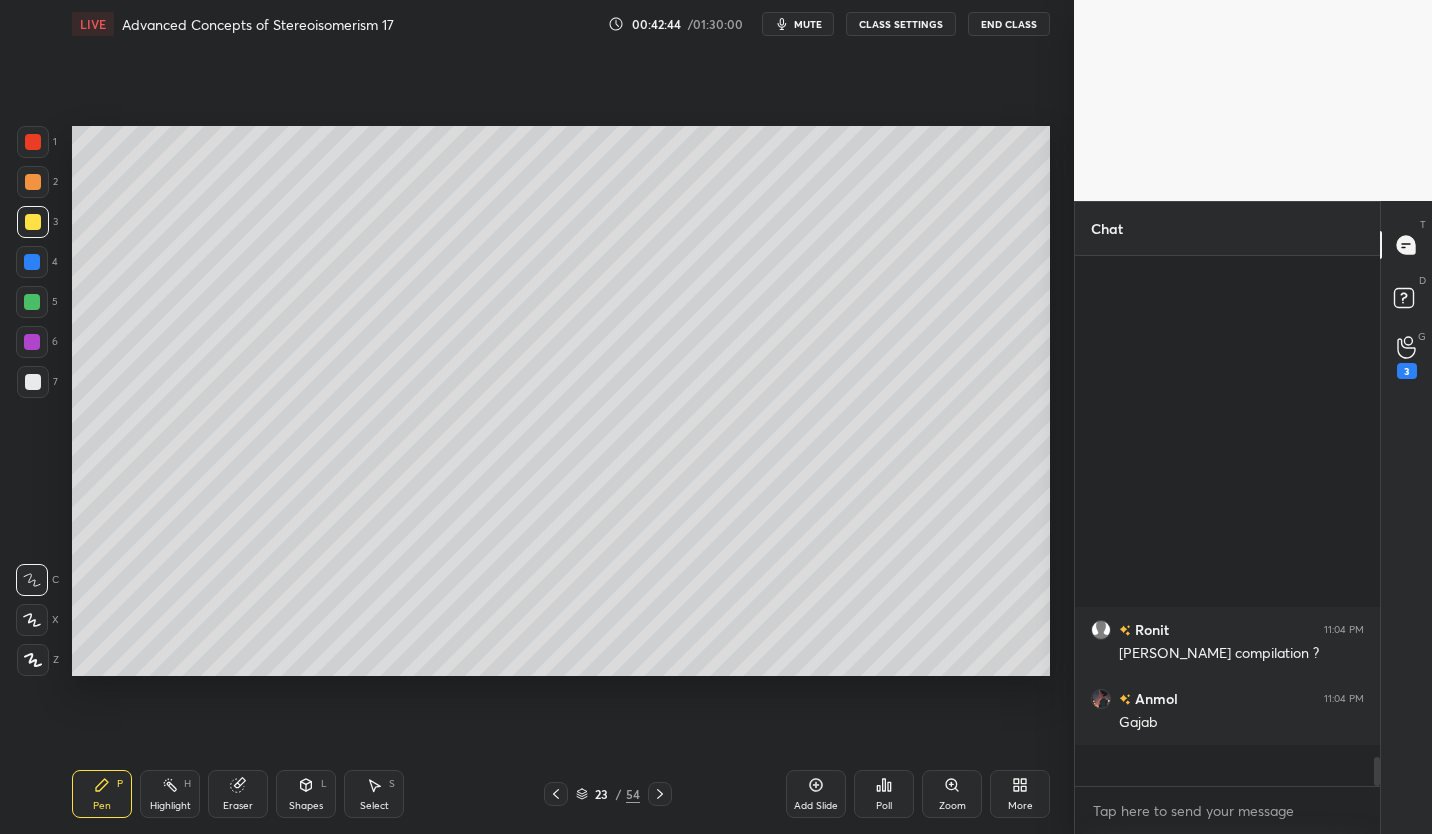 scroll, scrollTop: 7, scrollLeft: 7, axis: both 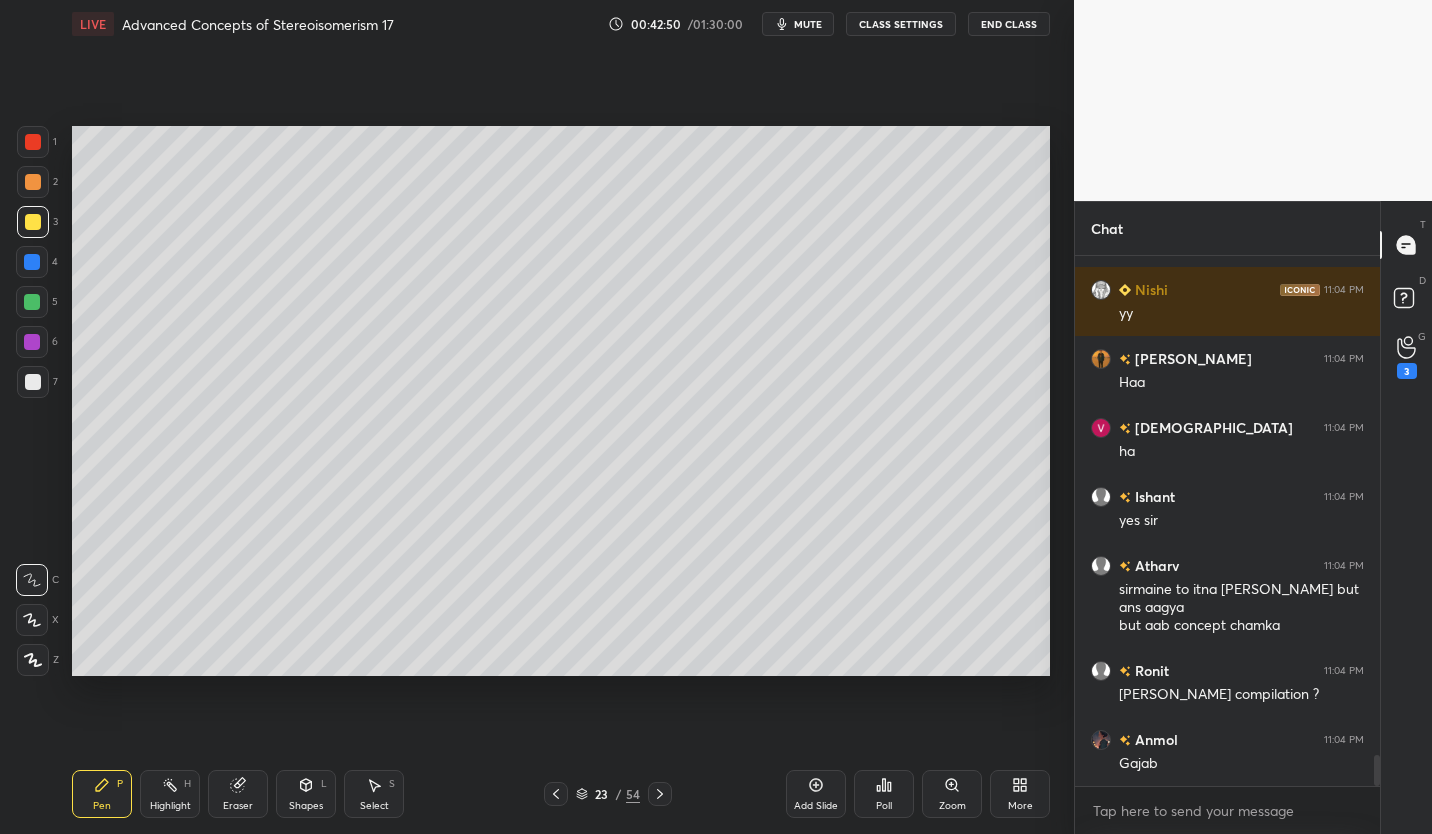 click on "LIVE Advanced Concepts of Stereoisomerism 17 00:42:50 /  01:30:00 mute CLASS SETTINGS End Class" at bounding box center (561, 24) 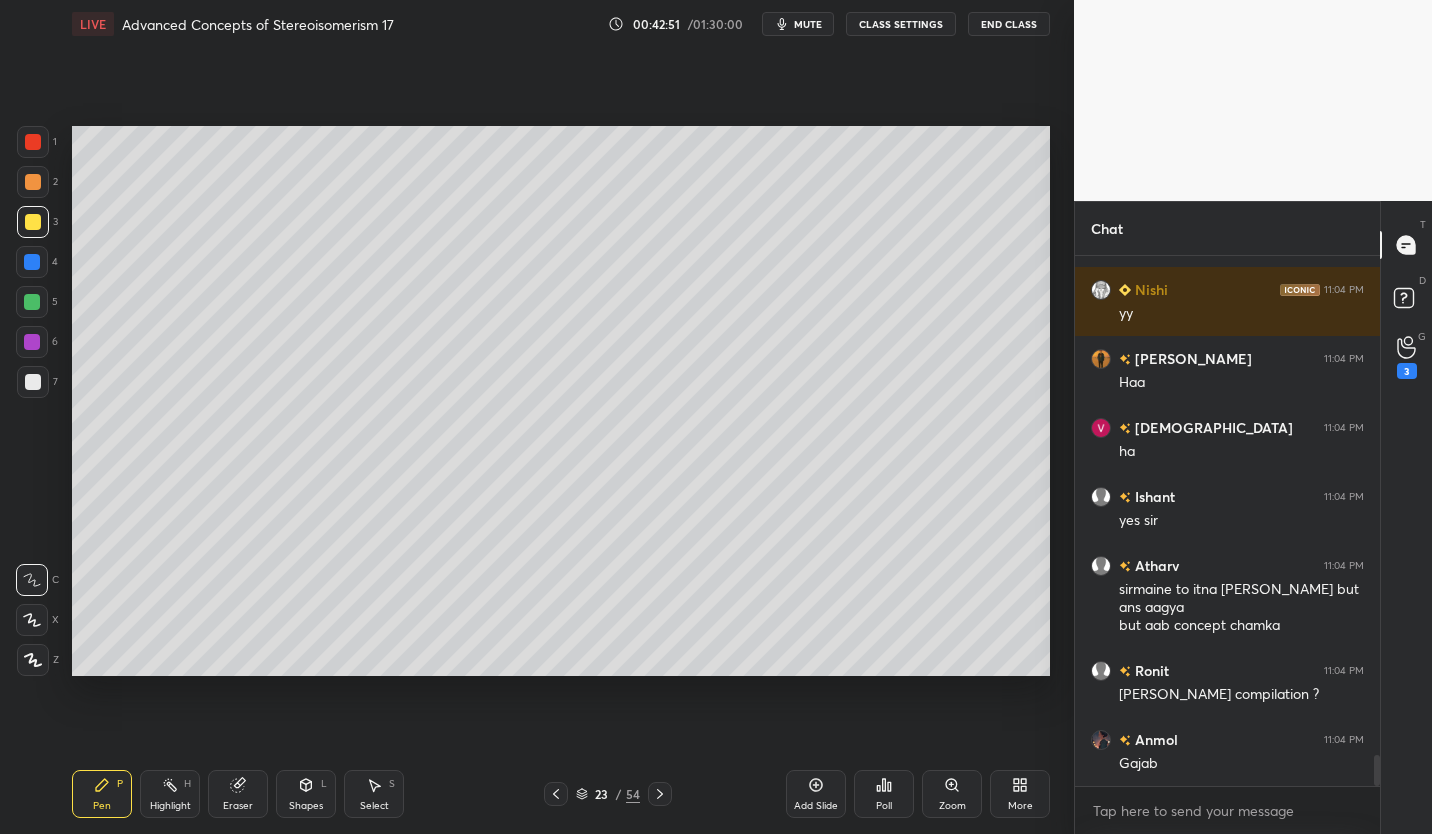 click on "CLASS SETTINGS" at bounding box center (901, 24) 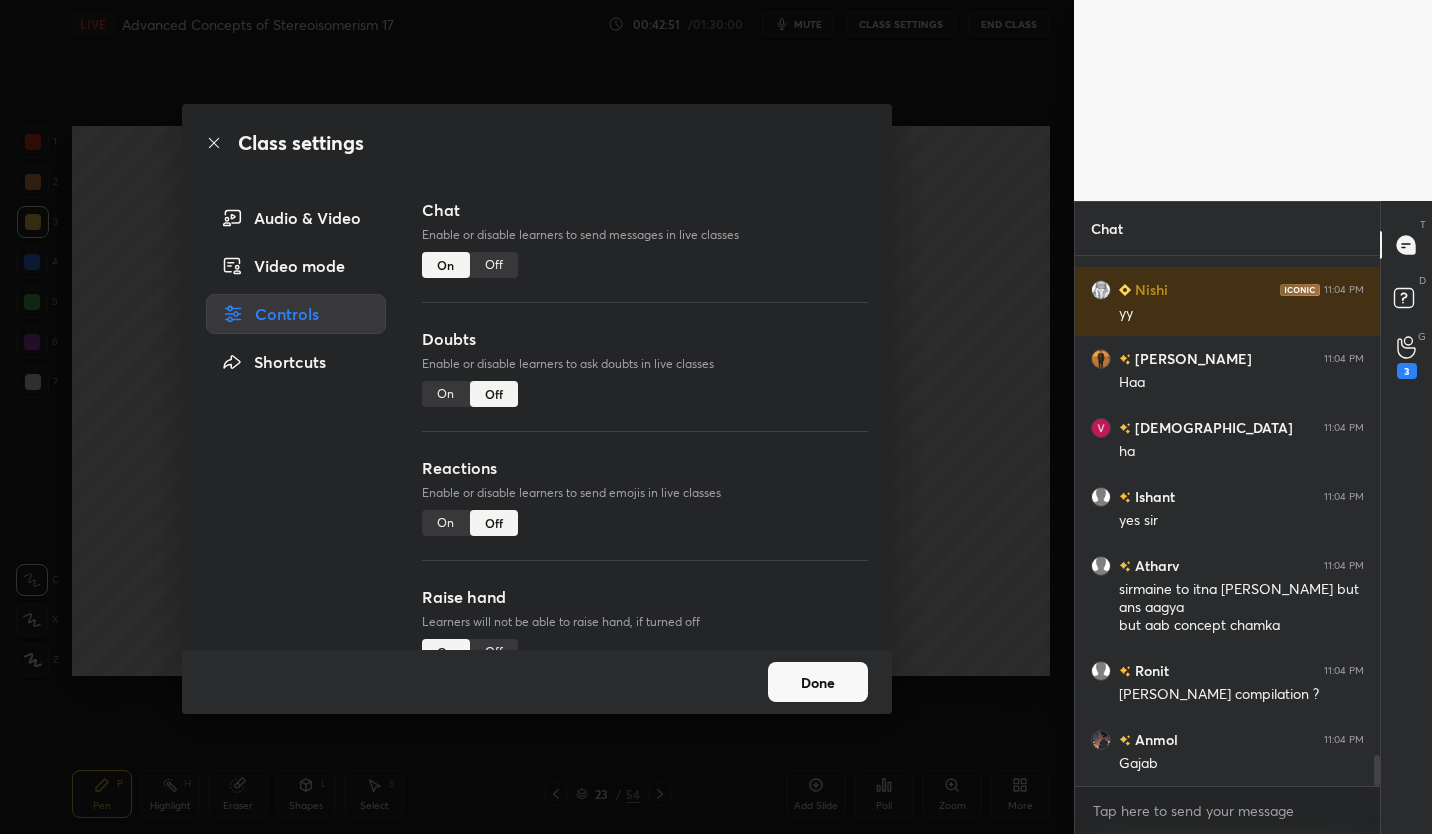 click on "Off" at bounding box center (494, 265) 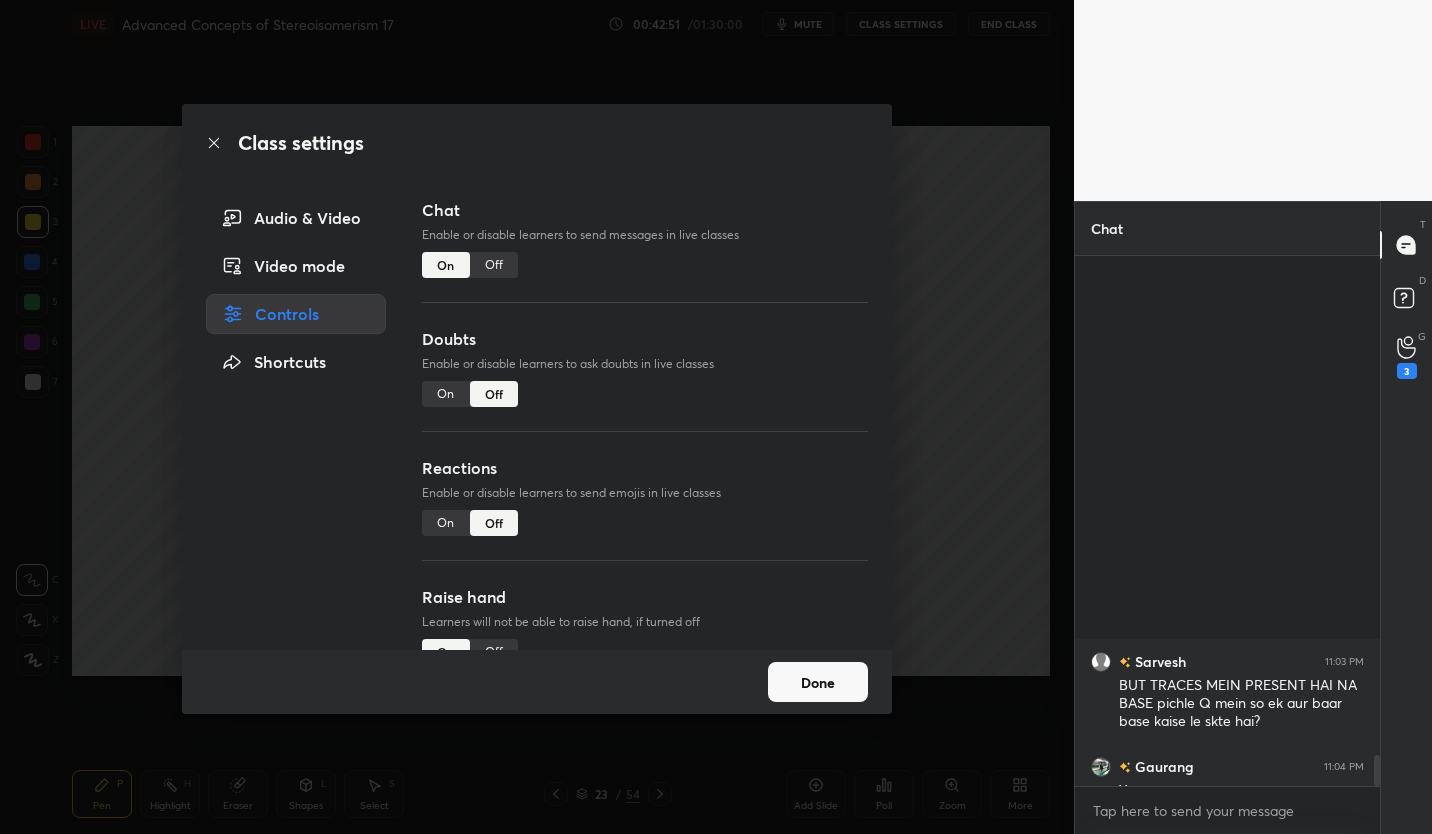 scroll, scrollTop: 483, scrollLeft: 299, axis: both 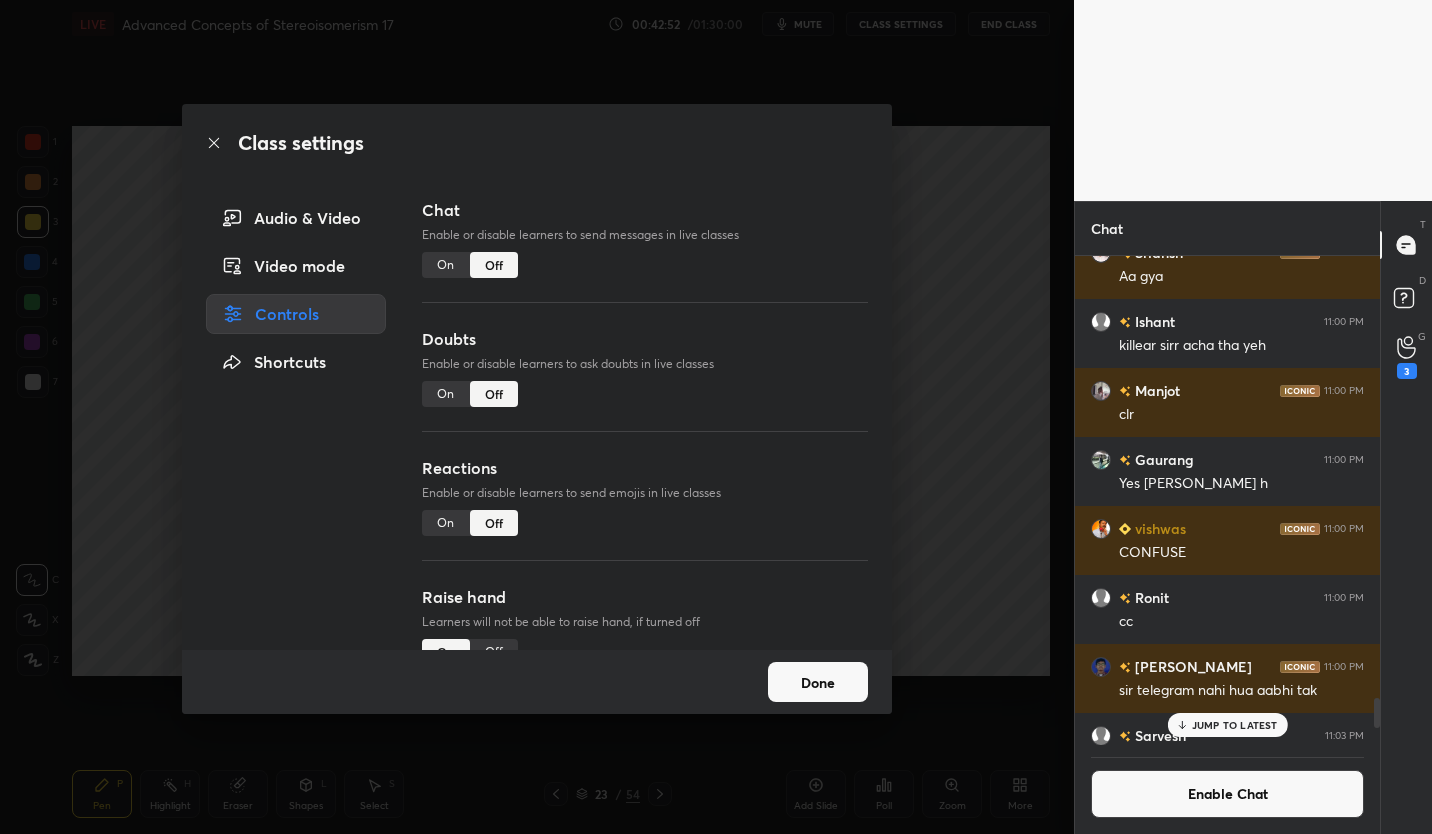 click on "Done" at bounding box center [818, 682] 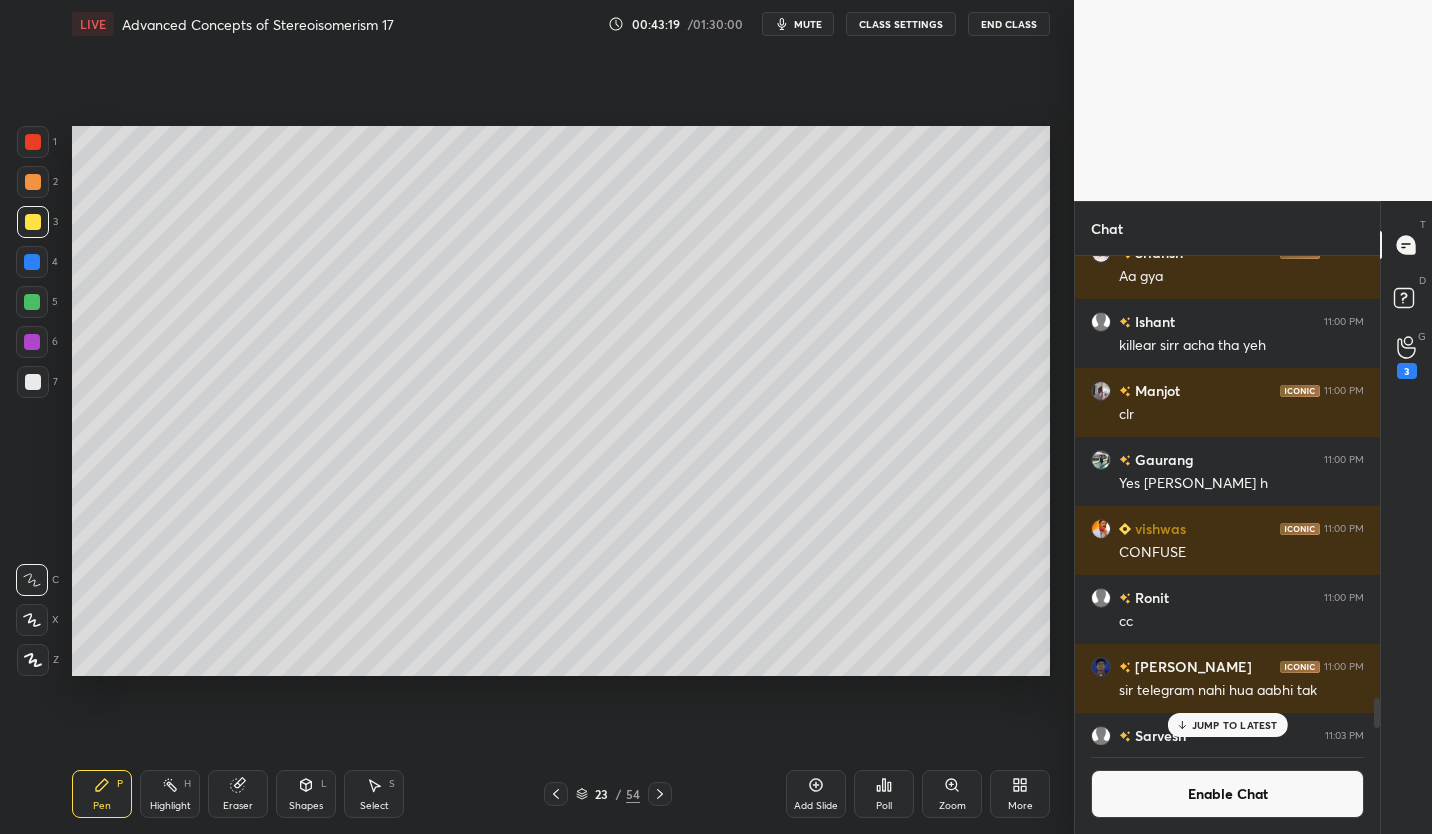 click at bounding box center [32, 302] 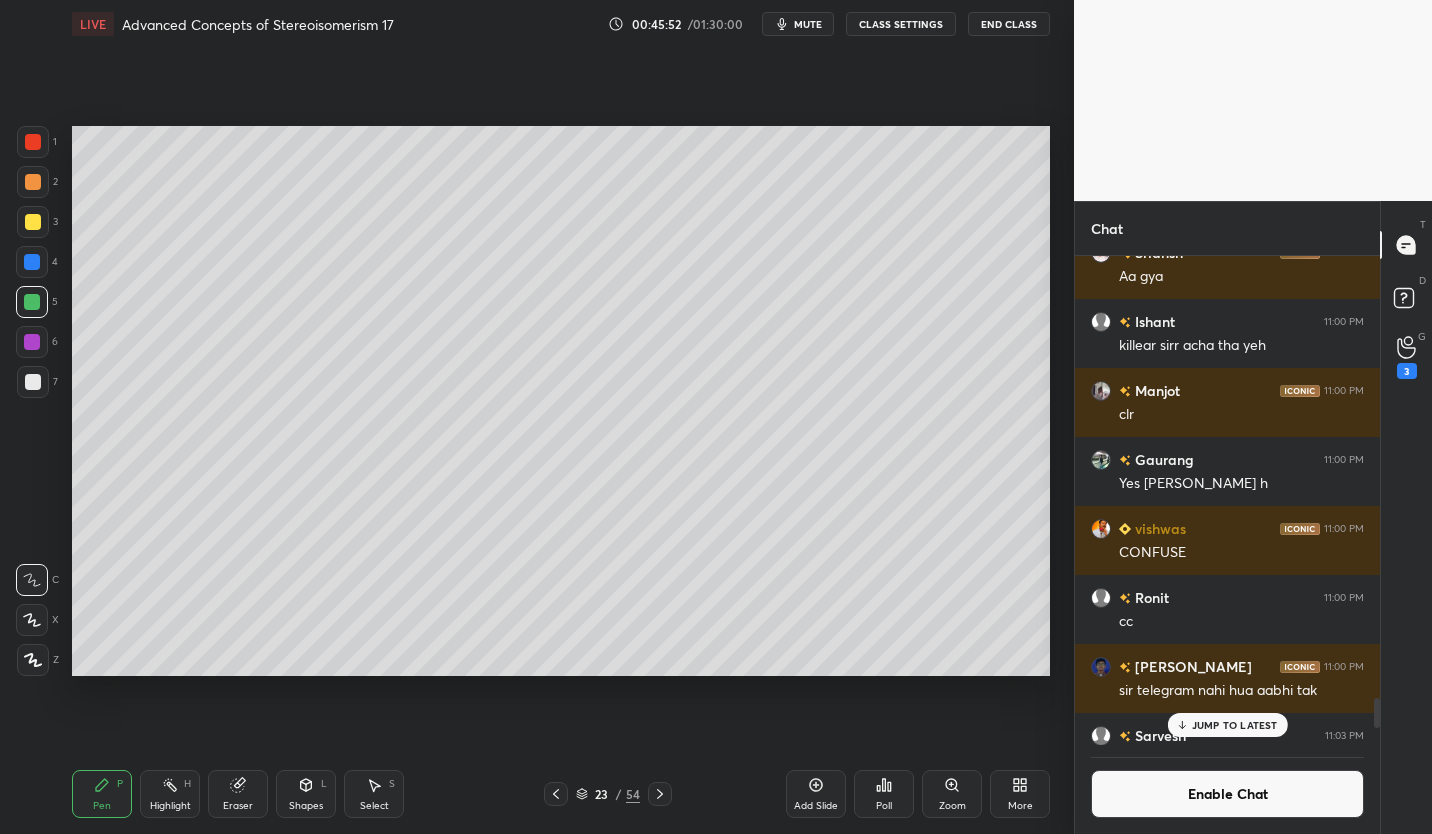 click on "JUMP TO LATEST" at bounding box center [1227, 725] 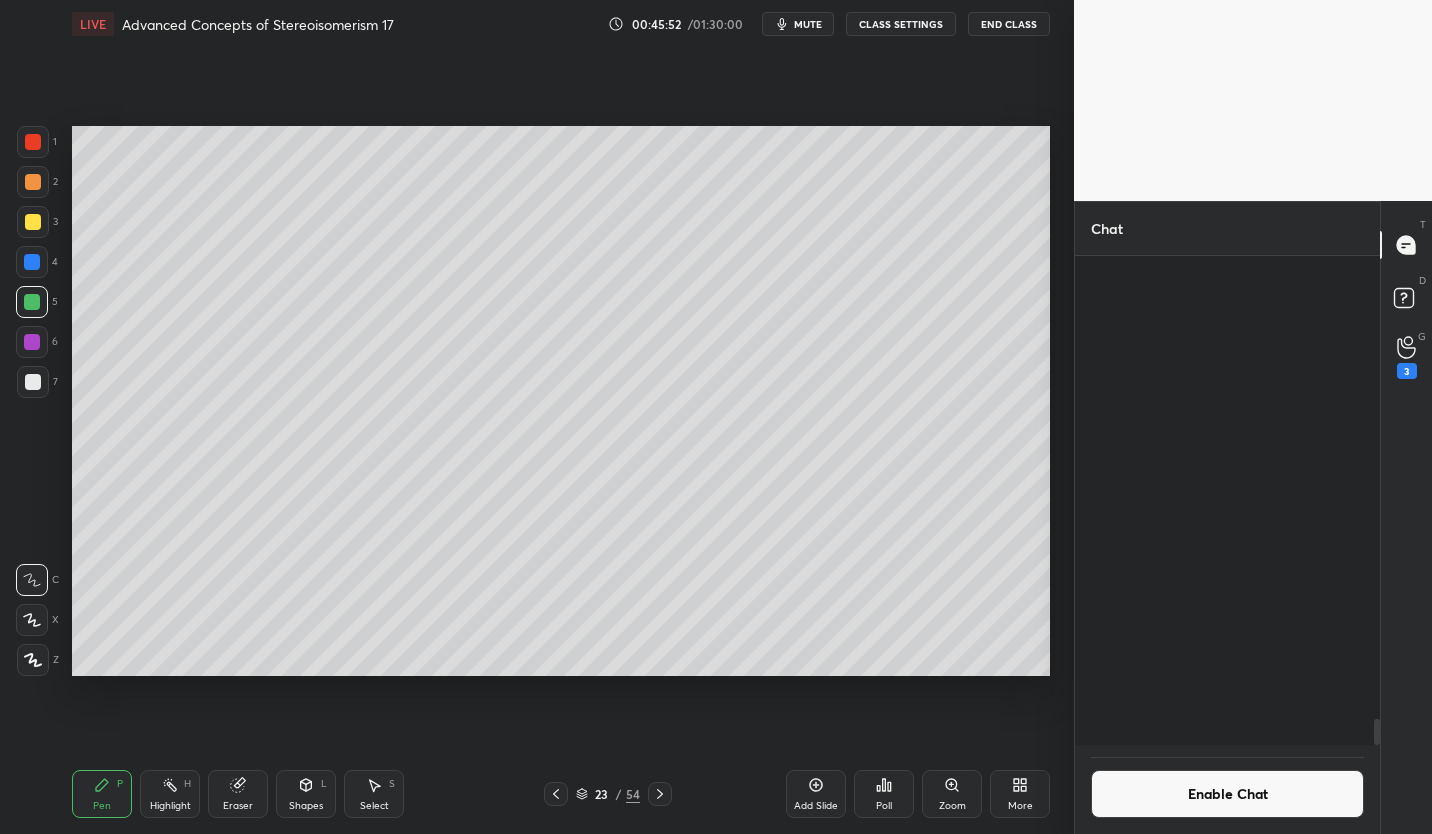 scroll, scrollTop: 8531, scrollLeft: 0, axis: vertical 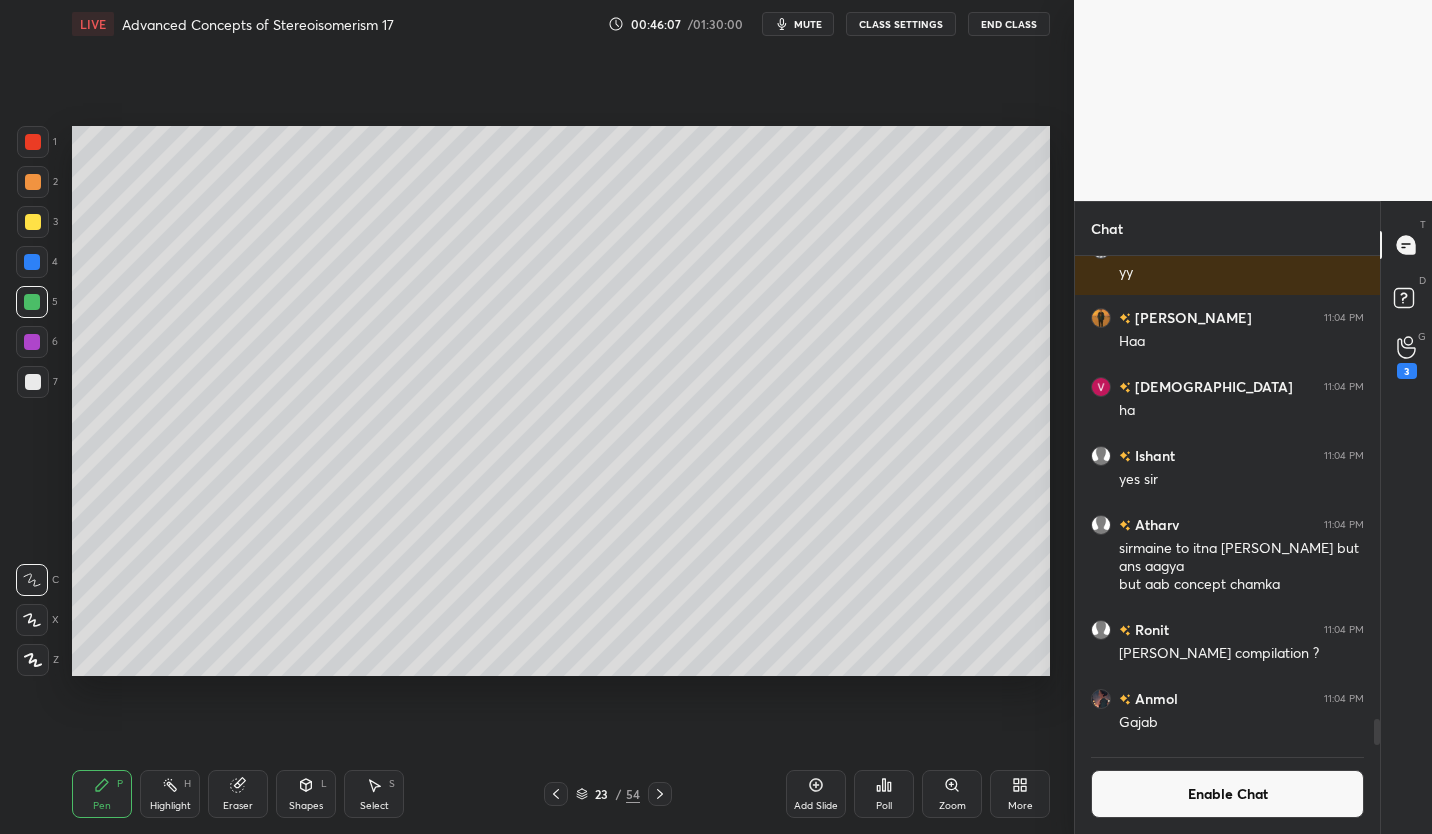 click on "Enable Chat" at bounding box center (1227, 794) 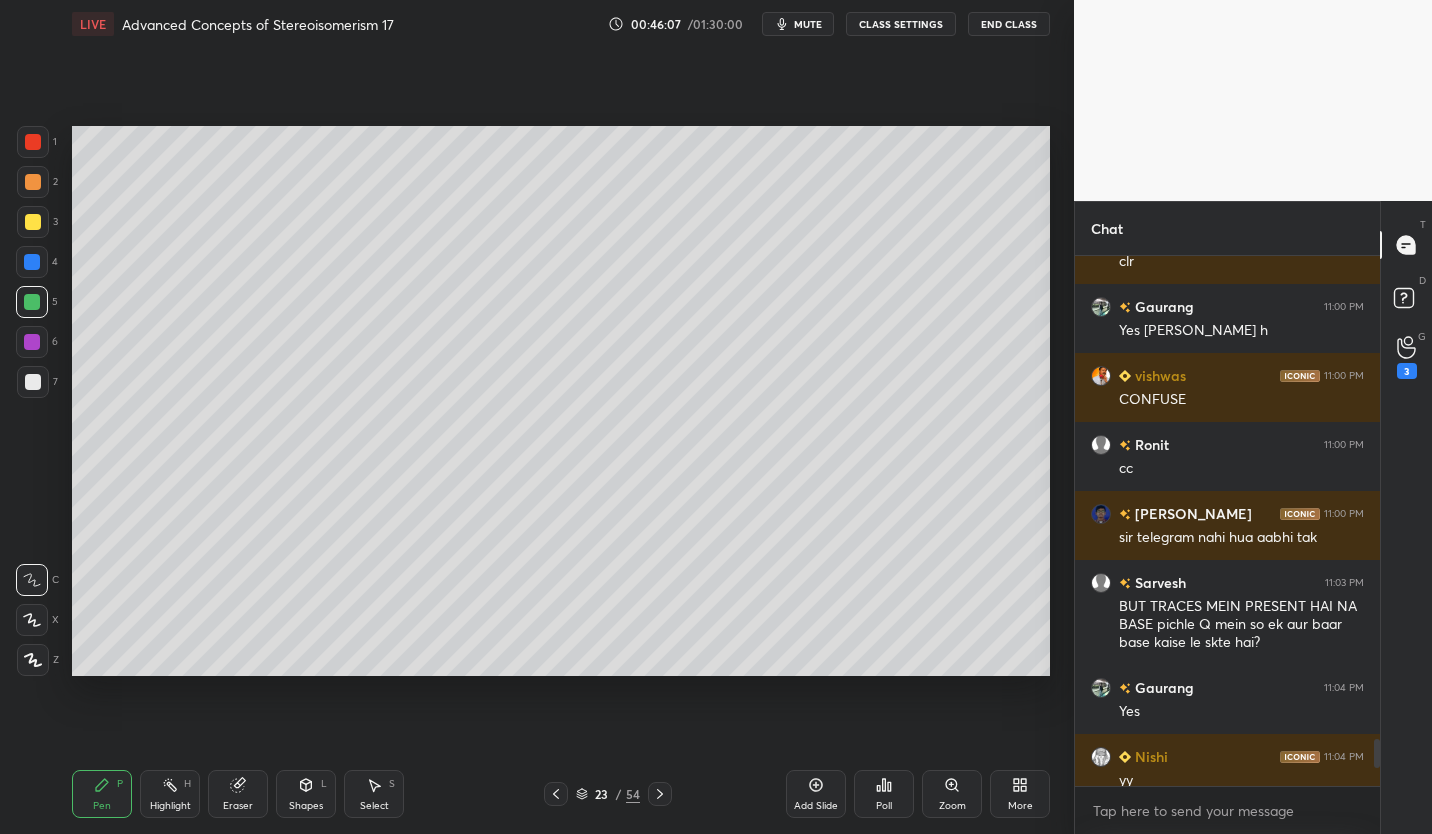 scroll, scrollTop: 7, scrollLeft: 7, axis: both 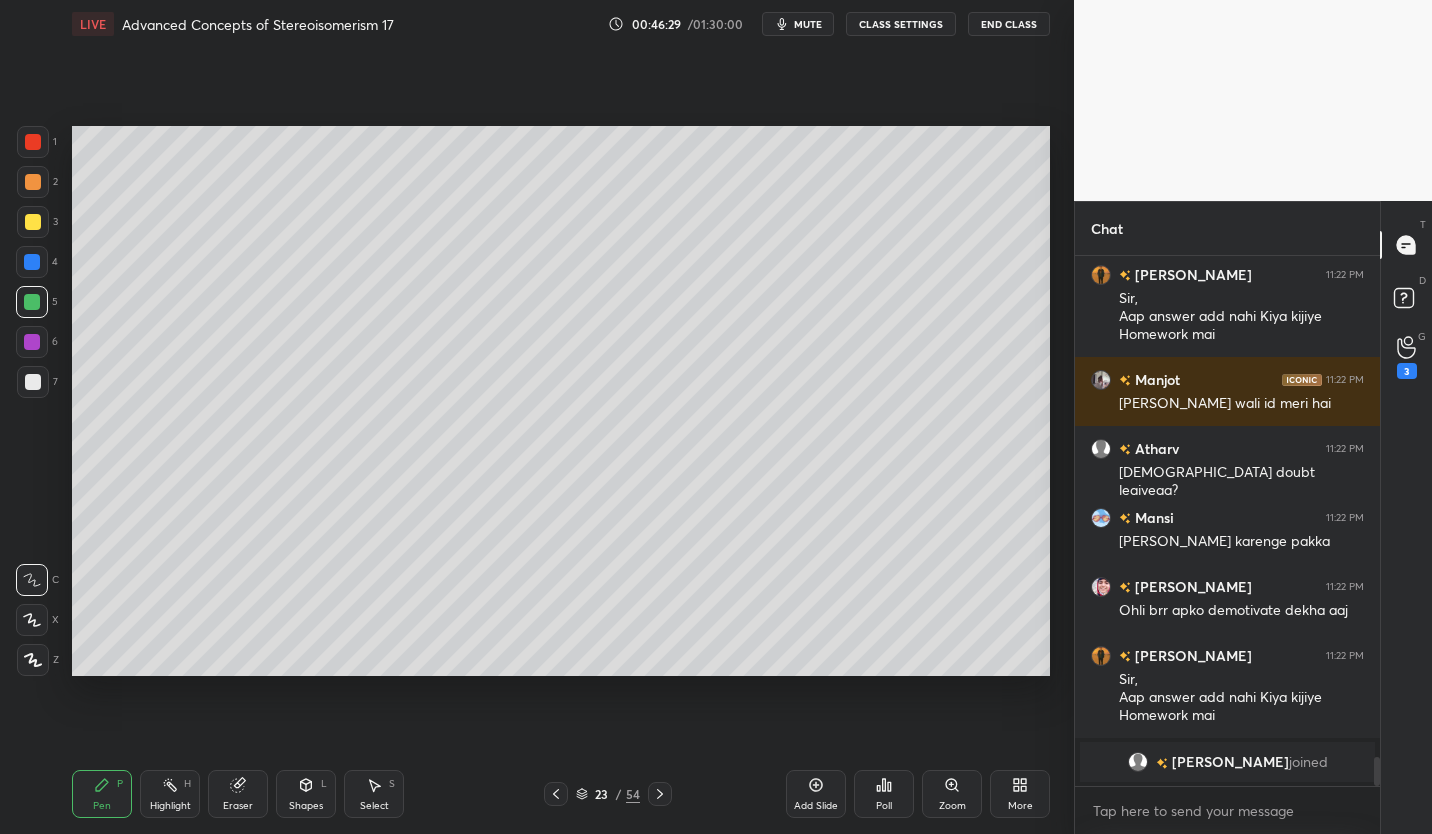 click on "CLASS SETTINGS" at bounding box center [901, 24] 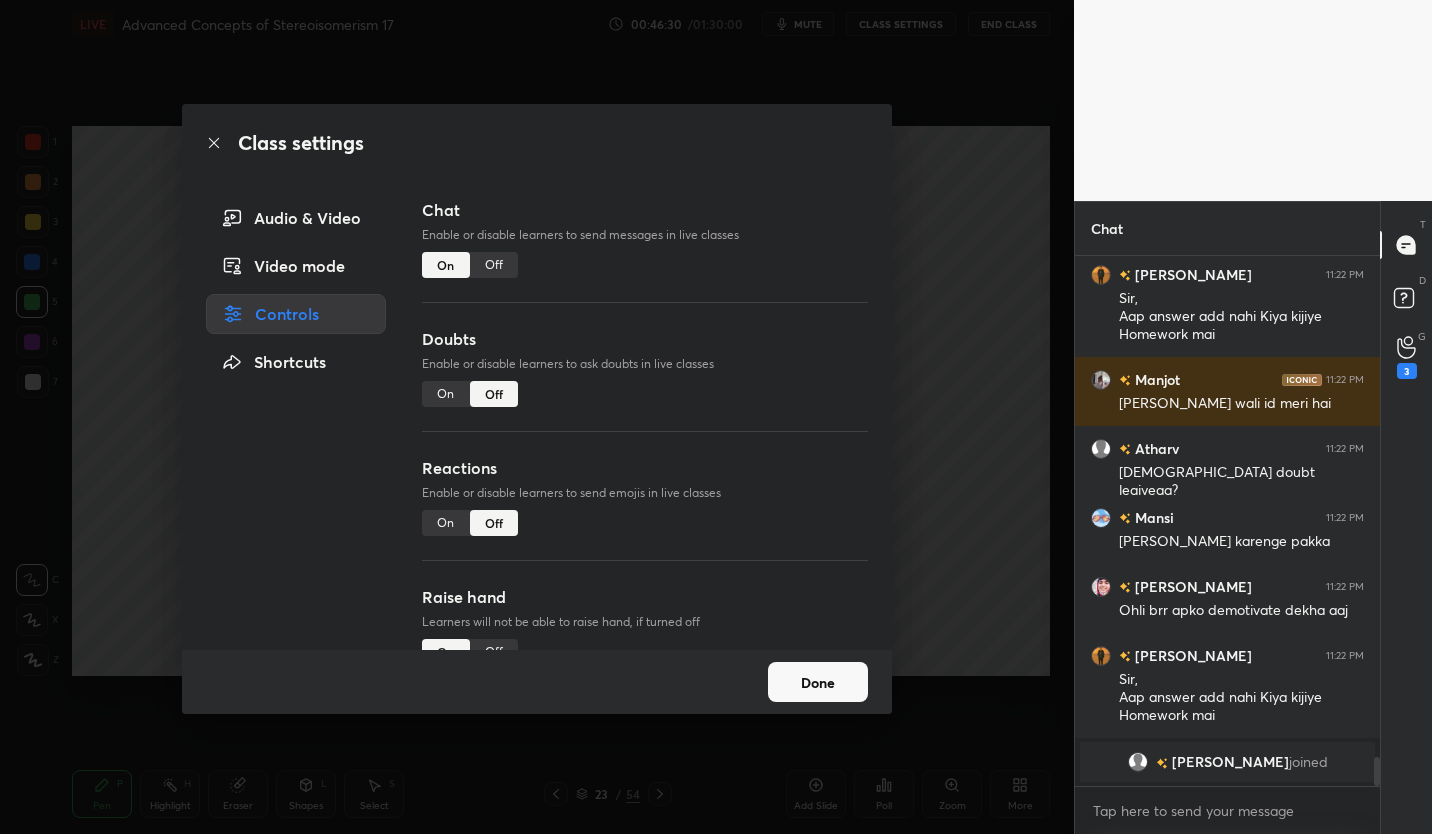 click on "Off" at bounding box center (494, 265) 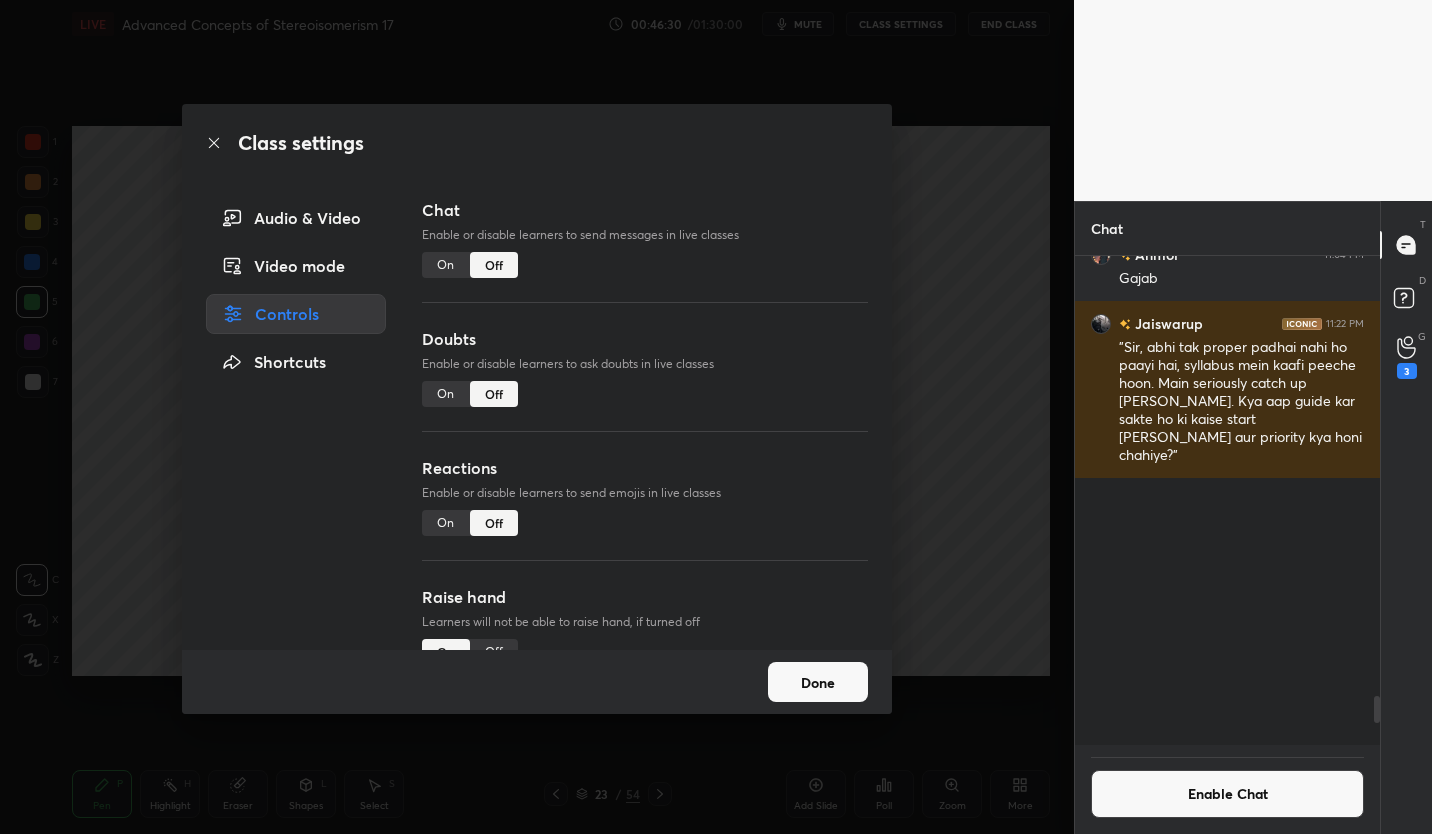 scroll, scrollTop: 8323, scrollLeft: 0, axis: vertical 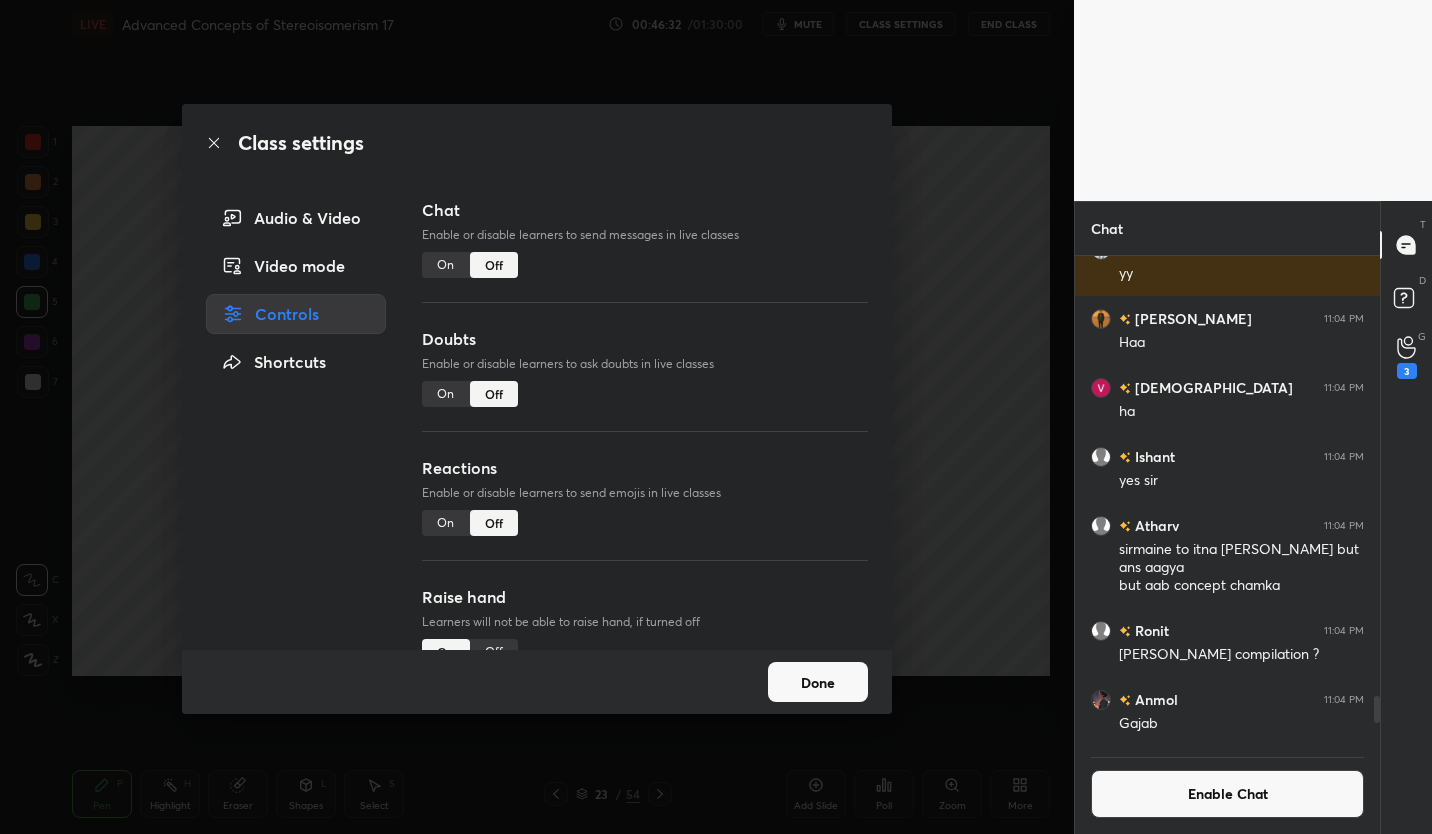 click on "Done" at bounding box center (818, 682) 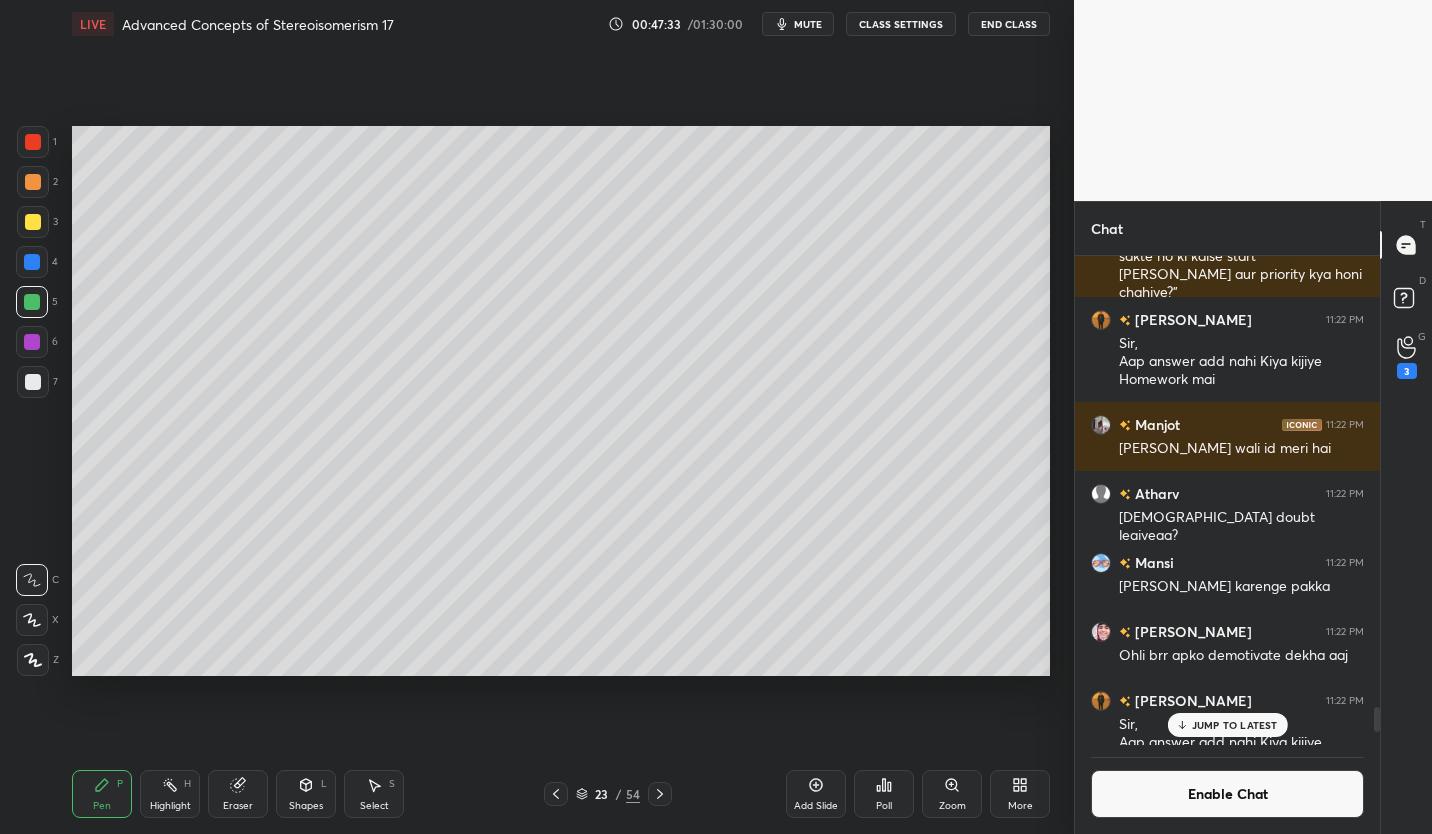 scroll, scrollTop: 9676, scrollLeft: 0, axis: vertical 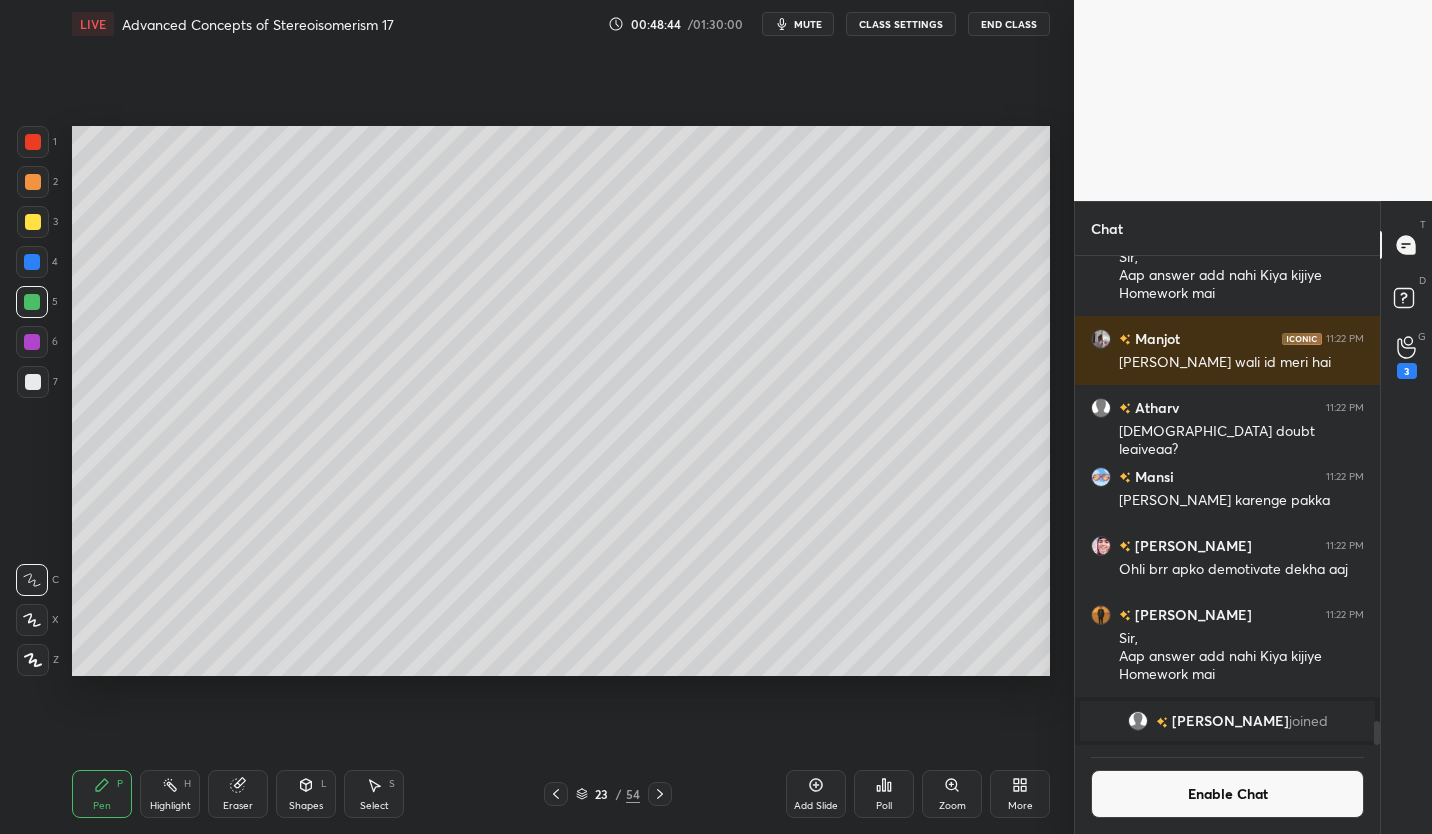 click on "End Class" at bounding box center [1009, 24] 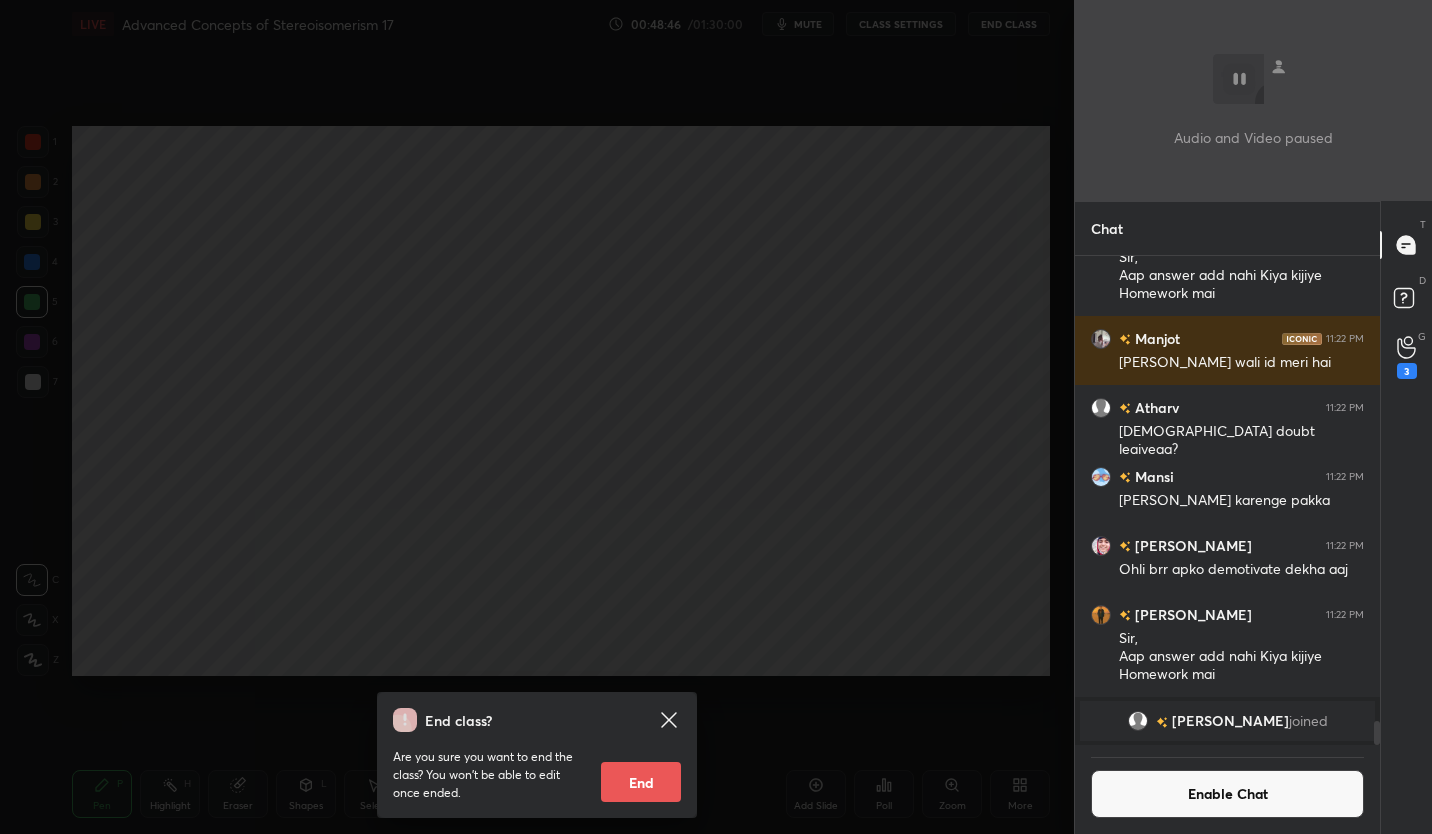 click on "End" at bounding box center [641, 782] 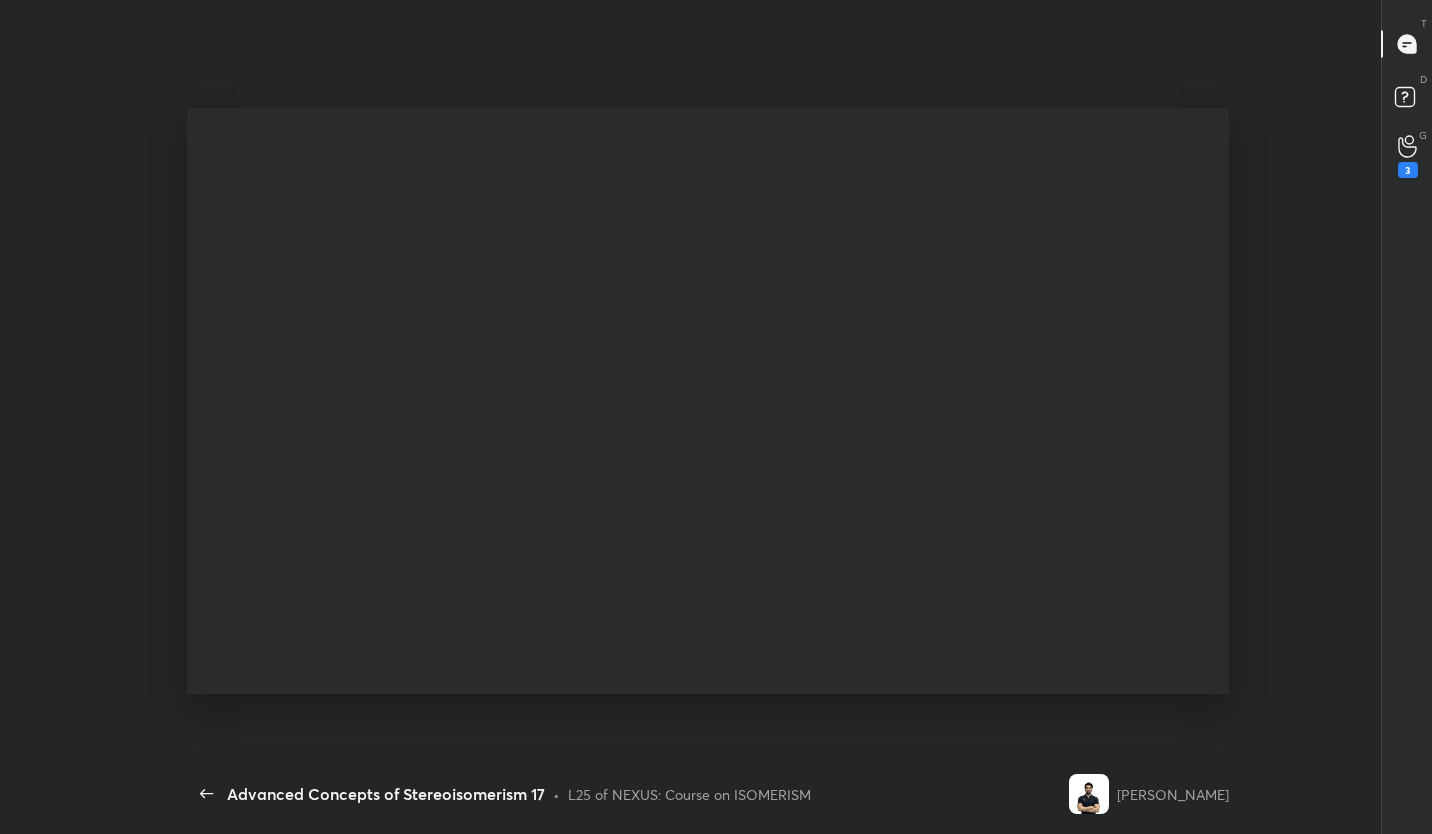 scroll, scrollTop: 99294, scrollLeft: 98935, axis: both 